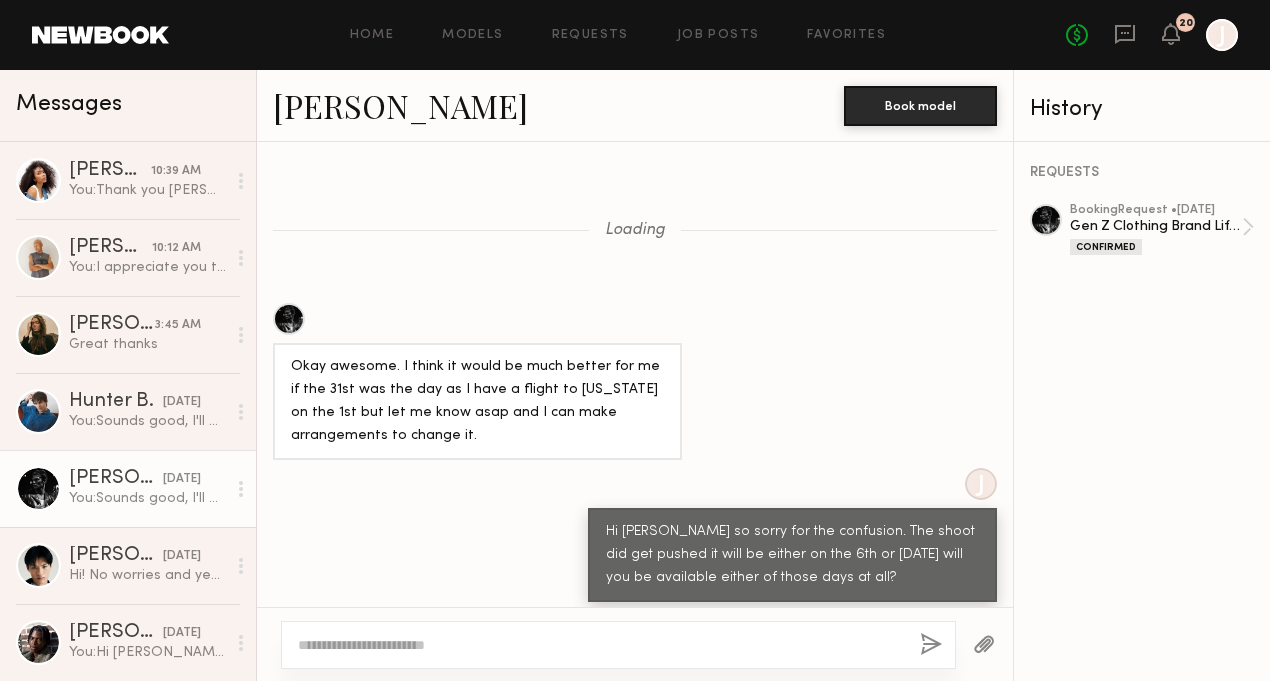 scroll, scrollTop: 0, scrollLeft: 0, axis: both 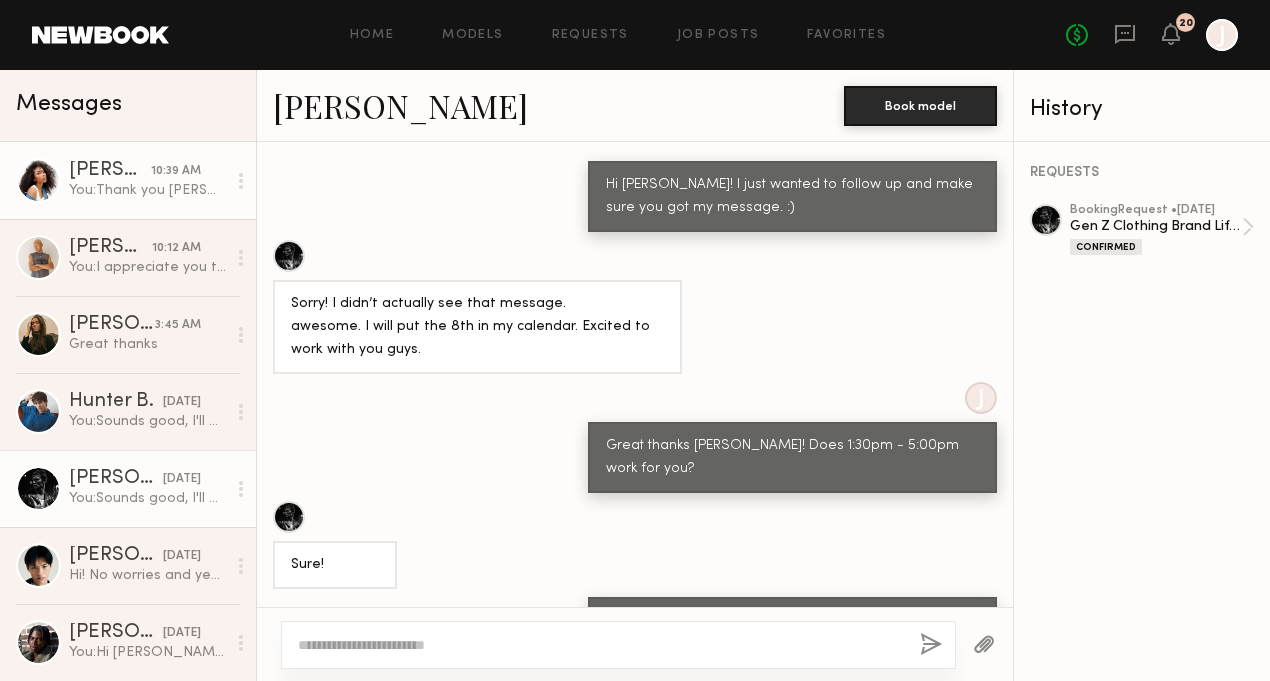 click on "You:  Thank you [PERSON_NAME]! Also would you be able to send over photos to my email [PERSON_NAME][EMAIL_ADDRESS][DOMAIN_NAME] of cool sneakers, backpacks, sunglasses, hats, watches, socks, hiking boots and hiking shoes you may own? Going for outdoorsy vibes." 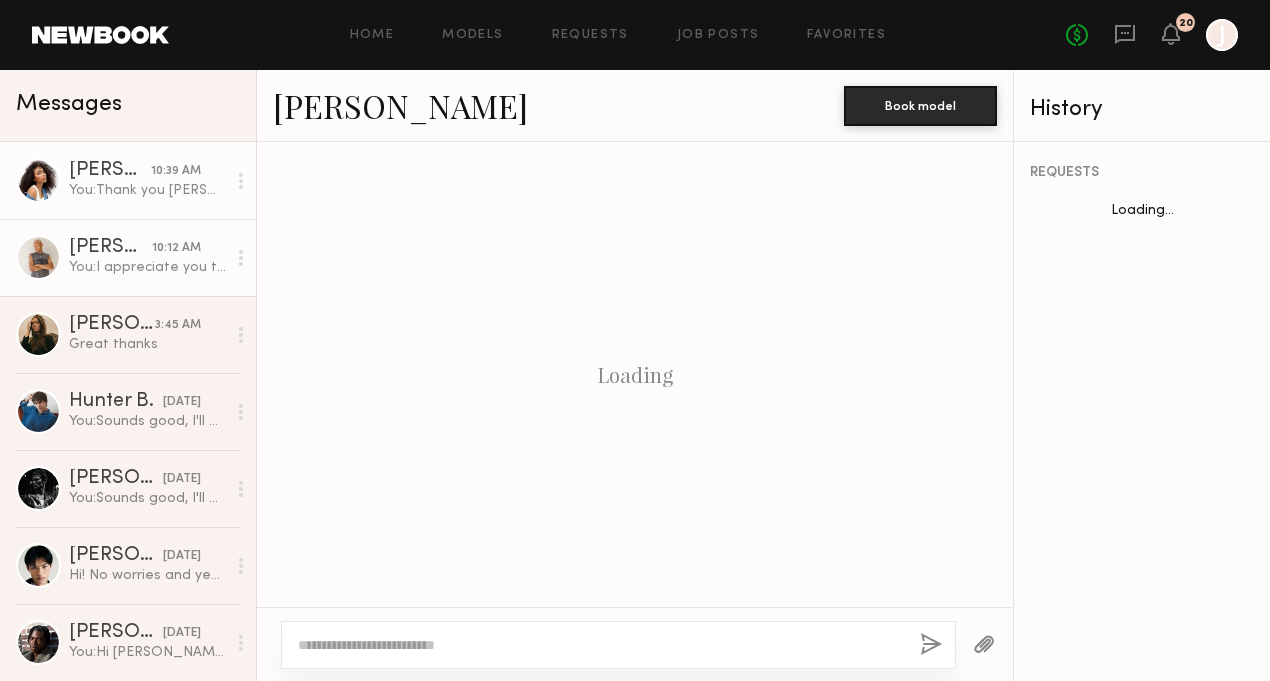 scroll, scrollTop: 1140, scrollLeft: 0, axis: vertical 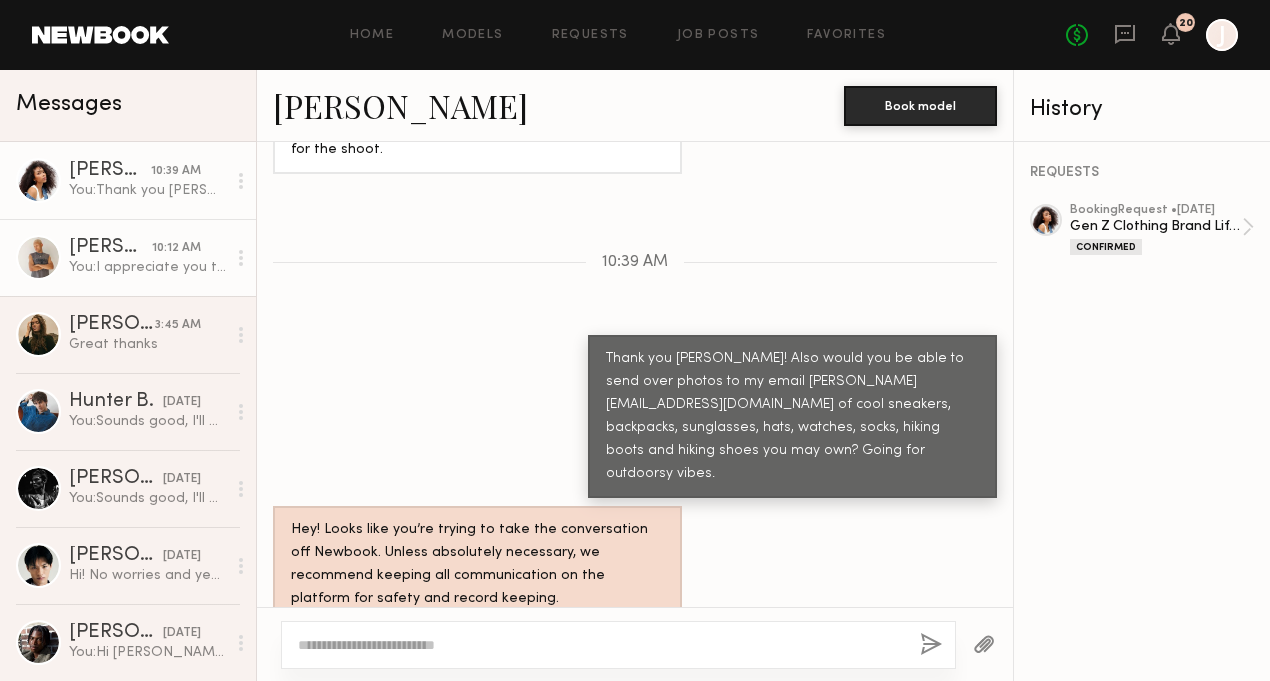 click on "You:  I appreciate you thank you Turner! I'll let the client know. :) Also would you be able to send over photos to my email maddie@htcollective.com of cool sneakers, backpacks, sunglasses, hats, watches, hiking boots and hiking shoes you may own? Going for outdoorsy vibes." 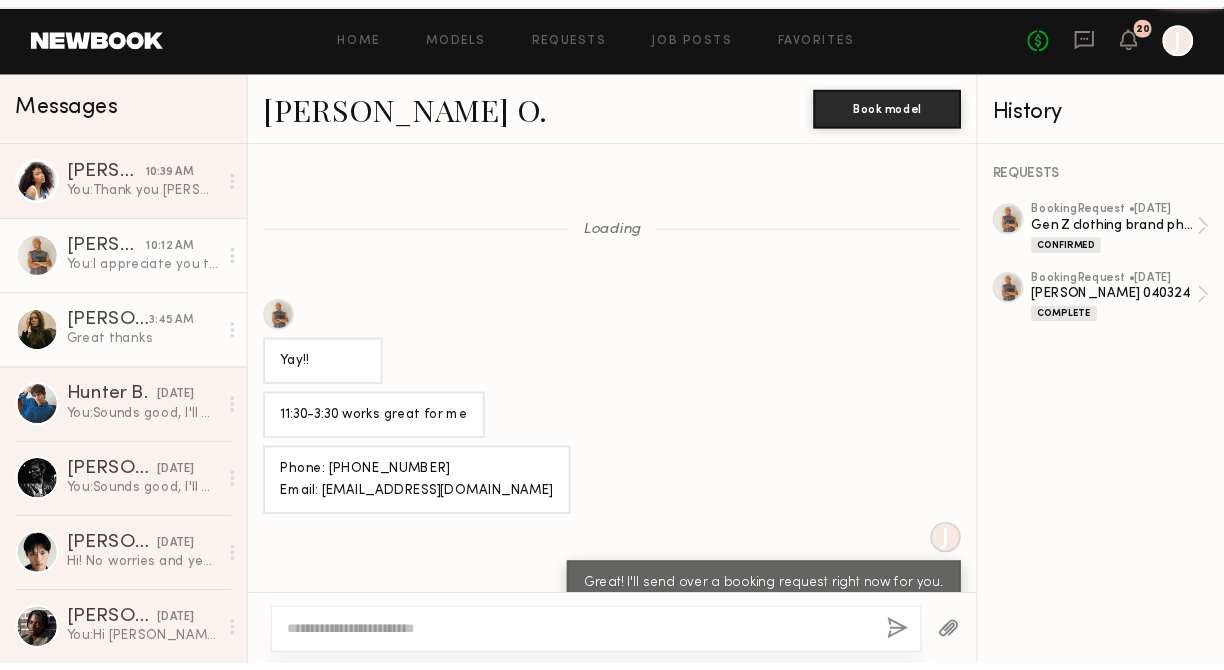 scroll, scrollTop: 1111, scrollLeft: 0, axis: vertical 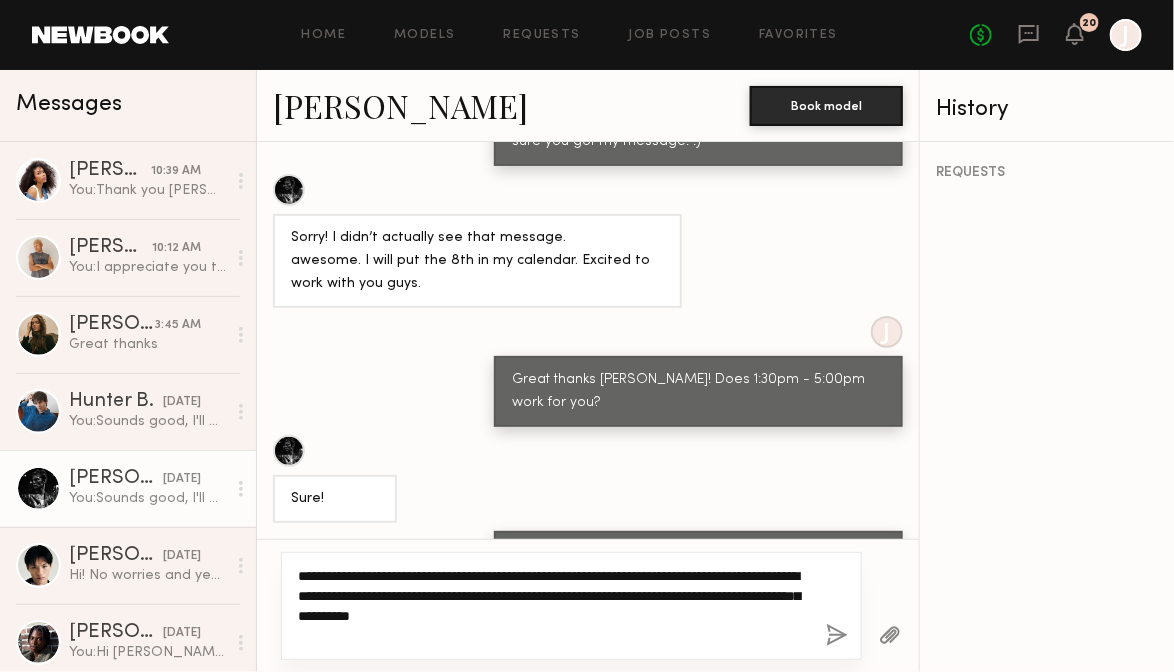 click on "**********" 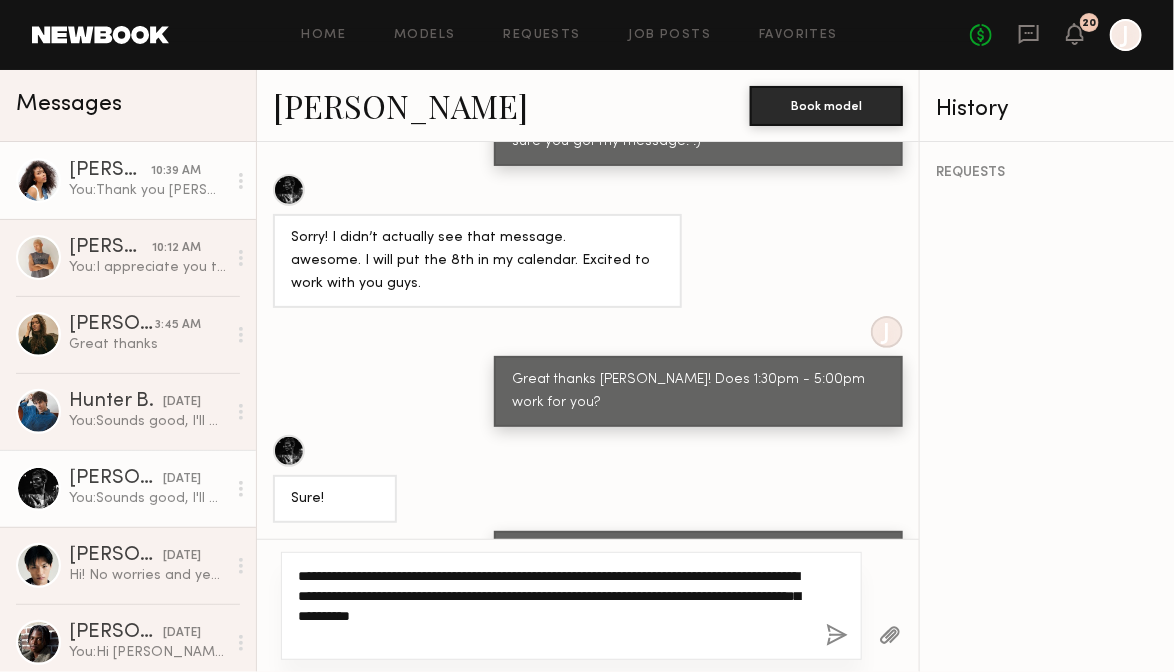 type on "**********" 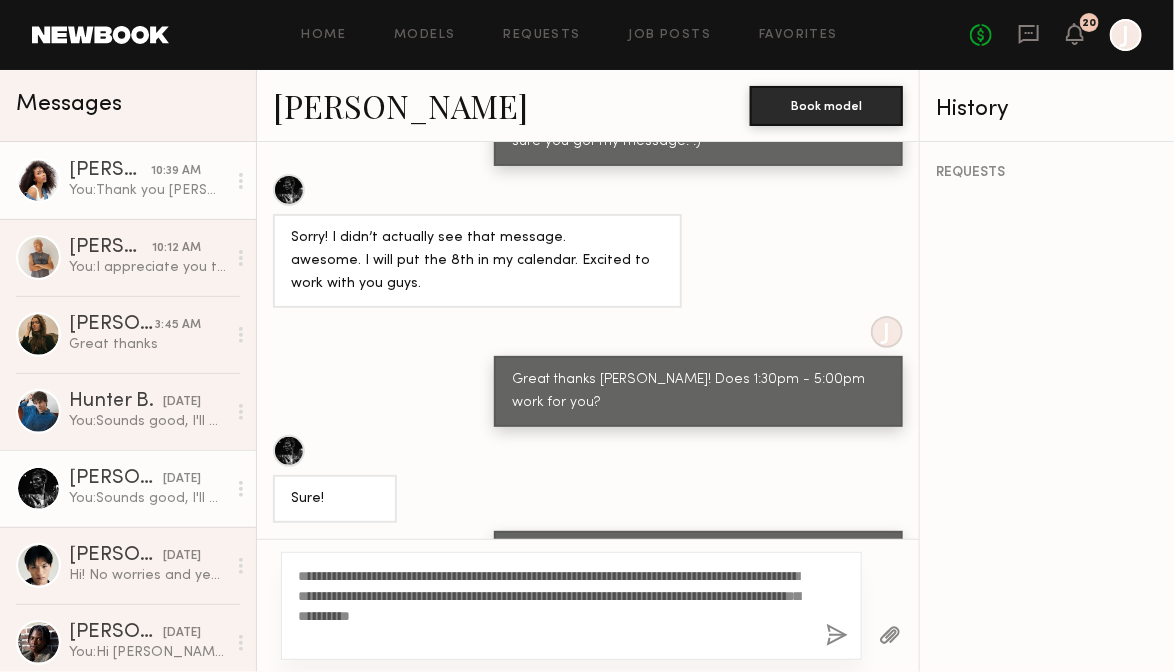 click on "10:39 AM" 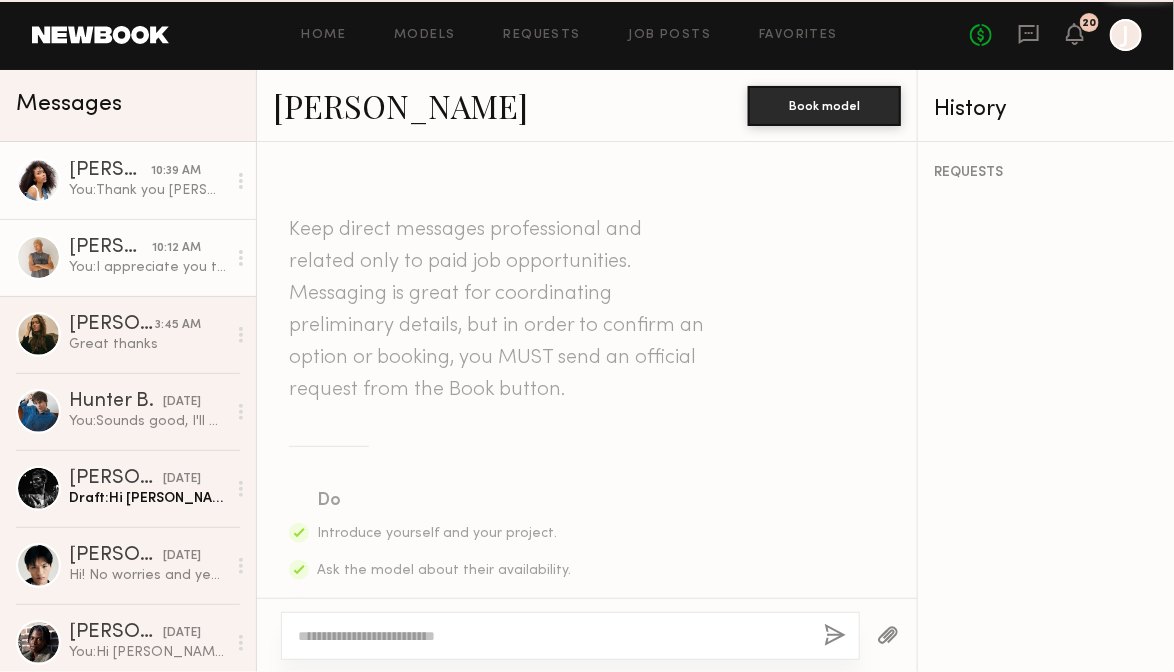 scroll, scrollTop: 4837, scrollLeft: 0, axis: vertical 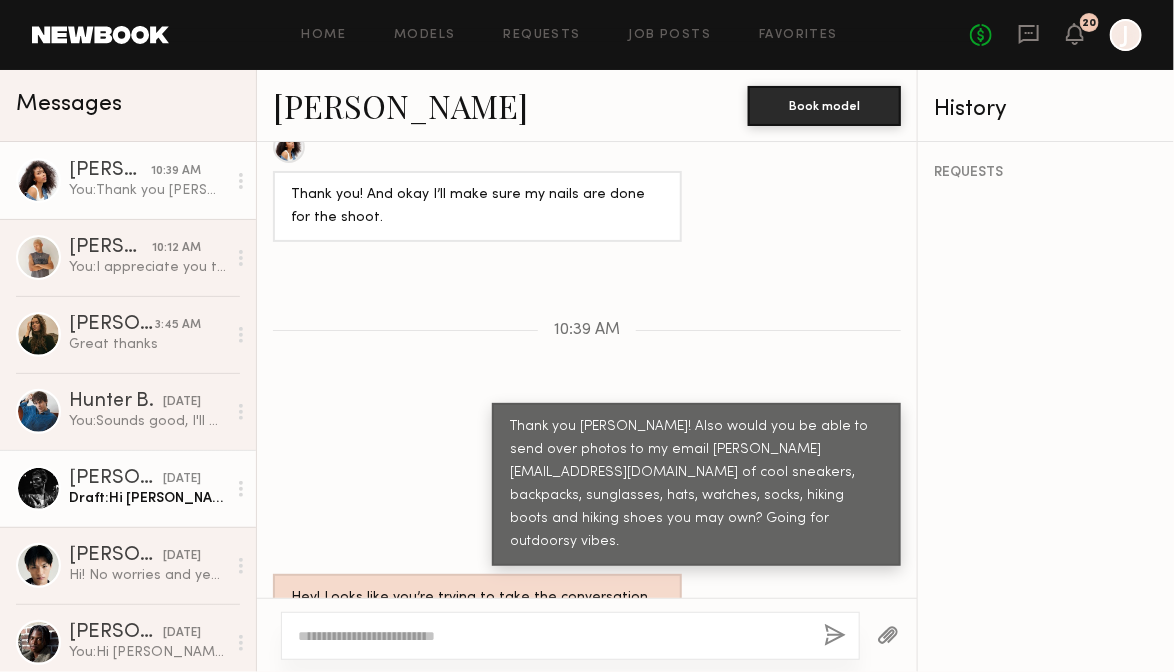 click on "Royce L. yesterday Draft:  Hi Royce!  Would you be able to send over photos to my email maddie@htcollective.com of cool sneakers, backpacks, sunglasses, hats, watches, hiking boots and hiking shoes you may own? Going for outdoorsy vibes." 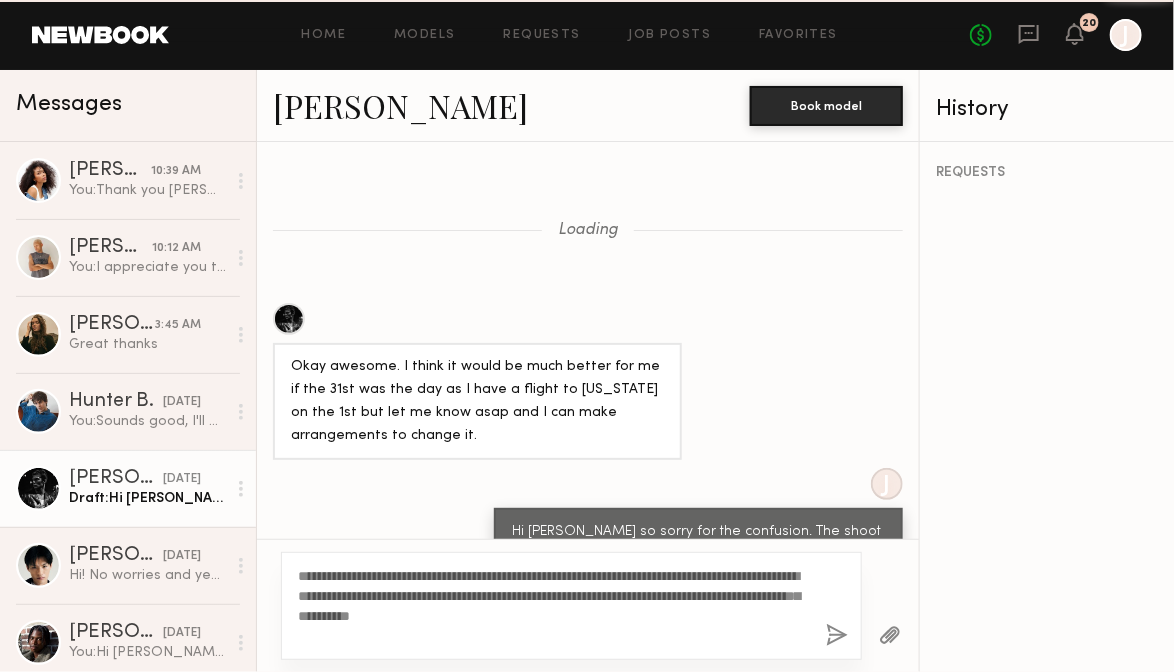 scroll, scrollTop: 1065, scrollLeft: 0, axis: vertical 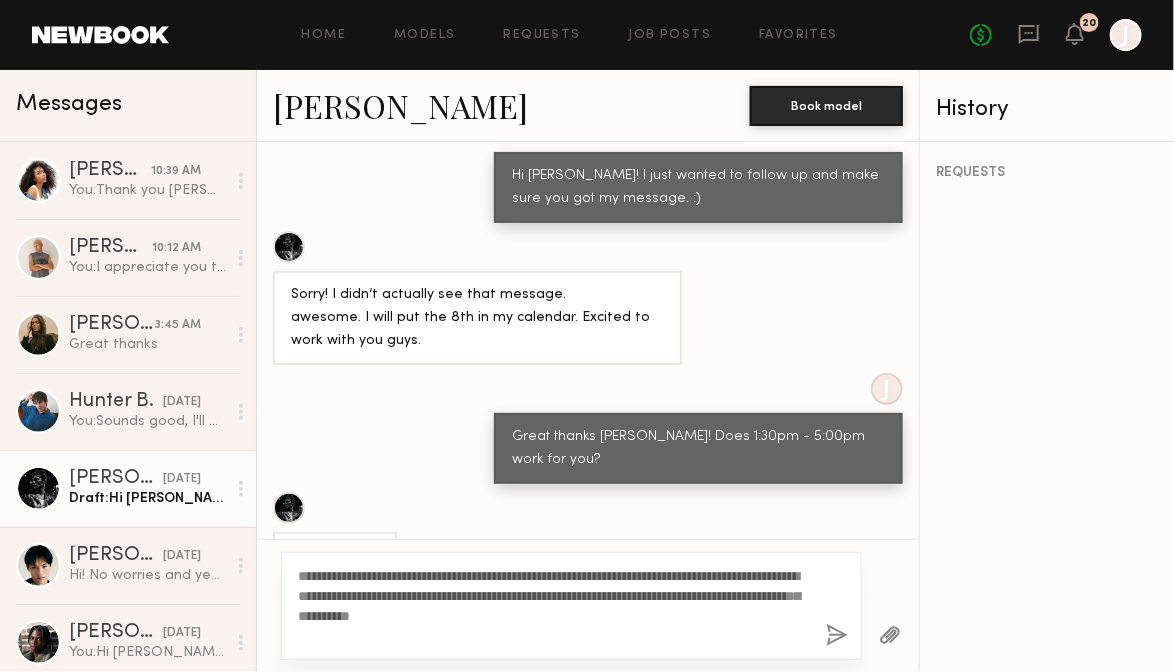 click on "**********" 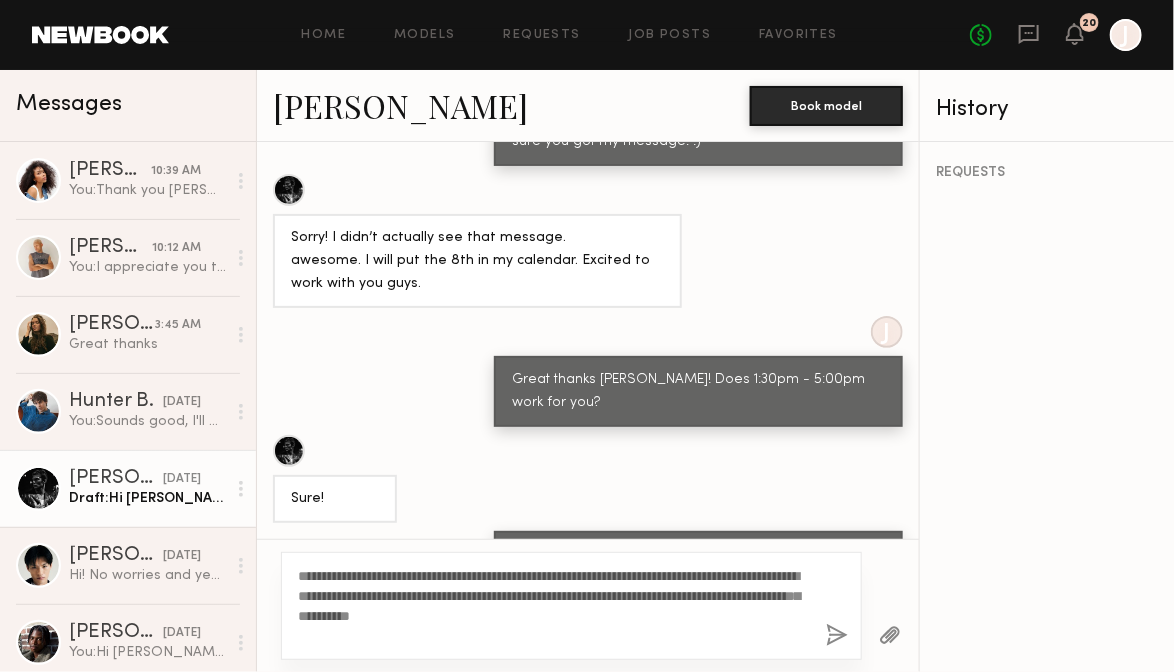 click 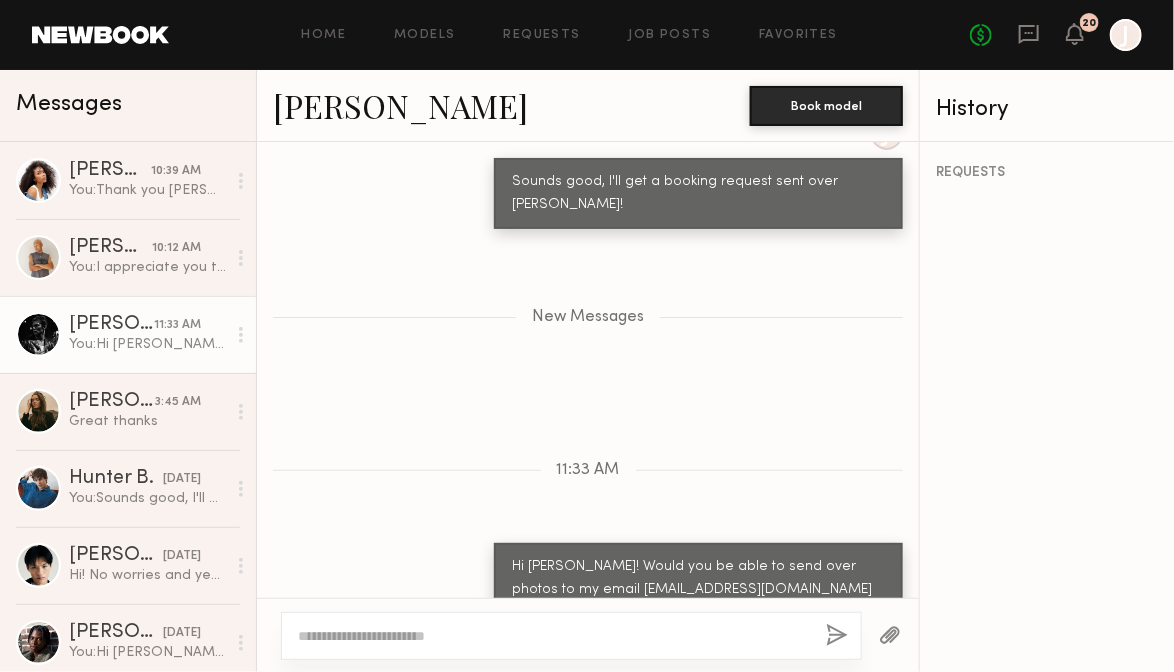 scroll, scrollTop: 1658, scrollLeft: 0, axis: vertical 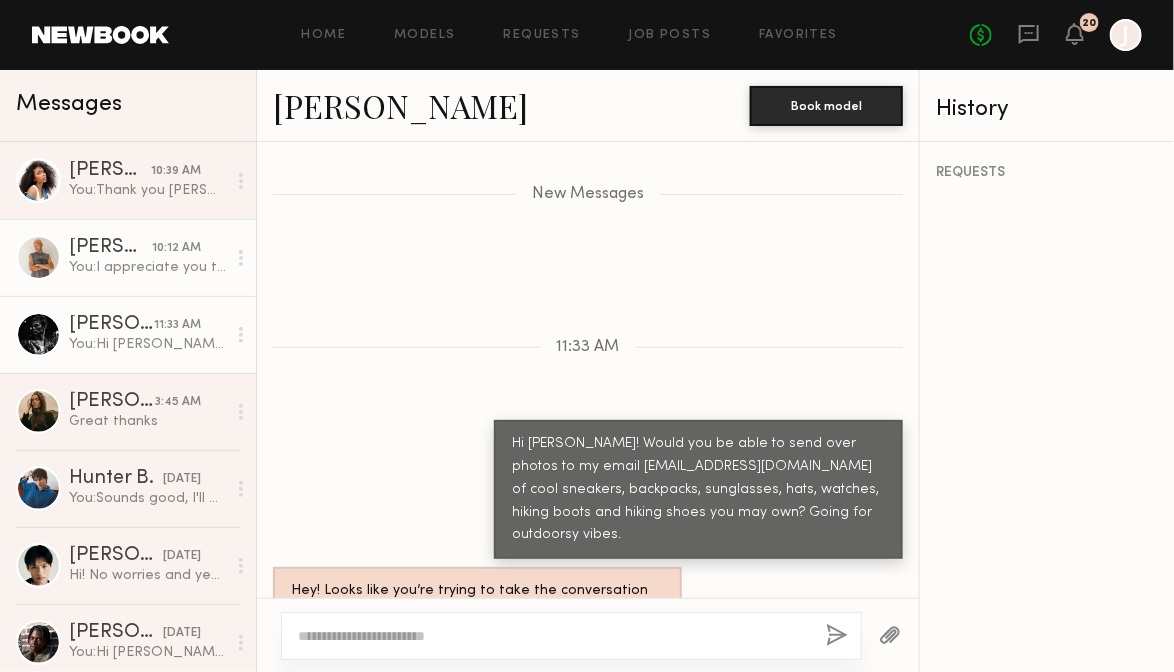 click on "Turner O." 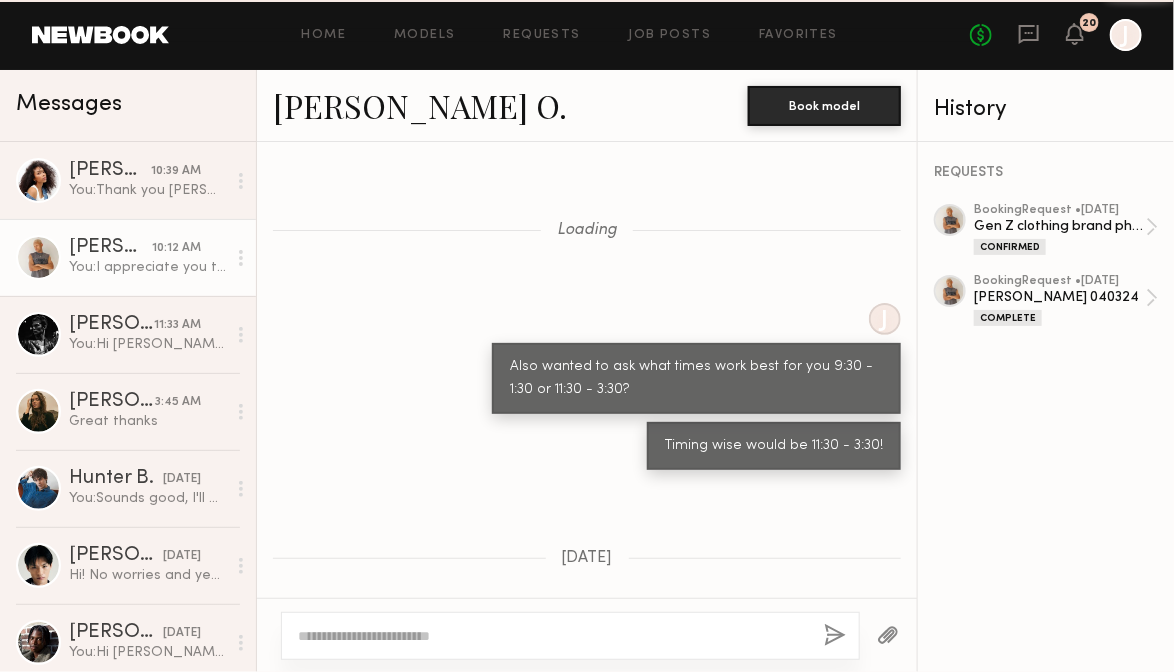 scroll, scrollTop: 1525, scrollLeft: 0, axis: vertical 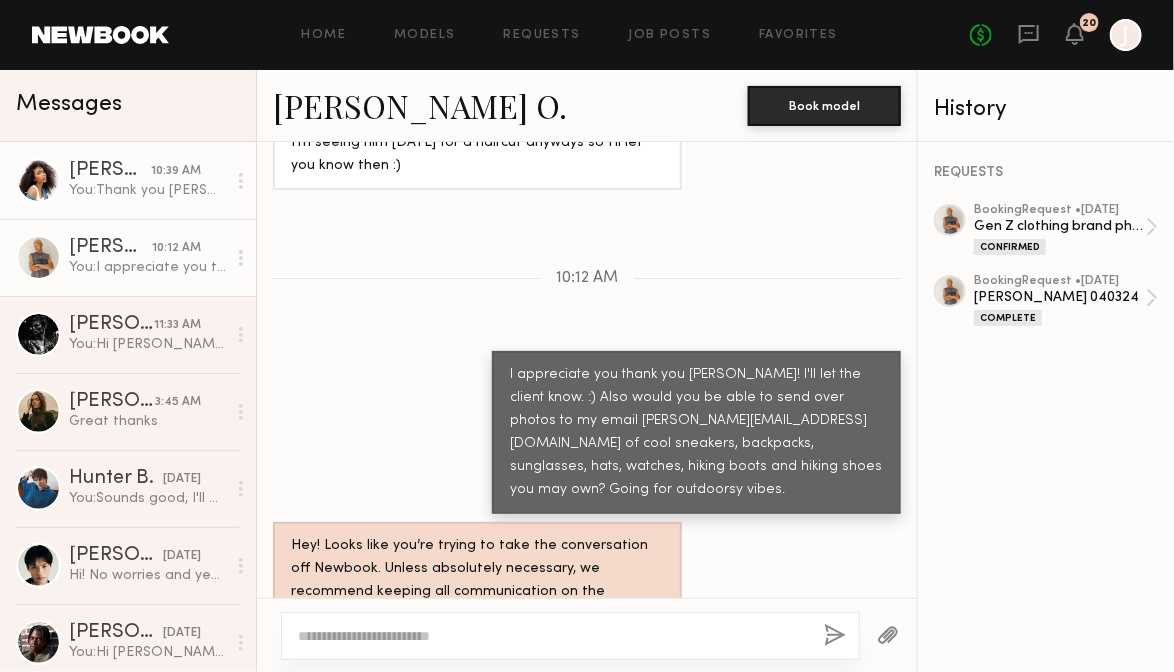 click on "Janelle J. 10:39 AM You:  Thank you Janelle! Also would you be able to send over photos to my email maddie@htcollective.com of cool sneakers, backpacks, sunglasses, hats, watches, socks, hiking boots and hiking shoes you may own? Going for outdoorsy vibes." 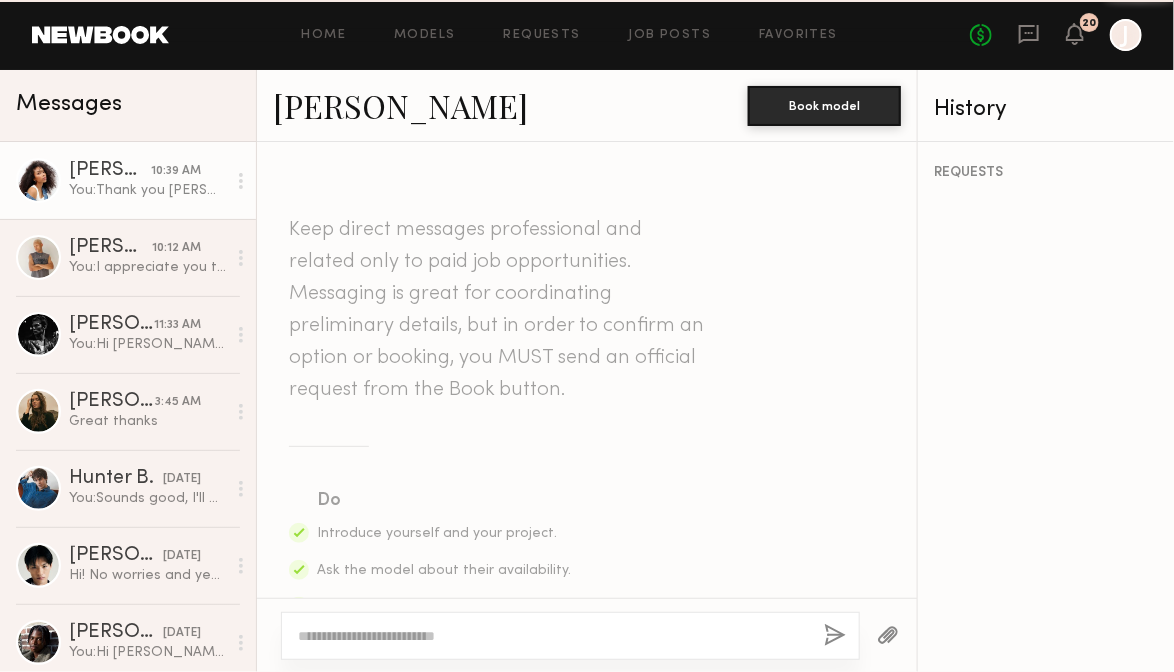 scroll, scrollTop: 4837, scrollLeft: 0, axis: vertical 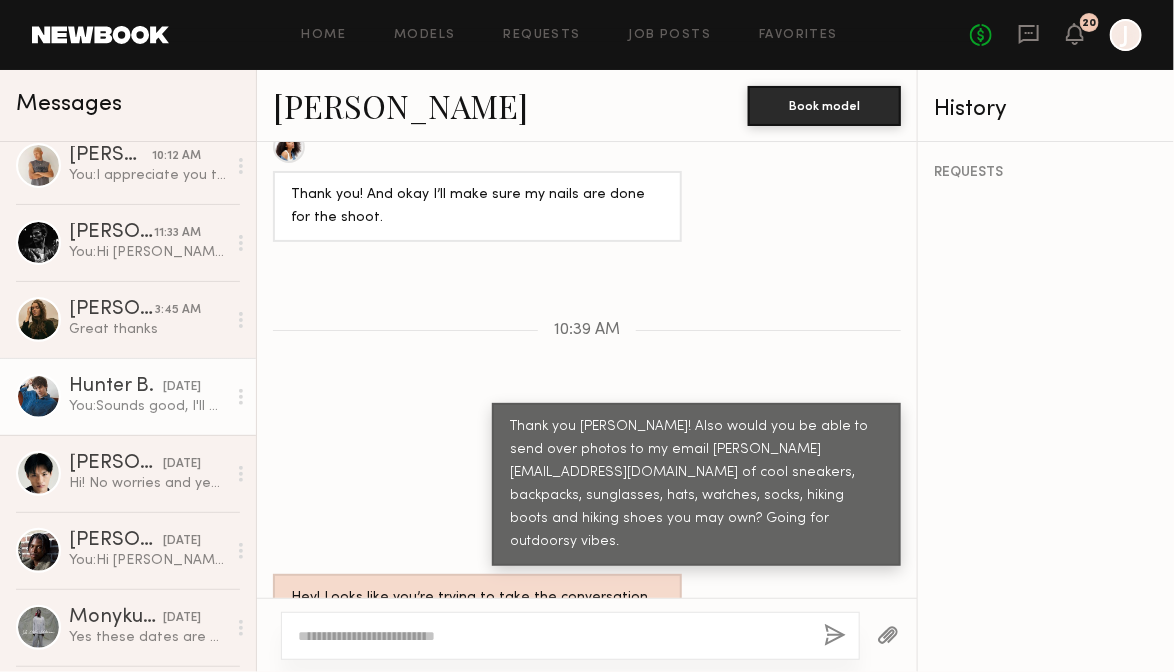 click on "Hunter B." 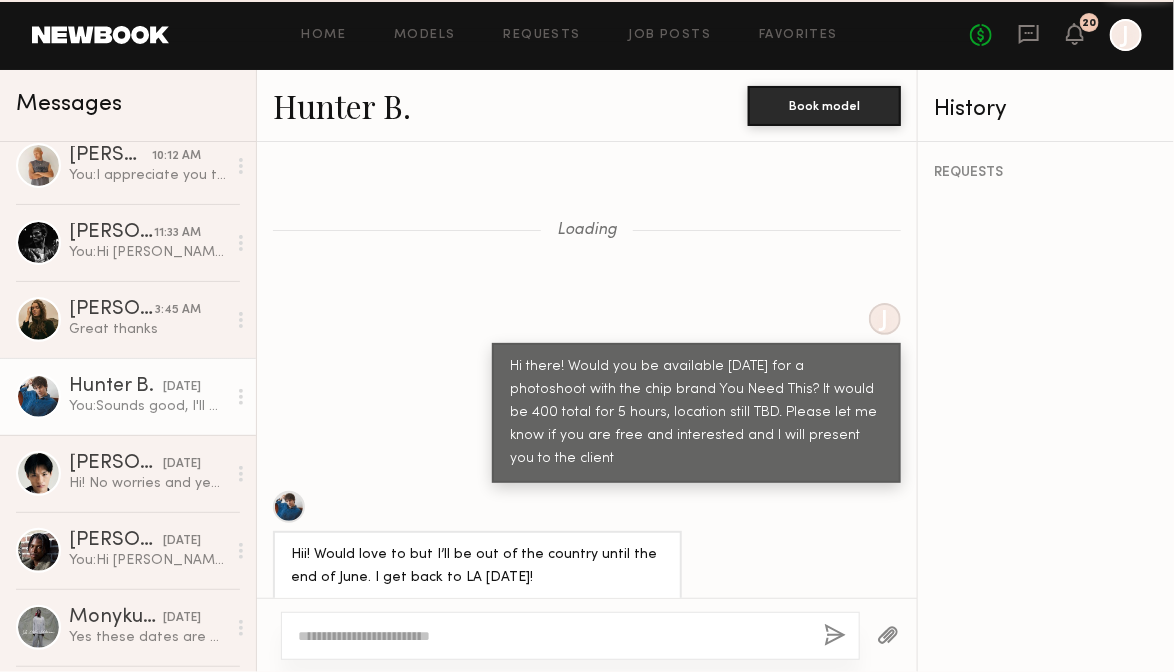 scroll, scrollTop: 3956, scrollLeft: 0, axis: vertical 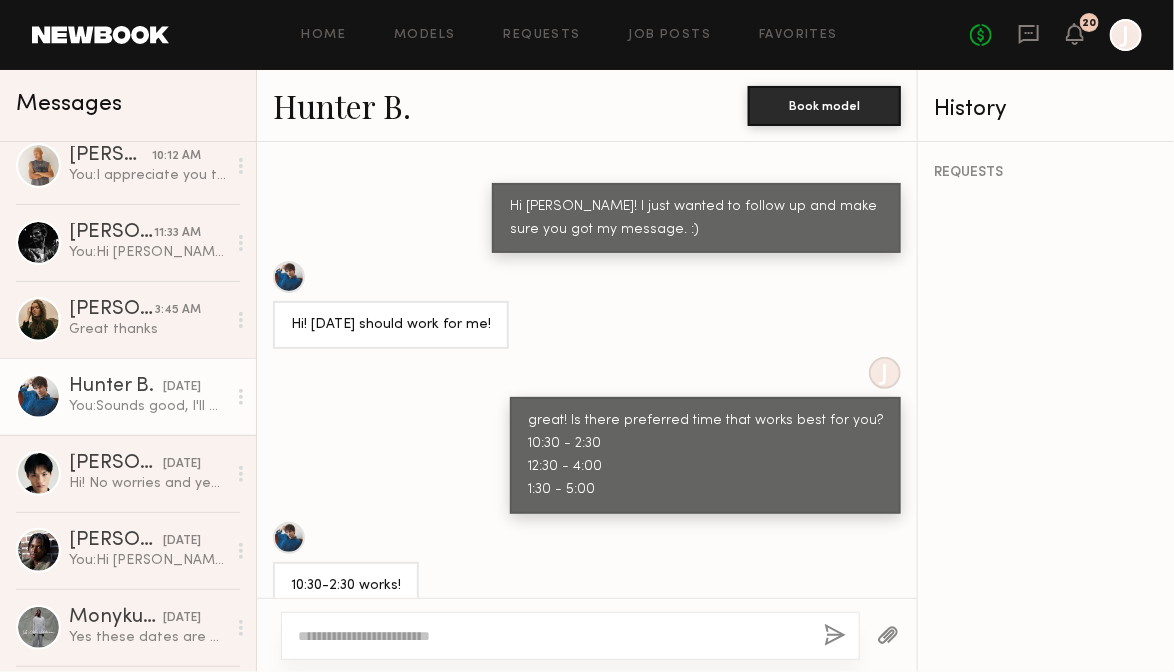 click 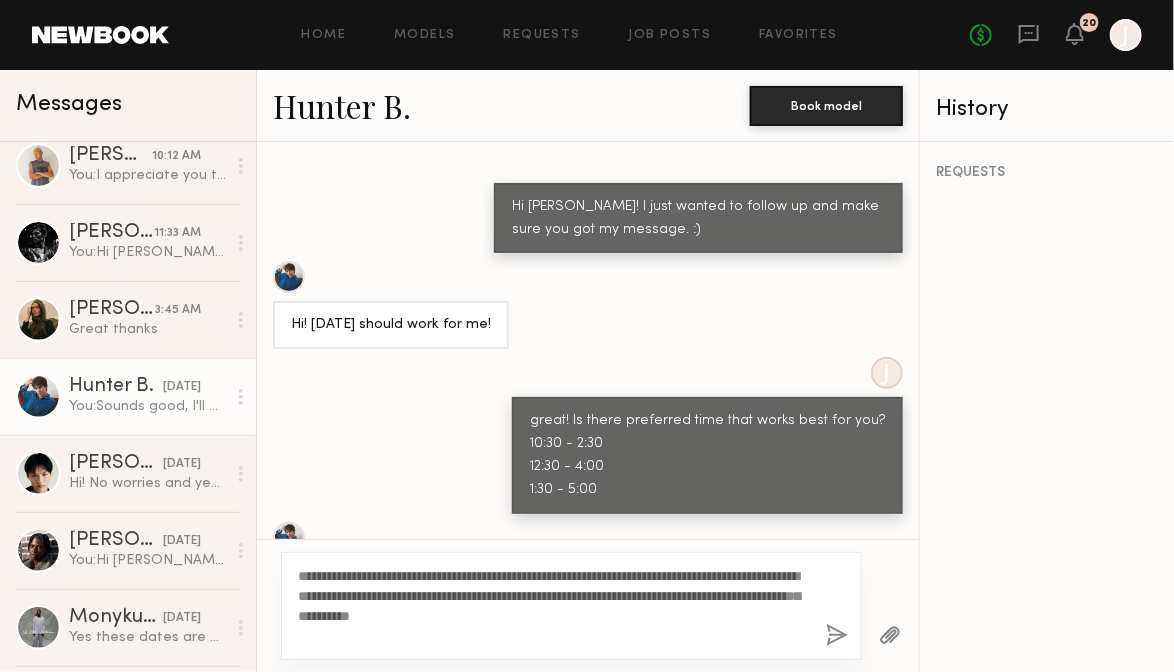 click on "**********" 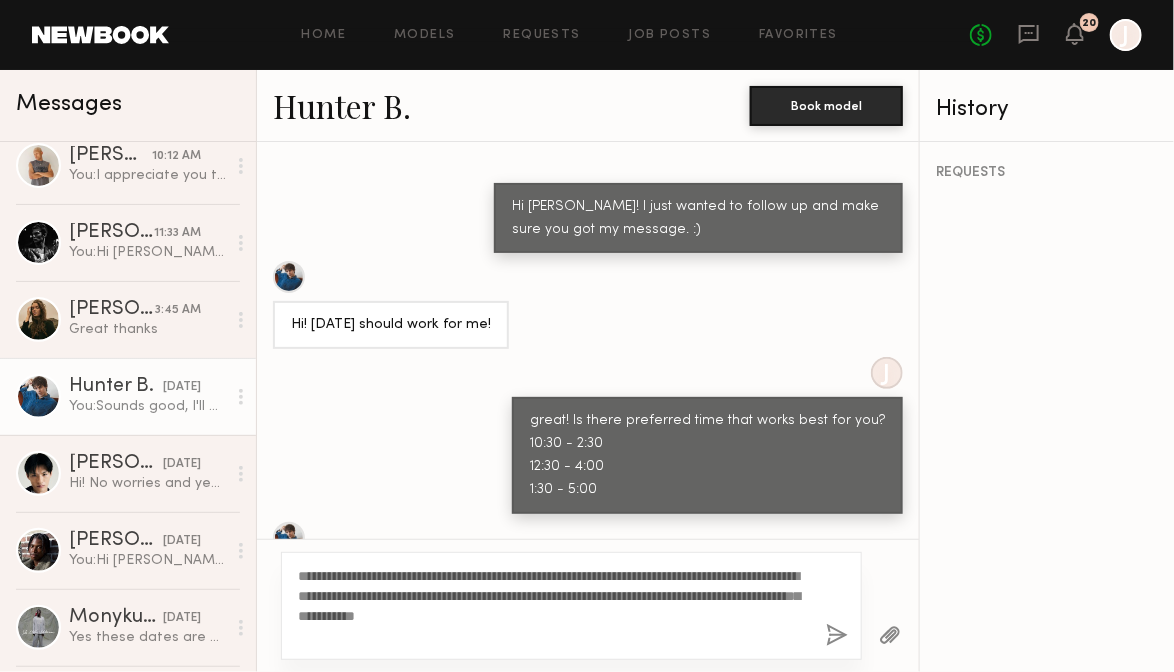 click on "**********" 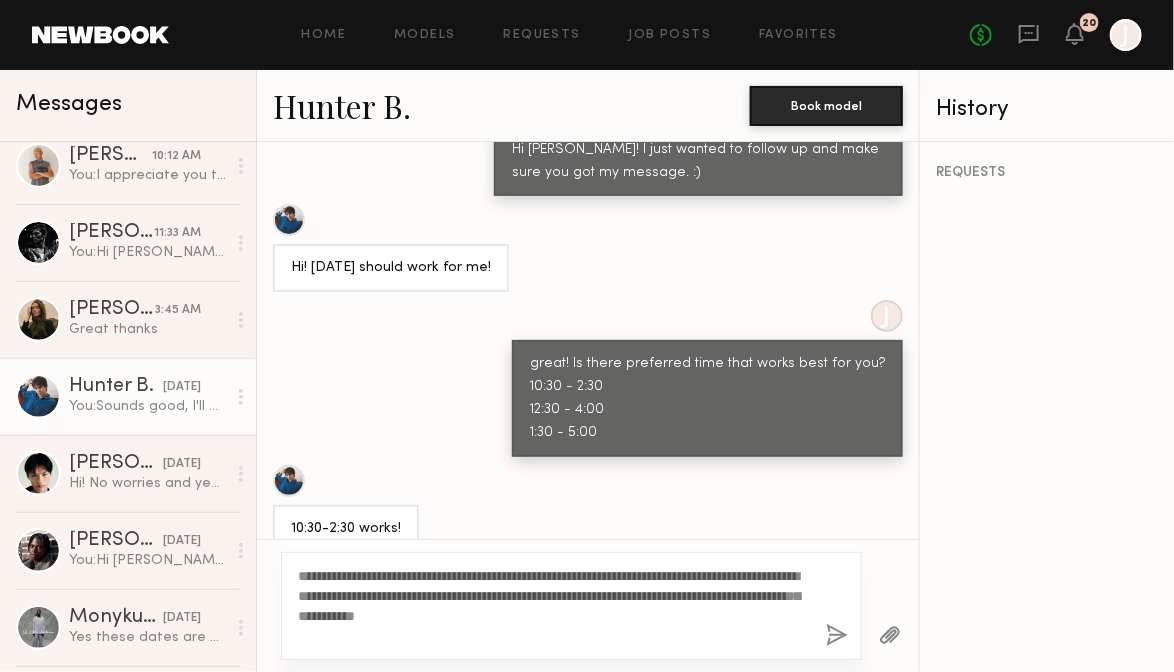 type on "**********" 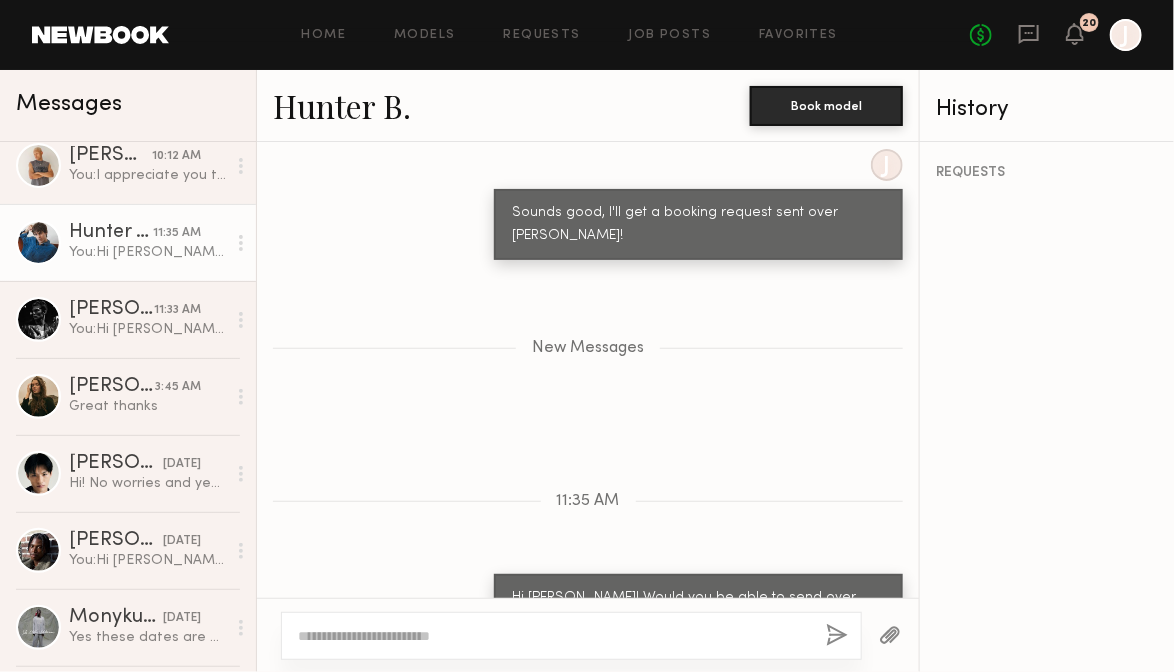 scroll, scrollTop: 4549, scrollLeft: 0, axis: vertical 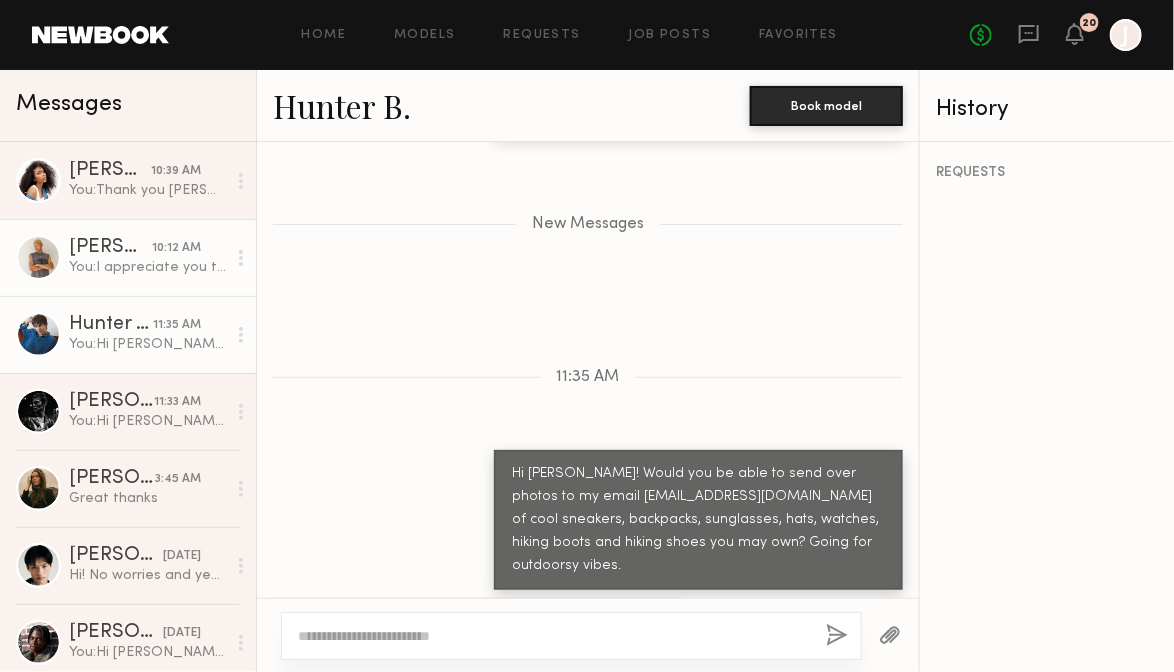 click on "Janelle J." 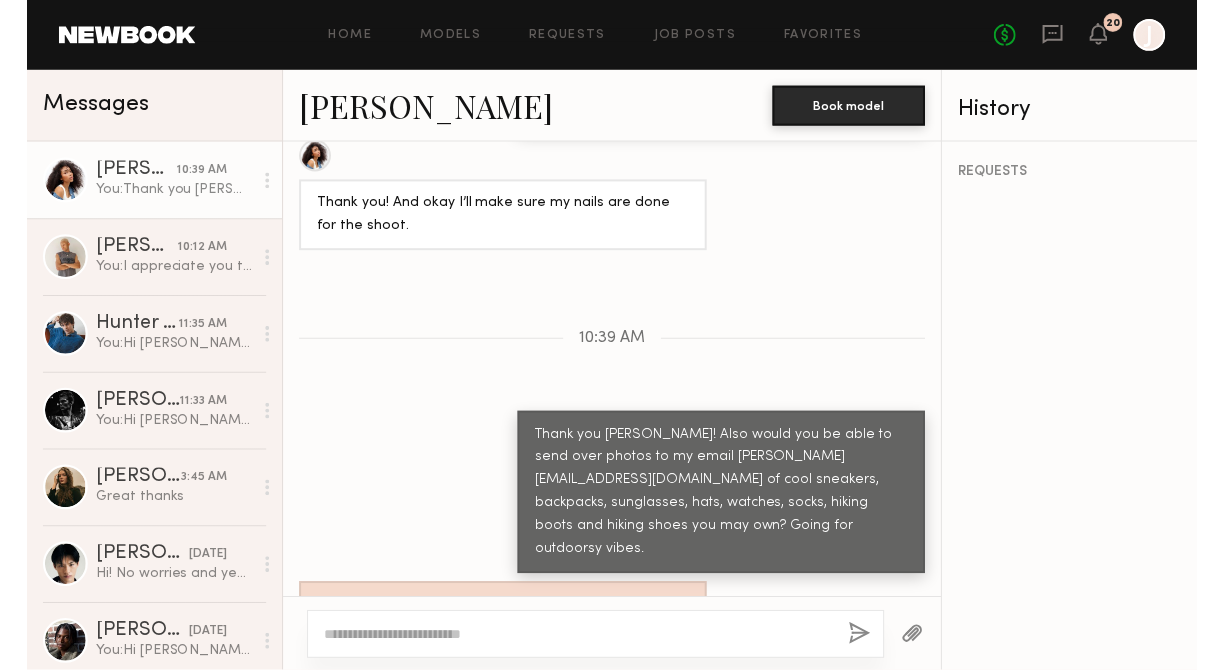scroll, scrollTop: 4837, scrollLeft: 0, axis: vertical 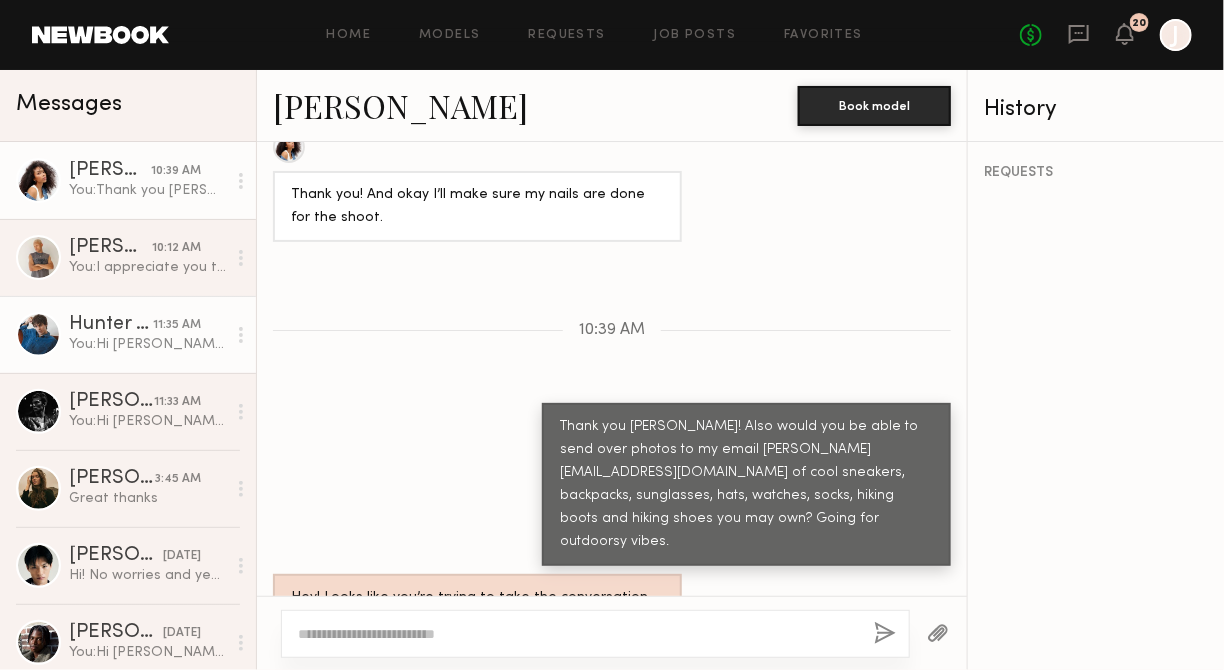 click on "Hunter B." 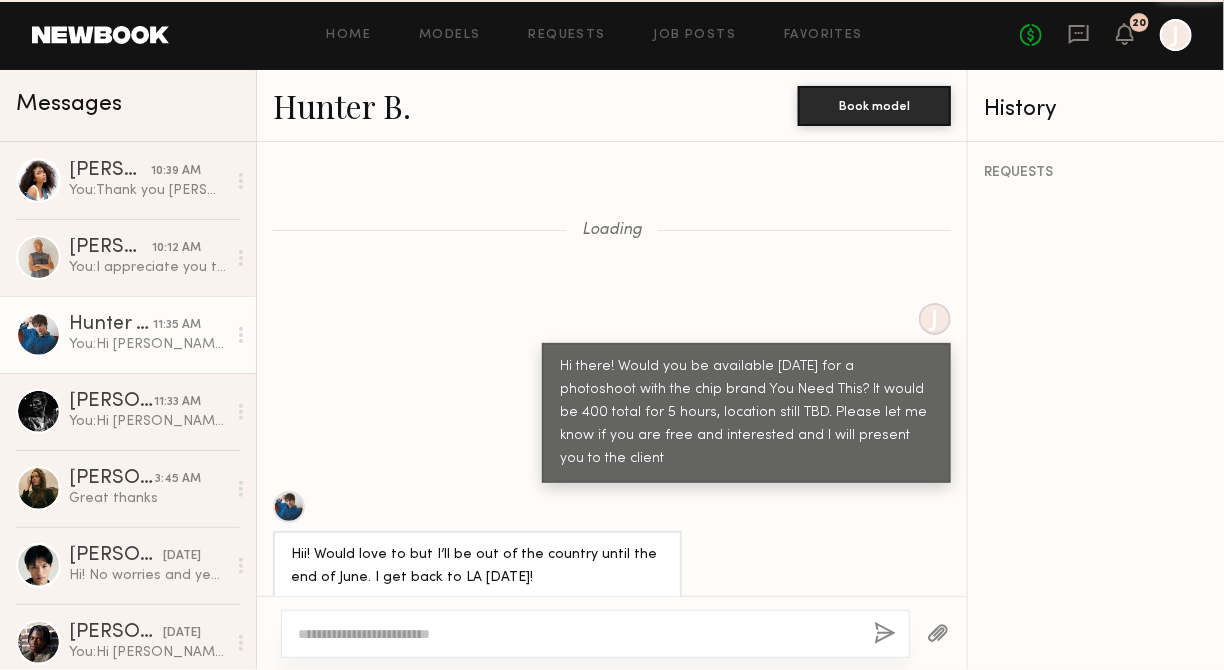 scroll, scrollTop: 4398, scrollLeft: 0, axis: vertical 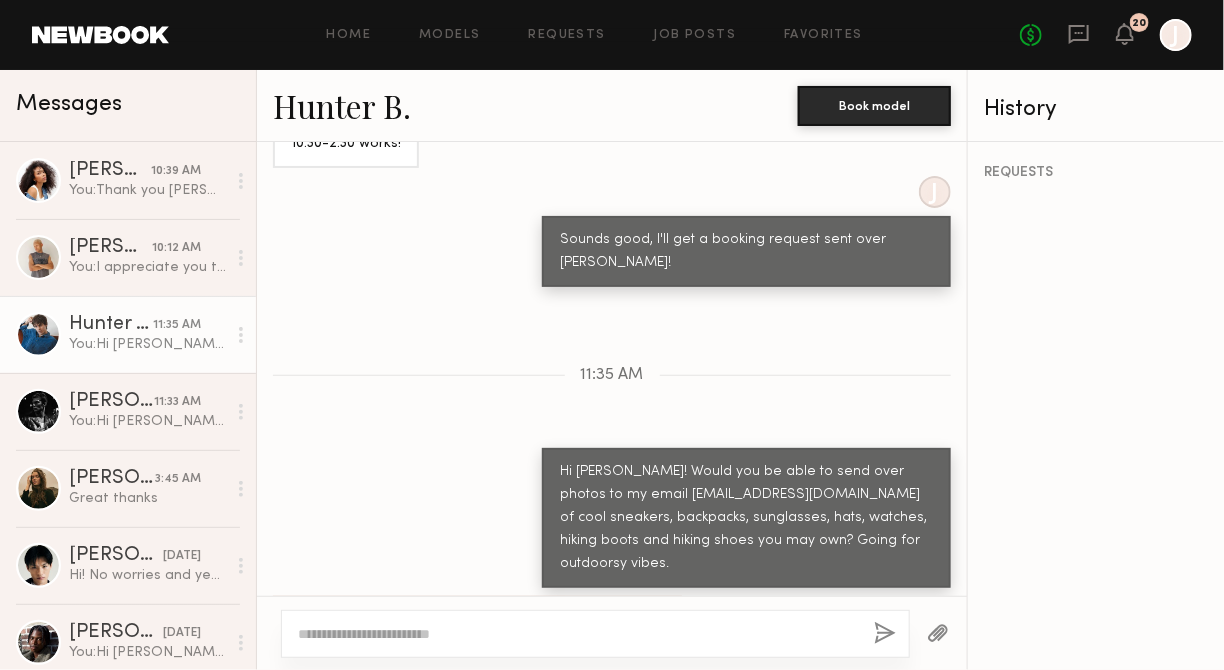 click on "Hunter B." 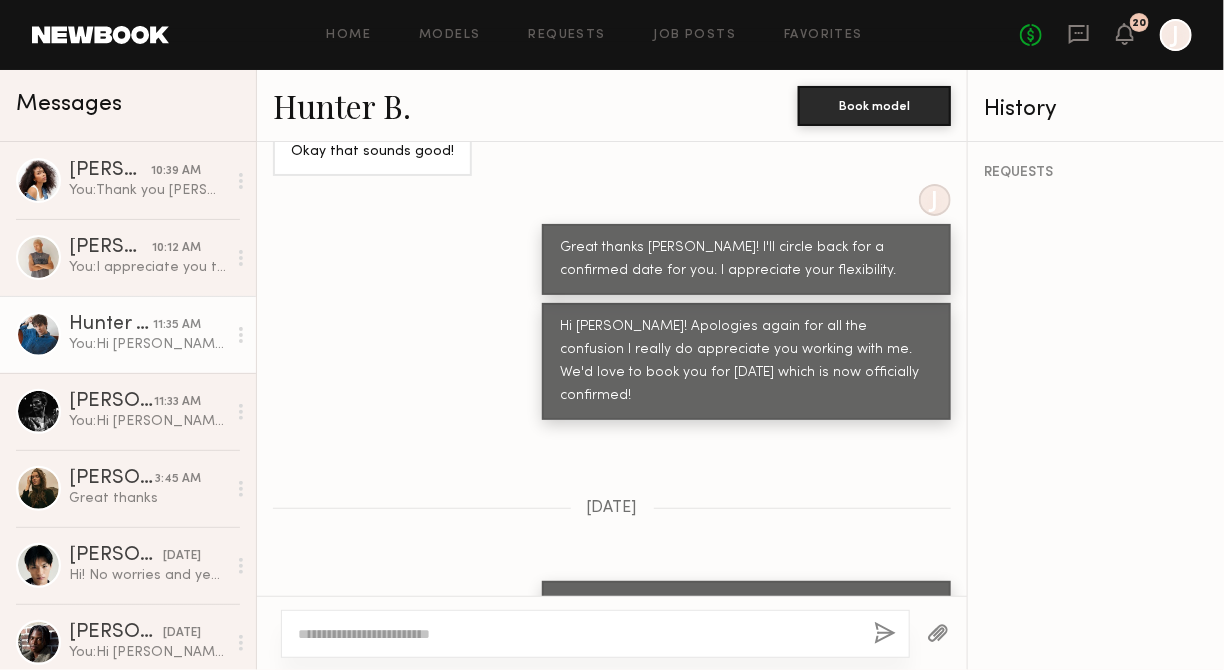 scroll, scrollTop: 4398, scrollLeft: 0, axis: vertical 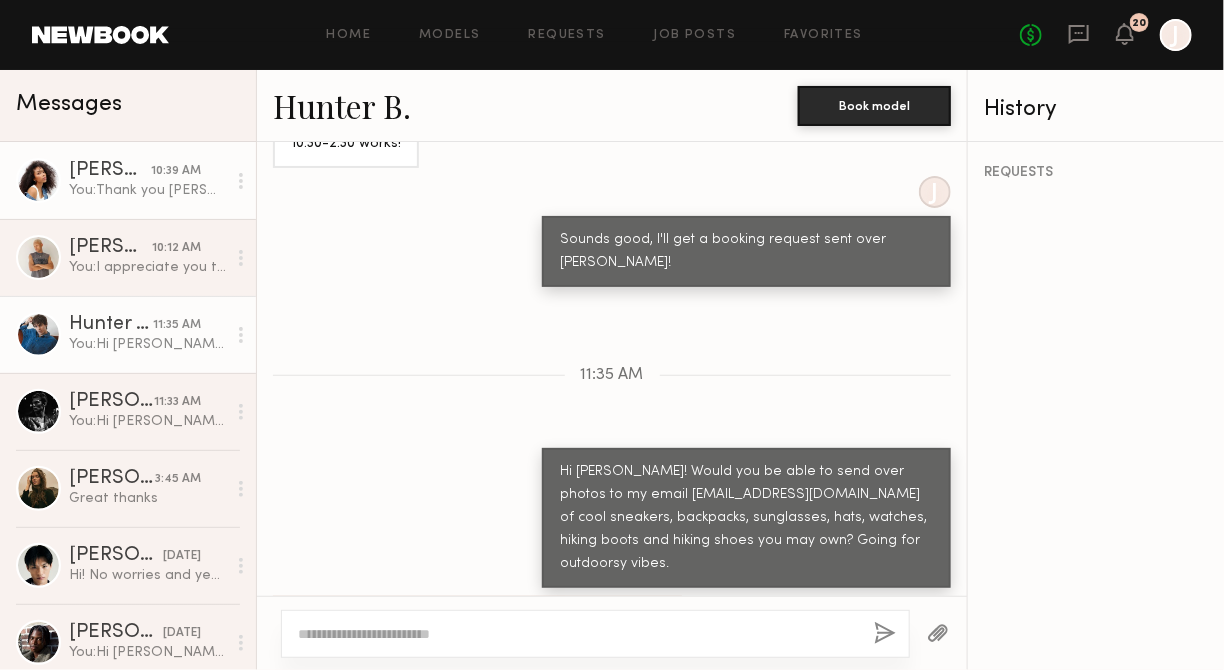 click on "Janelle J. 10:39 AM You:  Thank you Janelle! Also would you be able to send over photos to my email maddie@htcollective.com of cool sneakers, backpacks, sunglasses, hats, watches, socks, hiking boots and hiking shoes you may own? Going for outdoorsy vibes." 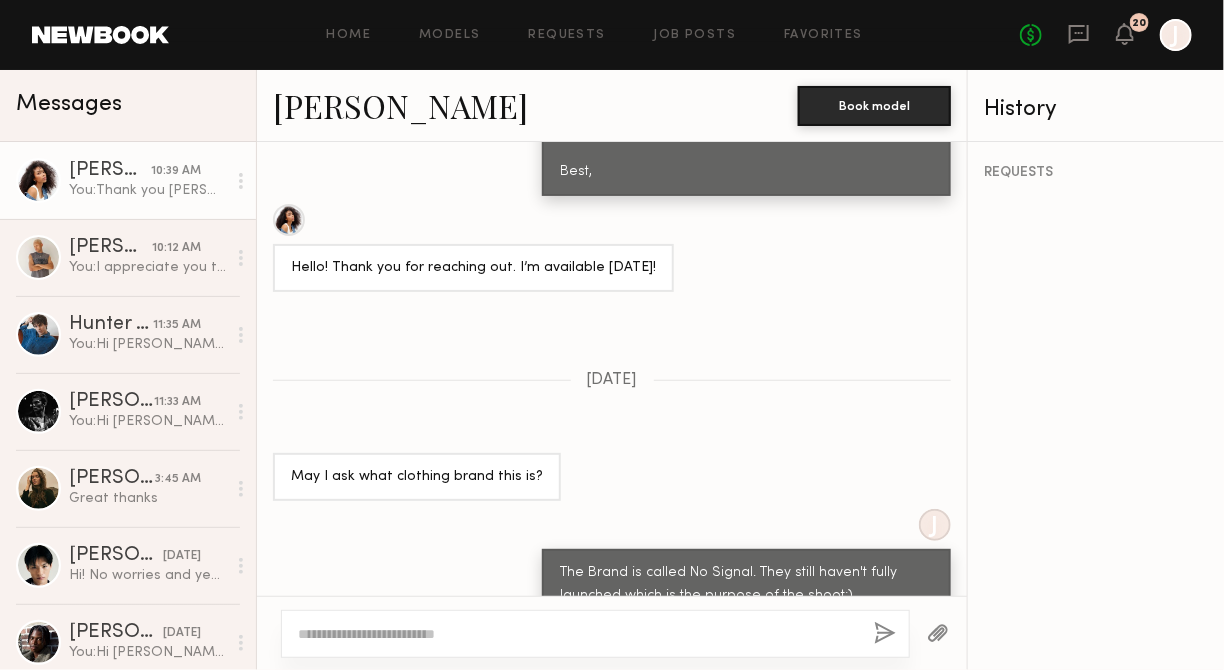 scroll, scrollTop: 1288, scrollLeft: 0, axis: vertical 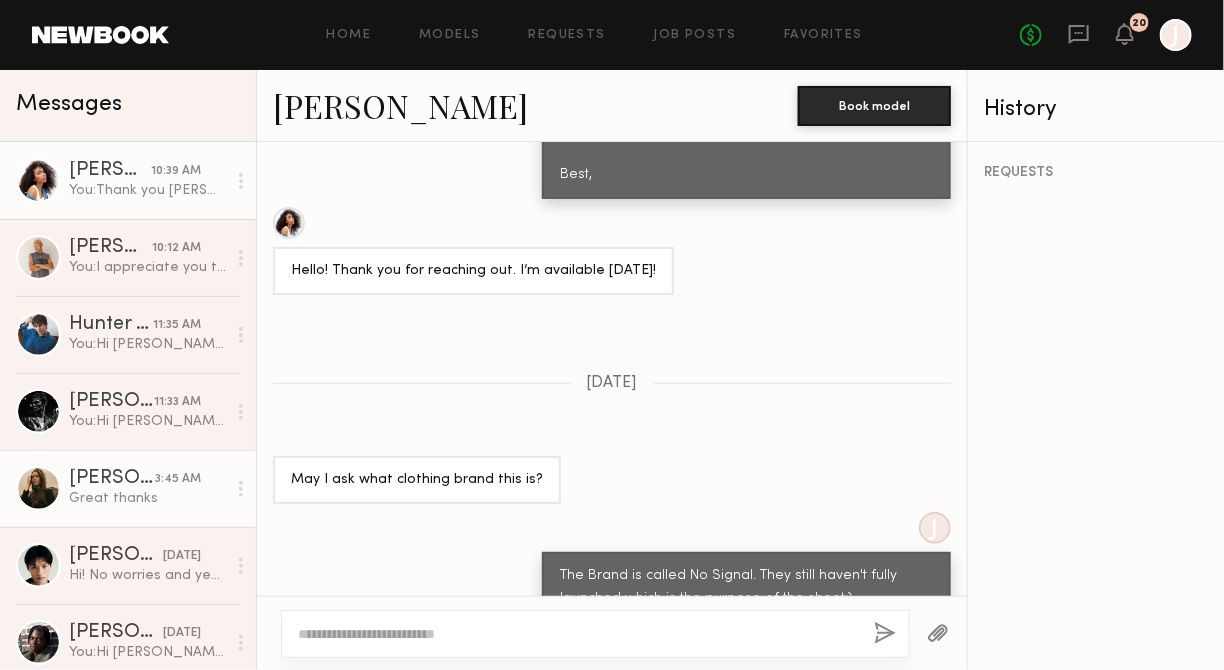 click on "Great thanks" 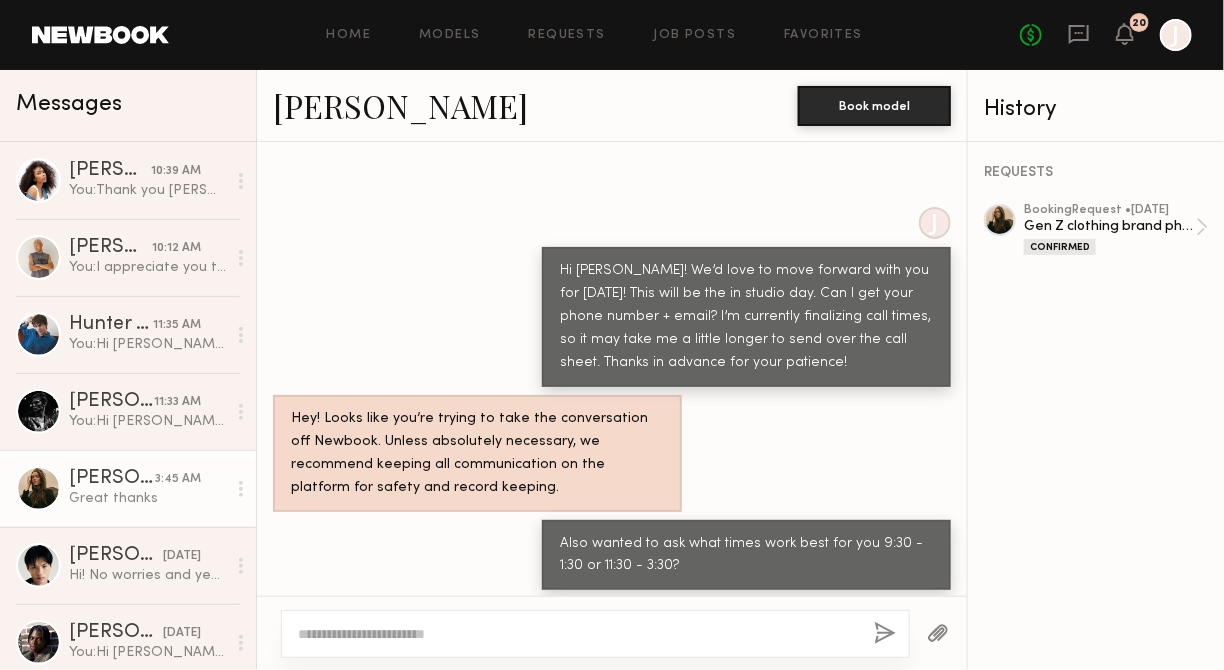 scroll, scrollTop: 335, scrollLeft: 0, axis: vertical 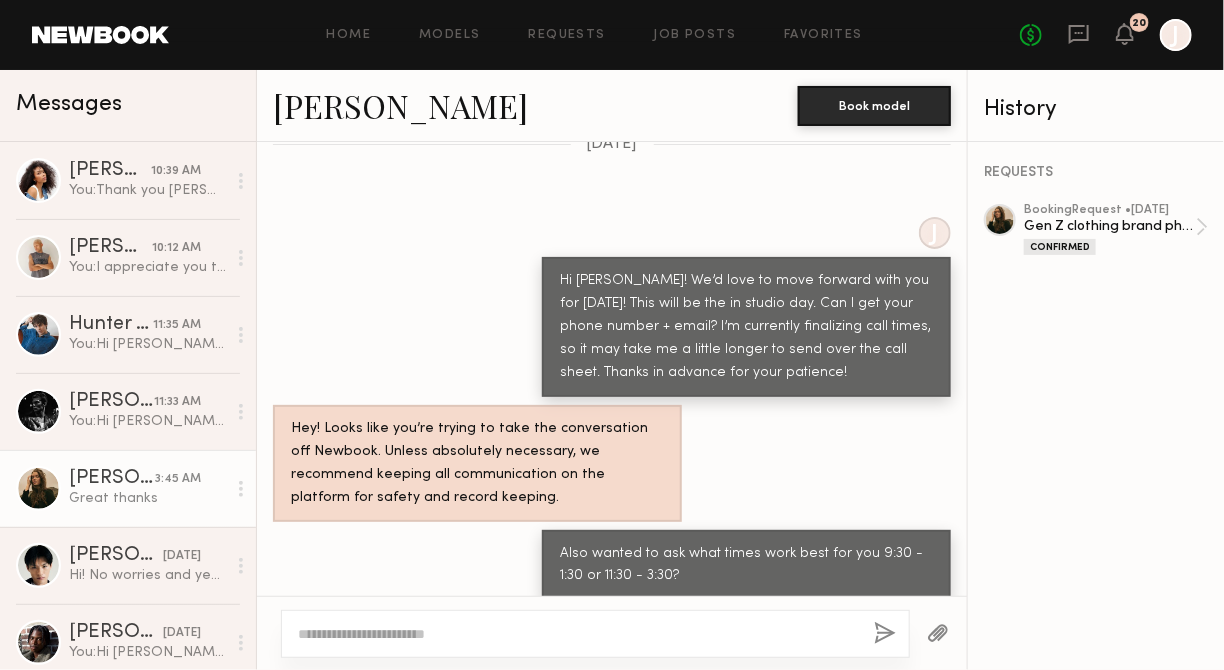 drag, startPoint x: 883, startPoint y: 298, endPoint x: 879, endPoint y: 385, distance: 87.0919 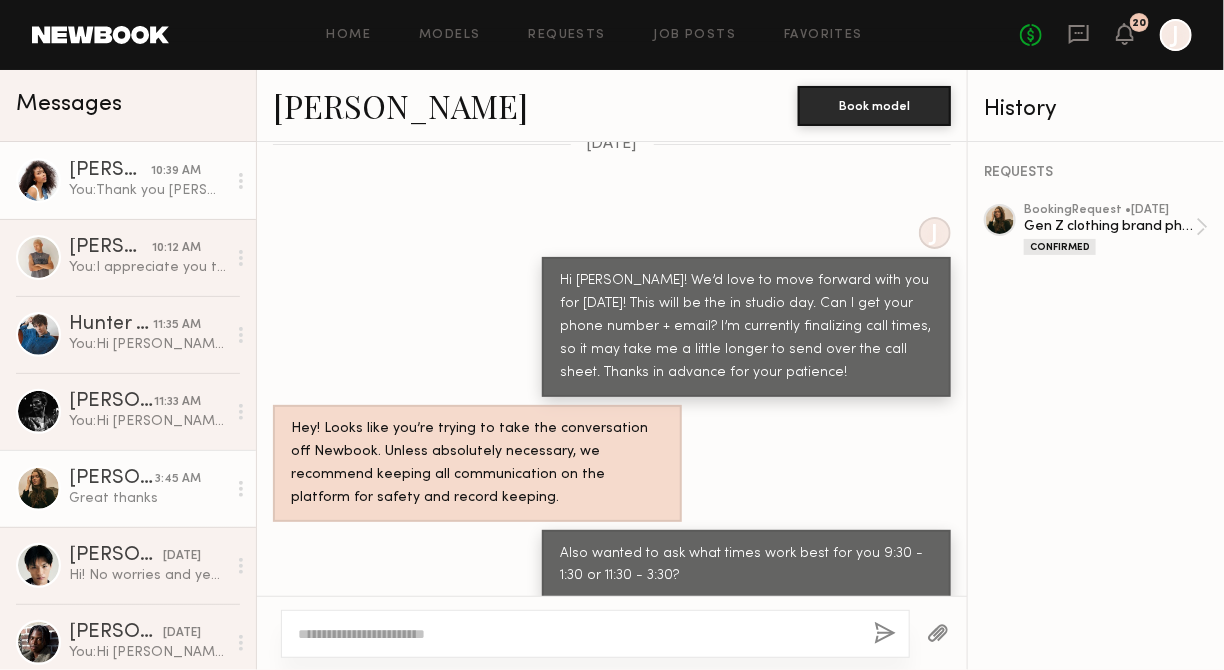 click on "You:  Thank you Janelle! Also would you be able to send over photos to my email maddie@htcollective.com of cool sneakers, backpacks, sunglasses, hats, watches, socks, hiking boots and hiking shoes you may own? Going for outdoorsy vibes." 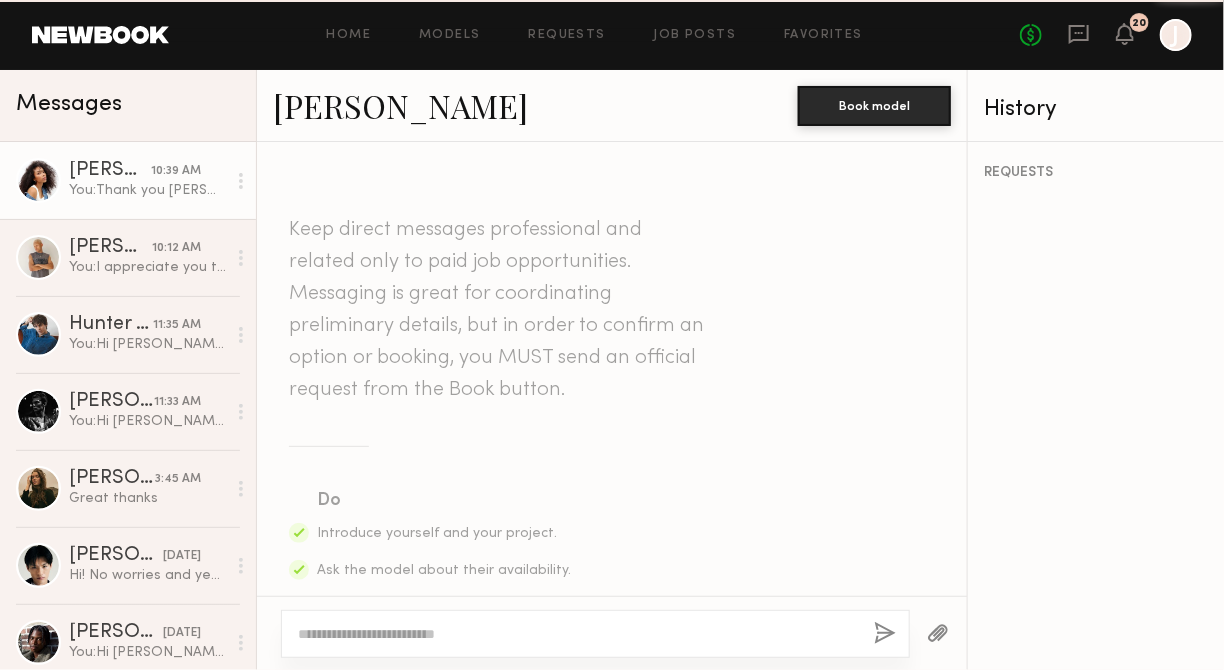 scroll, scrollTop: 4840, scrollLeft: 0, axis: vertical 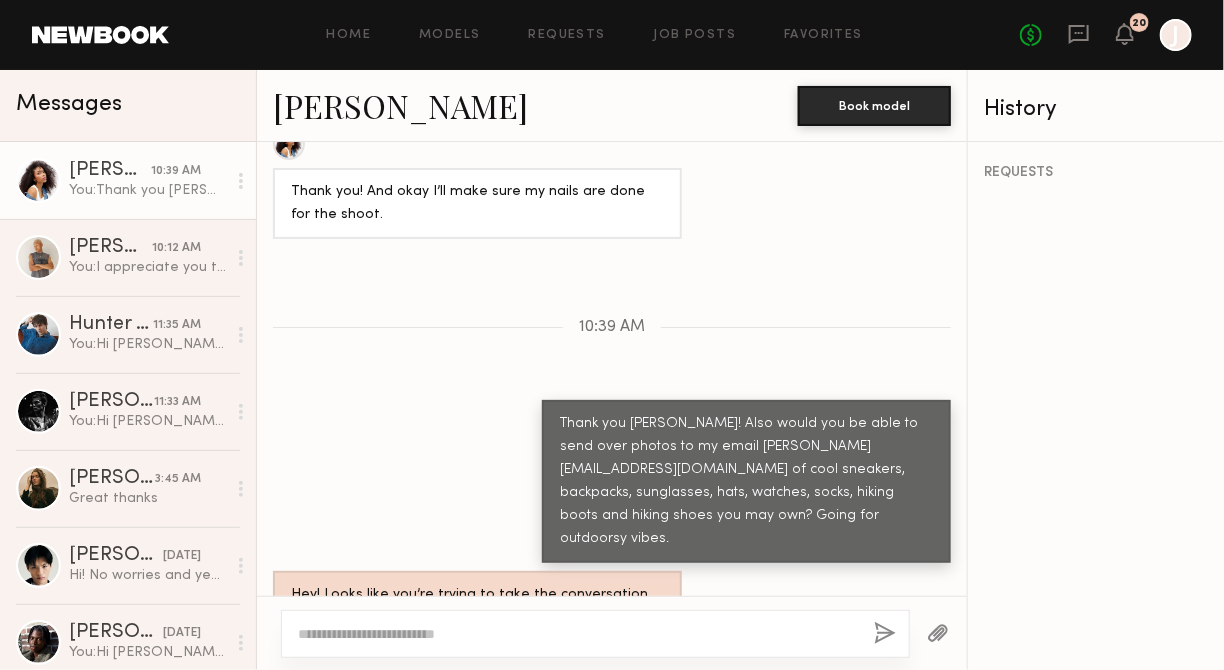 click 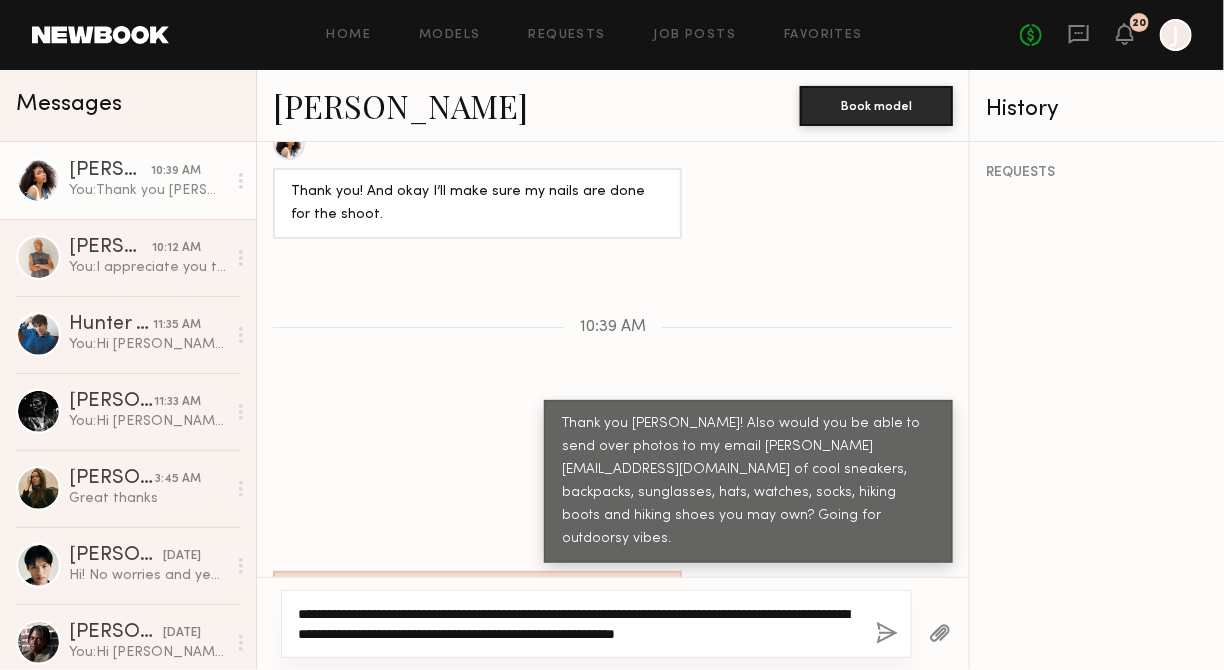click on "**********" 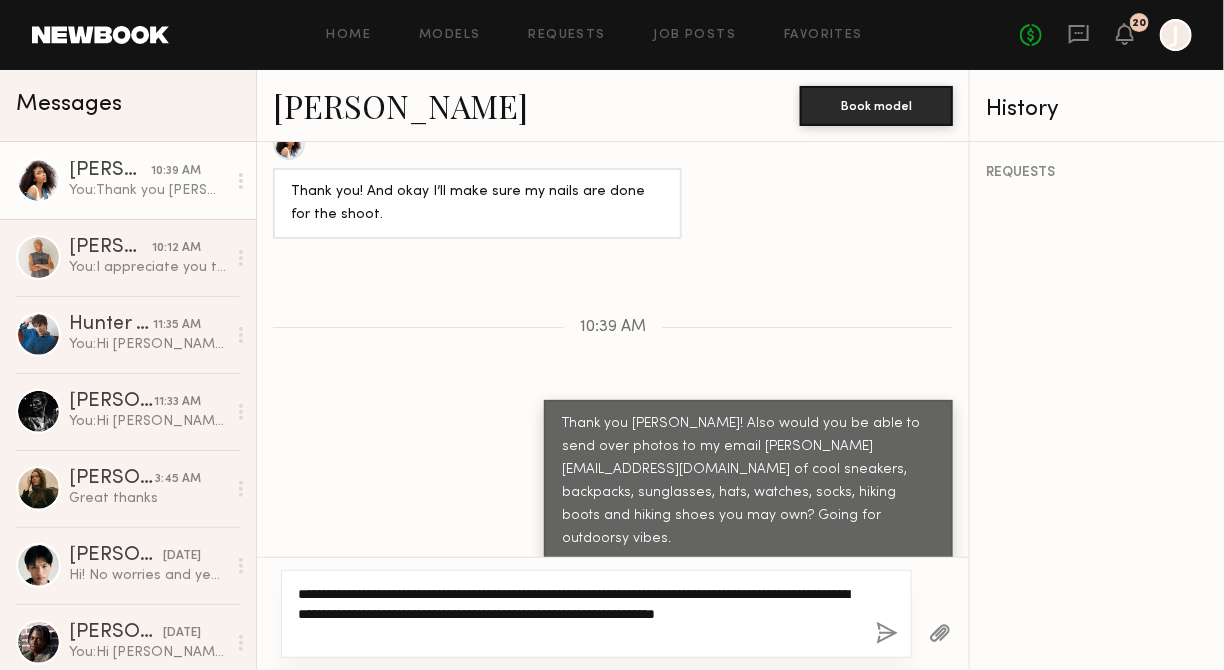 click on "**********" 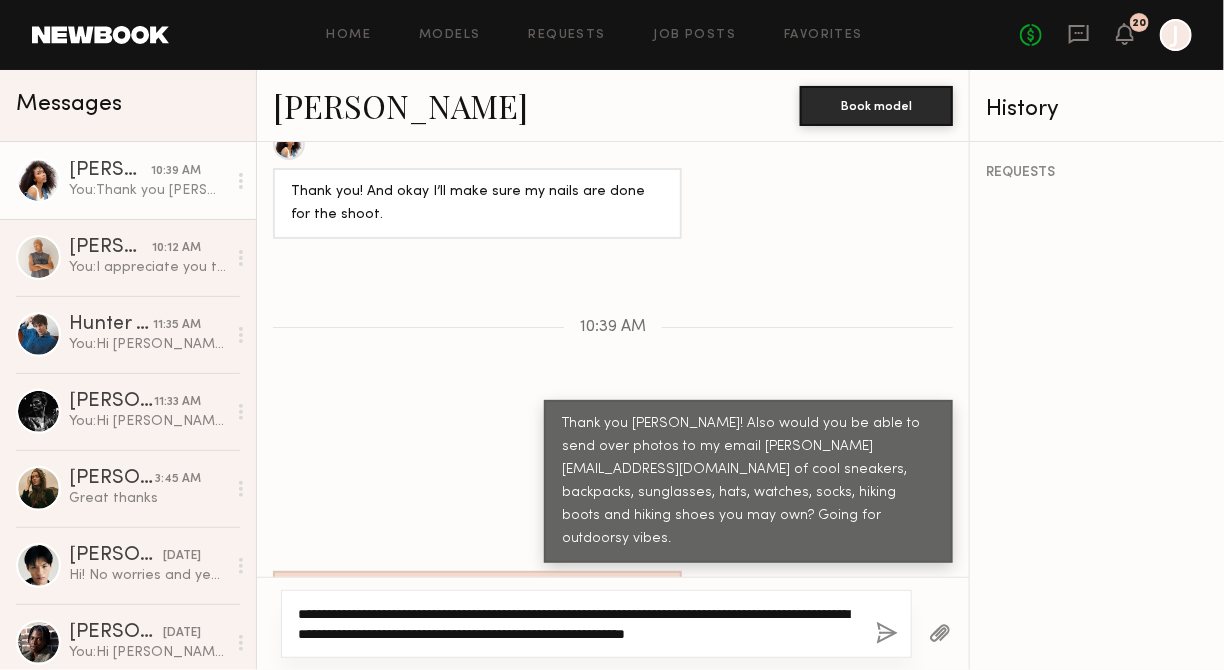 click on "**********" 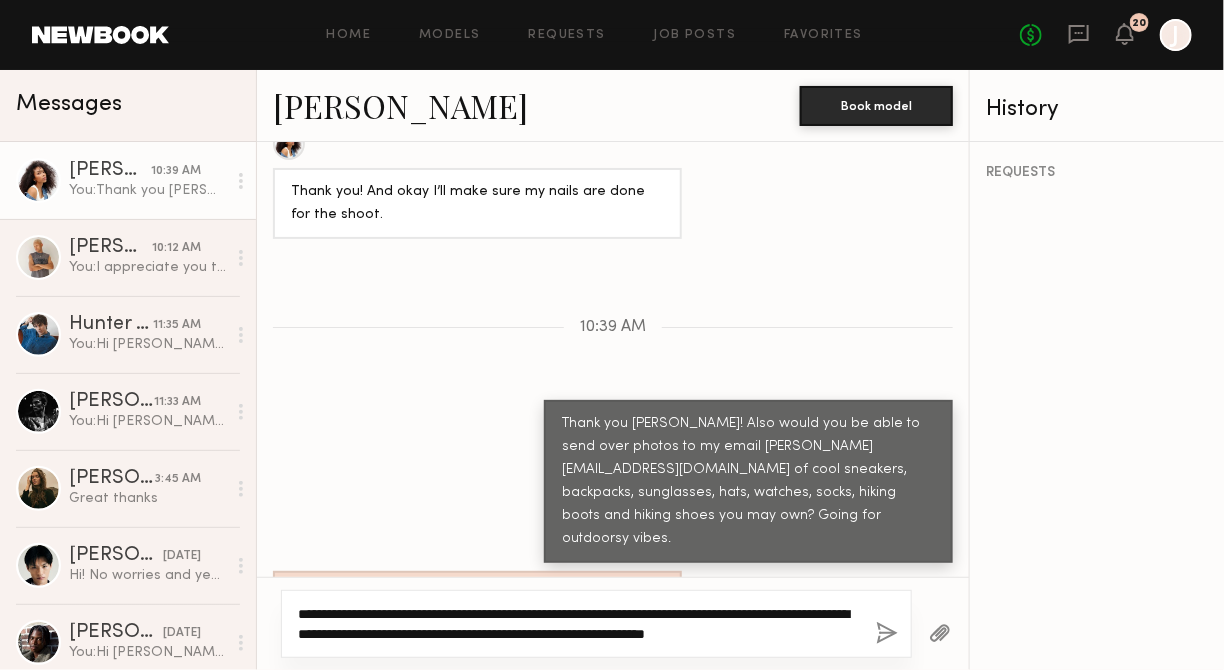 click on "**********" 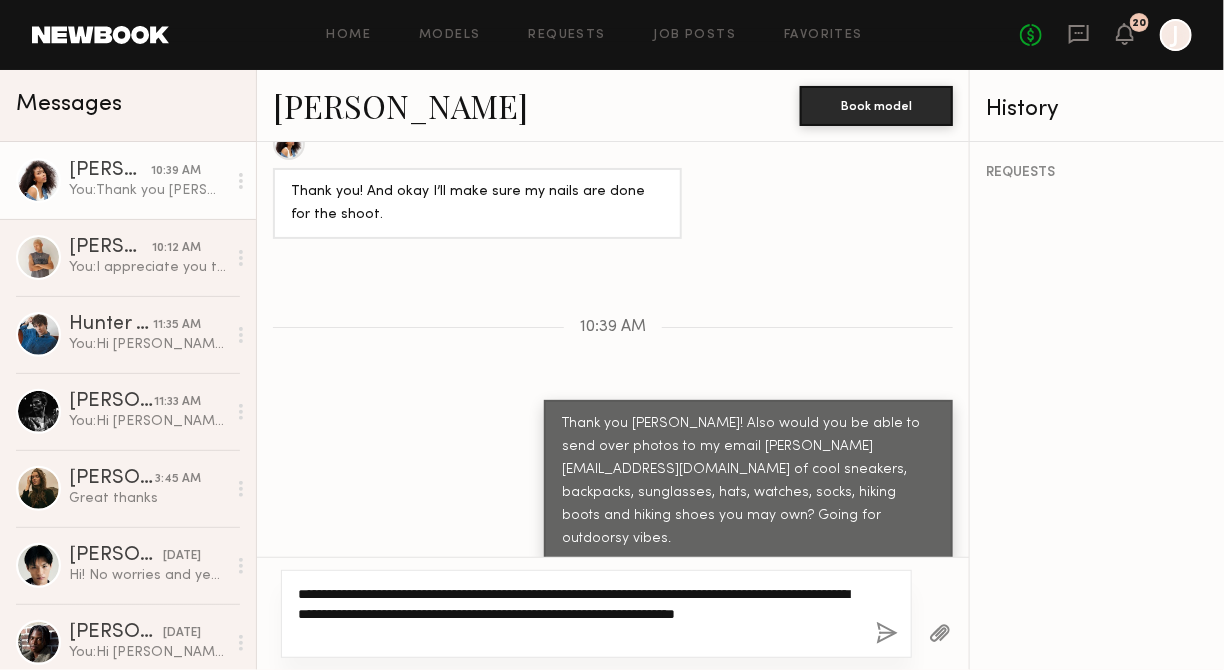 click on "**********" 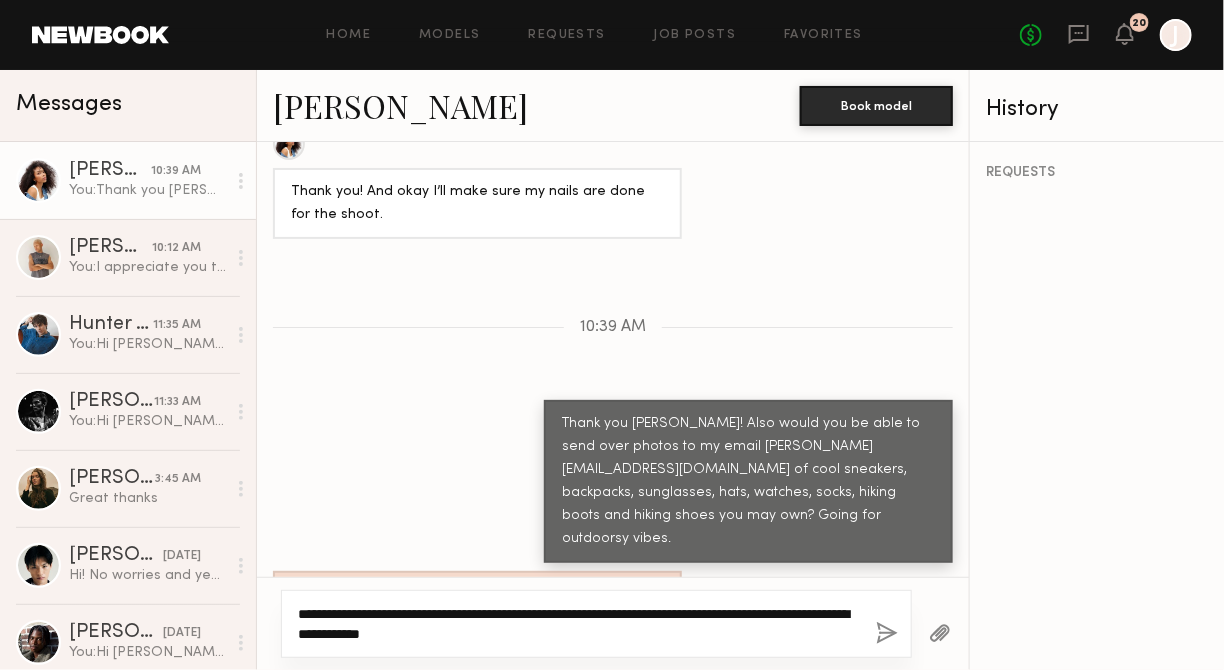 click on "**********" 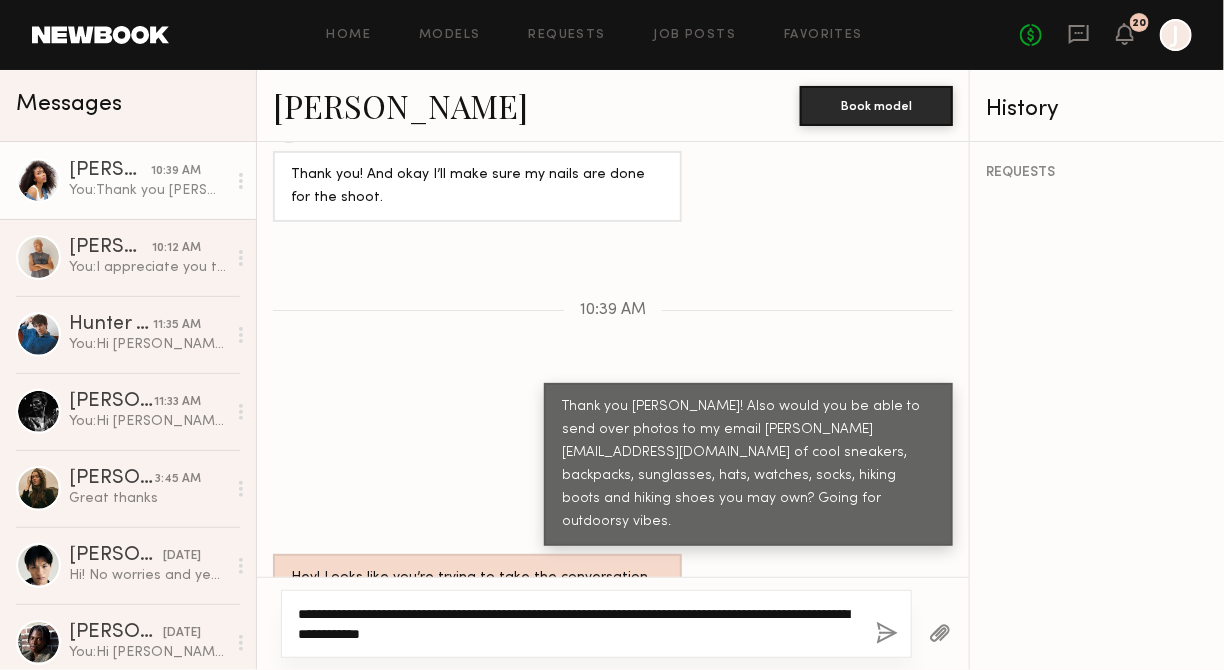 drag, startPoint x: 543, startPoint y: 630, endPoint x: 292, endPoint y: 630, distance: 251 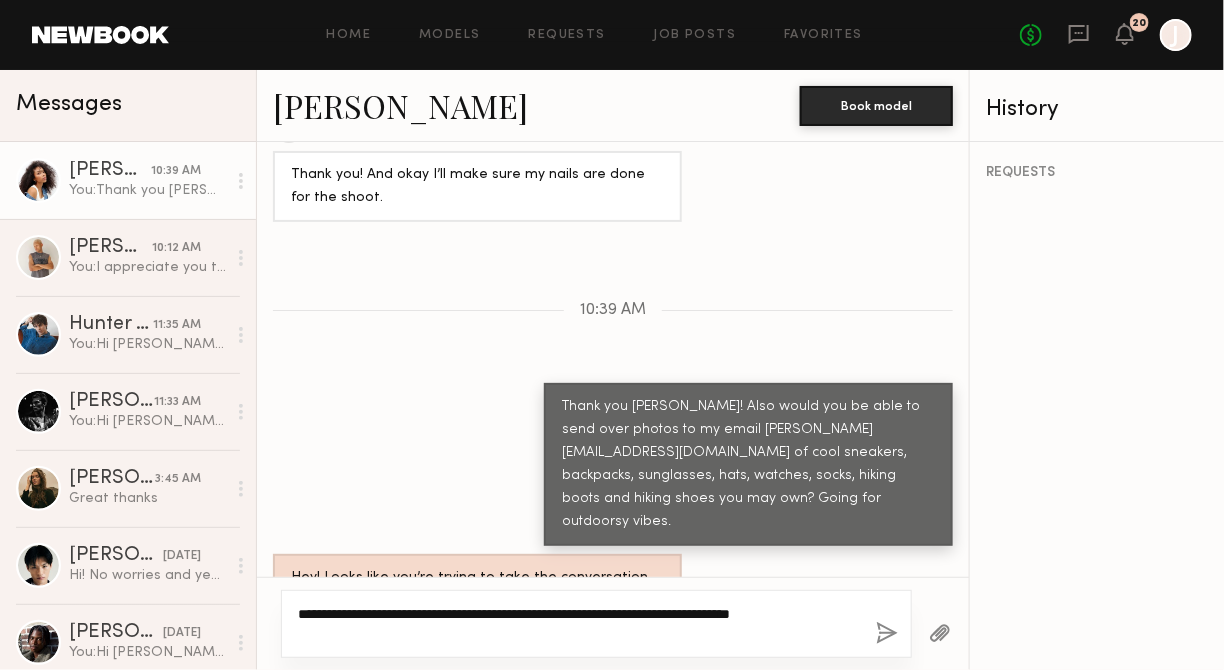 scroll, scrollTop: 4840, scrollLeft: 0, axis: vertical 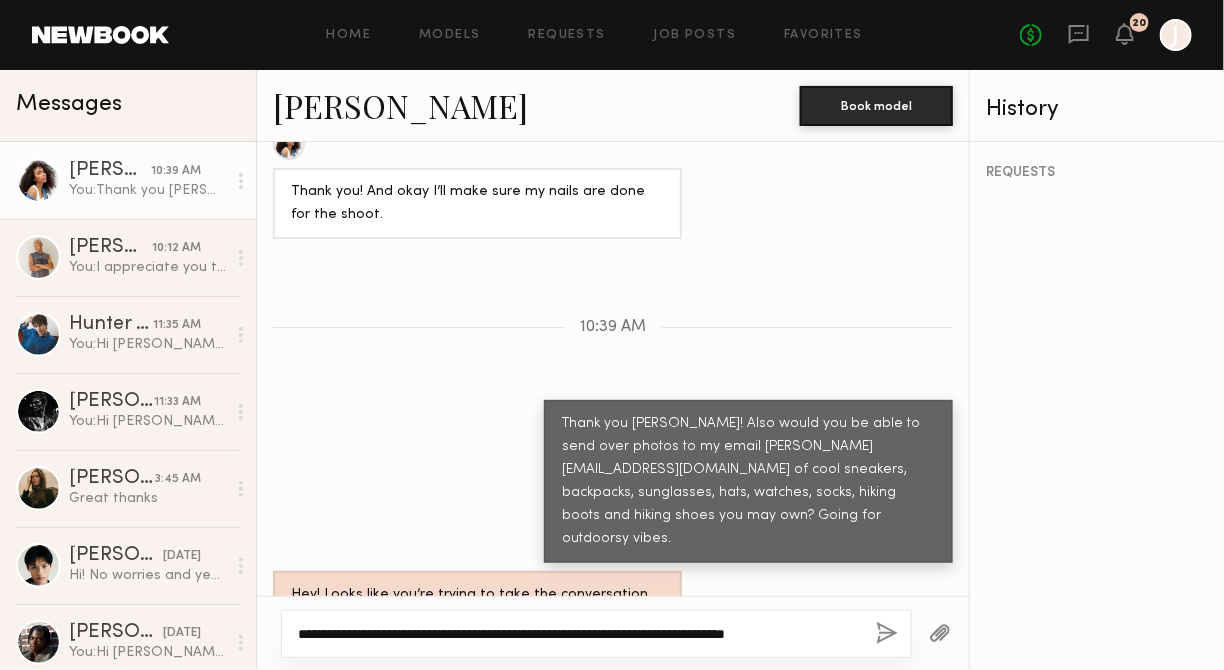 click on "**********" 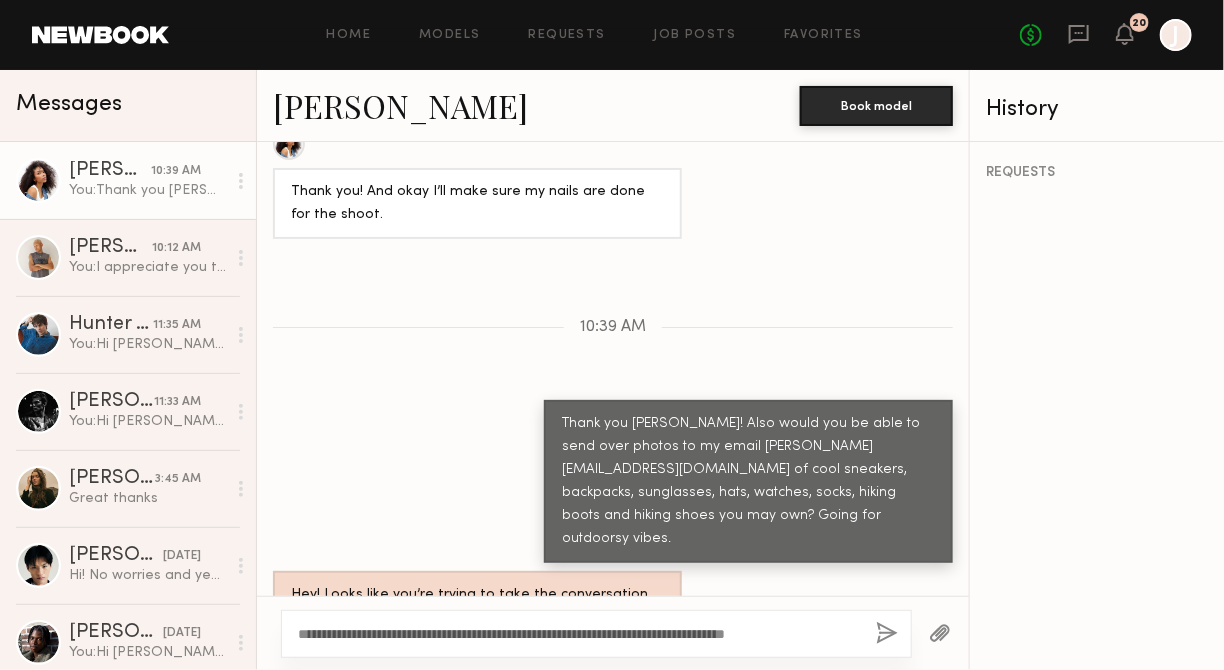 click 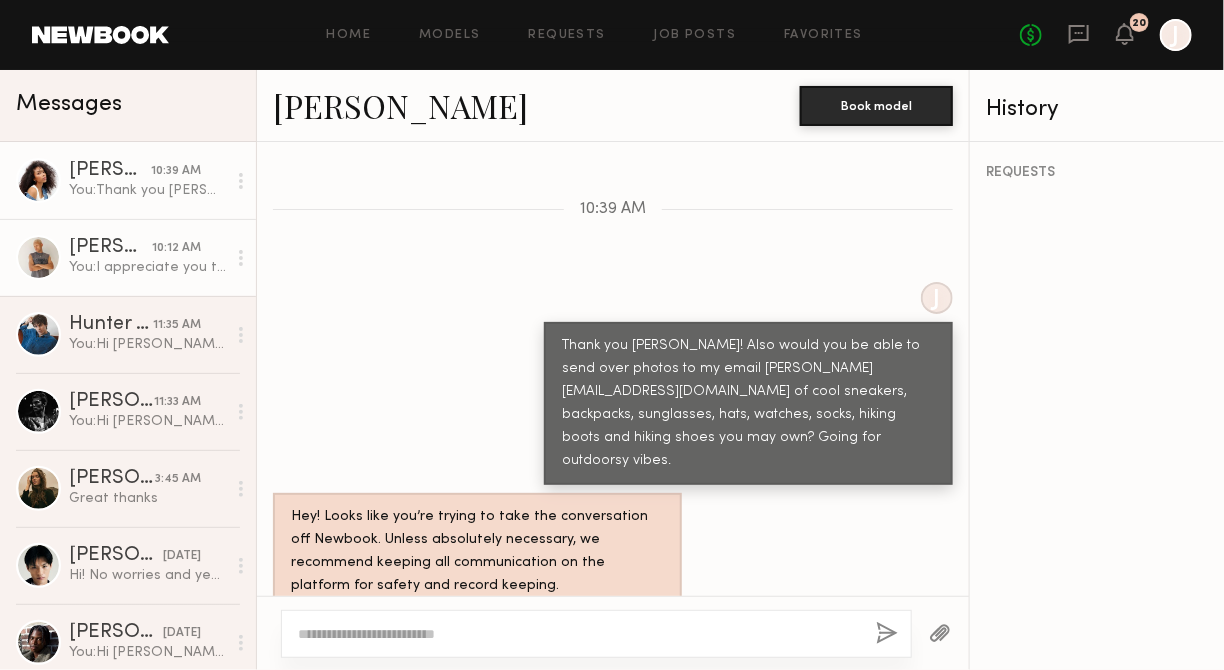 scroll, scrollTop: 5082, scrollLeft: 0, axis: vertical 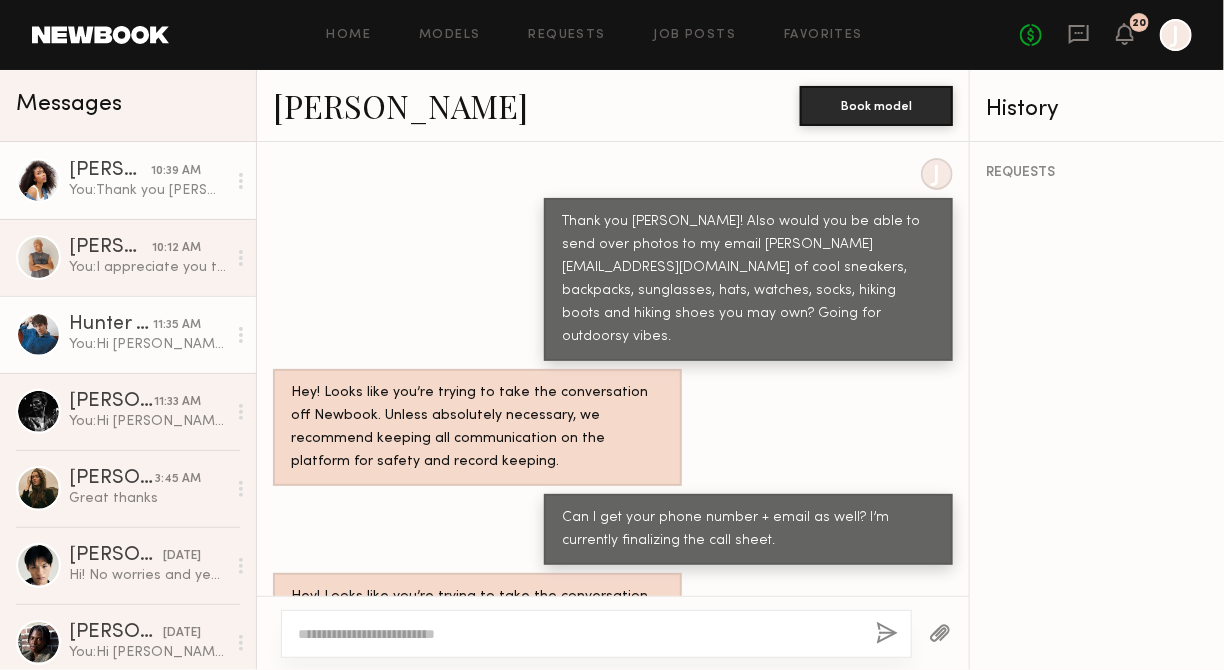 click on "Hunter B." 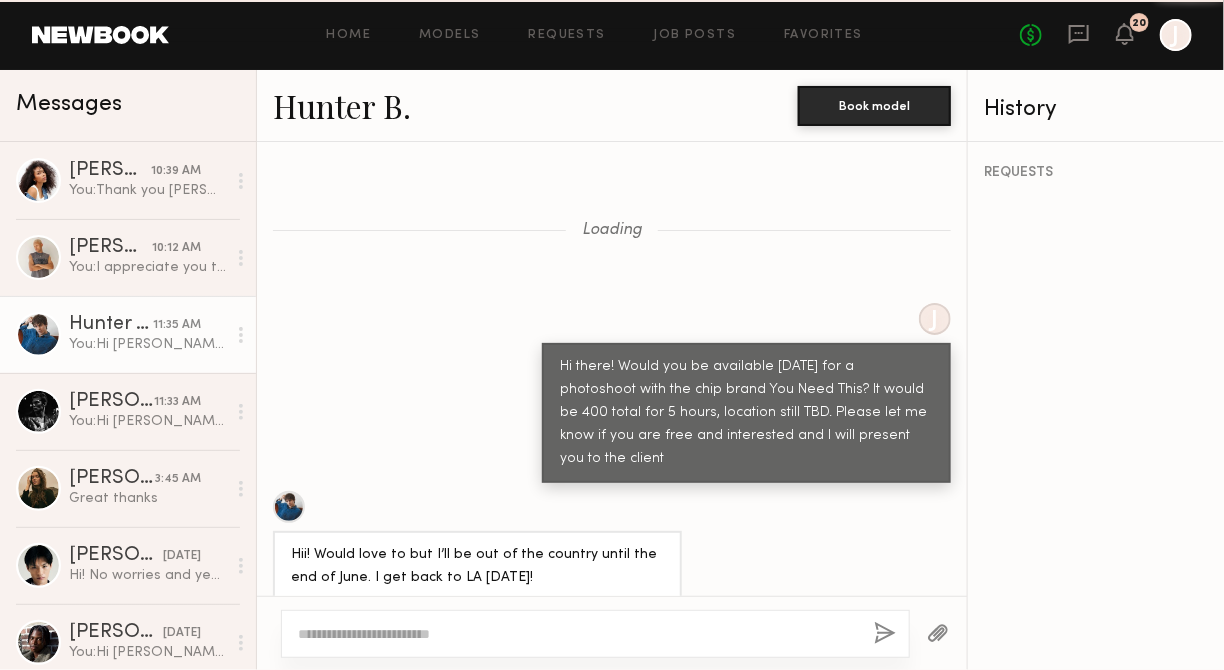 scroll, scrollTop: 4398, scrollLeft: 0, axis: vertical 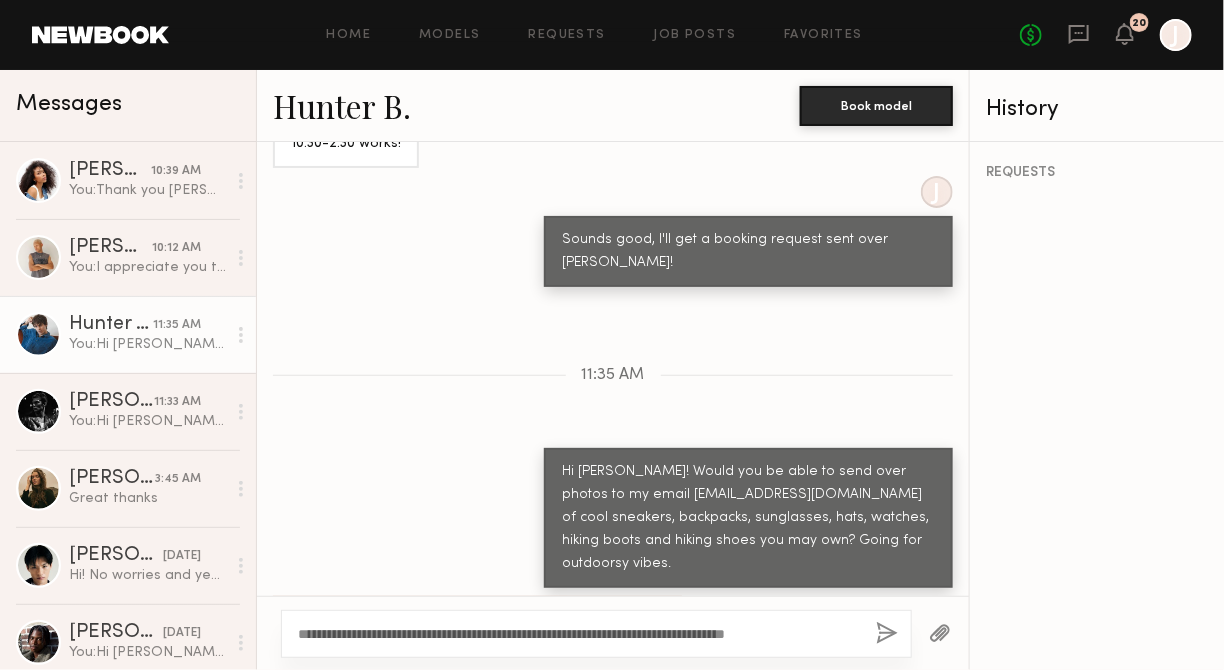 type on "**********" 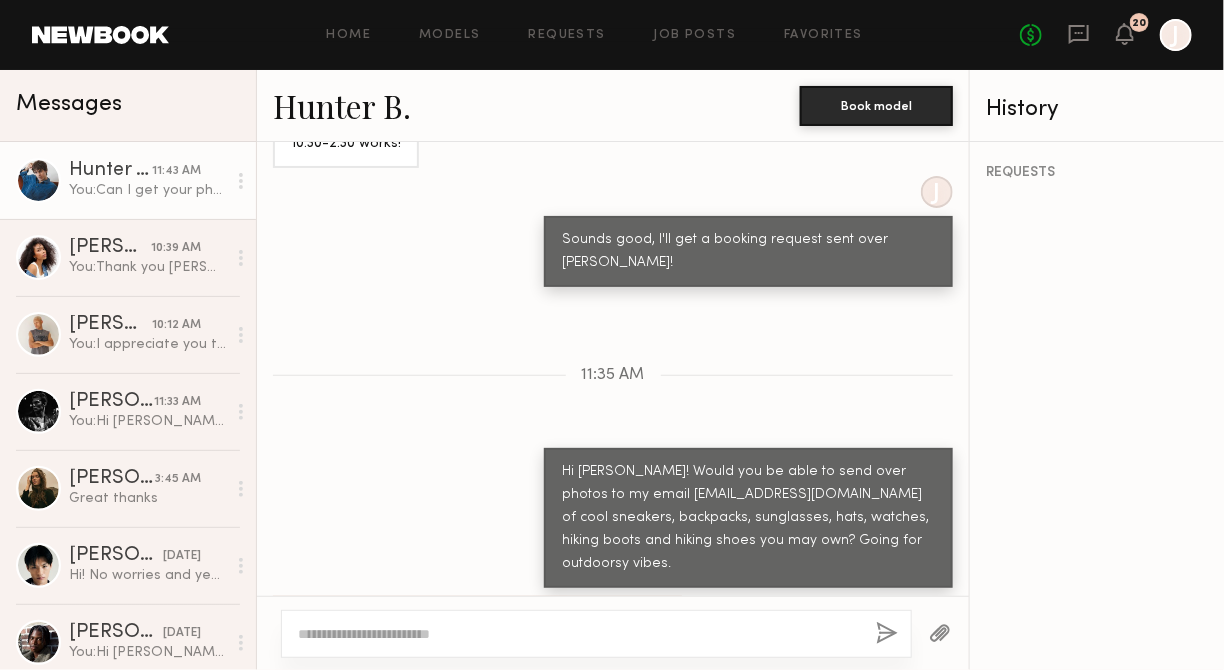 scroll, scrollTop: 4477, scrollLeft: 0, axis: vertical 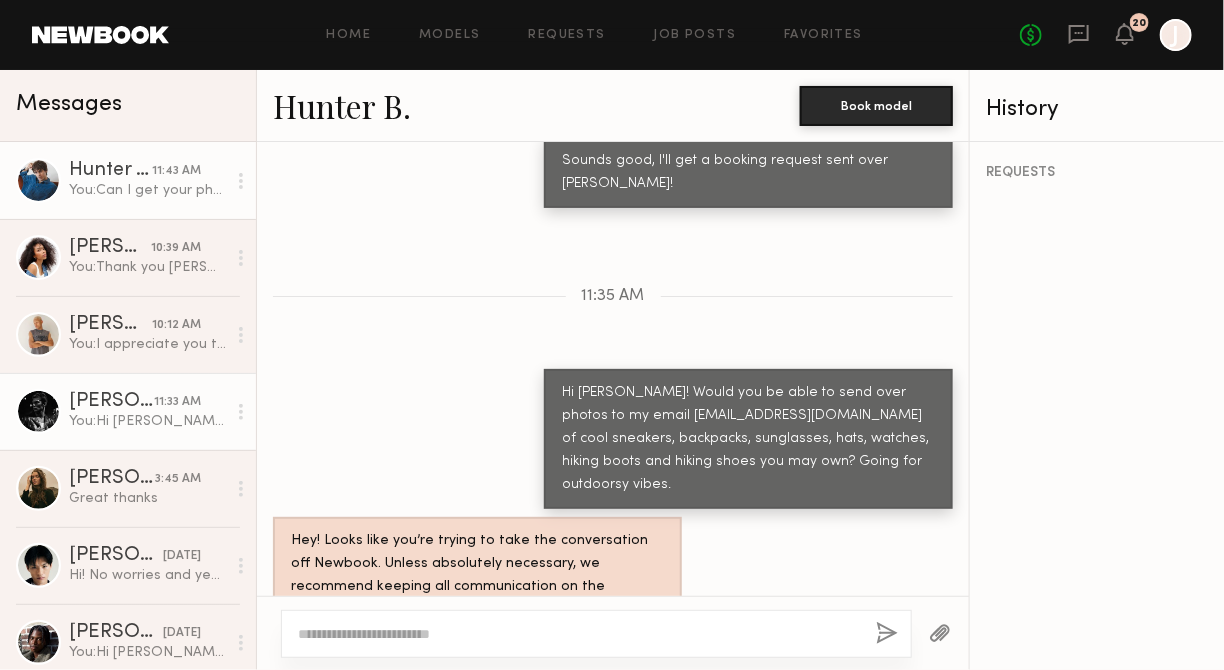 click on "Royce L." 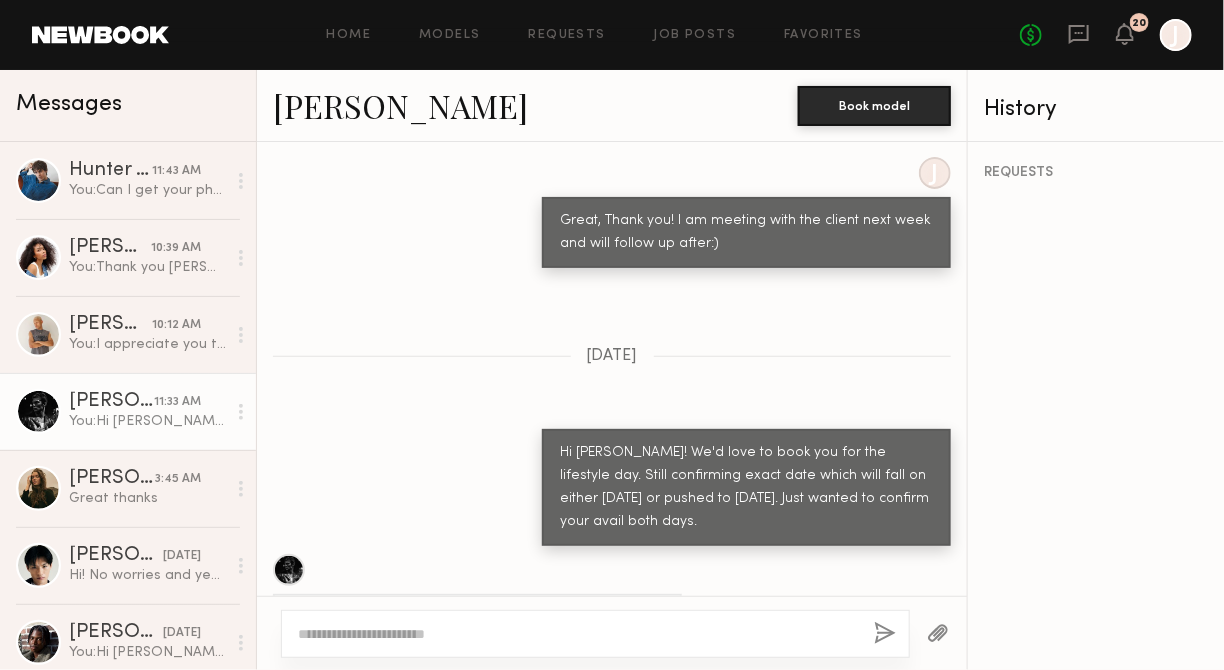 scroll, scrollTop: 3348, scrollLeft: 0, axis: vertical 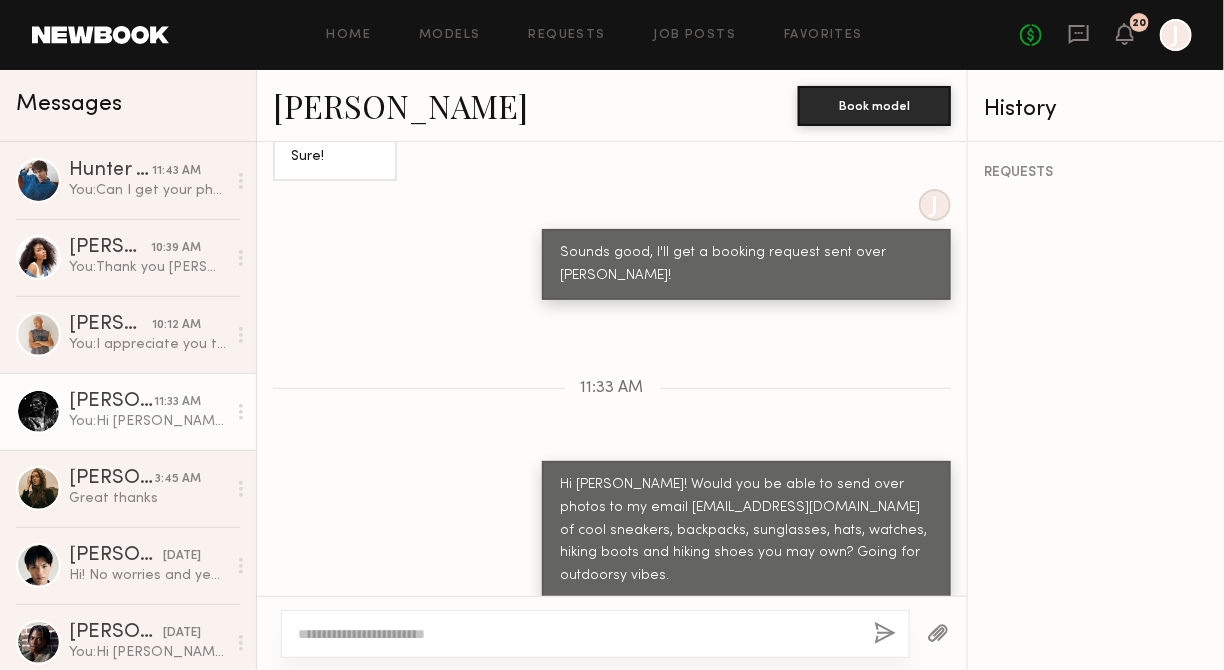 click 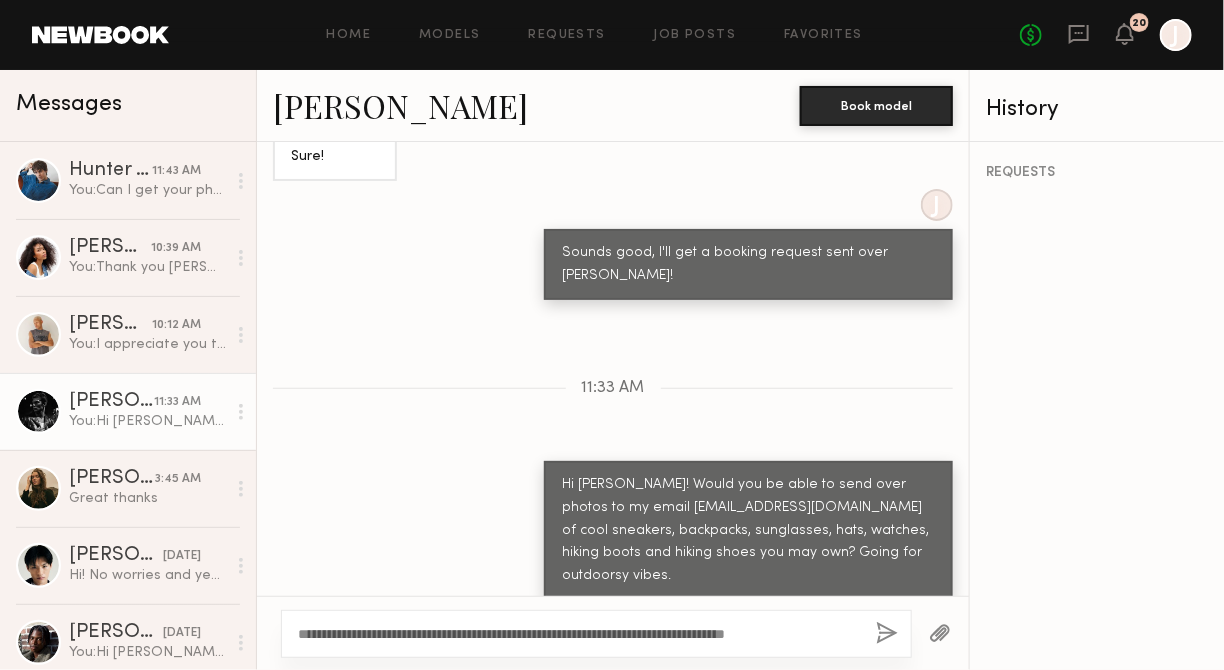 type on "**********" 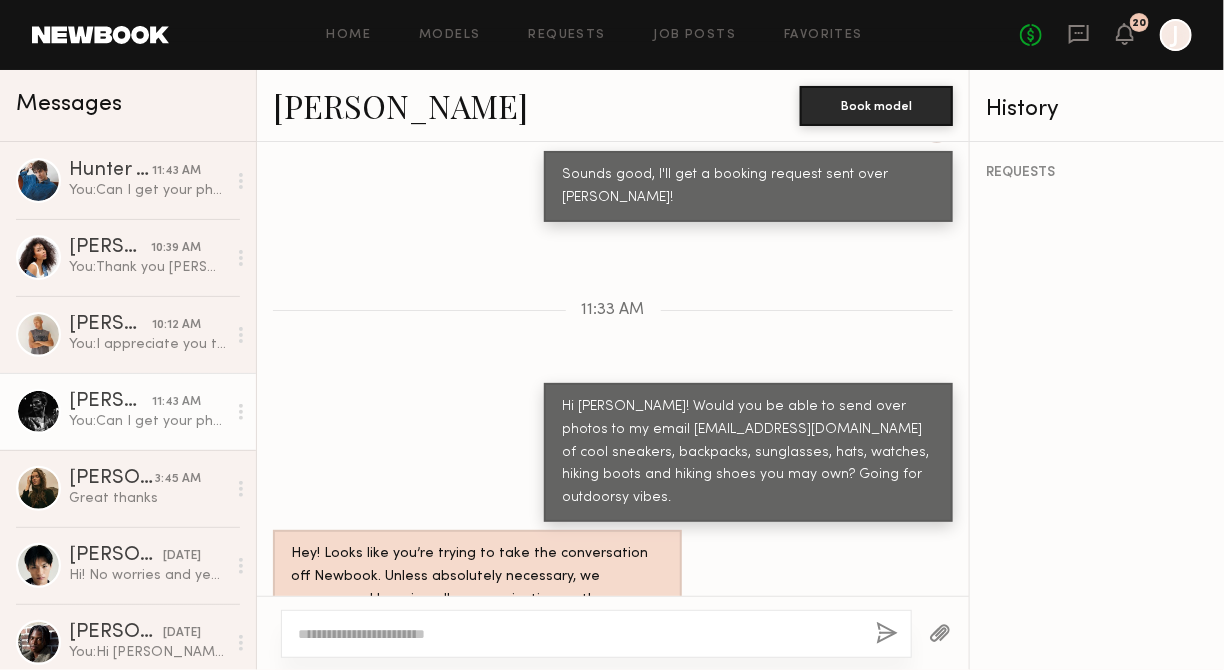 scroll, scrollTop: 3550, scrollLeft: 0, axis: vertical 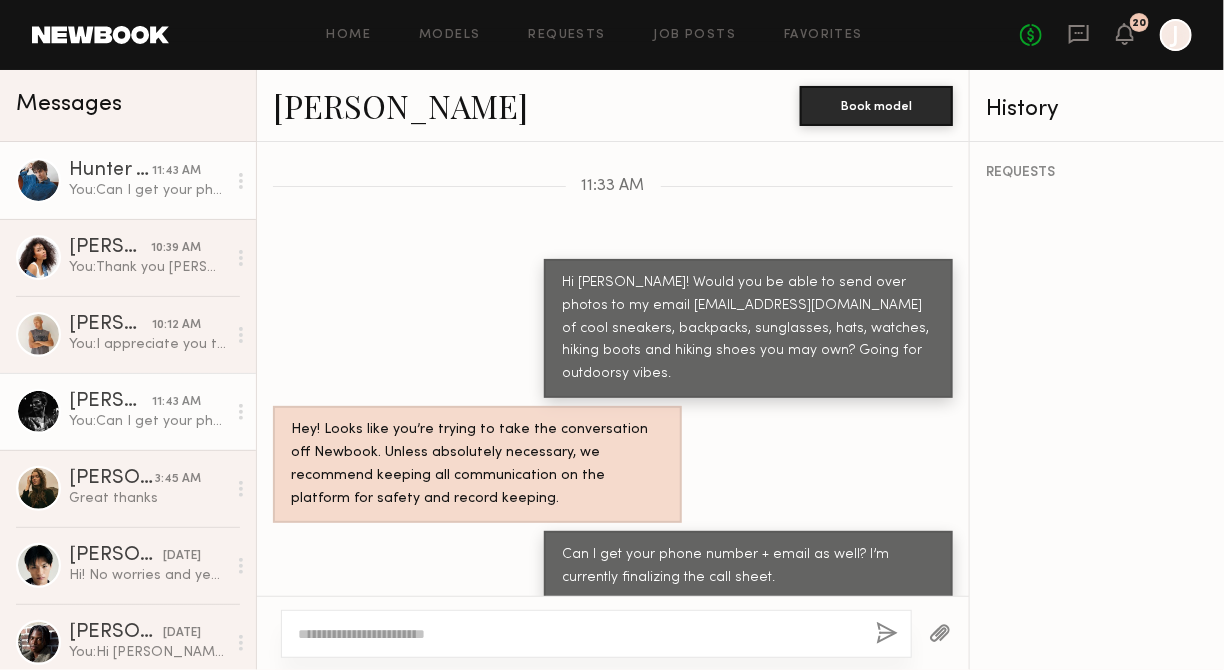 click on "You:  Can I get your phone number + email as well? I’m currently finalizing the call sheet." 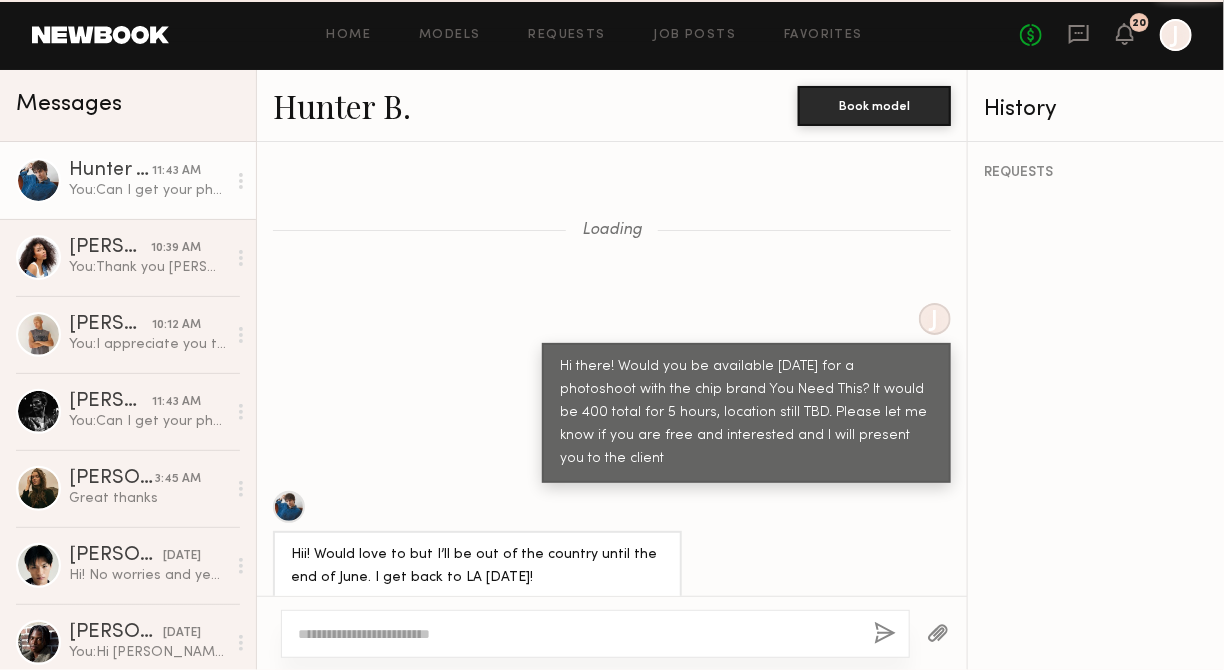 scroll, scrollTop: 4601, scrollLeft: 0, axis: vertical 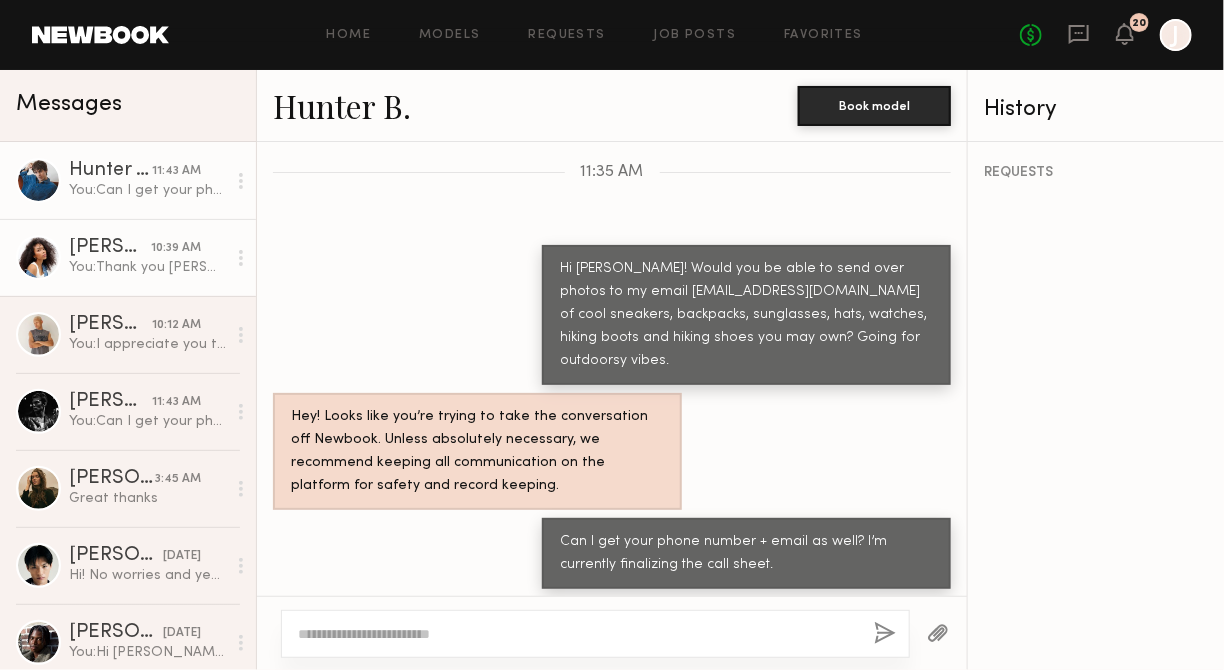 click on "10:39 AM" 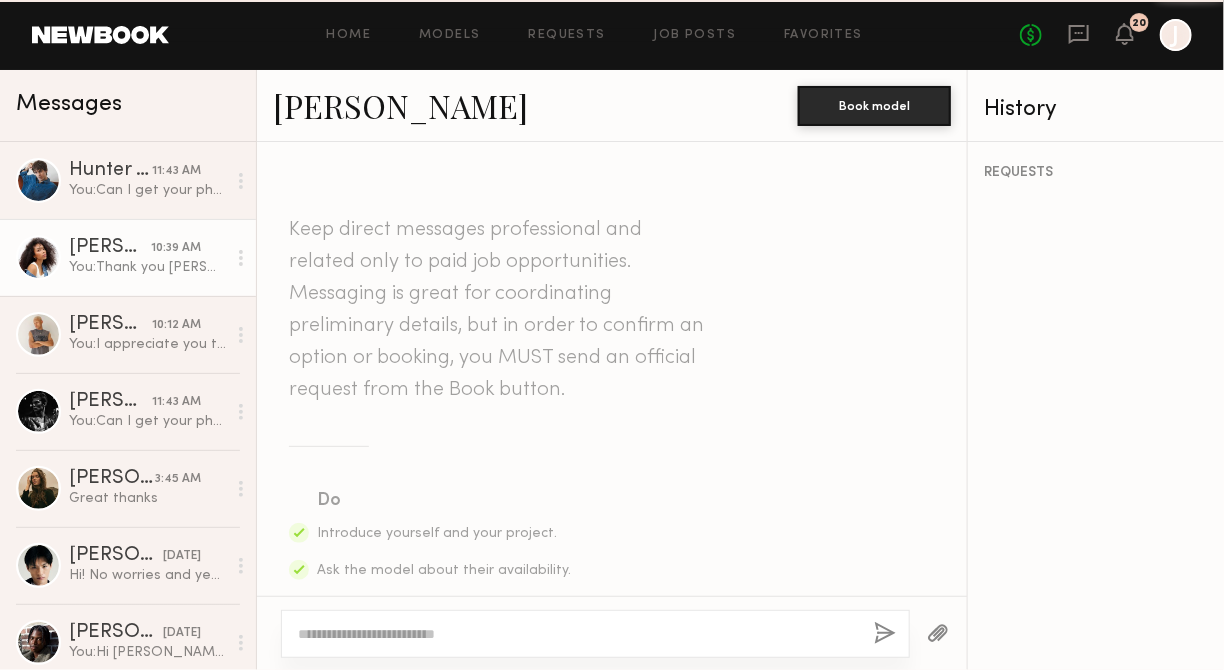 scroll, scrollTop: 5082, scrollLeft: 0, axis: vertical 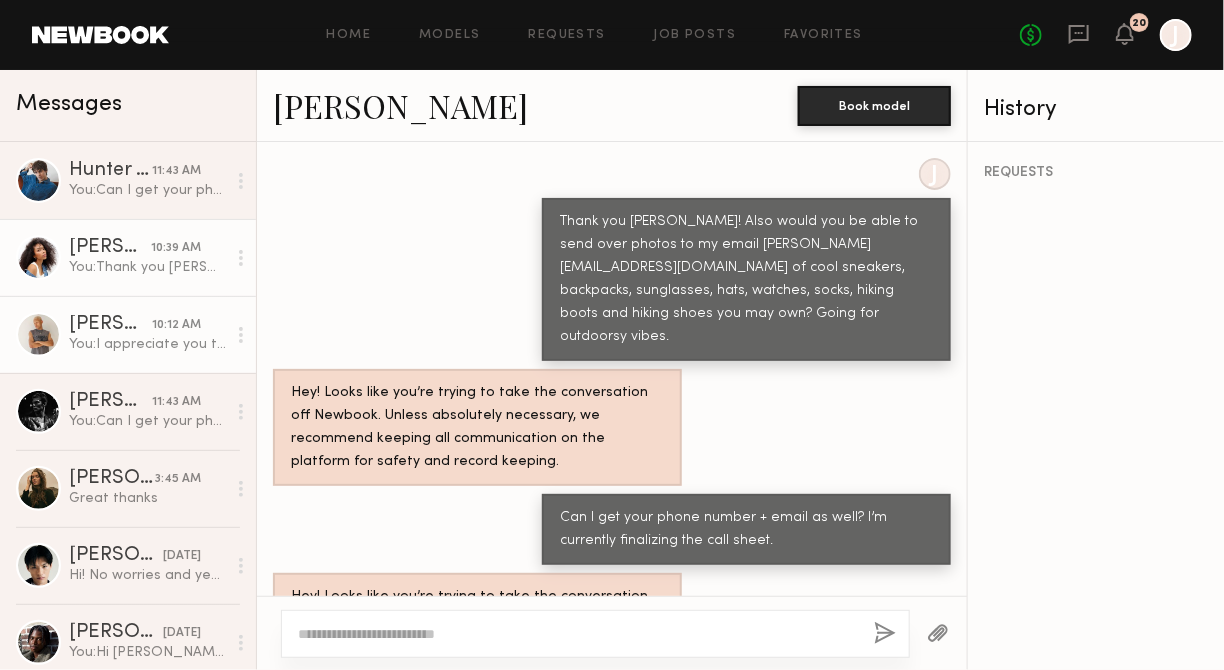 click on "10:12 AM" 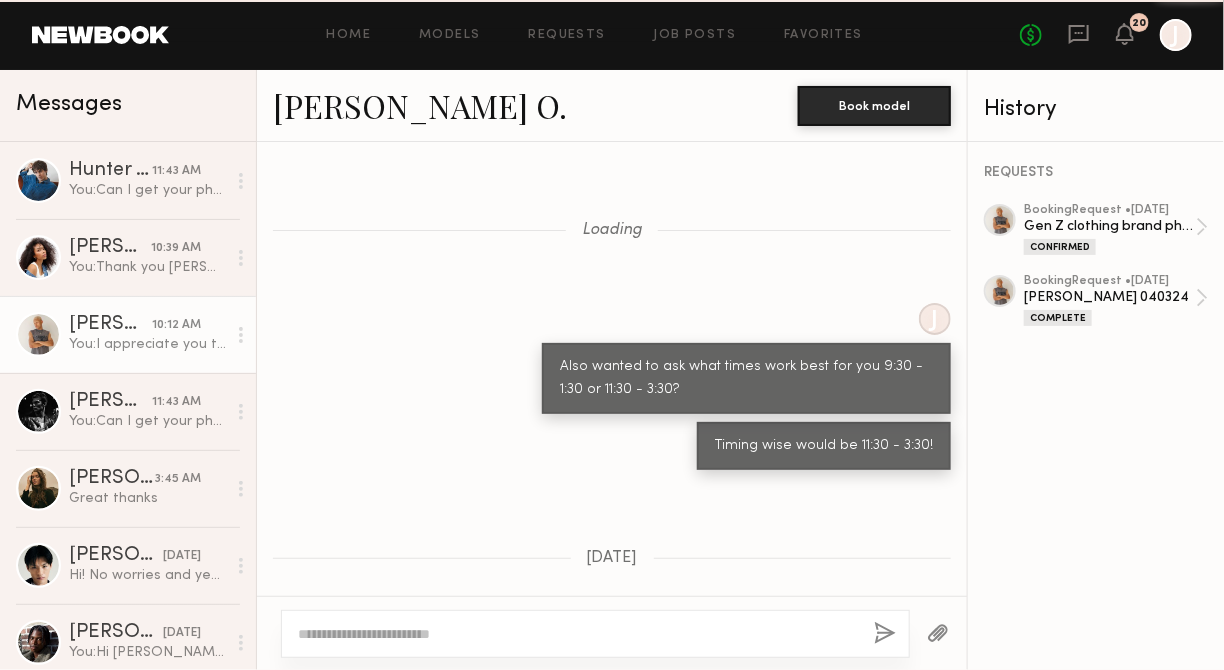 scroll, scrollTop: 1527, scrollLeft: 0, axis: vertical 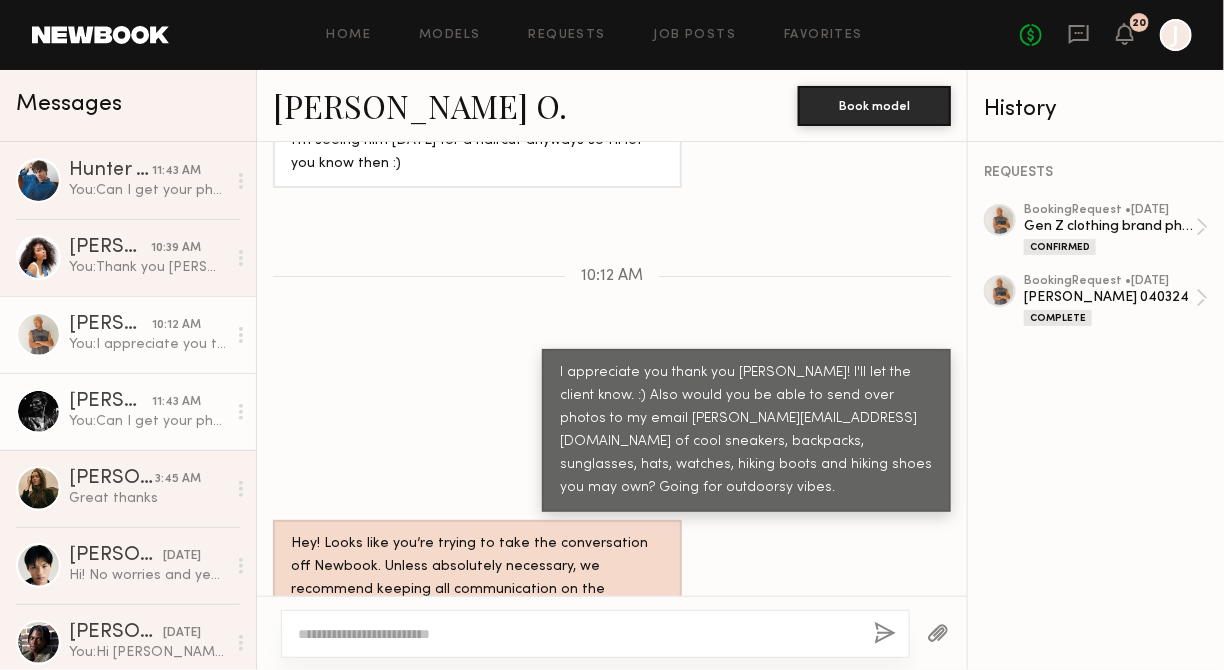 click on "You:  Can I get your phone number + email as well? I’m currently finalizing the call sheet." 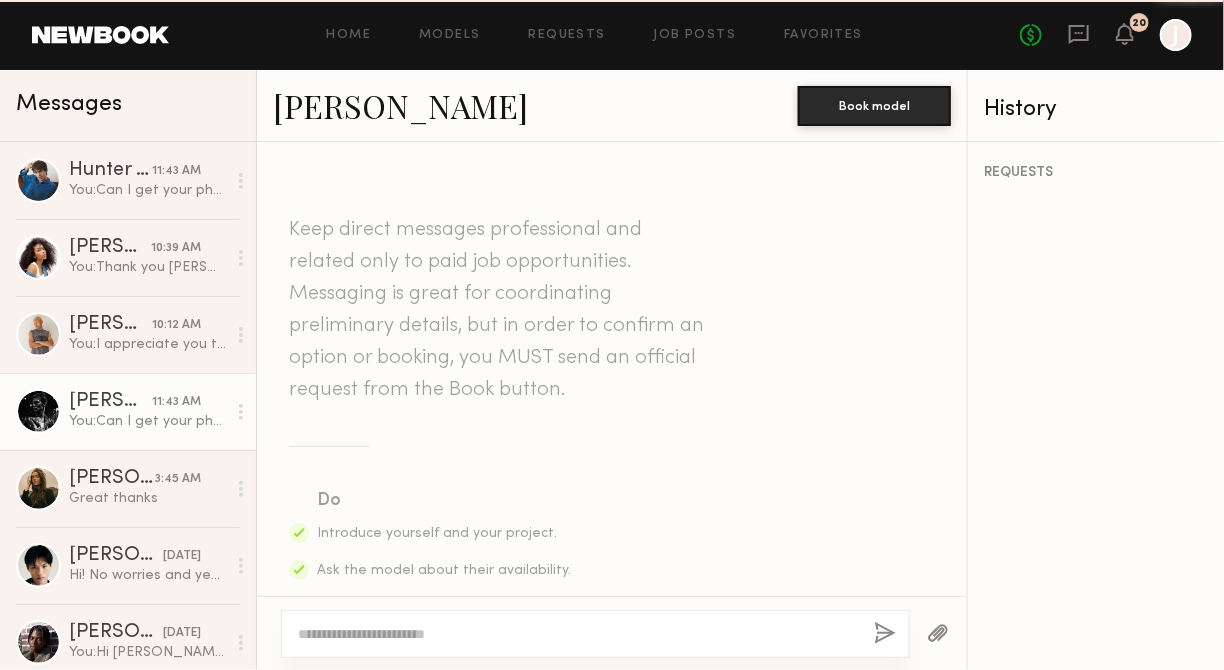 scroll, scrollTop: 3550, scrollLeft: 0, axis: vertical 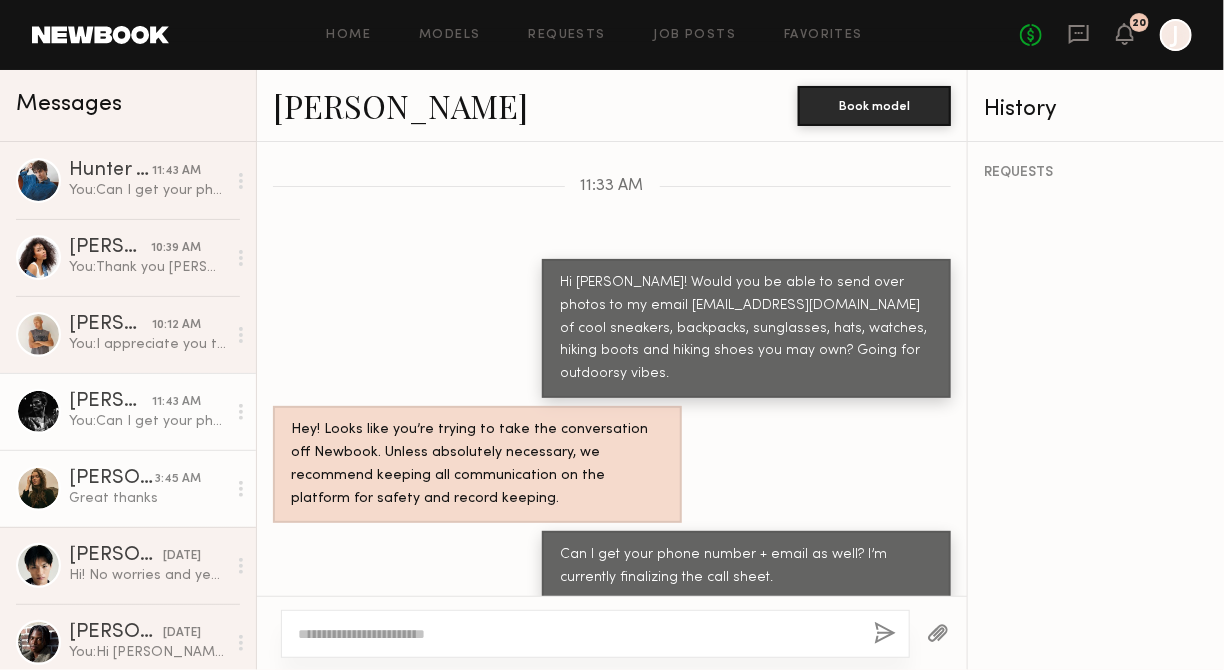 click on "Diana F. 3:45 AM Great thanks" 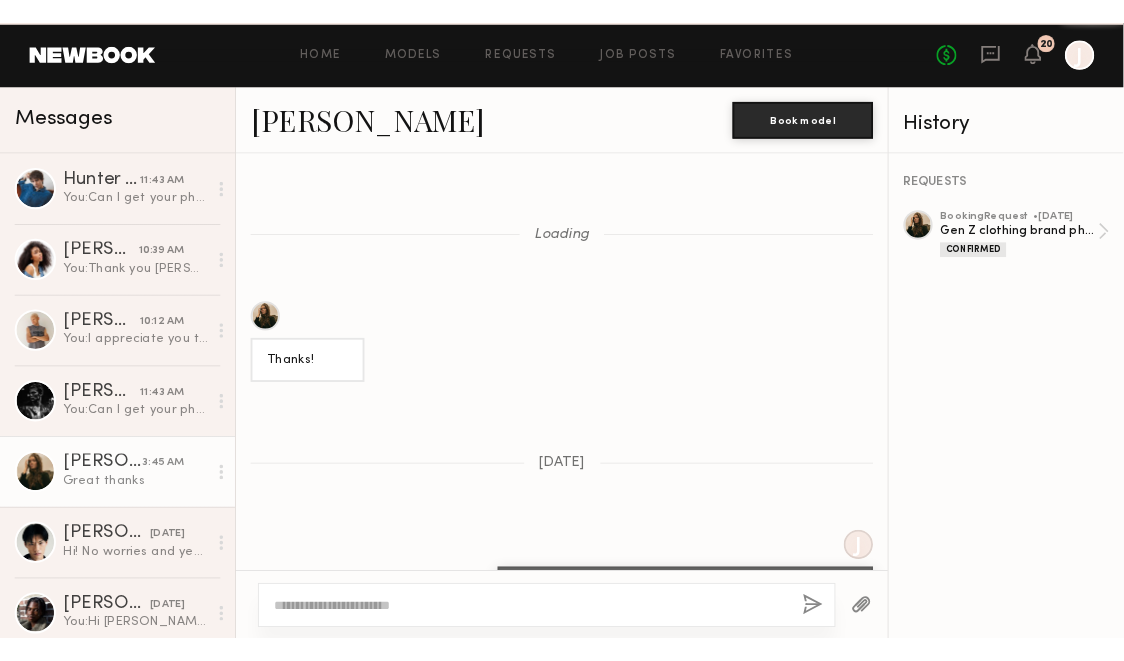 scroll, scrollTop: 2203, scrollLeft: 0, axis: vertical 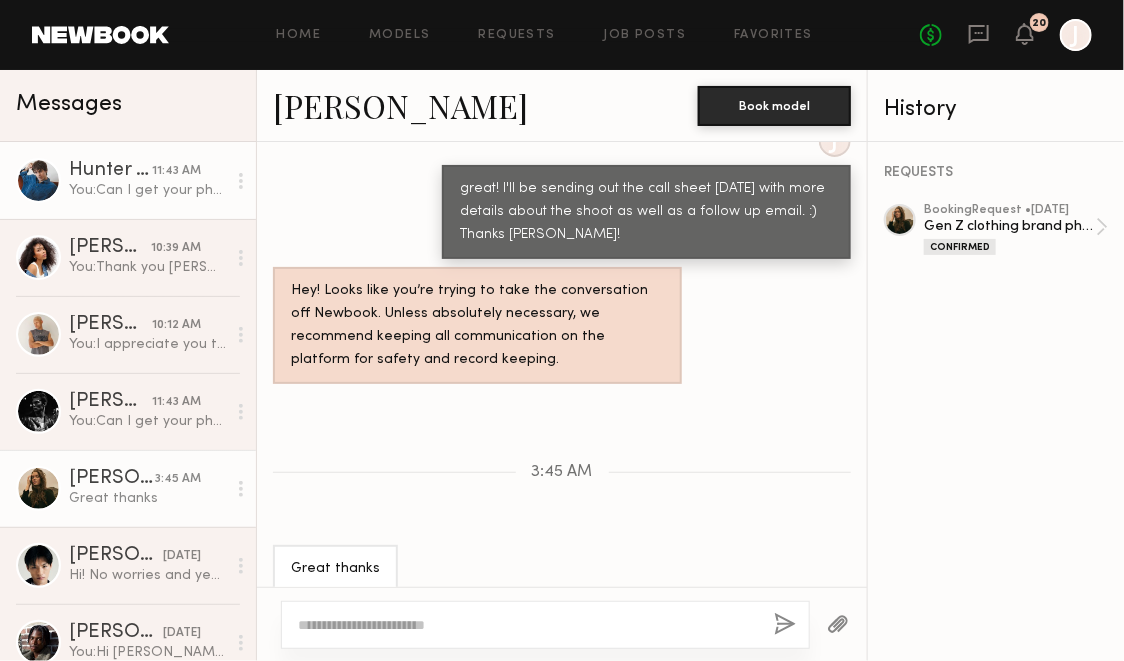 click on "You:  Can I get your phone number + email as well? I’m currently finalizing the call sheet." 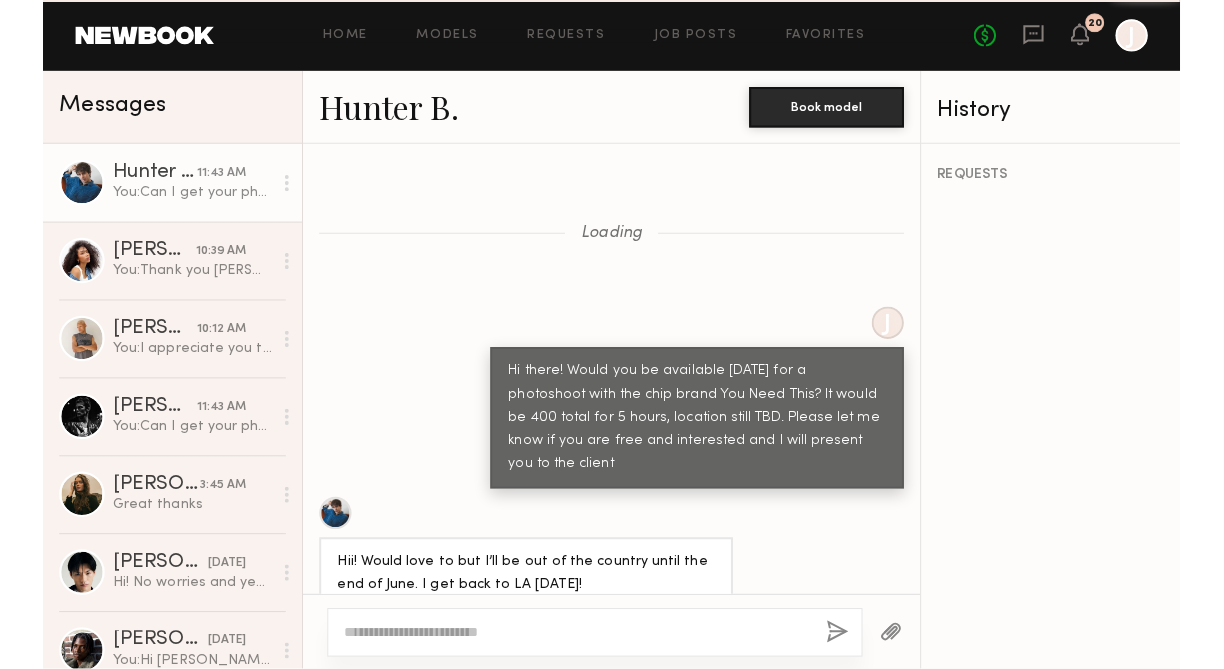 scroll, scrollTop: 4610, scrollLeft: 0, axis: vertical 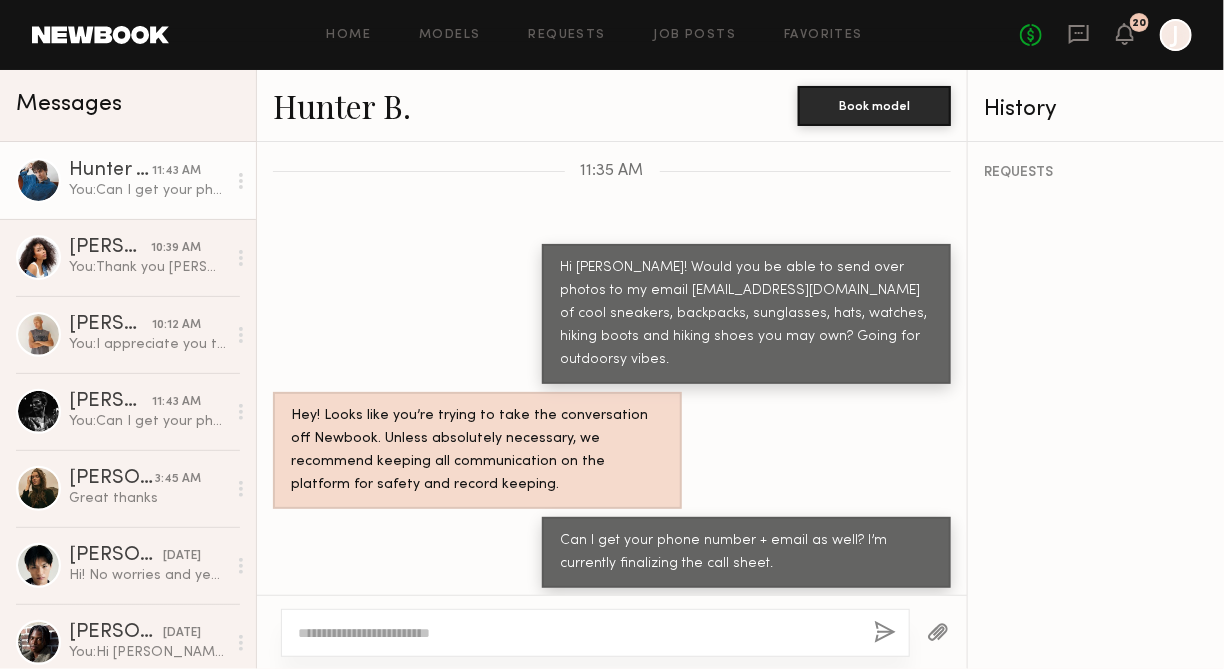 click on "Home Models Requests Job Posts Favorites Sign Out No fees up to $5,000 20 J" 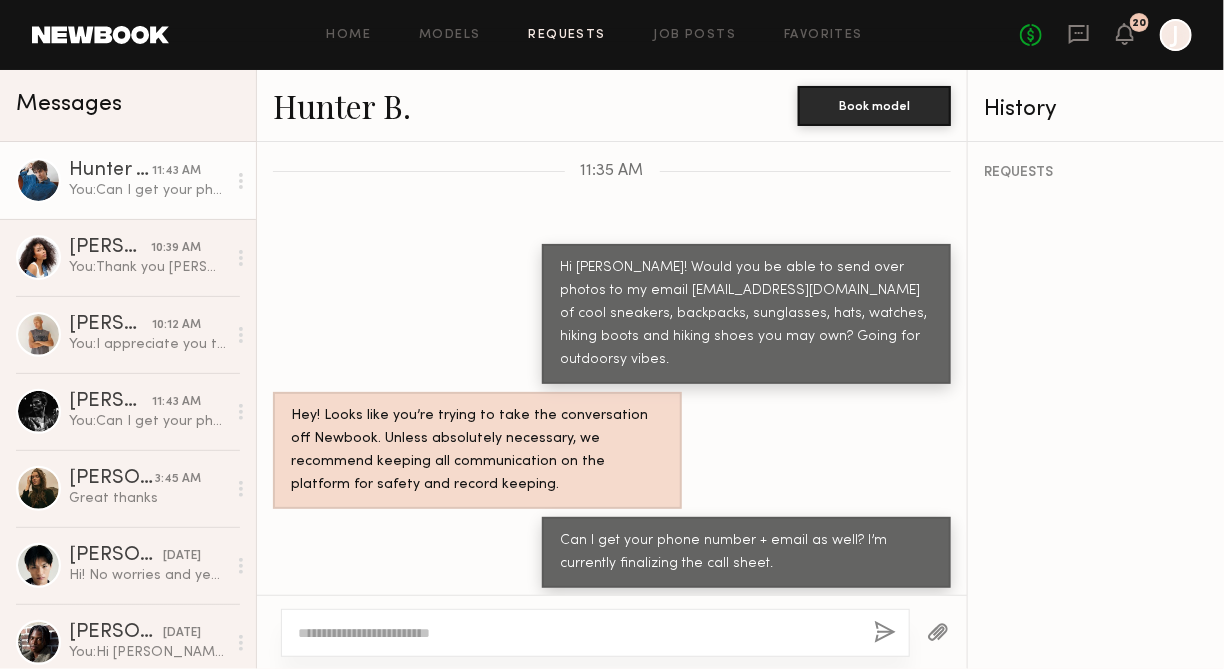 click on "Requests" 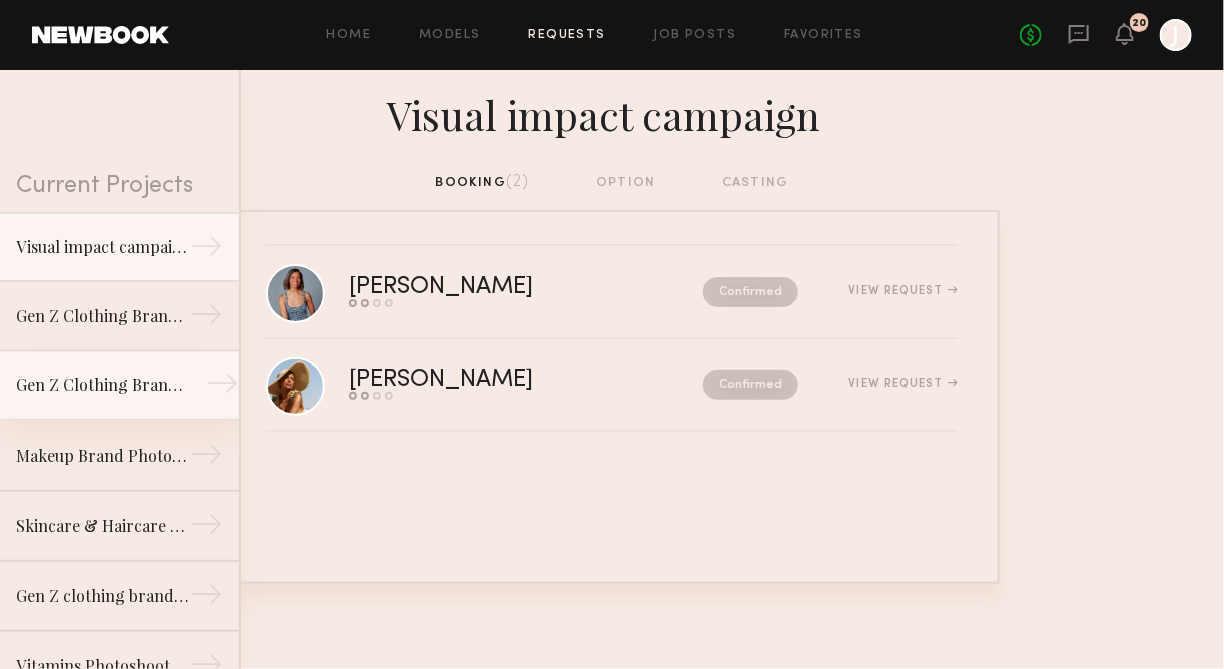 click on "Gen Z Clothing Brand Ecomm Shoot" 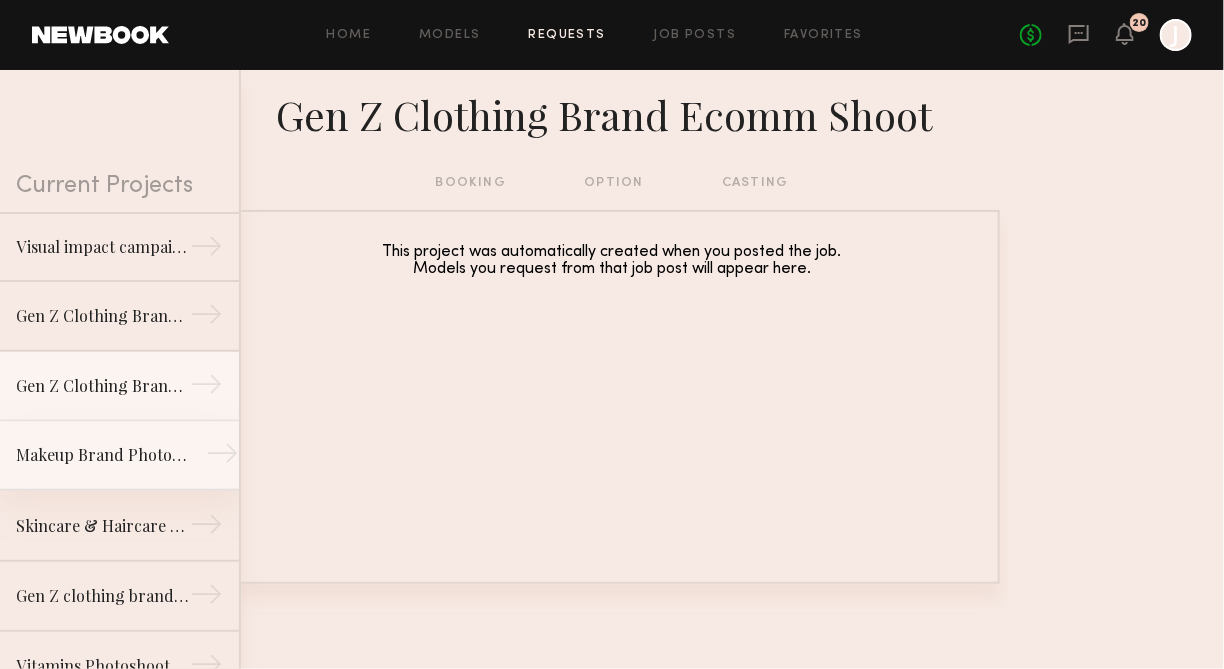 click on "Makeup Brand Photoshoot" 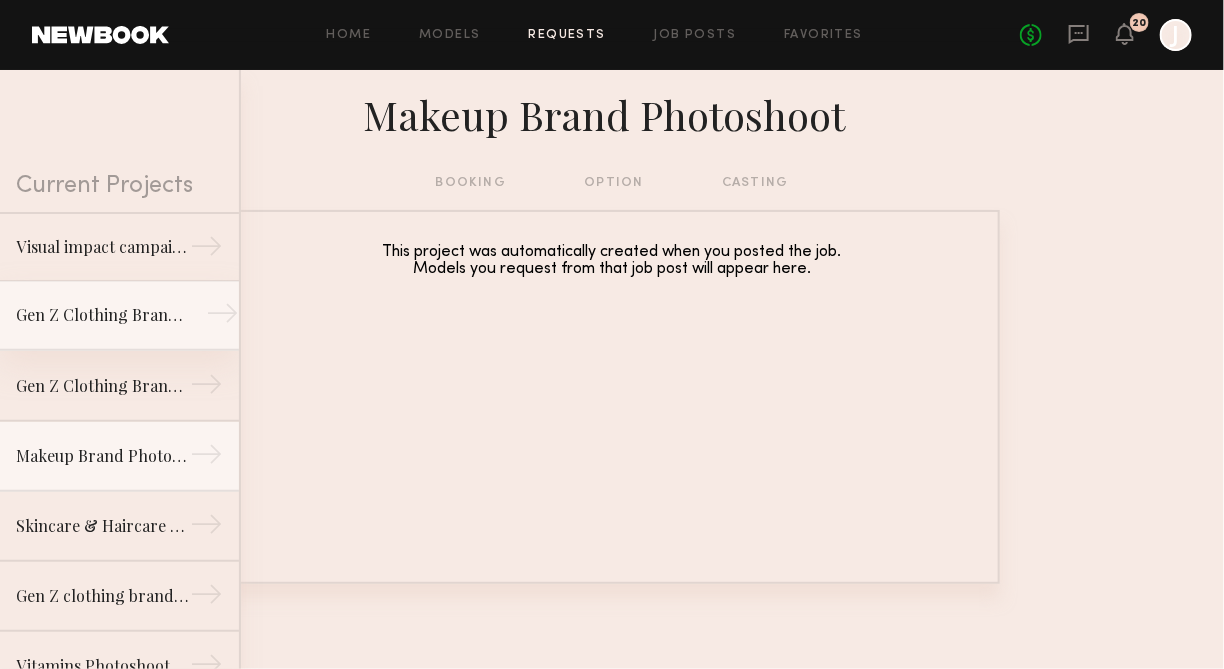 click on "Gen Z Clothing Brand Lifestyle Shoot →" 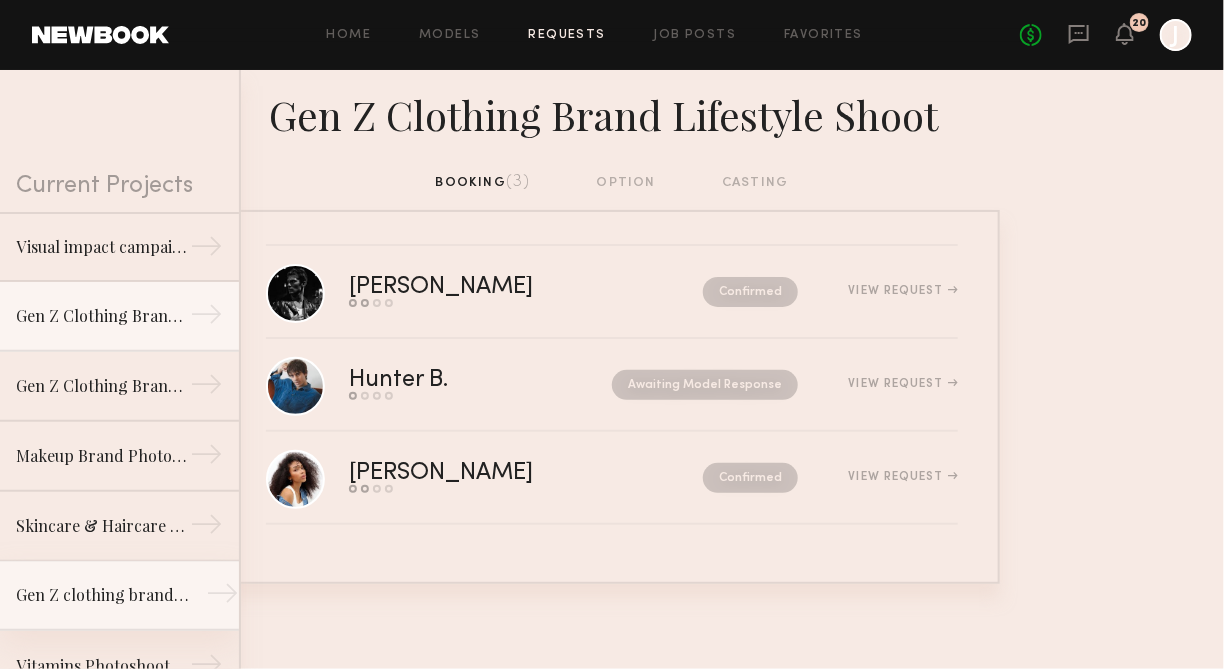 click on "Gen Z clothing brand photoshoot" 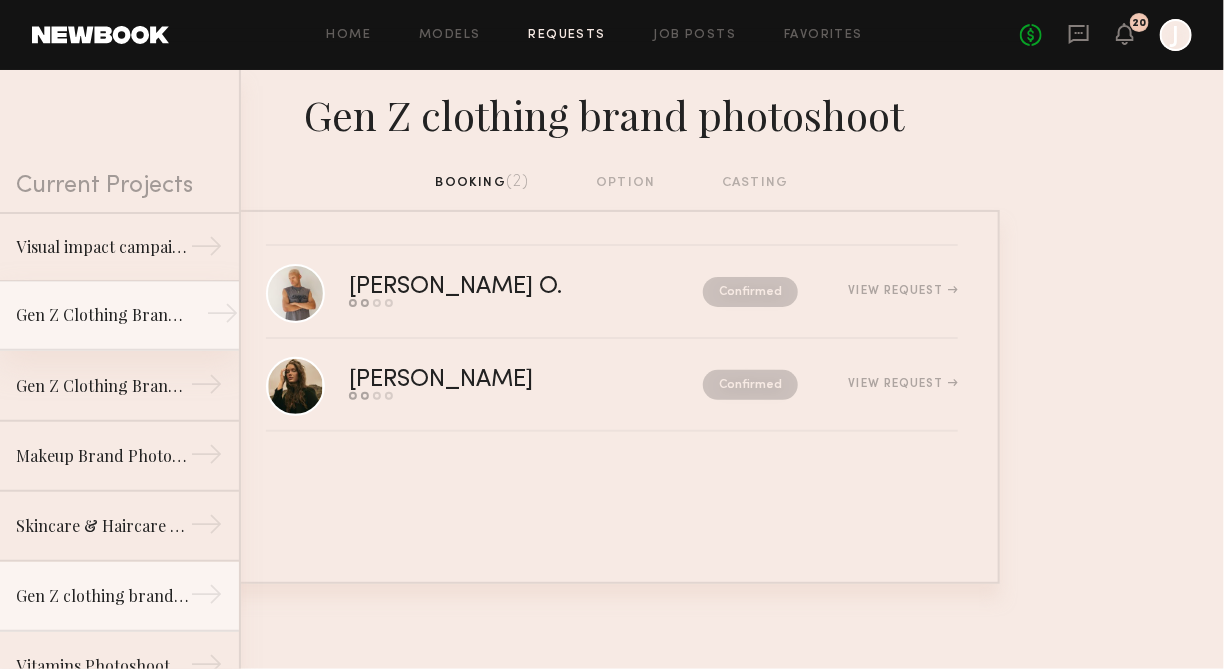 click on "Gen Z Clothing Brand Lifestyle Shoot" 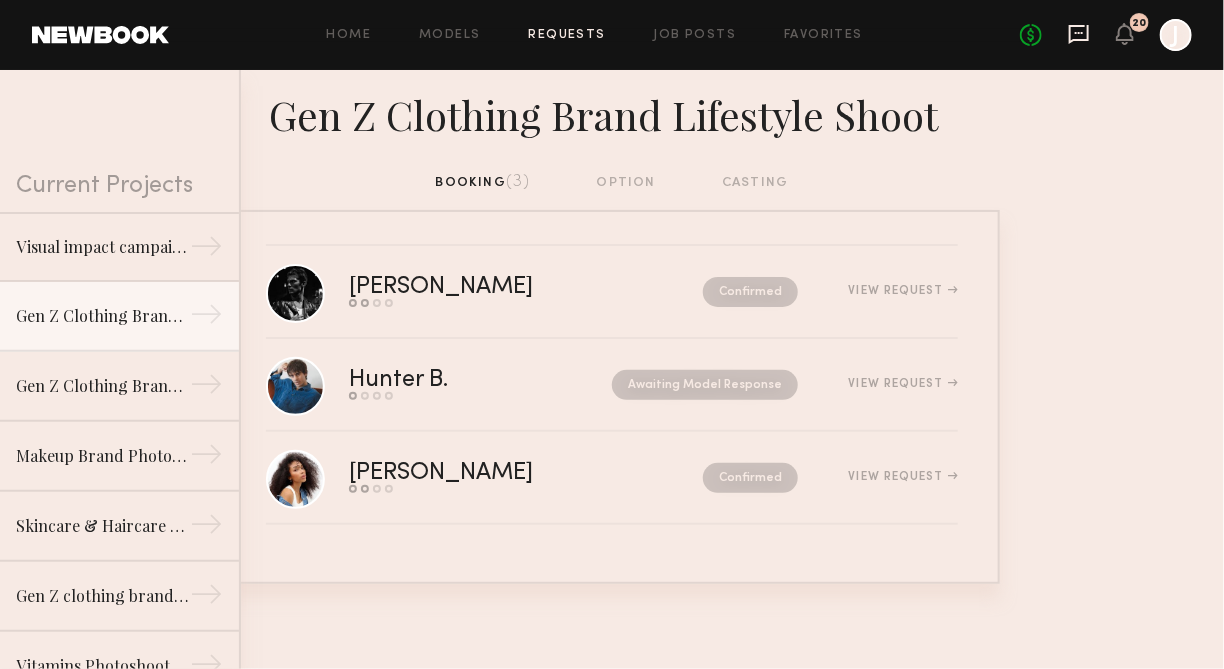 click 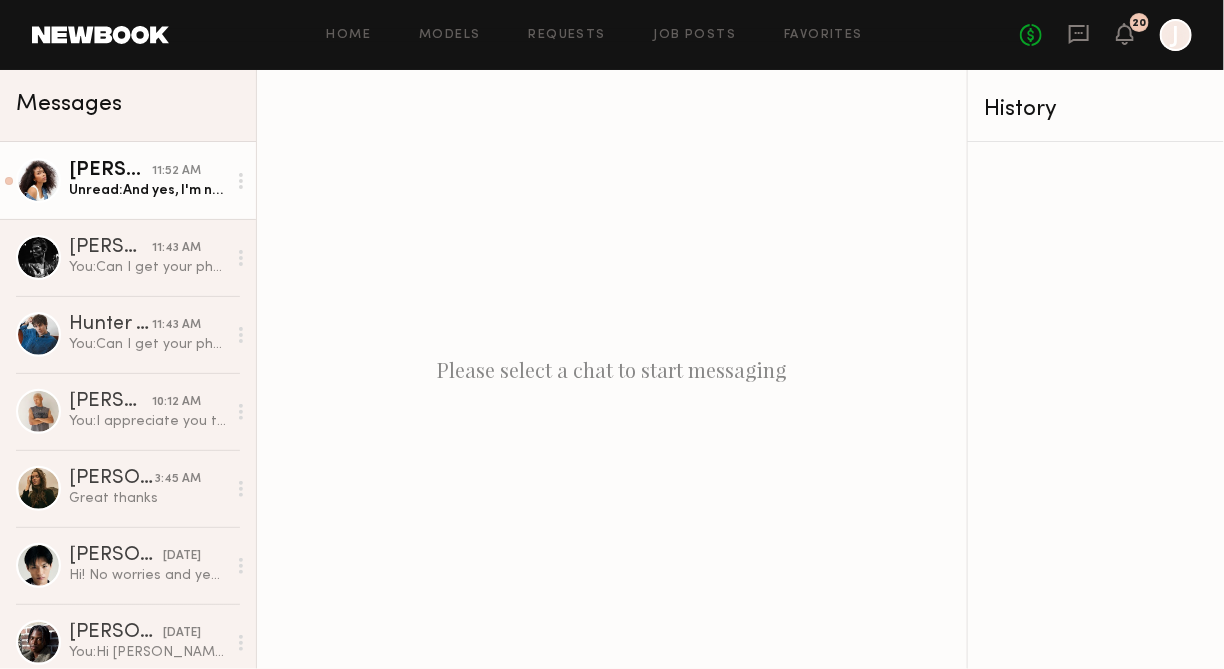 click on "Unread:  And yes, I'm not home right now. But I’ll send you those photos as soon as I get back today! :)" 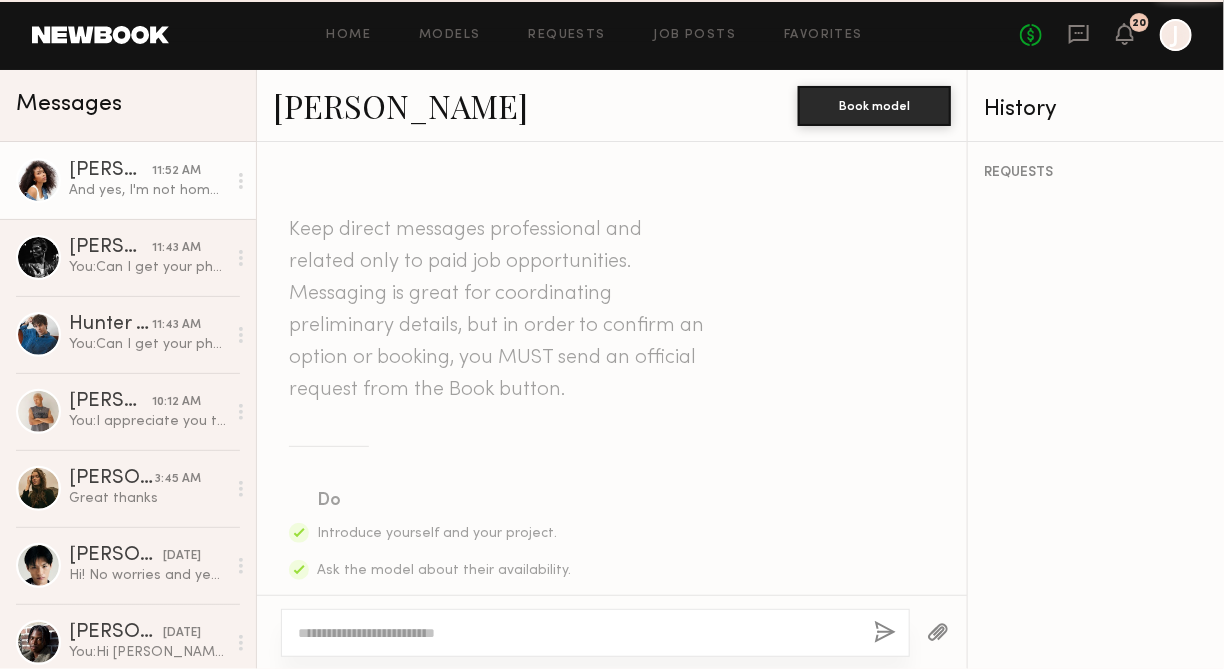 scroll, scrollTop: 5326, scrollLeft: 0, axis: vertical 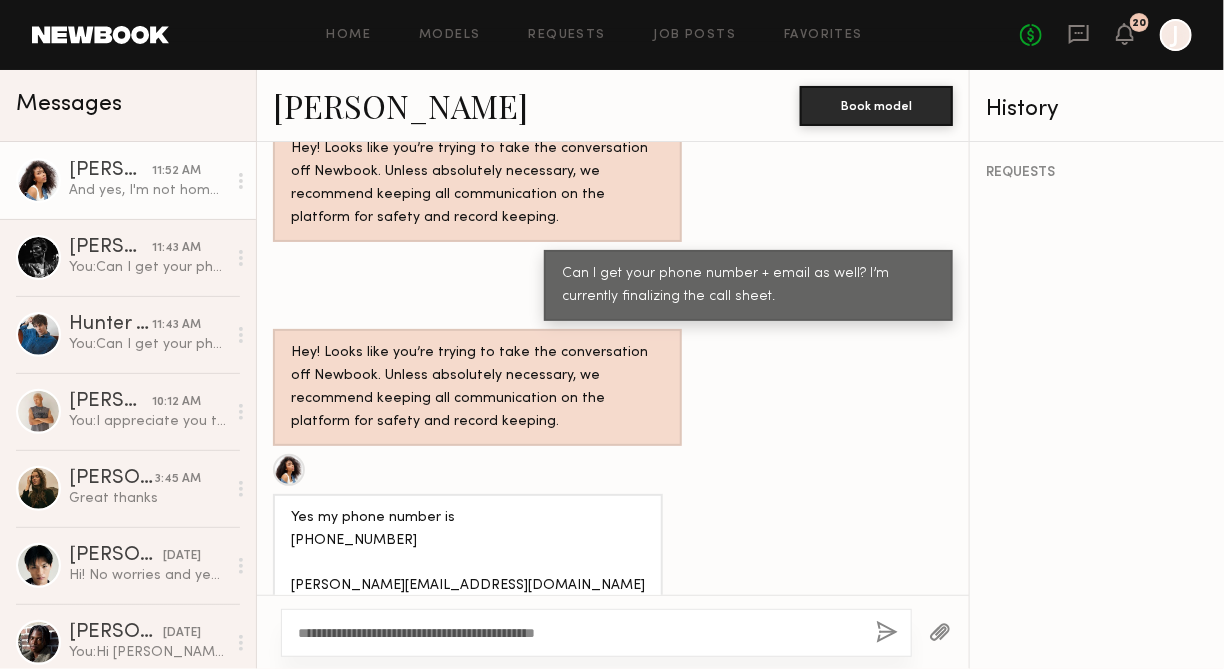 click on "**********" 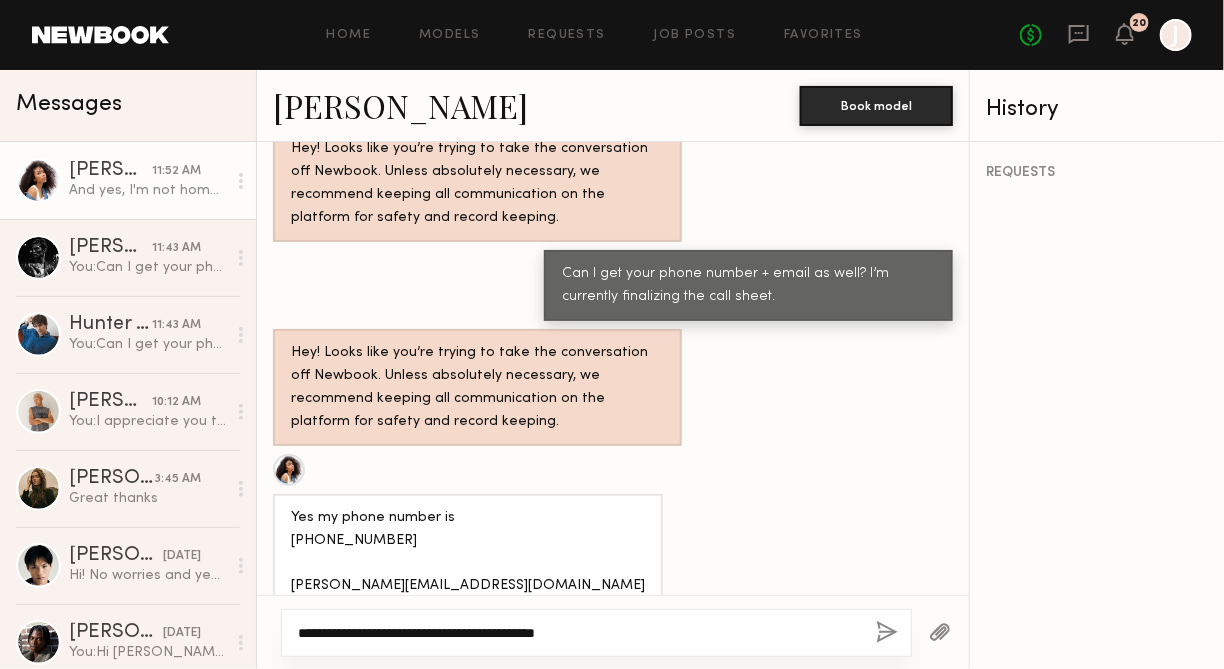click on "**********" 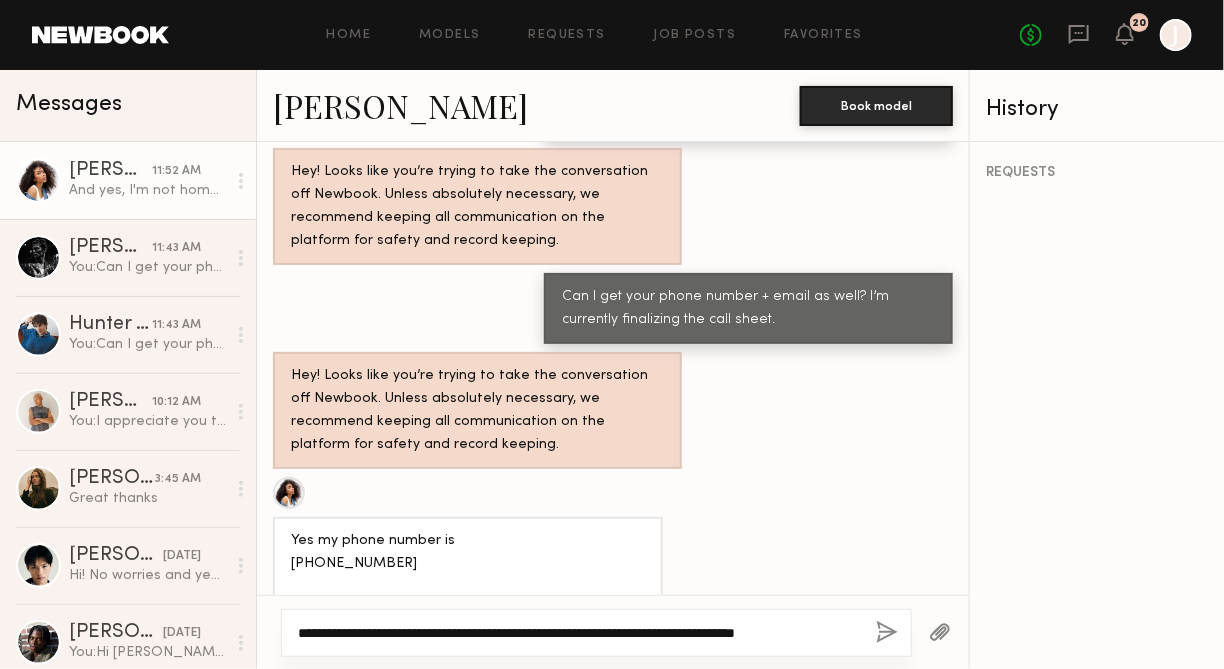 scroll, scrollTop: 5326, scrollLeft: 0, axis: vertical 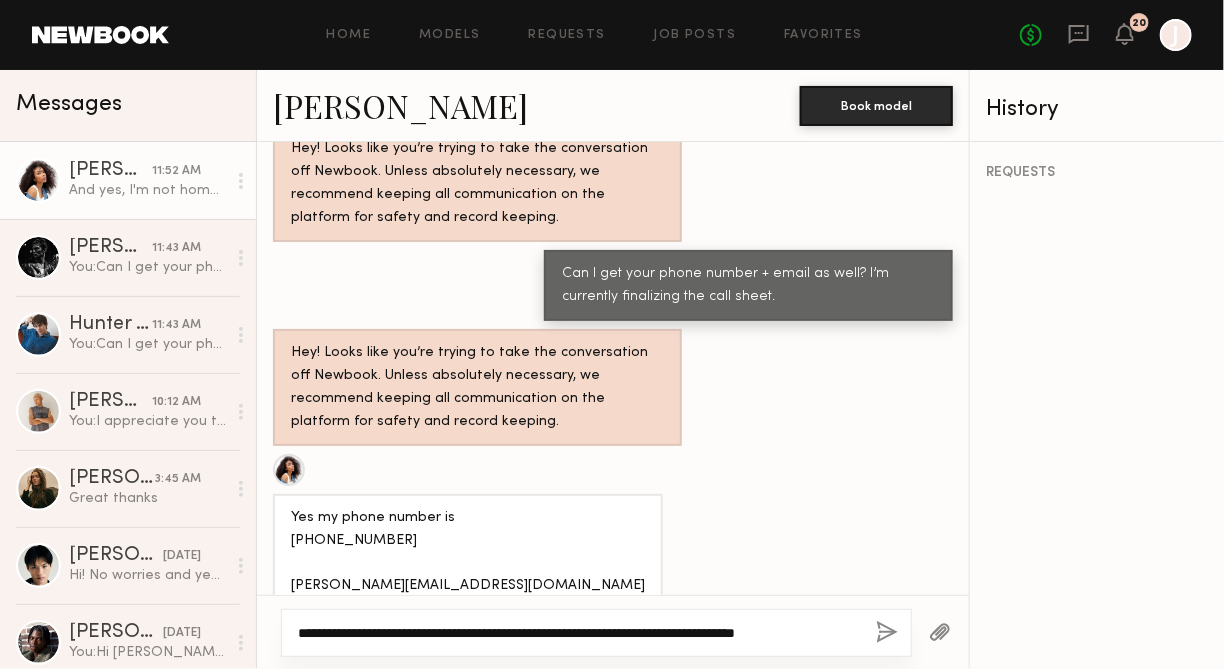 type on "**********" 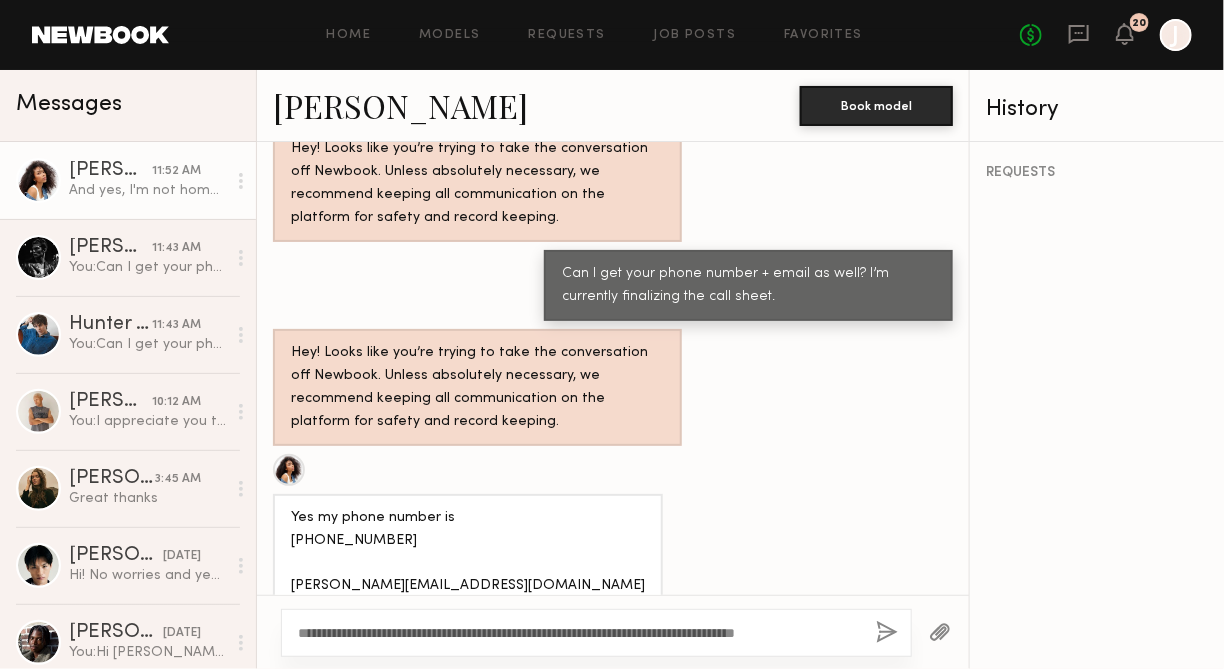 click 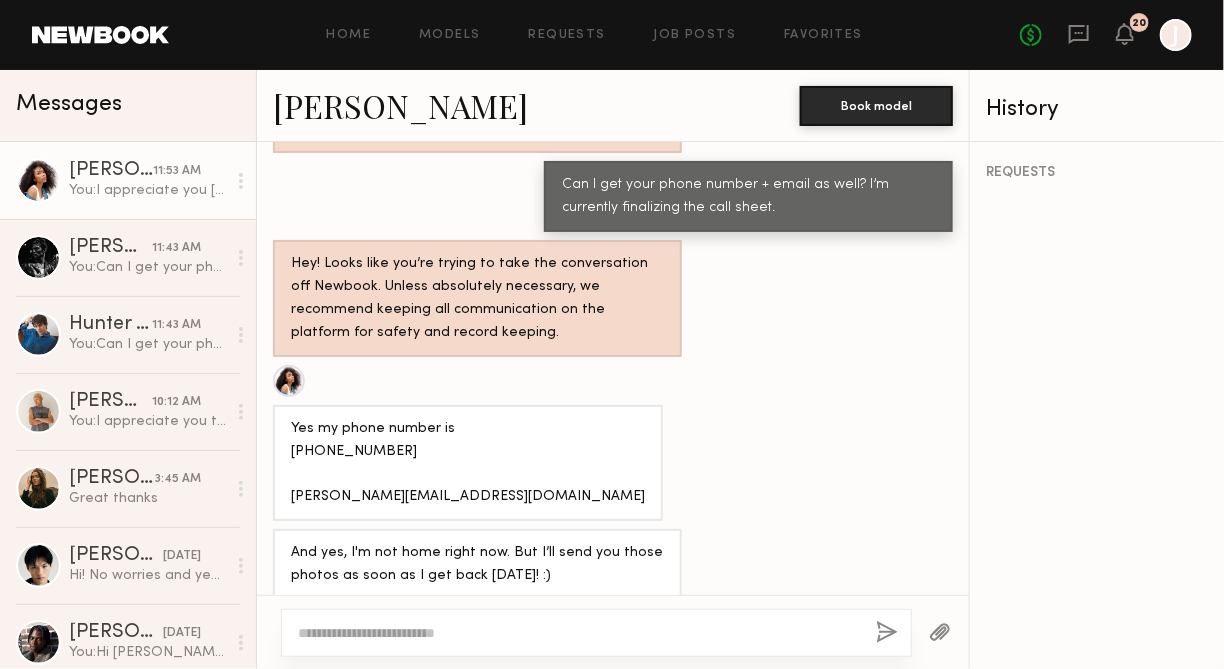 scroll, scrollTop: 5403, scrollLeft: 0, axis: vertical 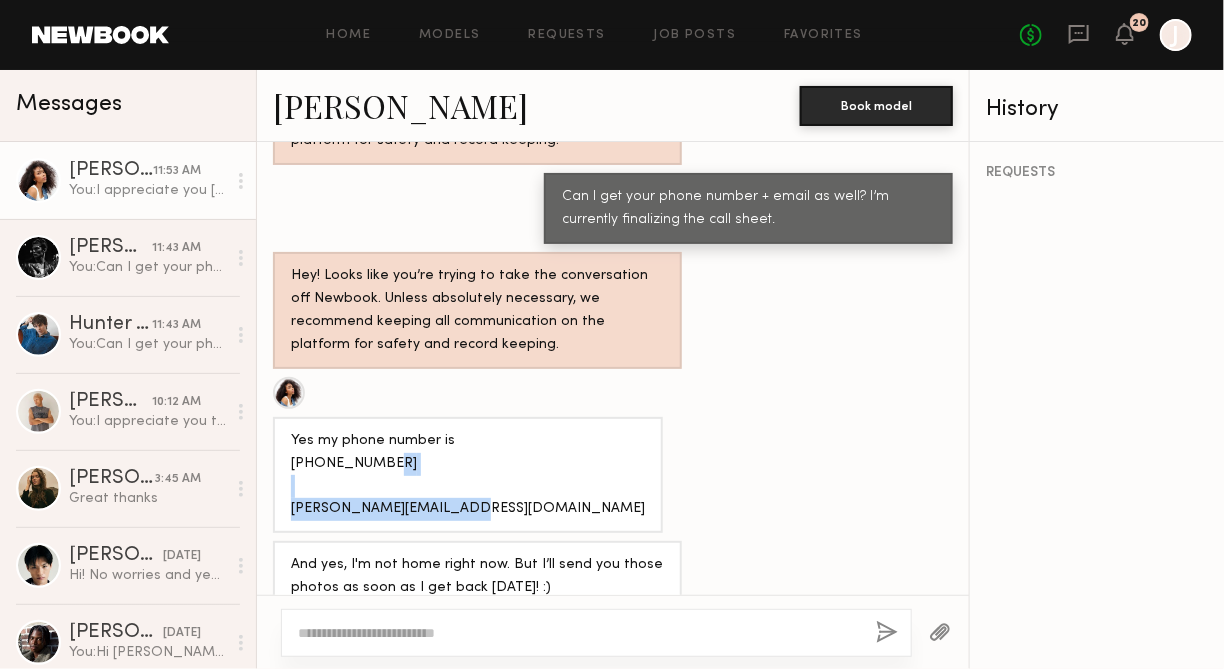 drag, startPoint x: 493, startPoint y: 396, endPoint x: 288, endPoint y: 398, distance: 205.00975 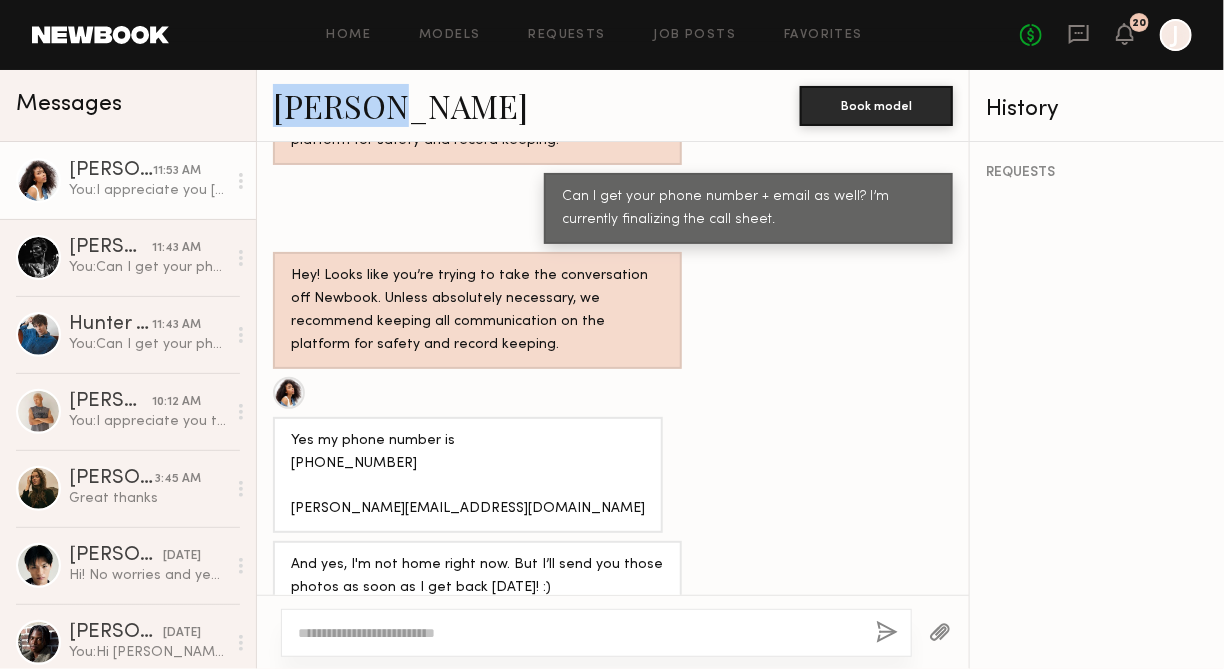 drag, startPoint x: 267, startPoint y: 107, endPoint x: 363, endPoint y: 108, distance: 96.00521 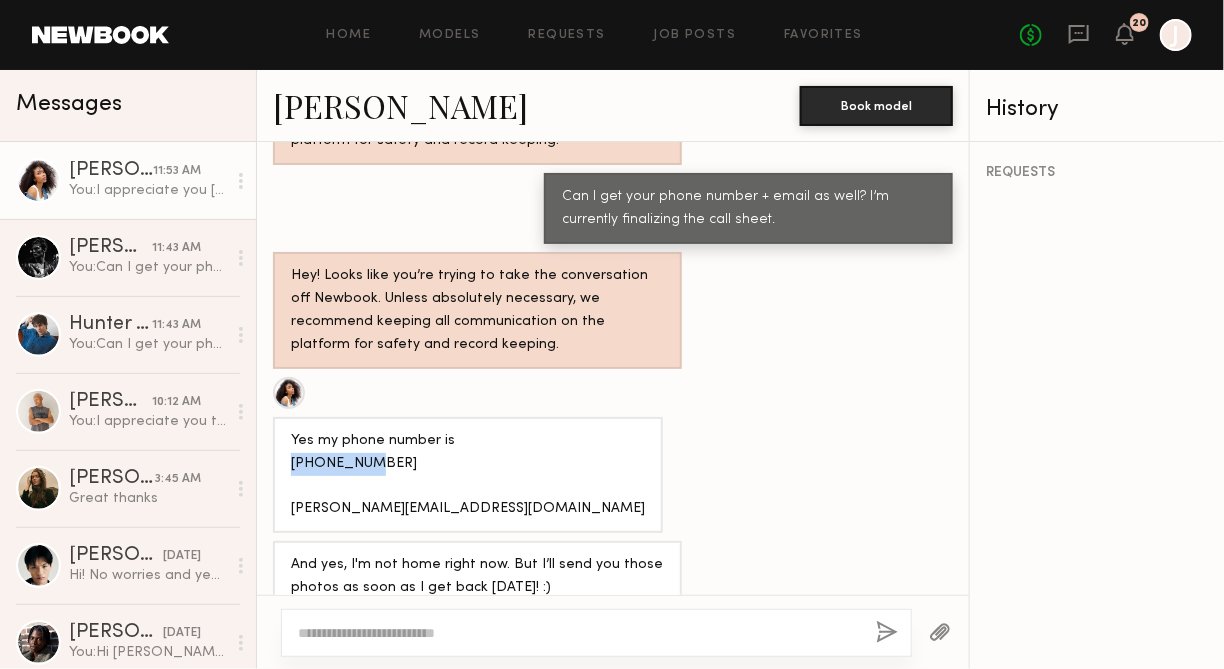 drag, startPoint x: 369, startPoint y: 349, endPoint x: 287, endPoint y: 348, distance: 82.006096 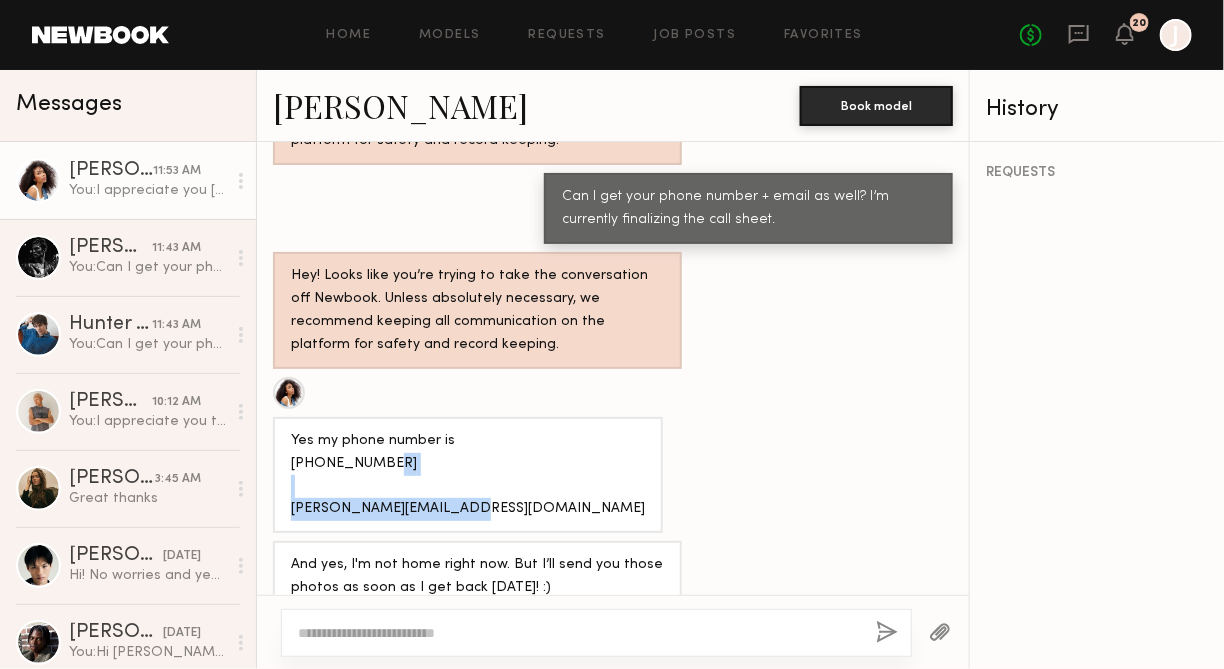 drag, startPoint x: 498, startPoint y: 399, endPoint x: 287, endPoint y: 396, distance: 211.02133 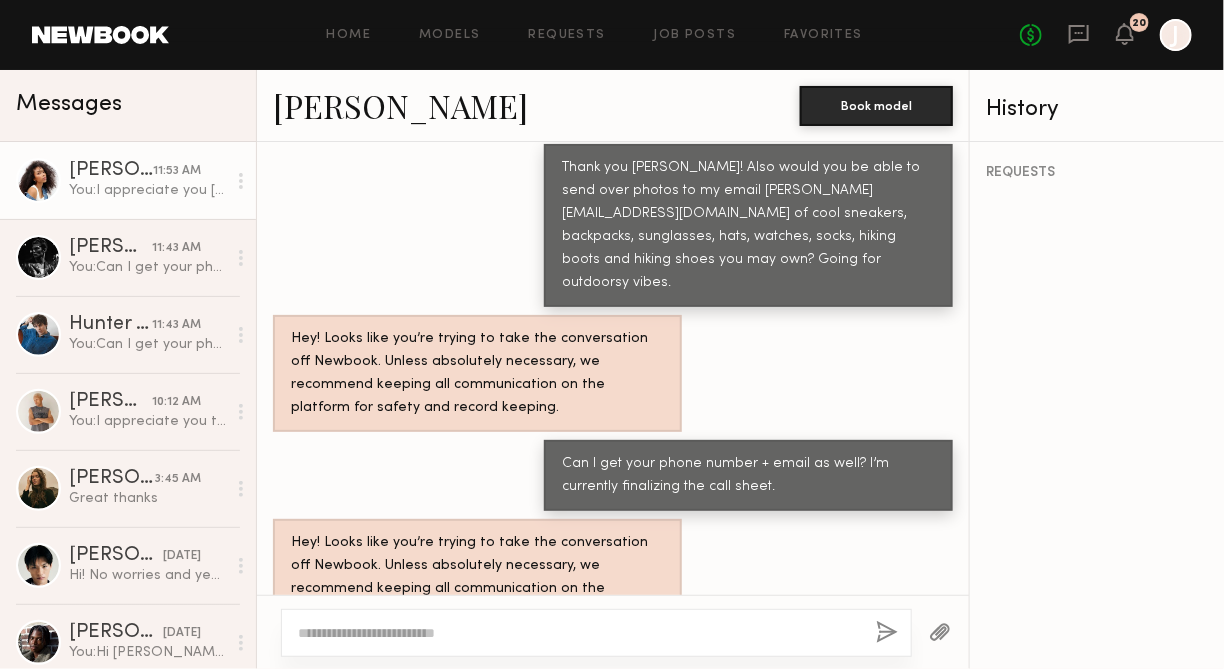 scroll, scrollTop: 5652, scrollLeft: 0, axis: vertical 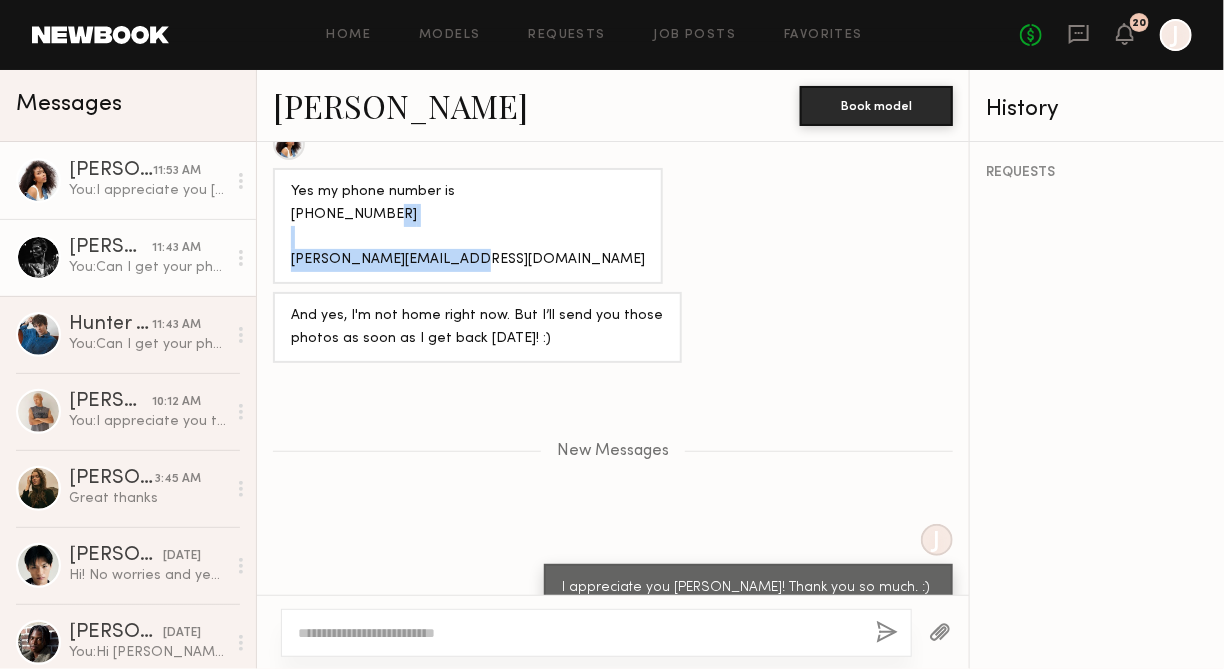 click on "Royce L. 11:43 AM You:  Can I get your phone number + email as well? I’m currently finalizing the call sheet." 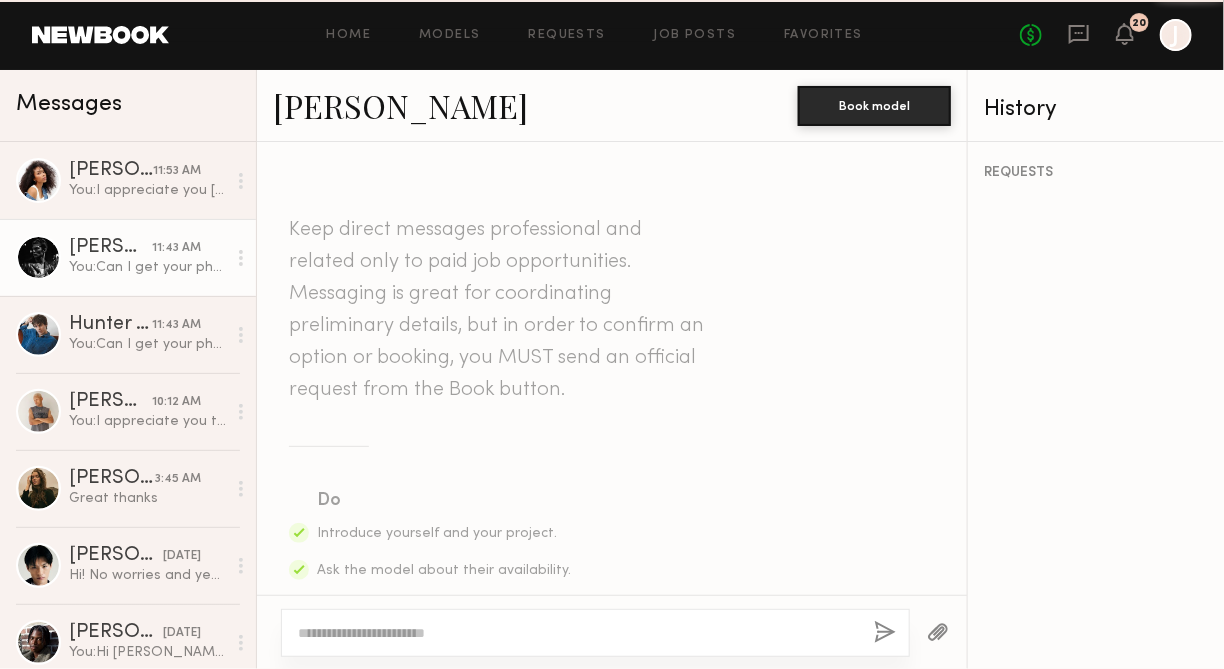 scroll, scrollTop: 3551, scrollLeft: 0, axis: vertical 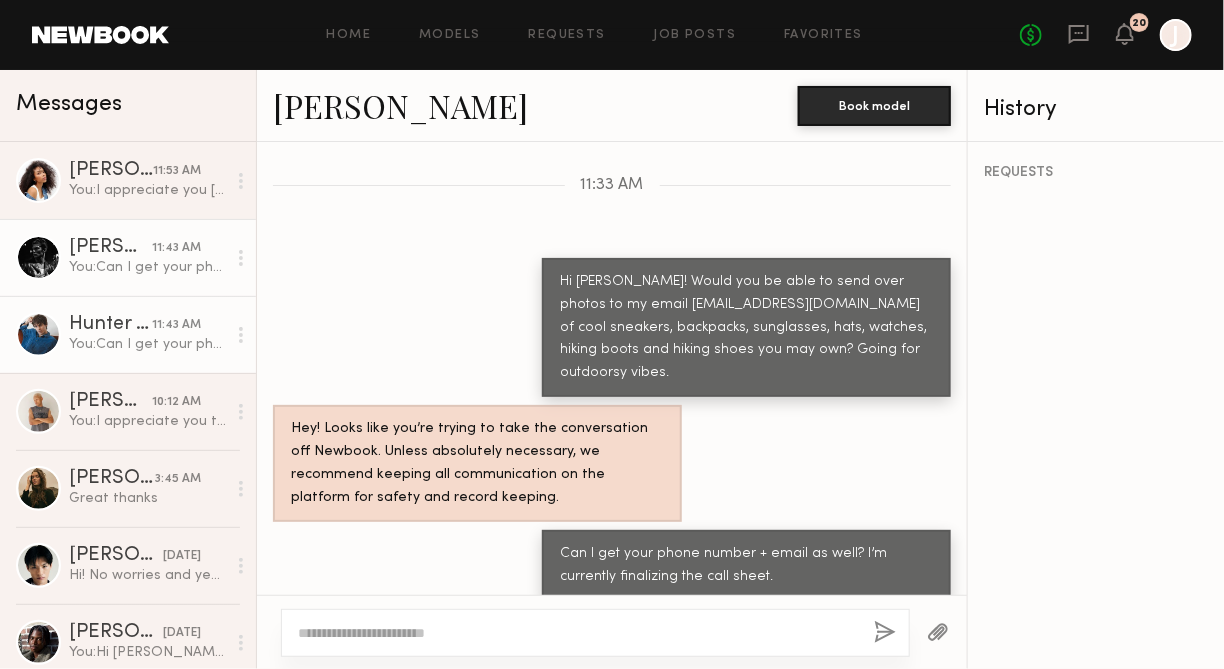 click on "Hunter B." 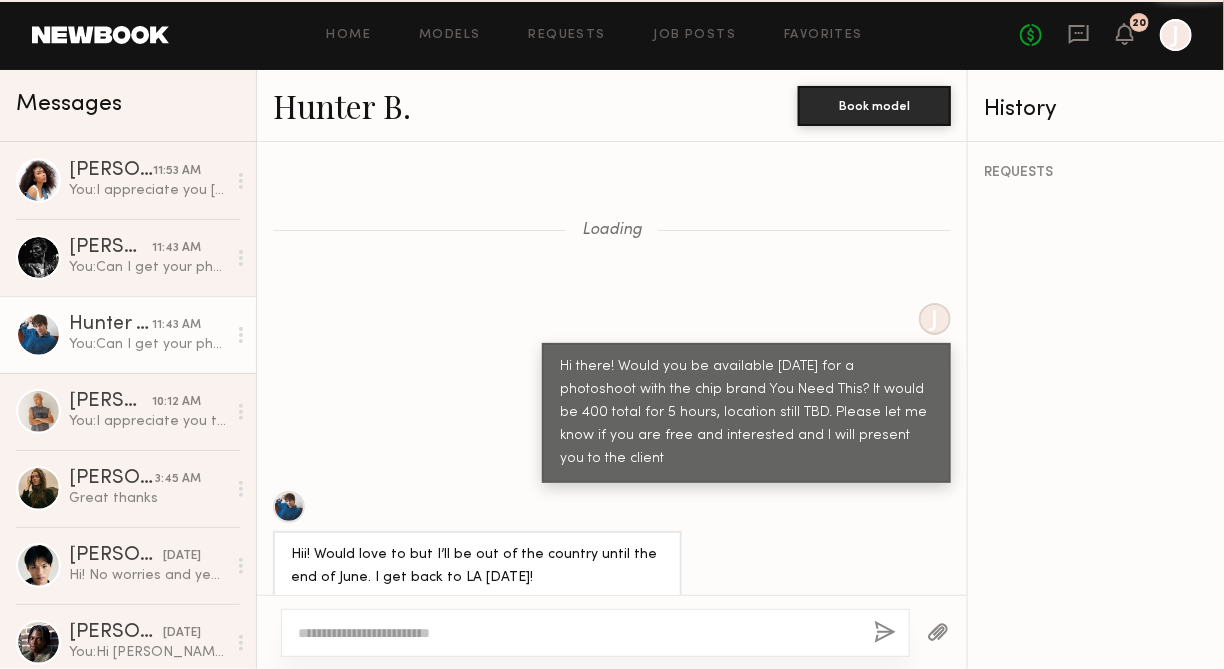 scroll, scrollTop: 4602, scrollLeft: 0, axis: vertical 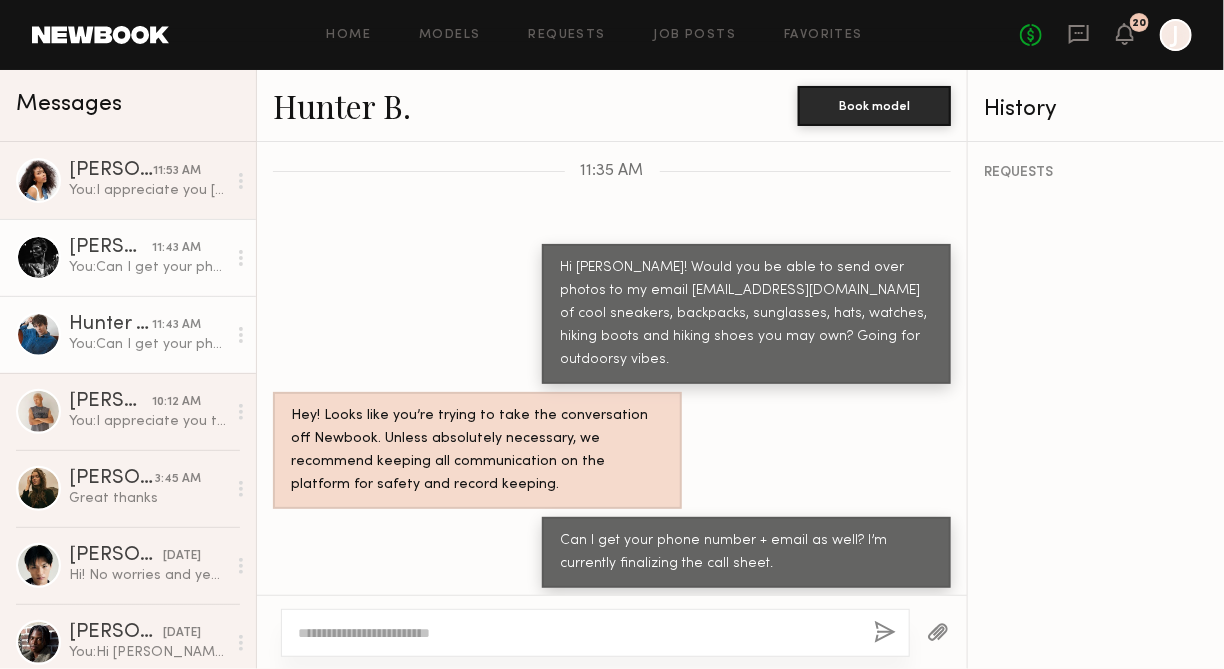 click on "Royce L." 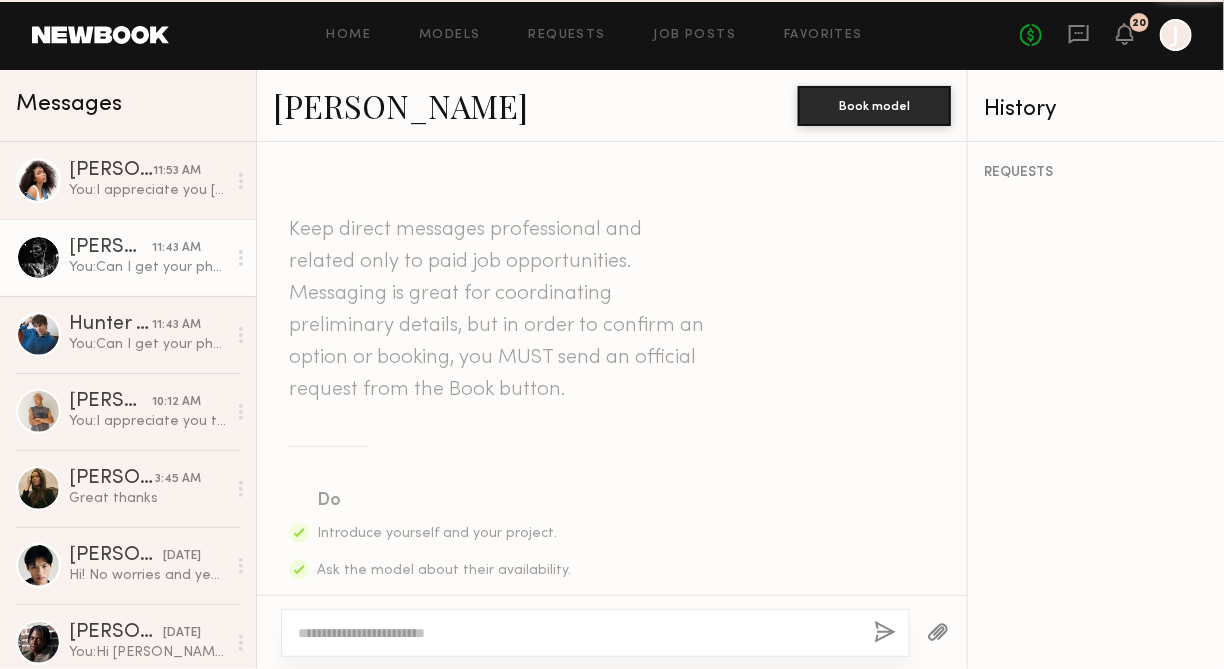 scroll, scrollTop: 3551, scrollLeft: 0, axis: vertical 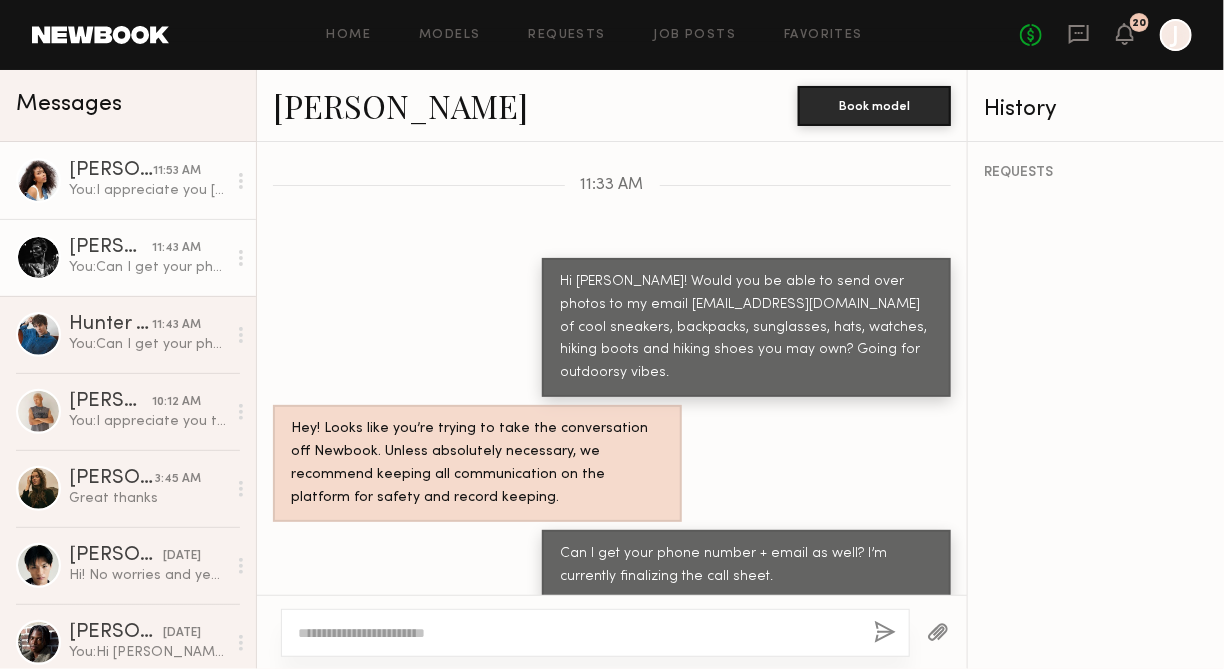 click on "You:  I appreciate you Janelle! Thank you so much. :) also any waterbottles you may have too!" 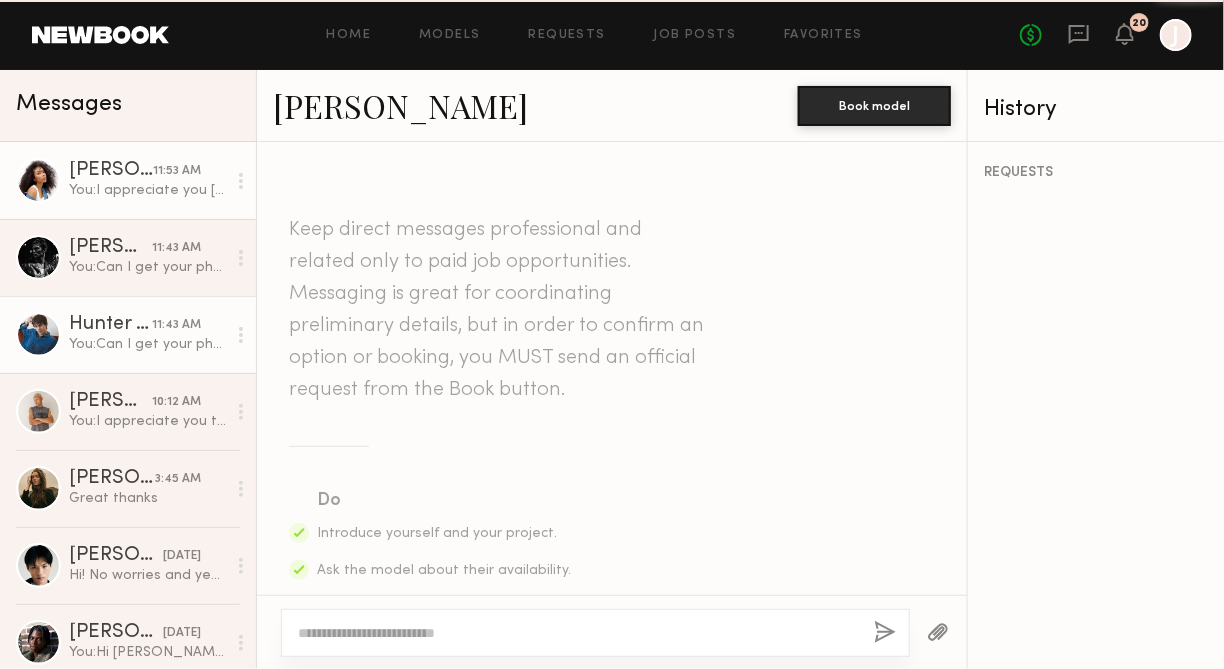 scroll, scrollTop: 5499, scrollLeft: 0, axis: vertical 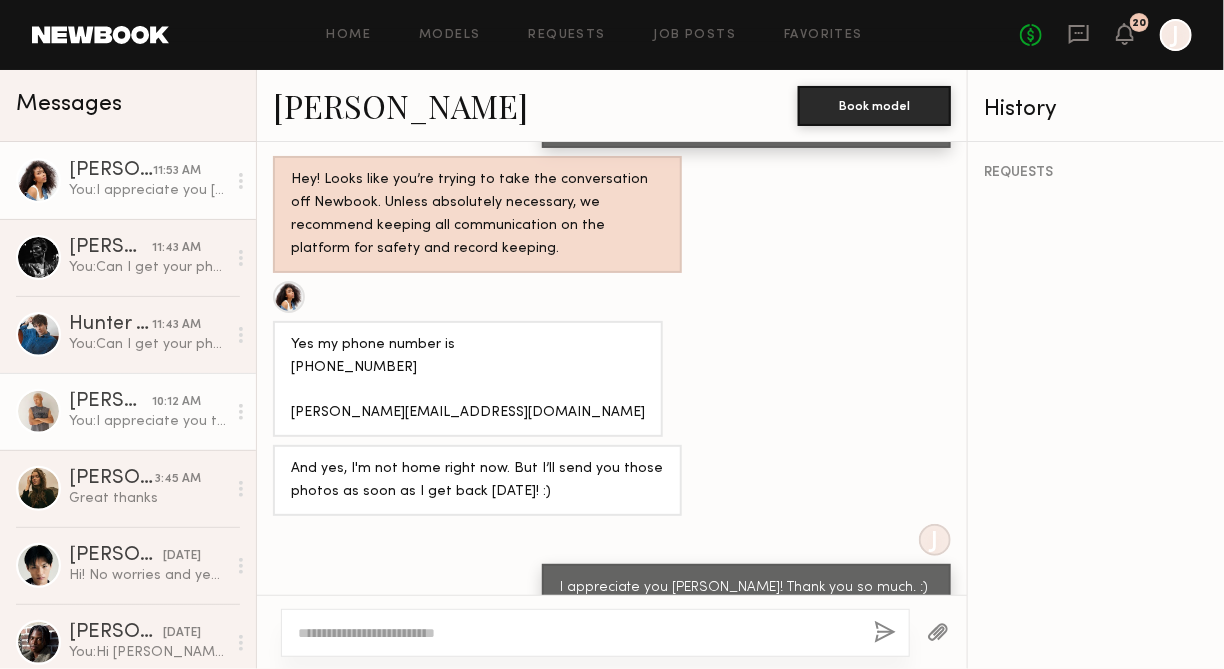 click on "Turner O." 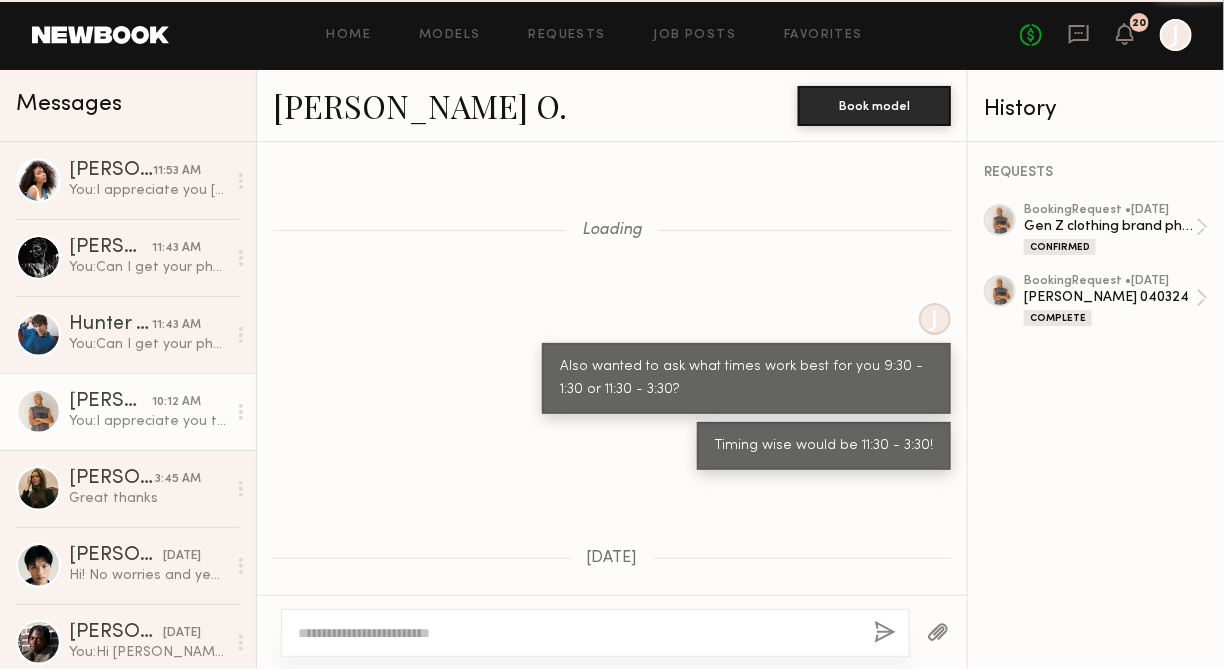 scroll, scrollTop: 1528, scrollLeft: 0, axis: vertical 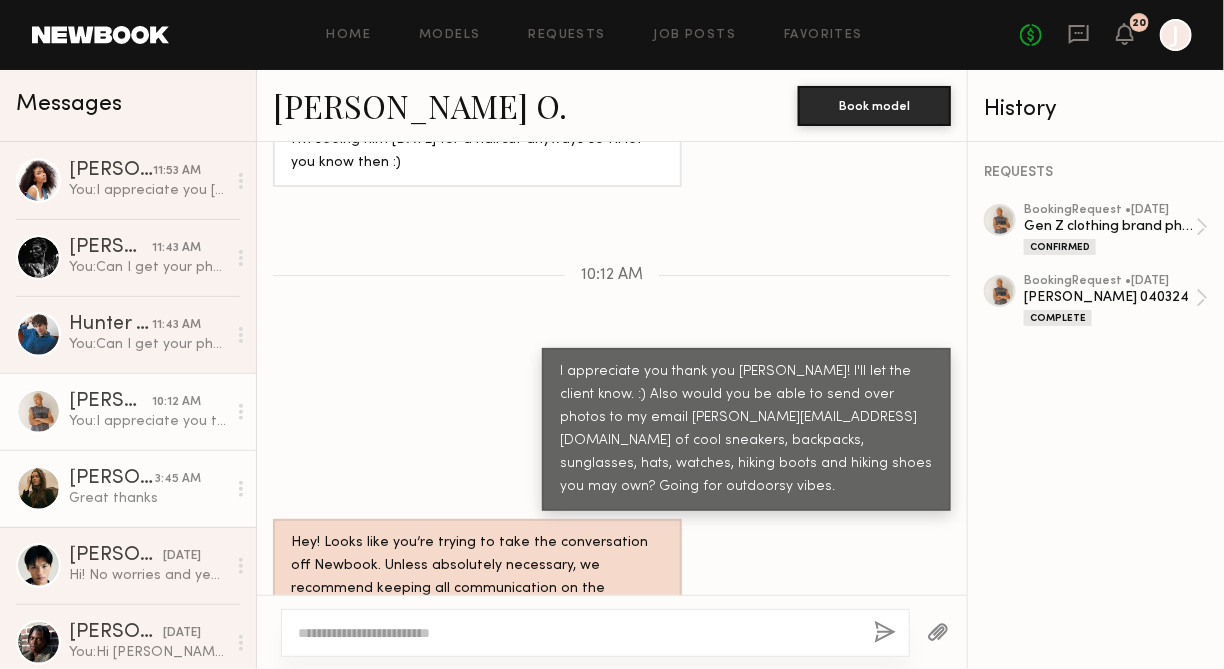 click on "Great thanks" 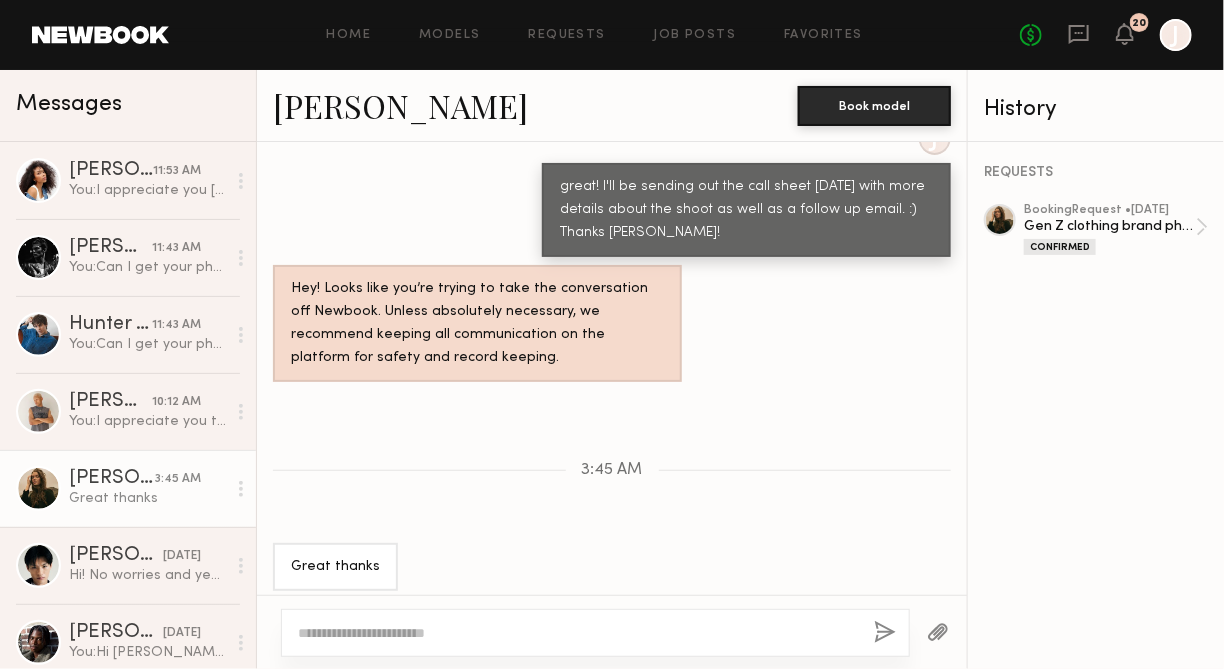 scroll, scrollTop: 2204, scrollLeft: 0, axis: vertical 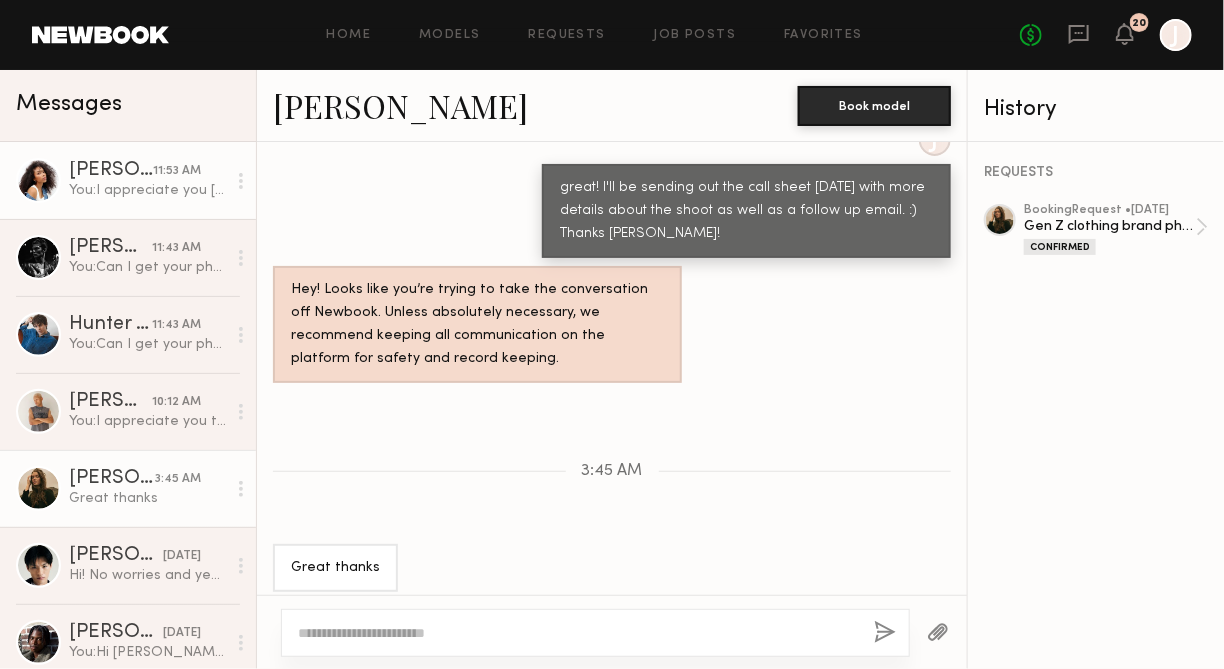 click on "You:  I appreciate you Janelle! Thank you so much. :) also any waterbottles you may have too!" 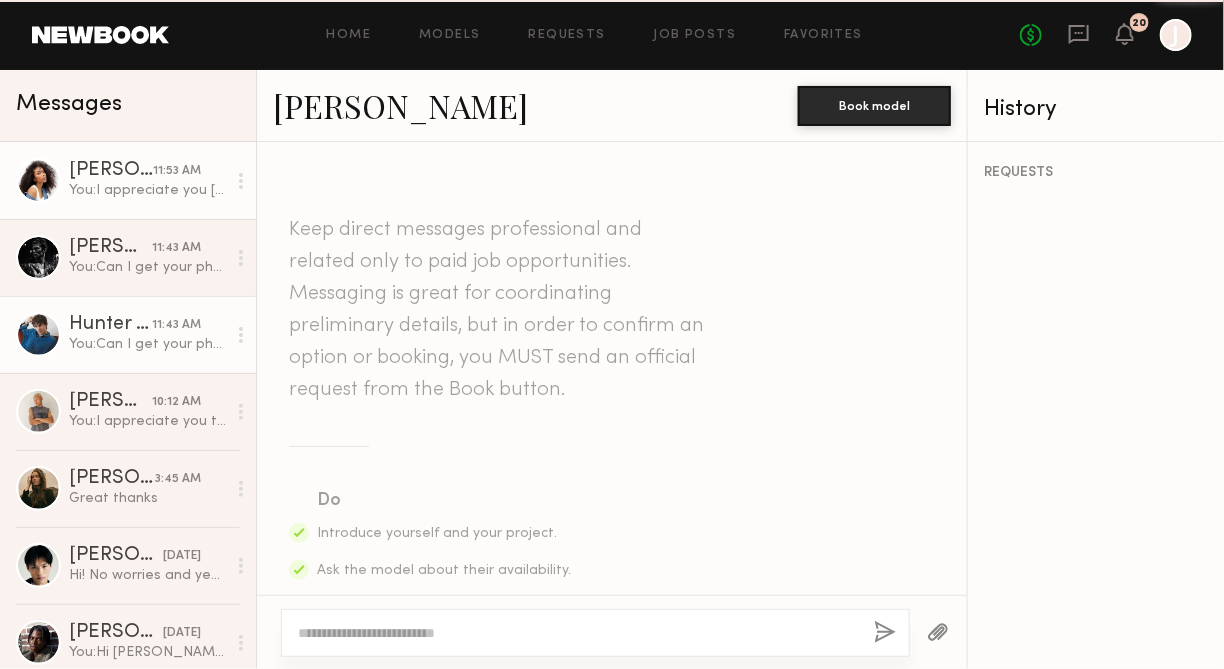 scroll, scrollTop: 5499, scrollLeft: 0, axis: vertical 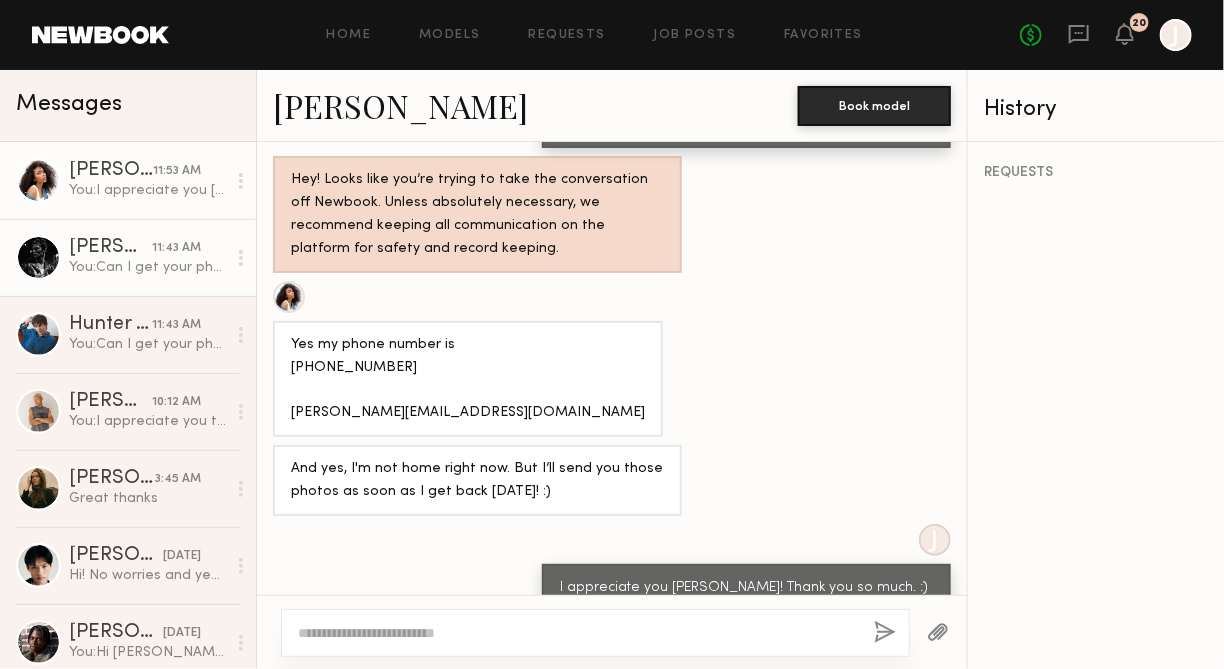 click on "You:  Can I get your phone number + email as well? I’m currently finalizing the call sheet." 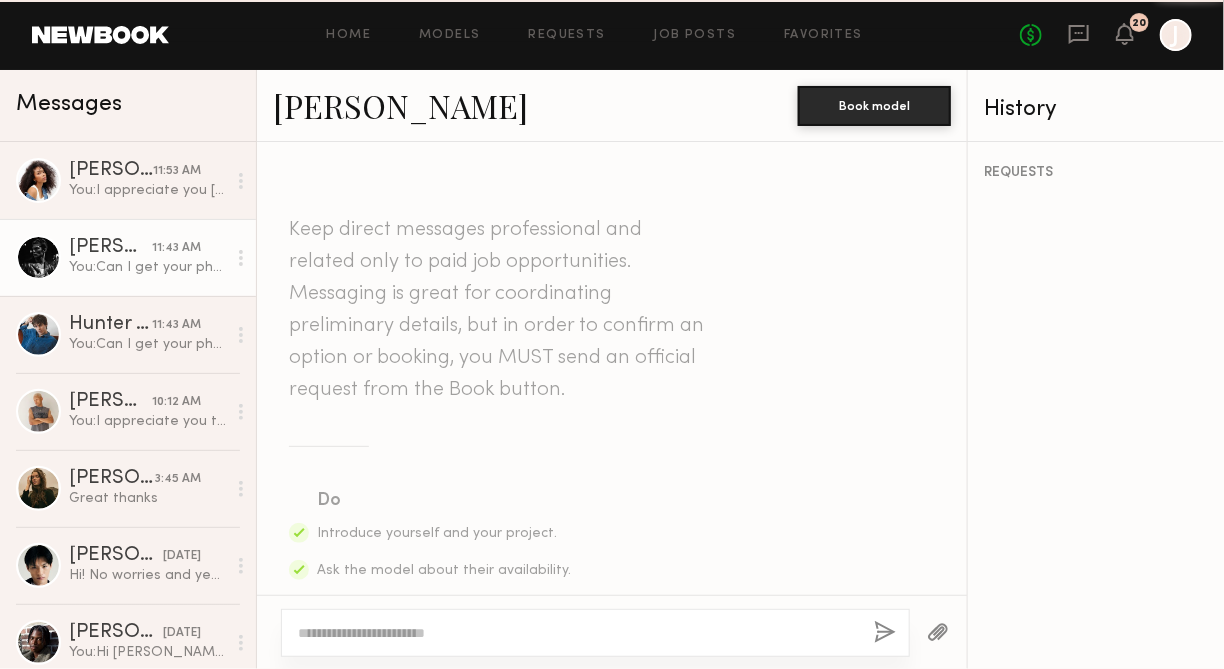 scroll, scrollTop: 3551, scrollLeft: 0, axis: vertical 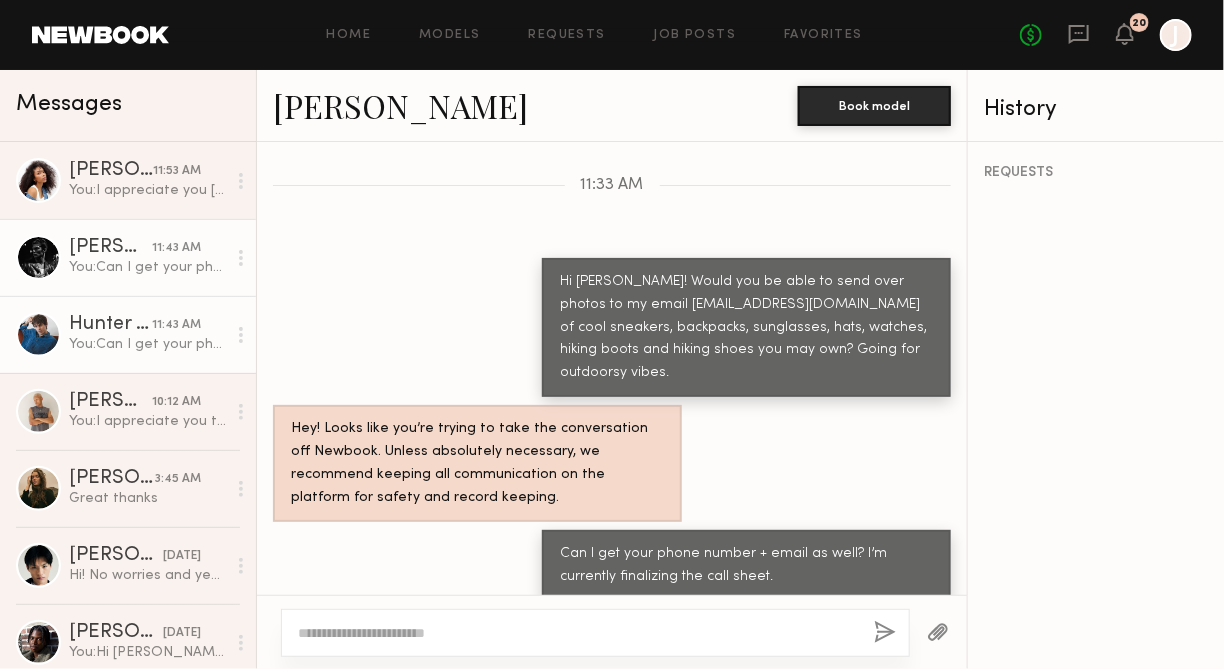 click on "Hunter B." 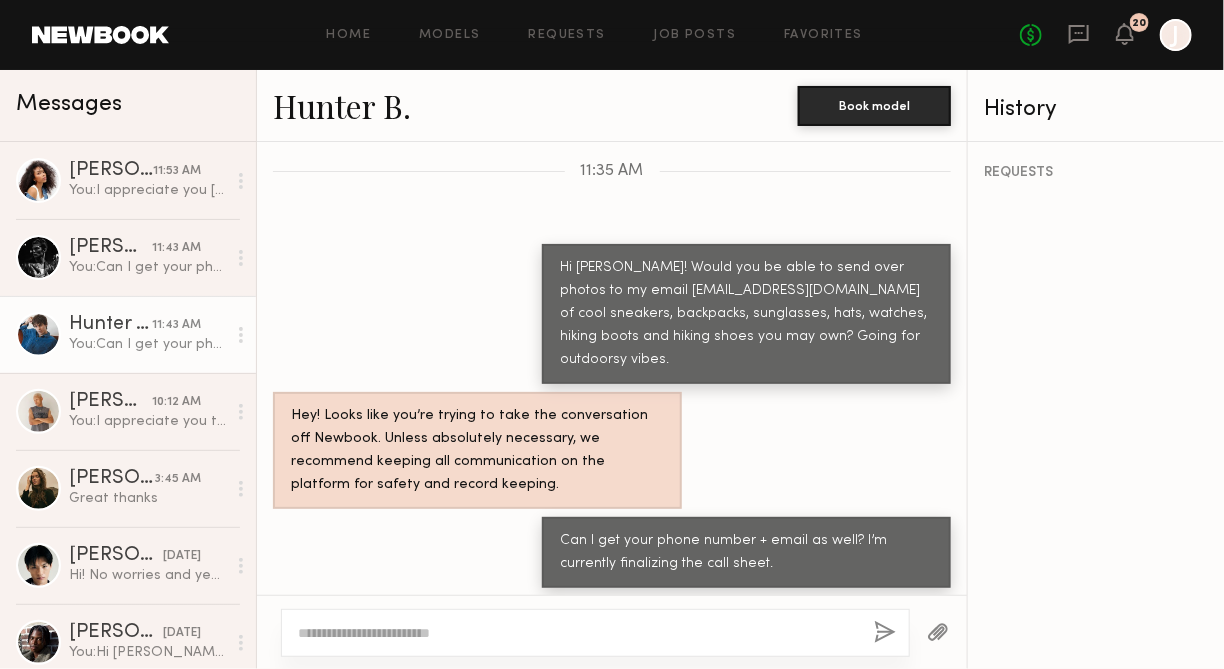 scroll, scrollTop: 4602, scrollLeft: 0, axis: vertical 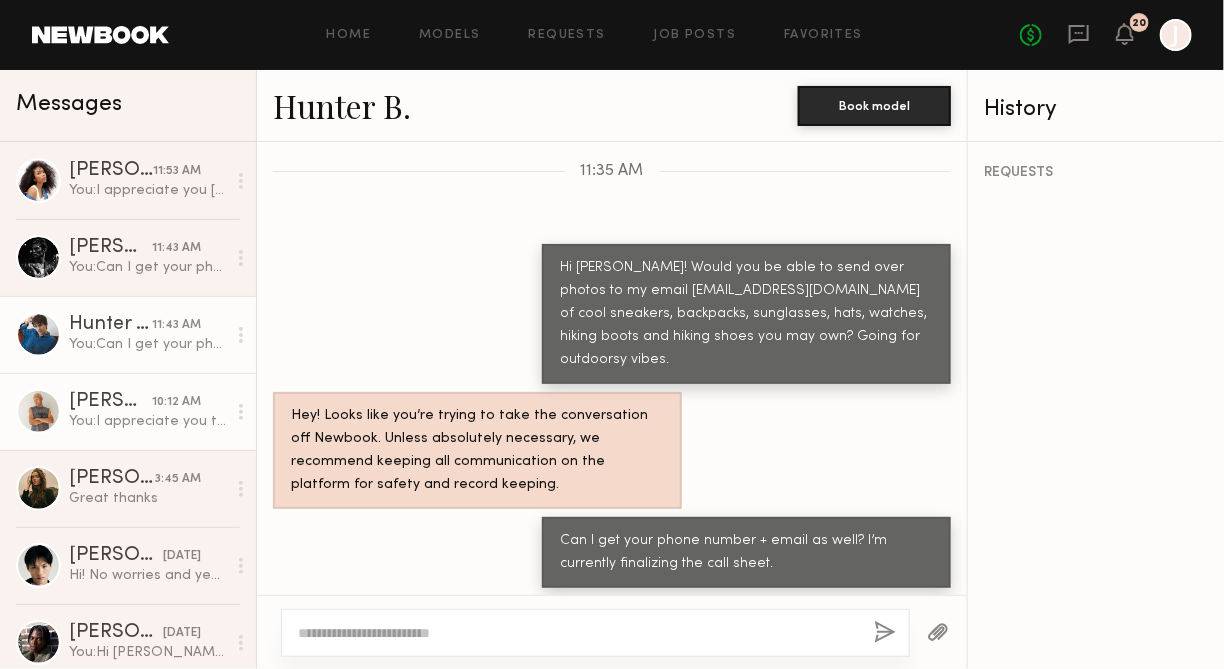 click on "You:  I appreciate you thank you Turner! I'll let the client know. :) Also would you be able to send over photos to my email maddie@htcollective.com of cool sneakers, backpacks, sunglasses, hats, watches, hiking boots and hiking shoes you may own? Going for outdoorsy vibes." 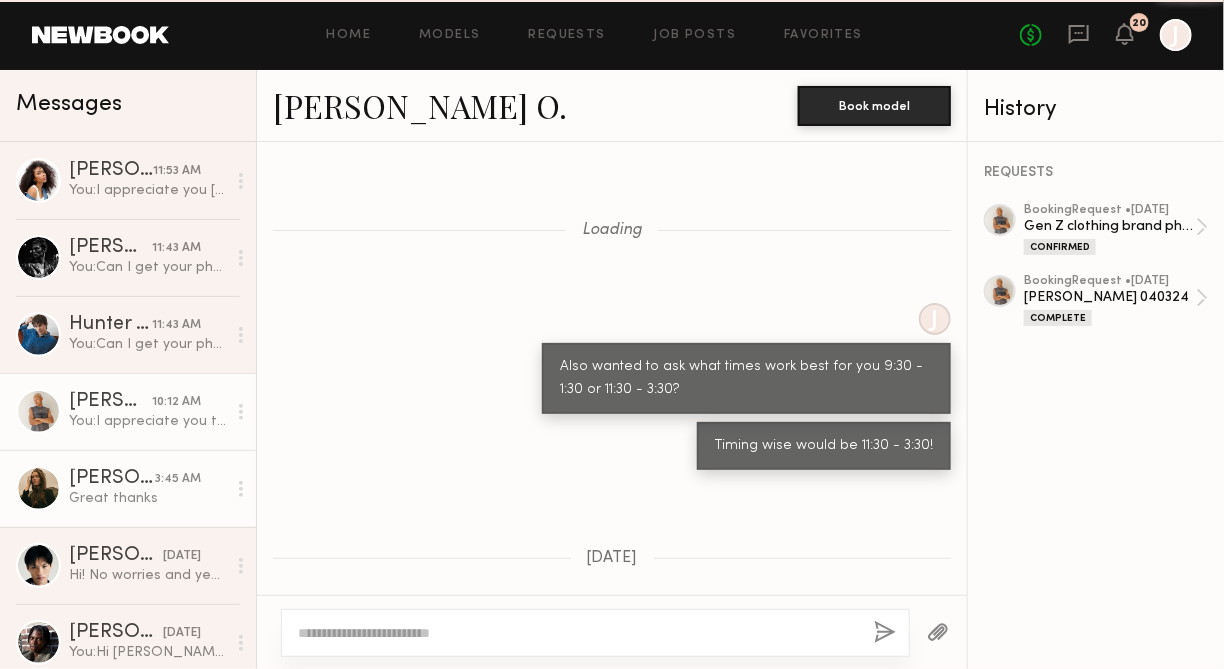 scroll, scrollTop: 1528, scrollLeft: 0, axis: vertical 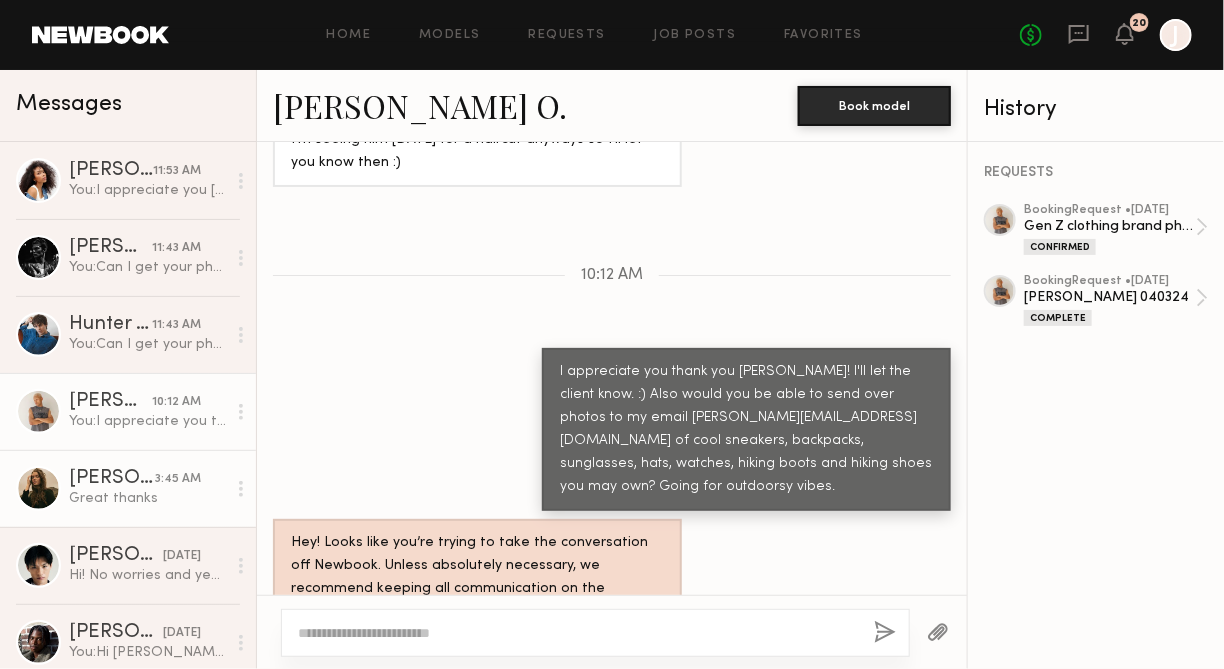click on "Great thanks" 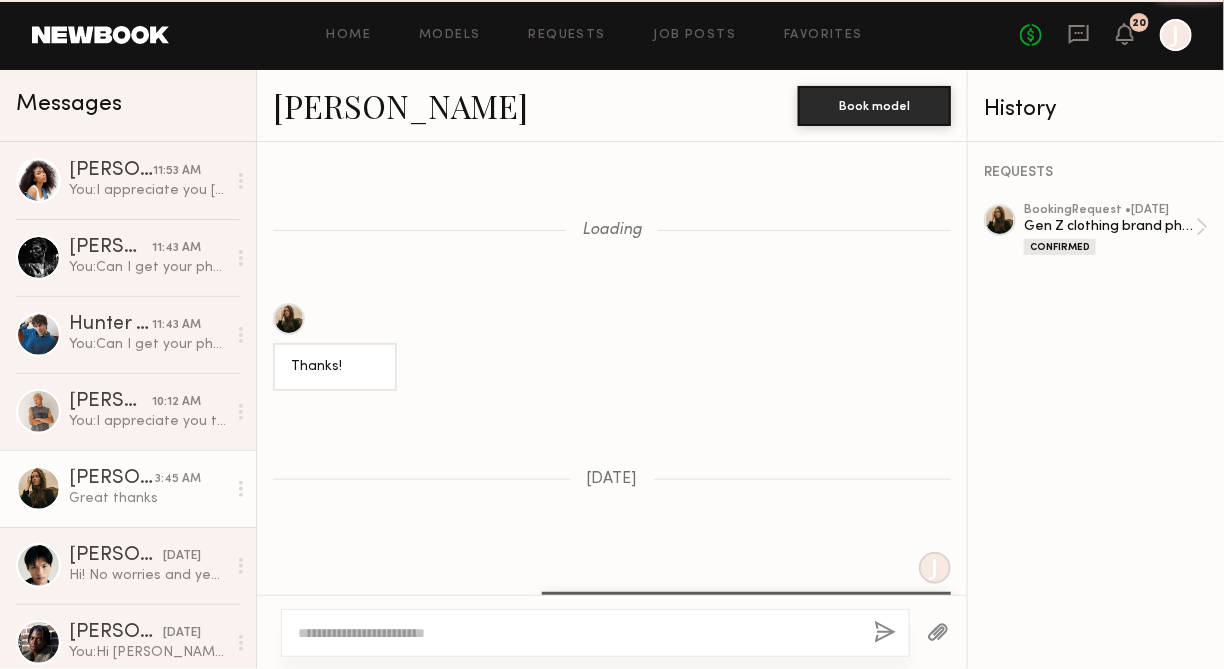 scroll, scrollTop: 2205, scrollLeft: 0, axis: vertical 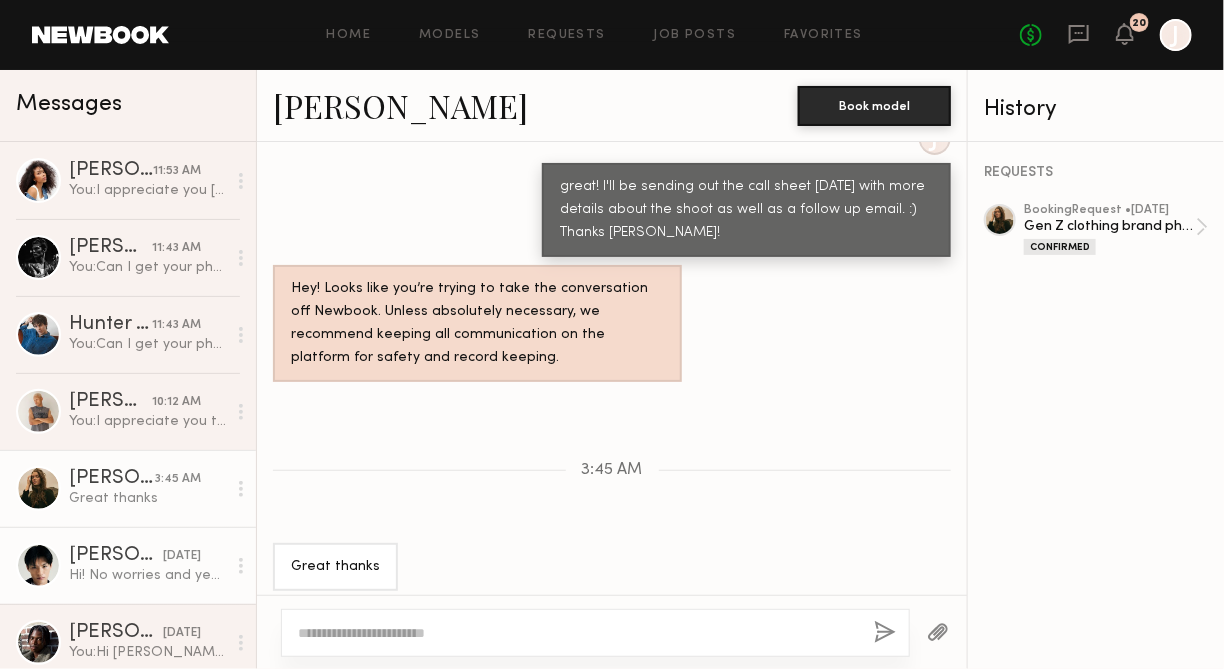 click on "Albert T." 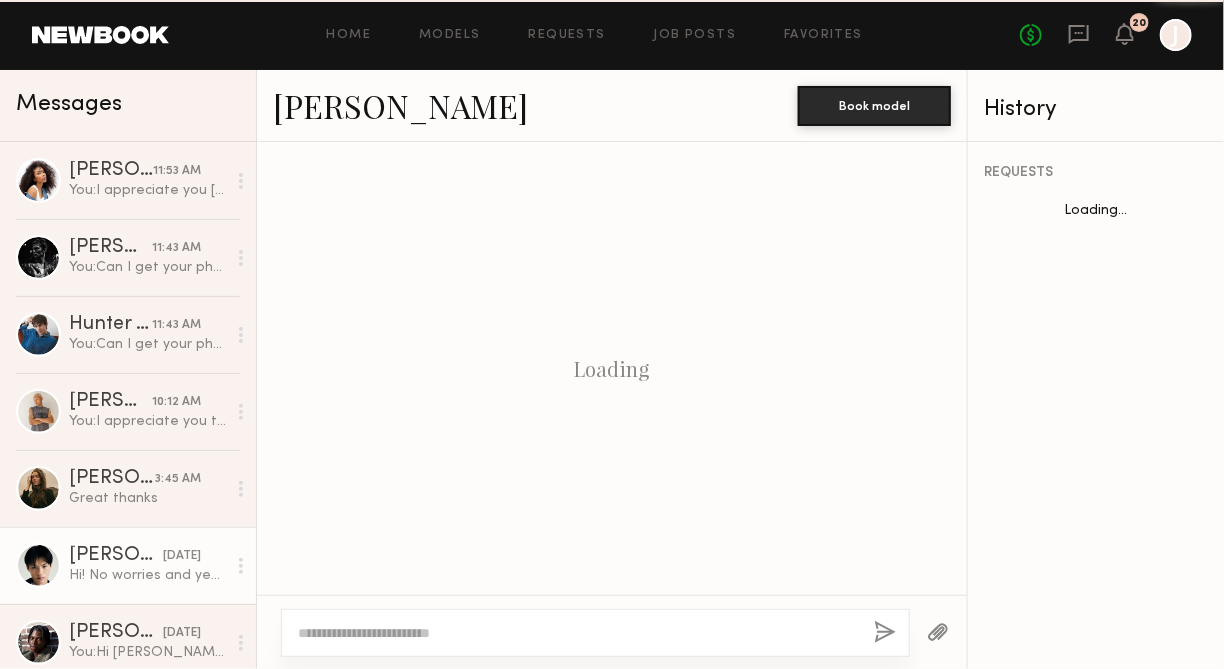 scroll, scrollTop: 107, scrollLeft: 0, axis: vertical 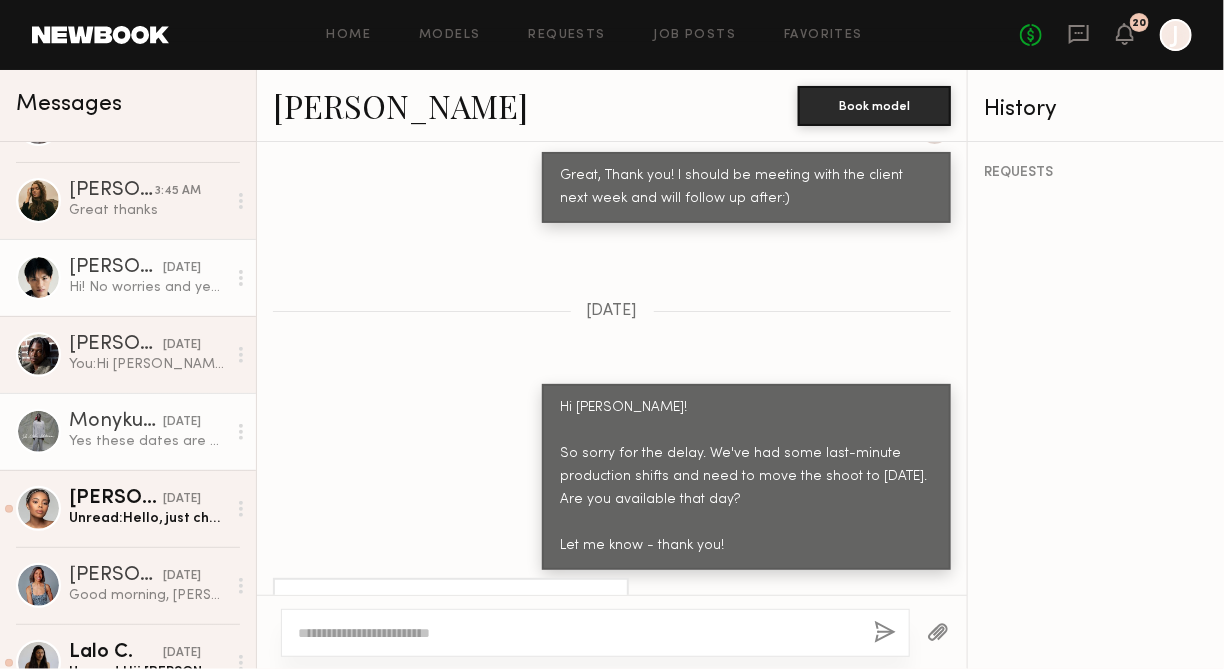 click on "Yes these dates are perfect" 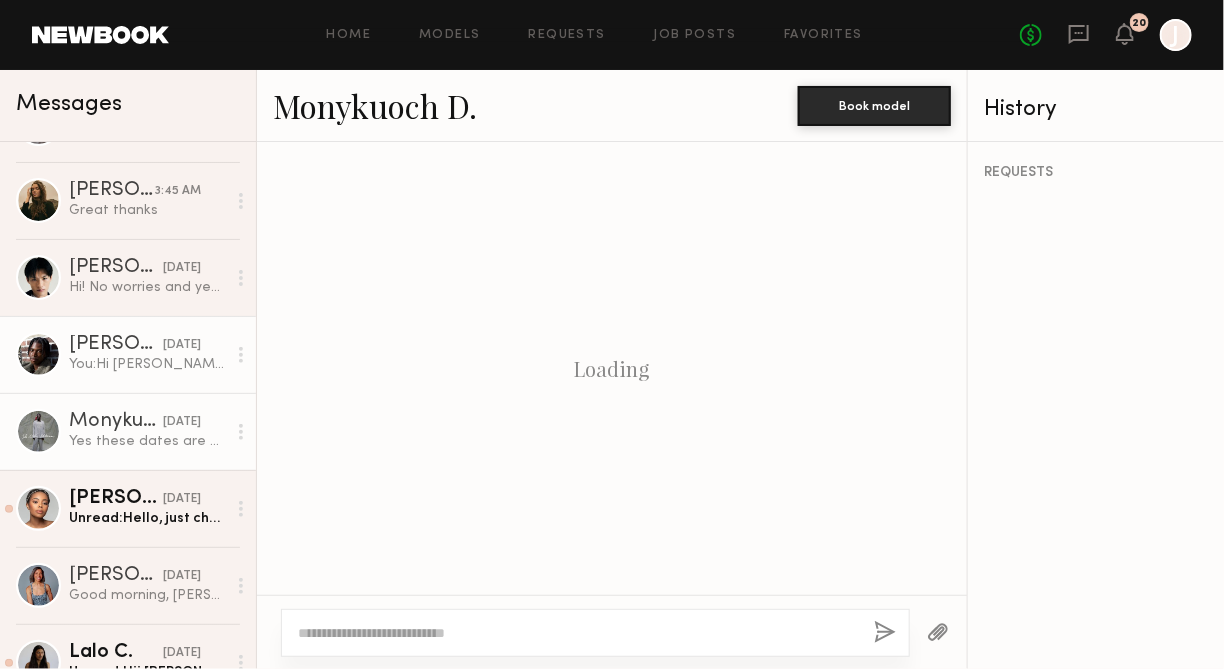 click on "You:  Hi Tyler!
So sorry for the delay. We've had some last-minute production shifts and need to move the shoot to August 8th. Are you available that day?
Let me know - thank you!" 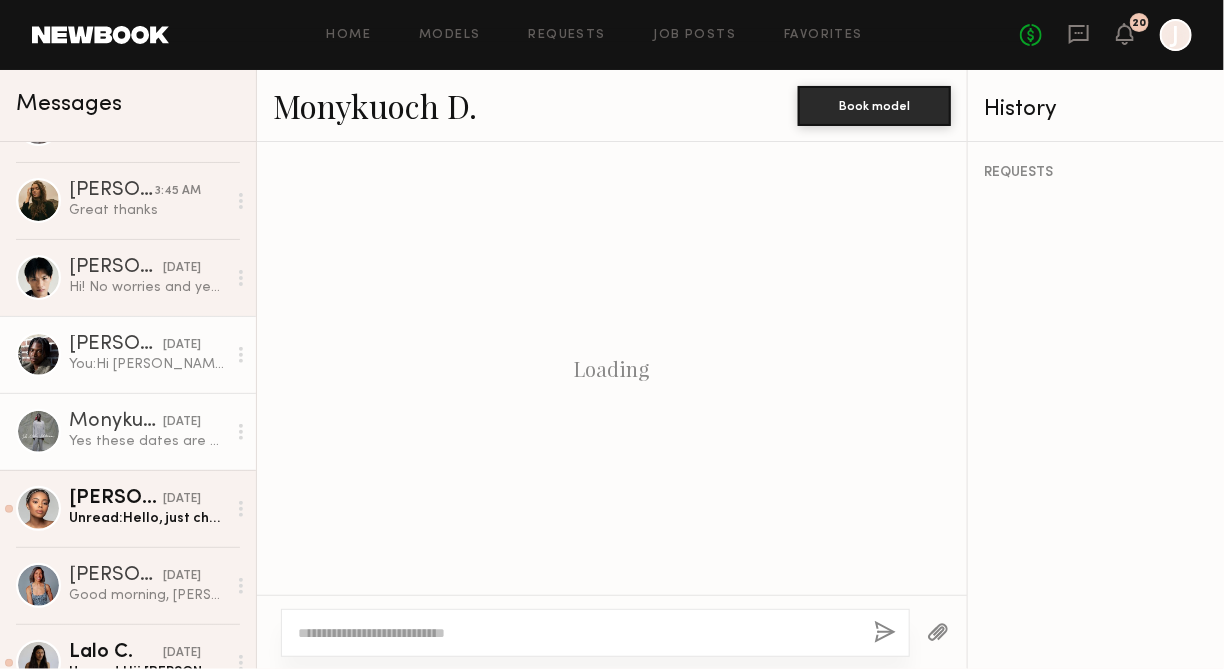 scroll, scrollTop: 0, scrollLeft: 0, axis: both 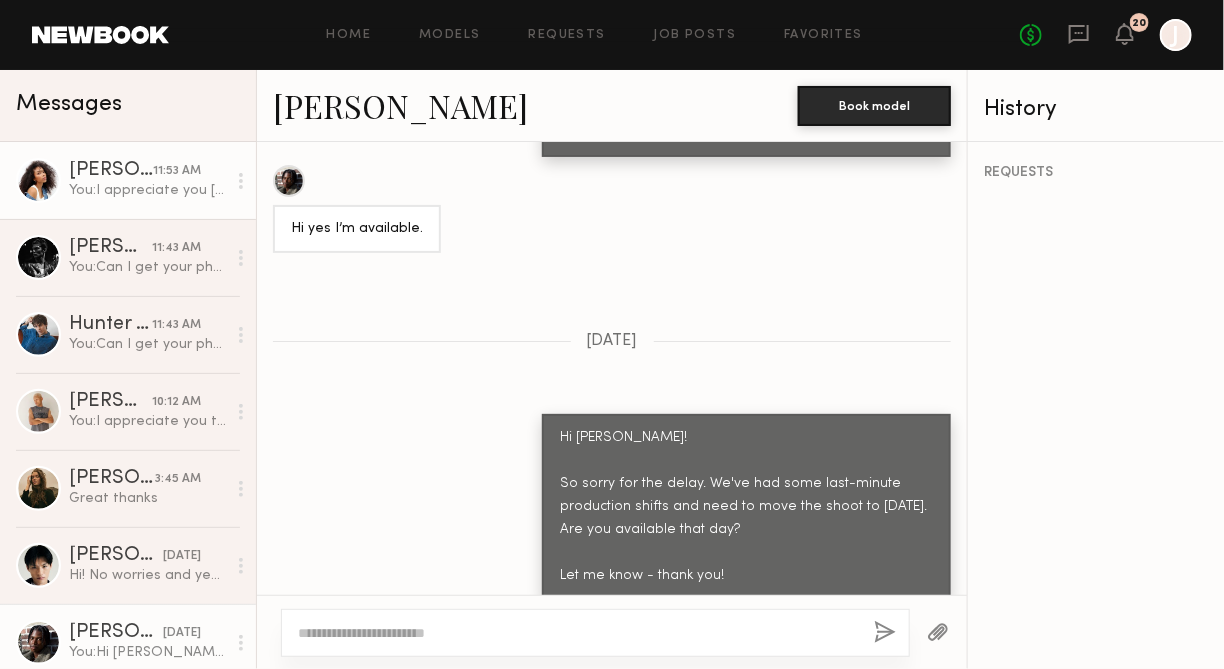 click on "You:  I appreciate you Janelle! Thank you so much. :) also any waterbottles you may have too!" 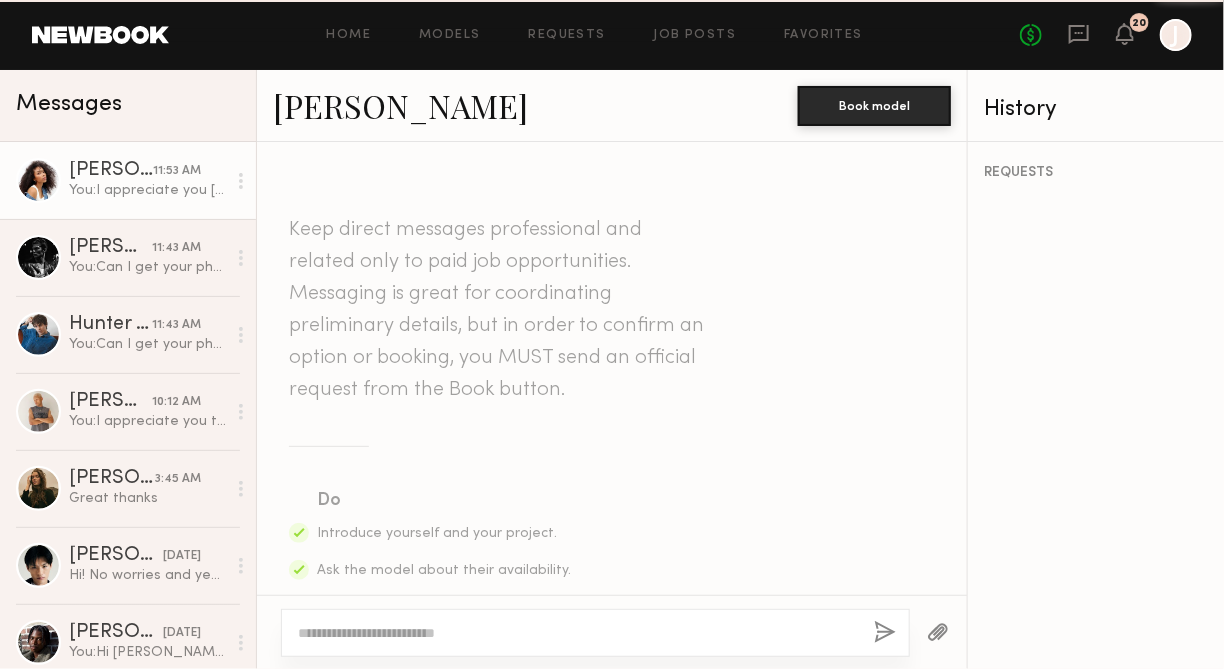 scroll, scrollTop: 5499, scrollLeft: 0, axis: vertical 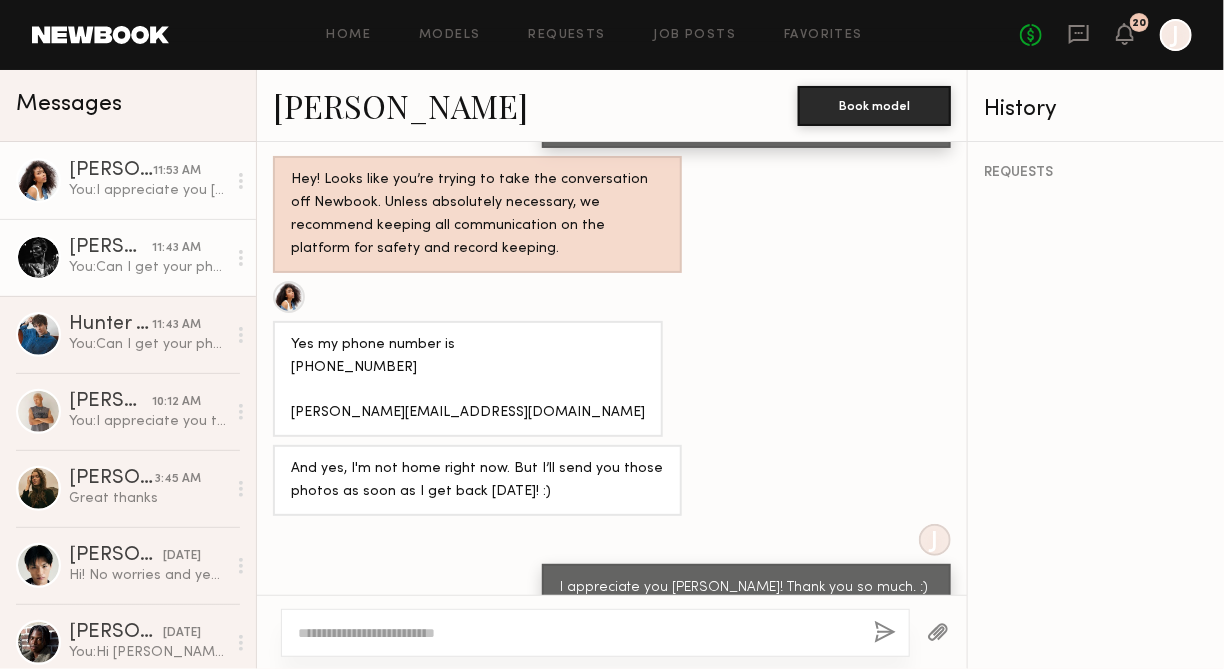 click on "Royce L." 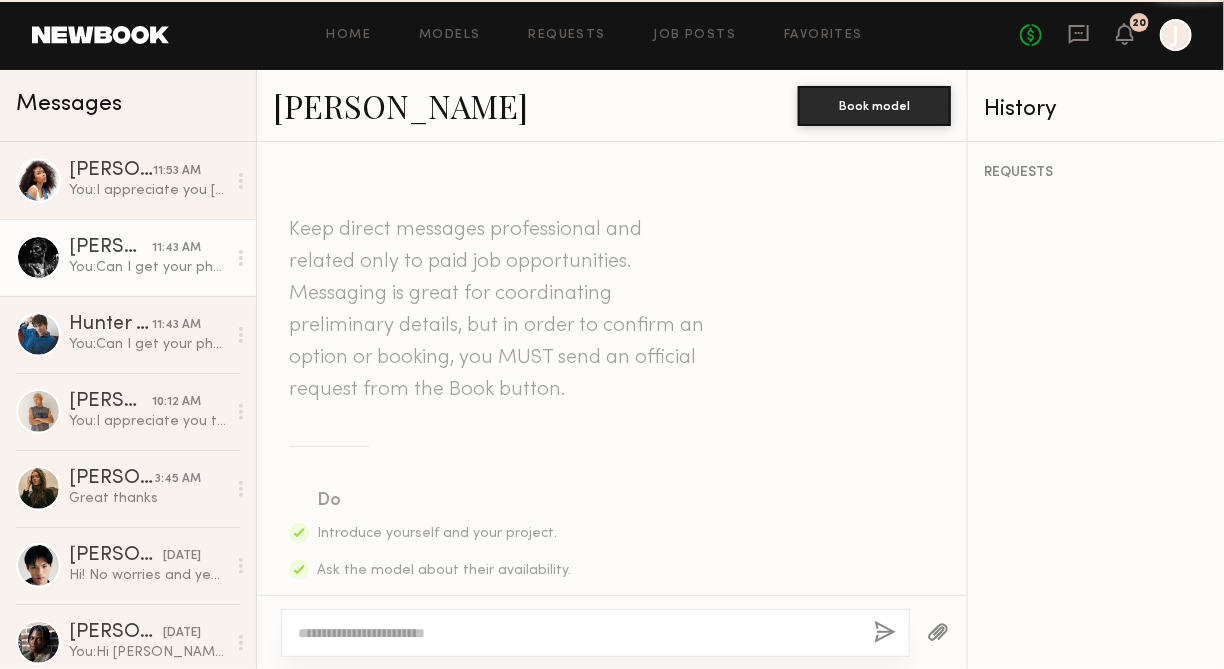 scroll, scrollTop: 3551, scrollLeft: 0, axis: vertical 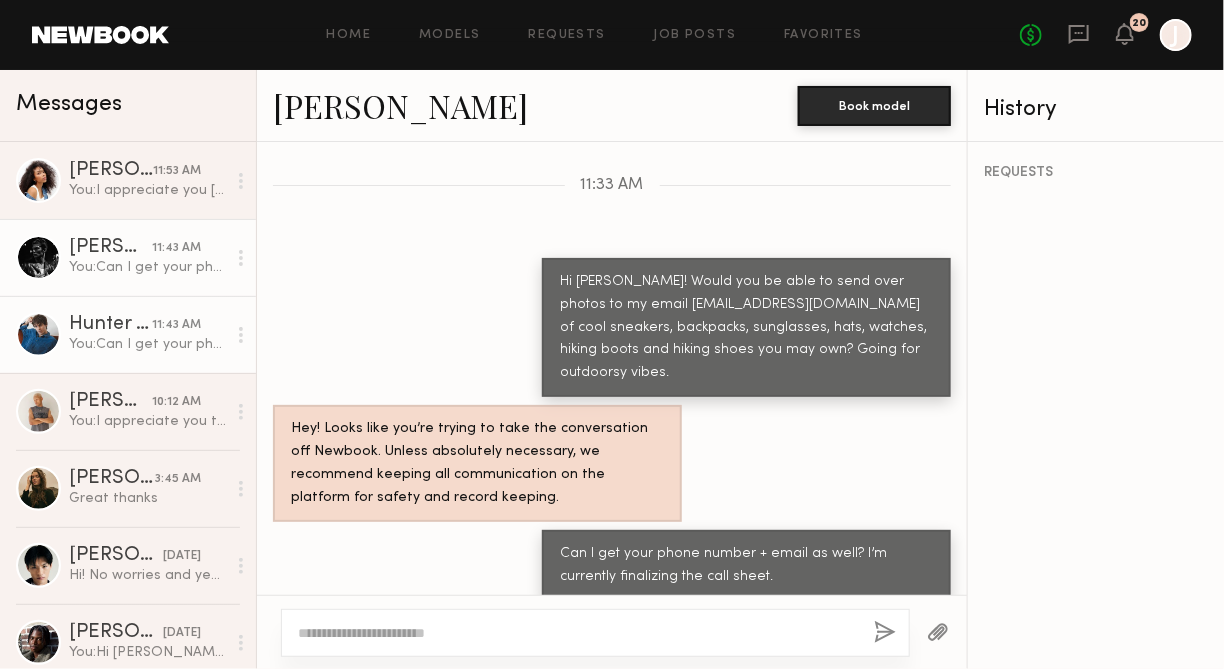 click on "You:  Can I get your phone number + email as well? I’m currently finalizing the call sheet." 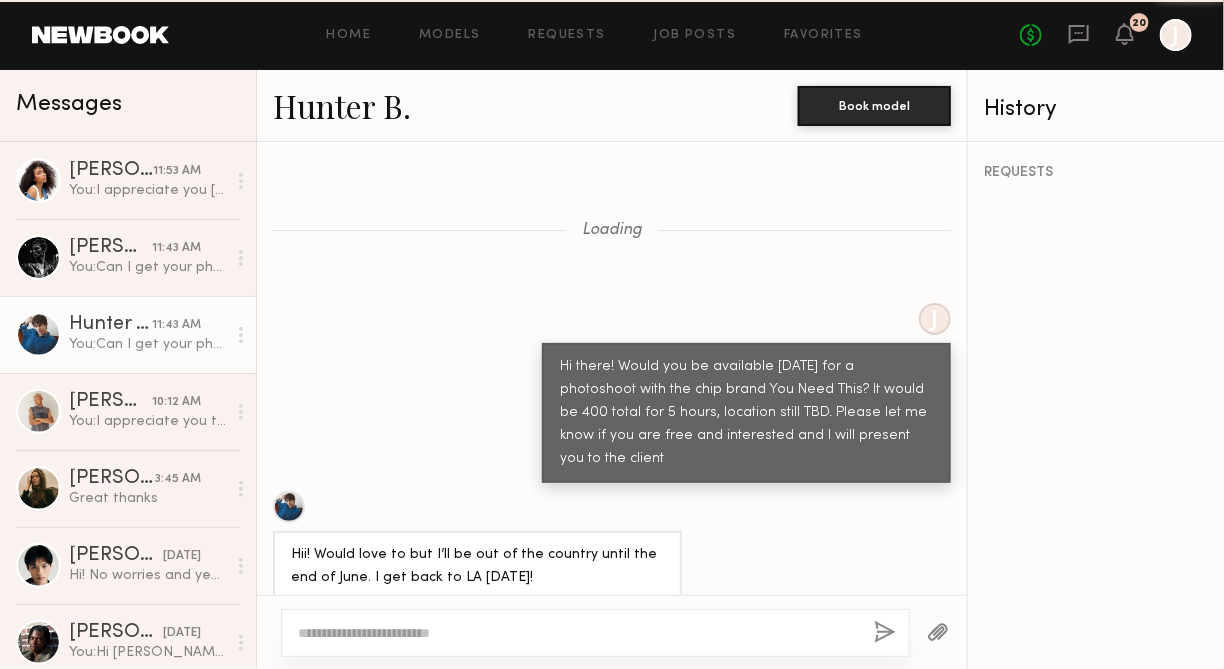 scroll, scrollTop: 4602, scrollLeft: 0, axis: vertical 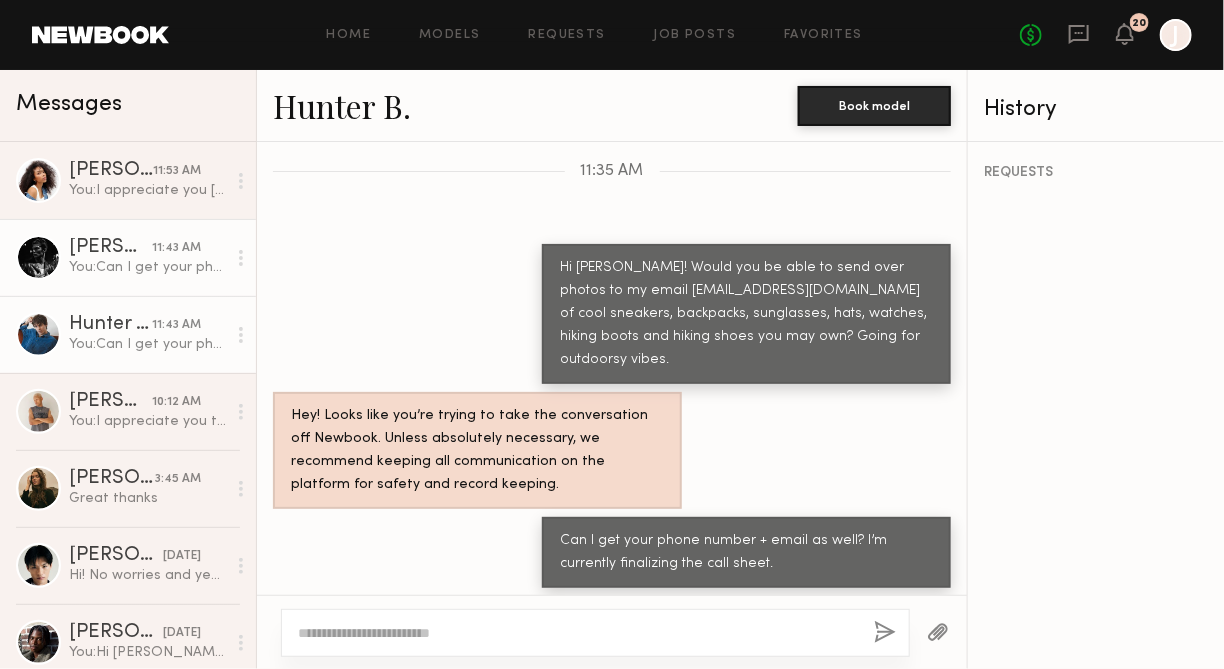 click on "Royce L. 11:43 AM You:  Can I get your phone number + email as well? I’m currently finalizing the call sheet." 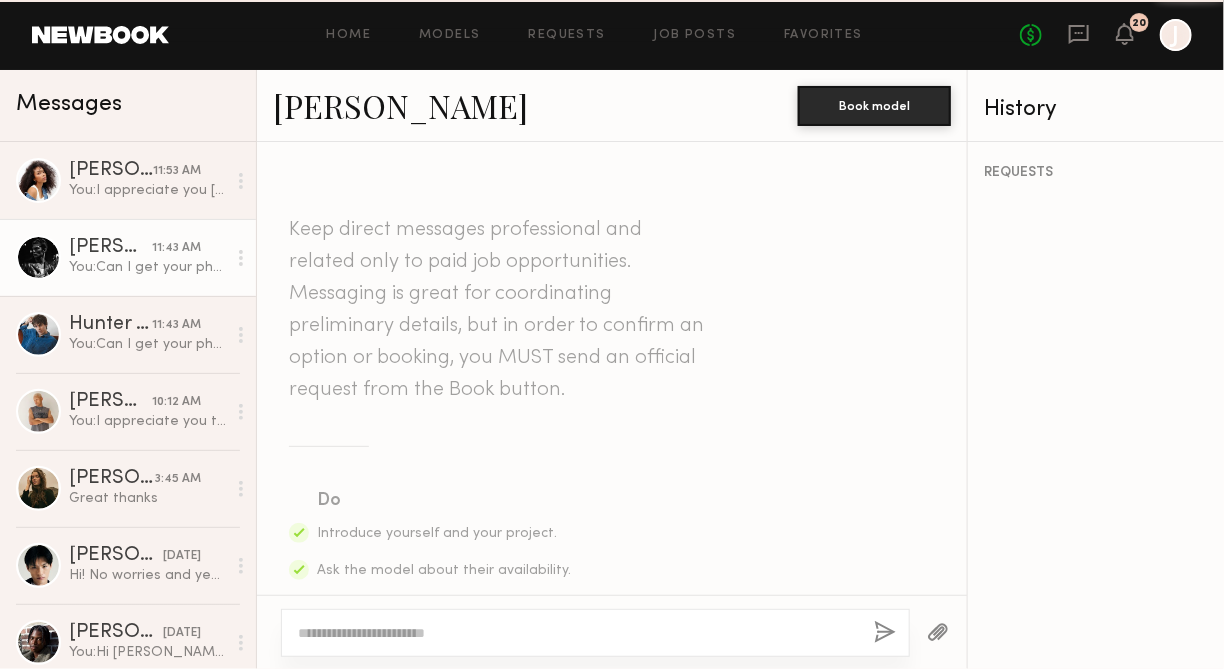 scroll, scrollTop: 3551, scrollLeft: 0, axis: vertical 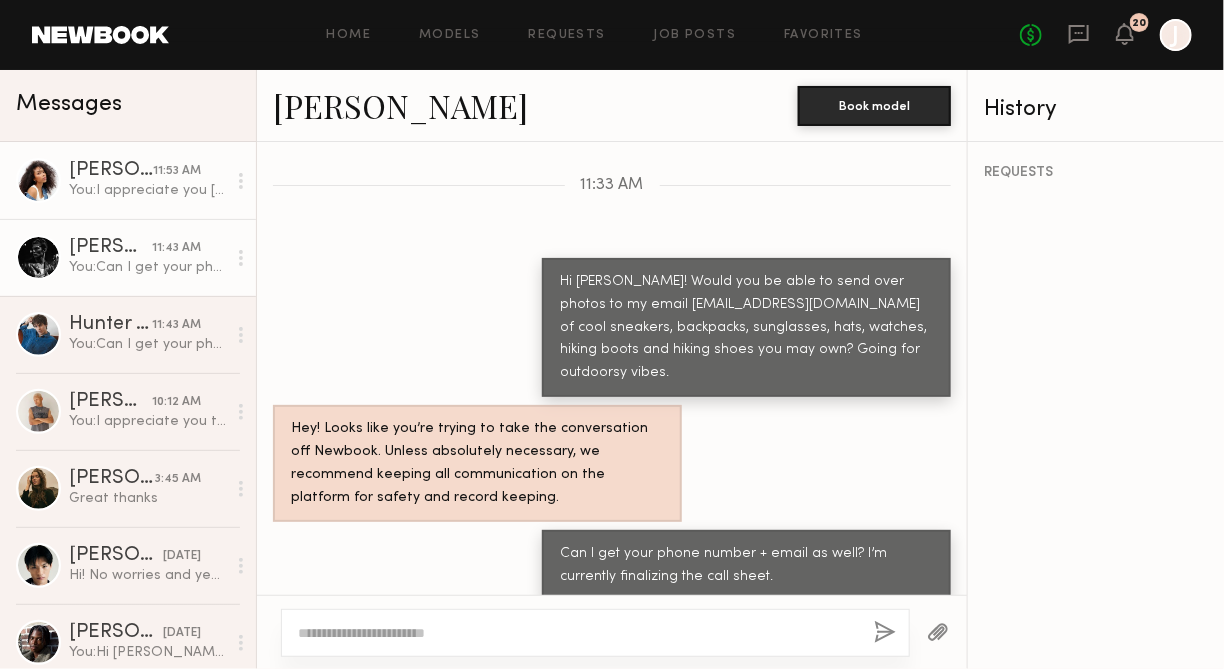 click on "Janelle J." 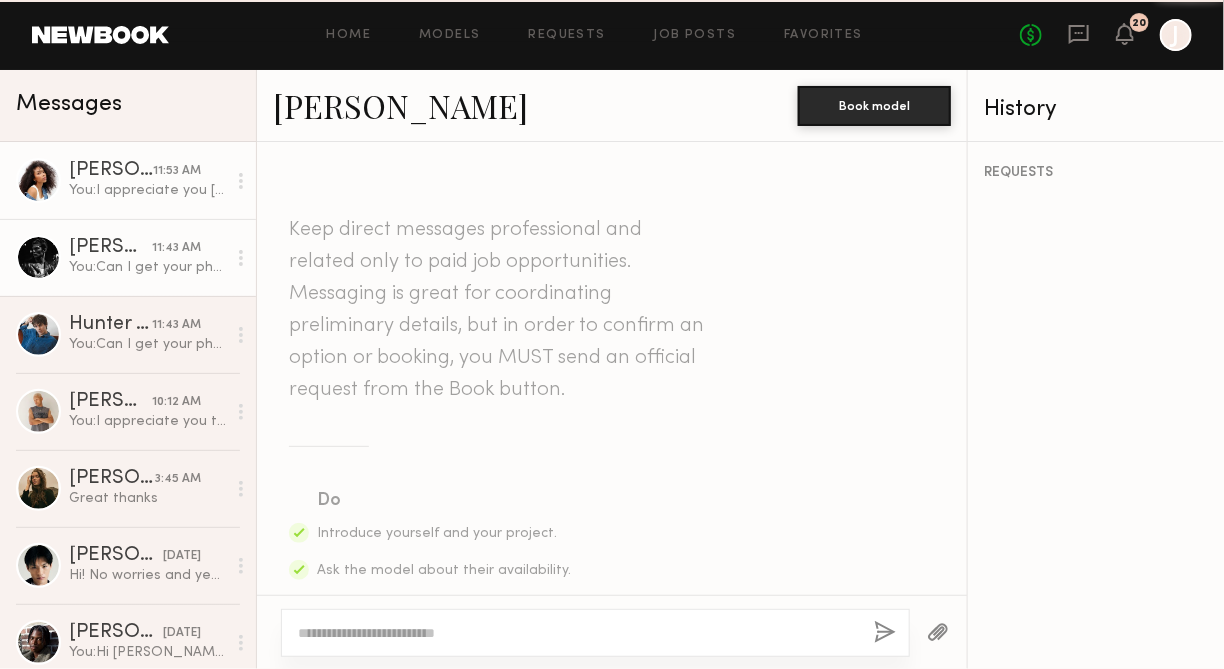 scroll, scrollTop: 5499, scrollLeft: 0, axis: vertical 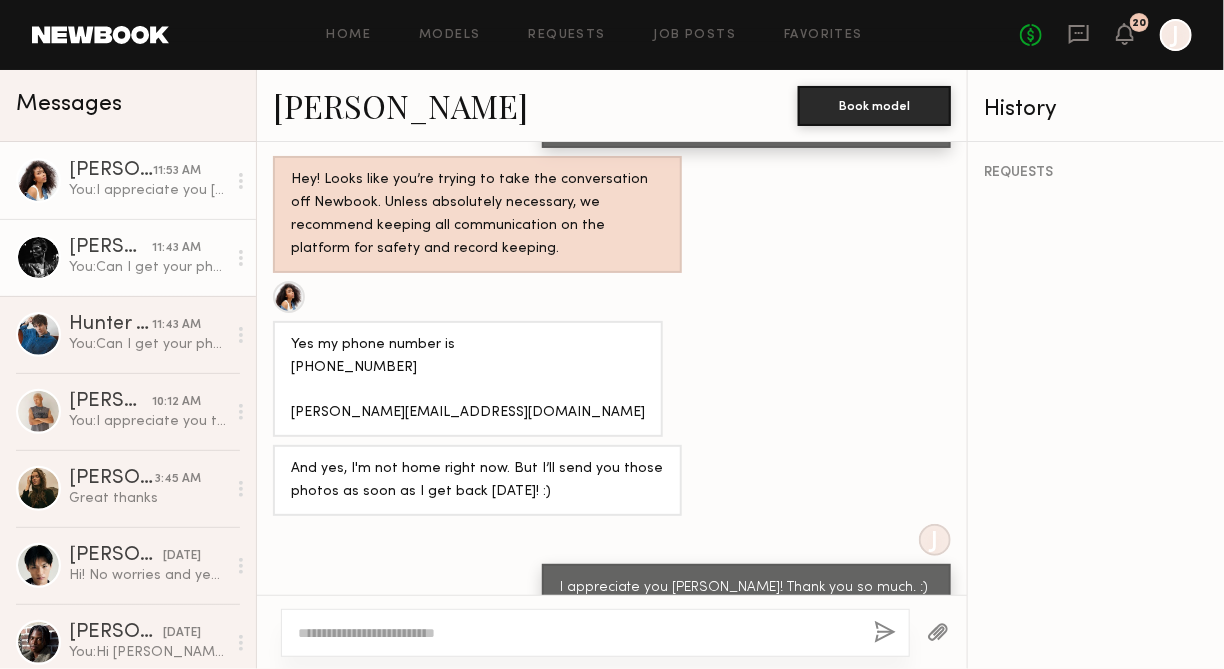 click on "Royce L. 11:43 AM You:  Can I get your phone number + email as well? I’m currently finalizing the call sheet." 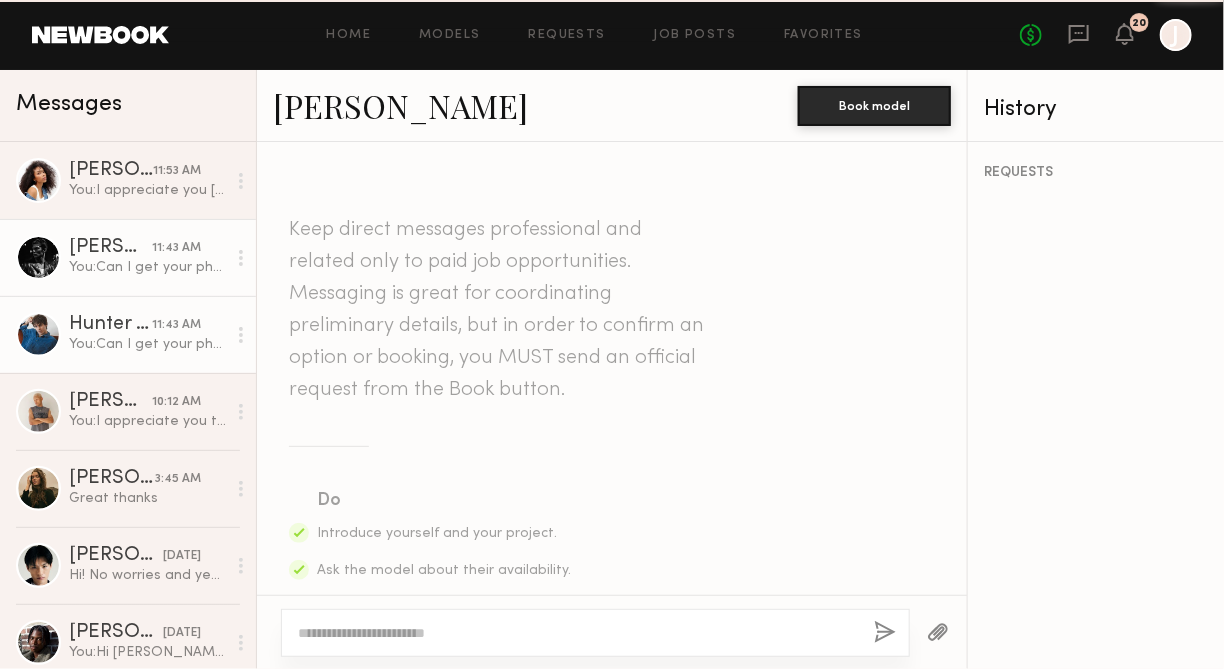 scroll, scrollTop: 3551, scrollLeft: 0, axis: vertical 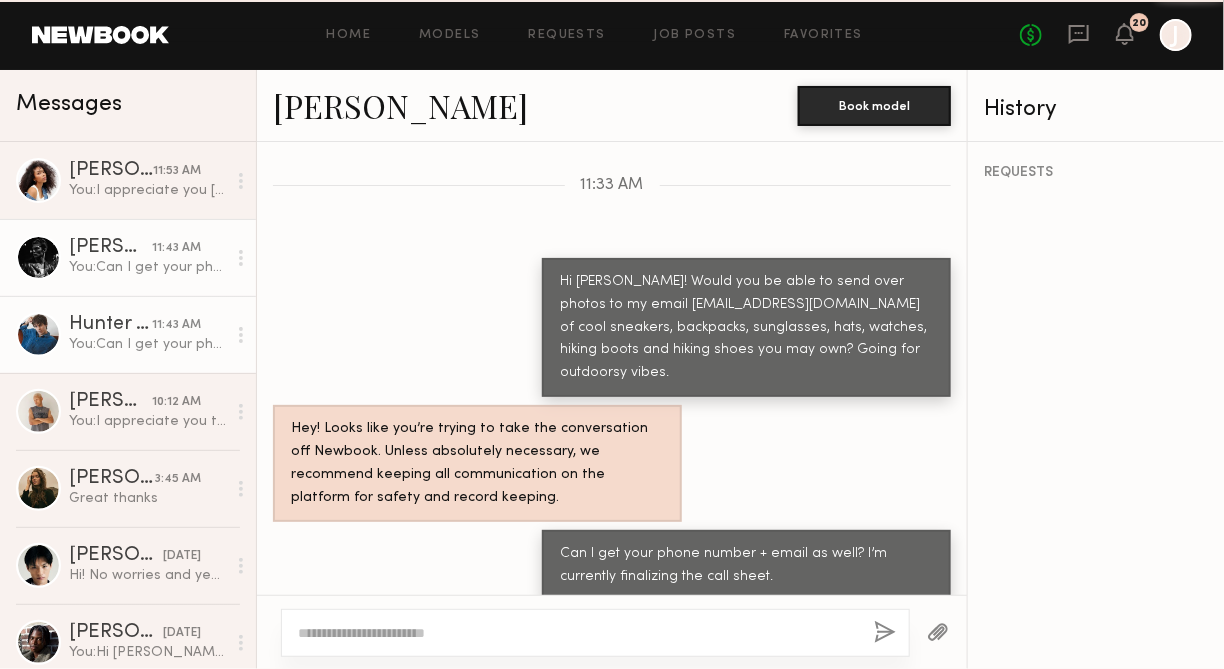 click on "You:  Can I get your phone number + email as well? I’m currently finalizing the call sheet." 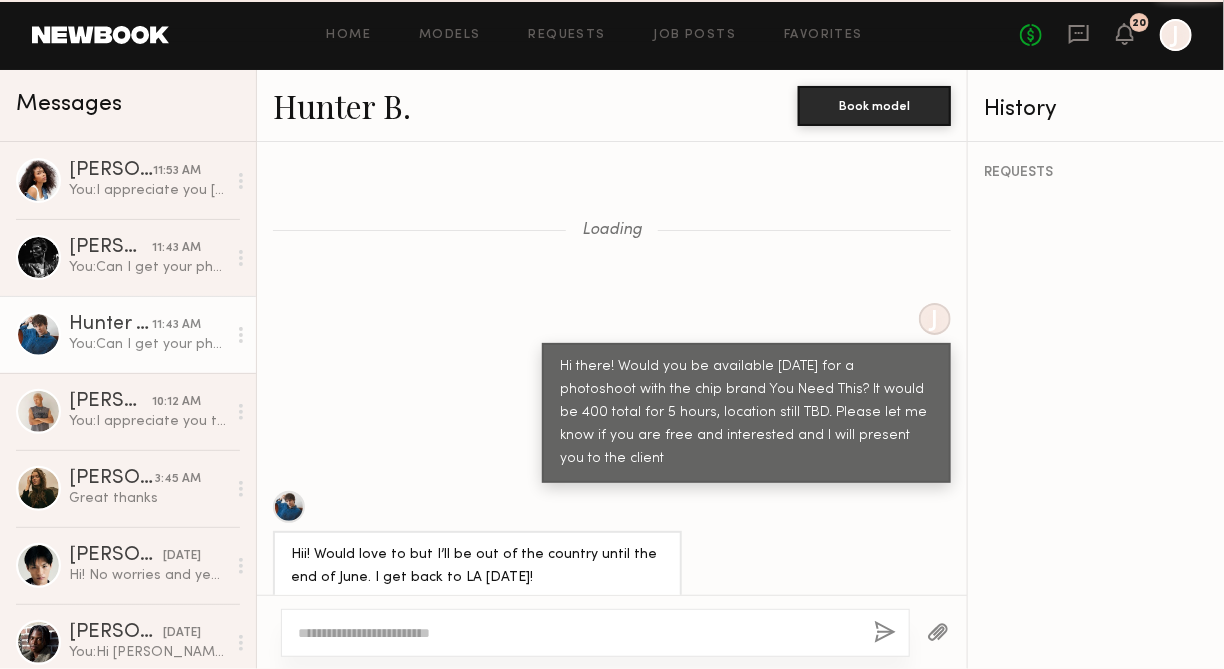 scroll, scrollTop: 4602, scrollLeft: 0, axis: vertical 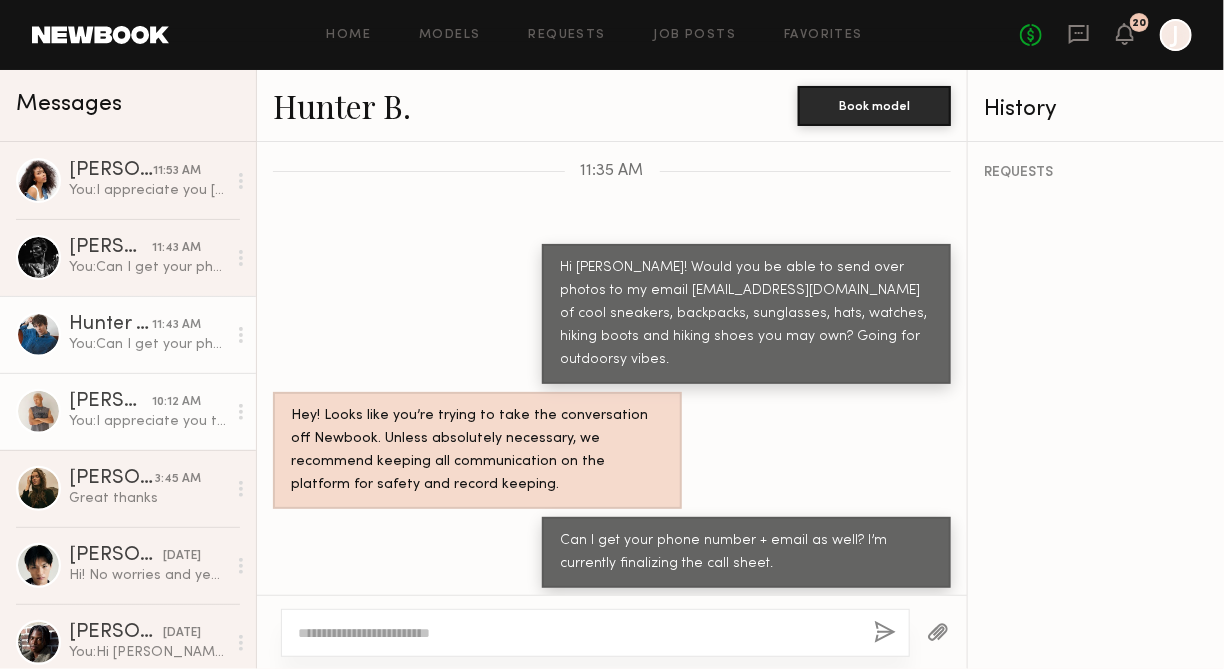 click on "You:  I appreciate you thank you Turner! I'll let the client know. :) Also would you be able to send over photos to my email maddie@htcollective.com of cool sneakers, backpacks, sunglasses, hats, watches, hiking boots and hiking shoes you may own? Going for outdoorsy vibes." 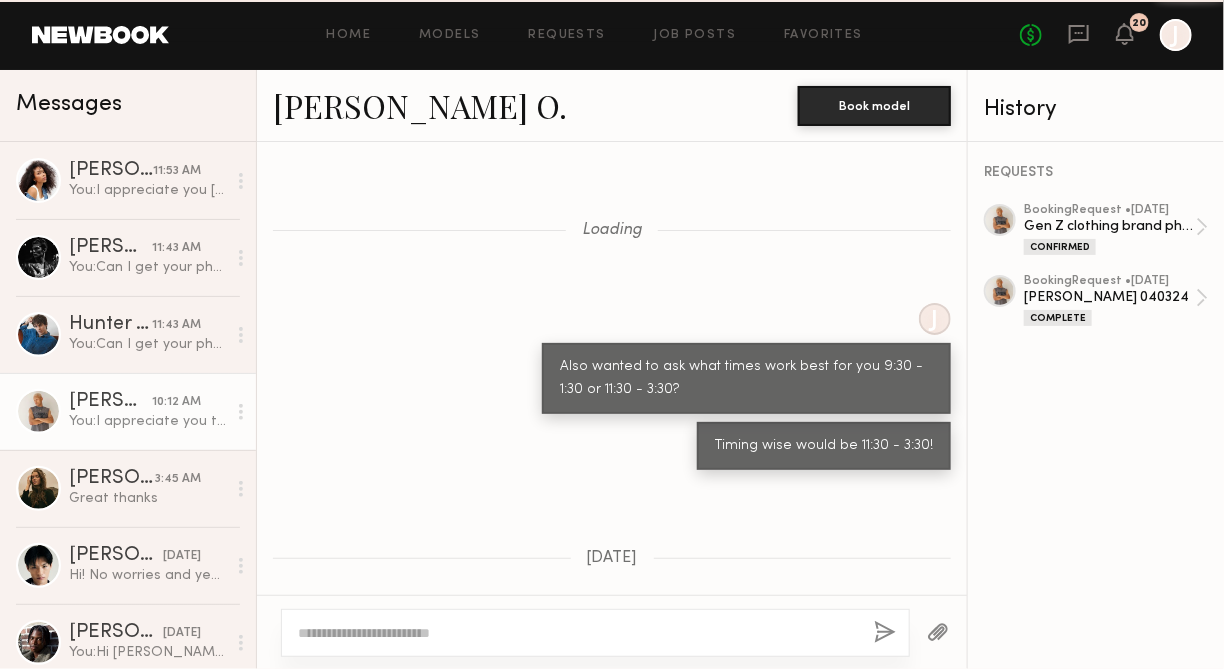 scroll, scrollTop: 1528, scrollLeft: 0, axis: vertical 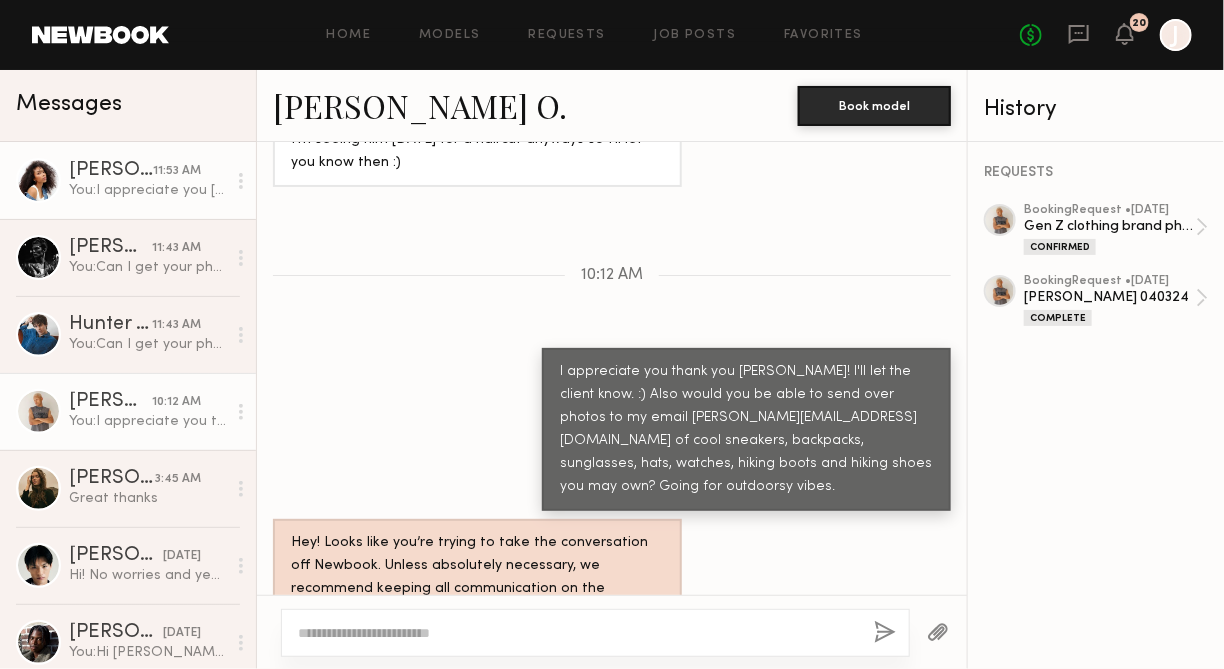 click on "Janelle J. 11:53 AM You:  I appreciate you Janelle! Thank you so much. :) also any waterbottles you may have too!" 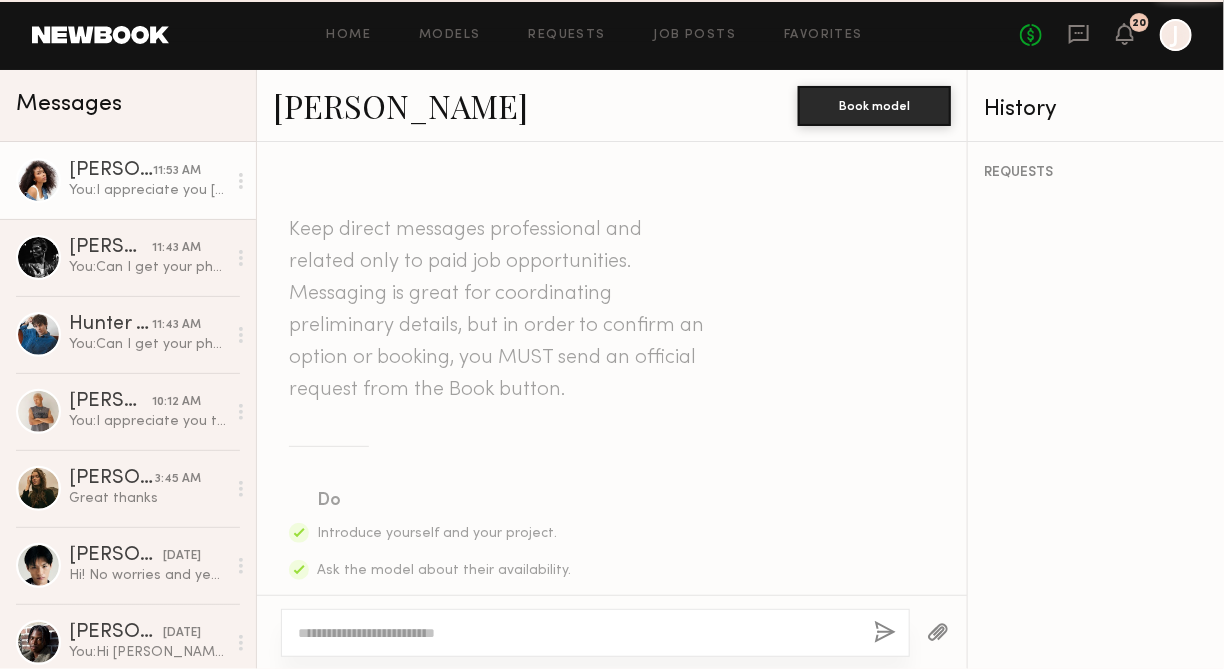 scroll, scrollTop: 5499, scrollLeft: 0, axis: vertical 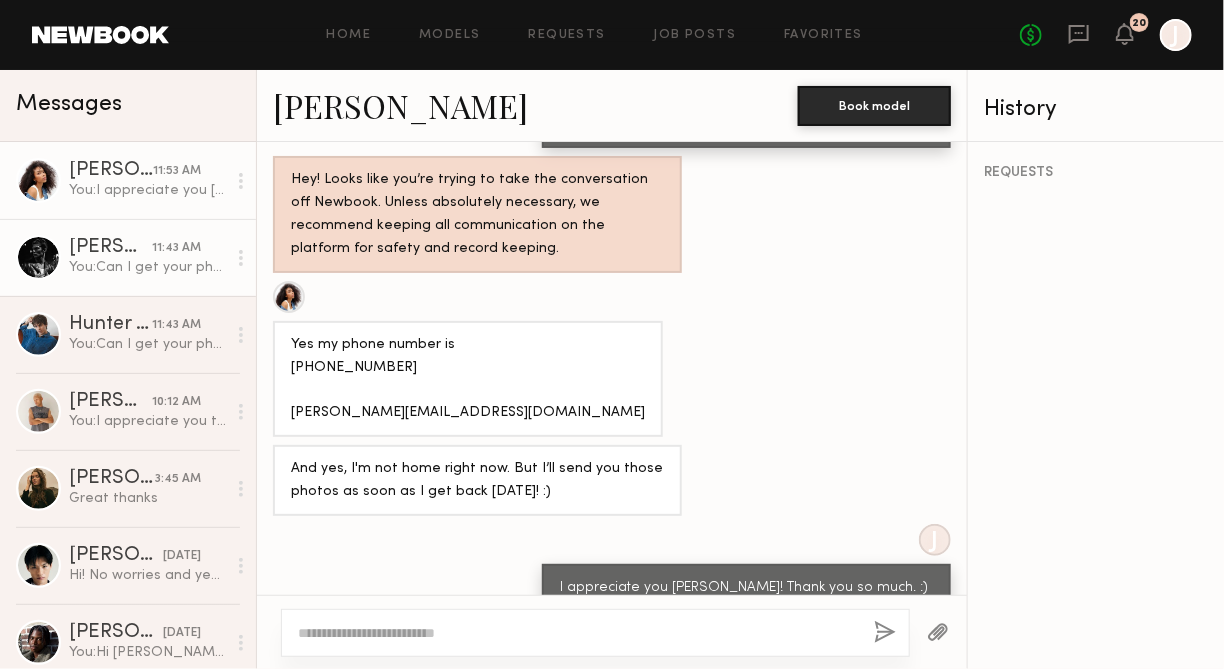 click on "Royce L." 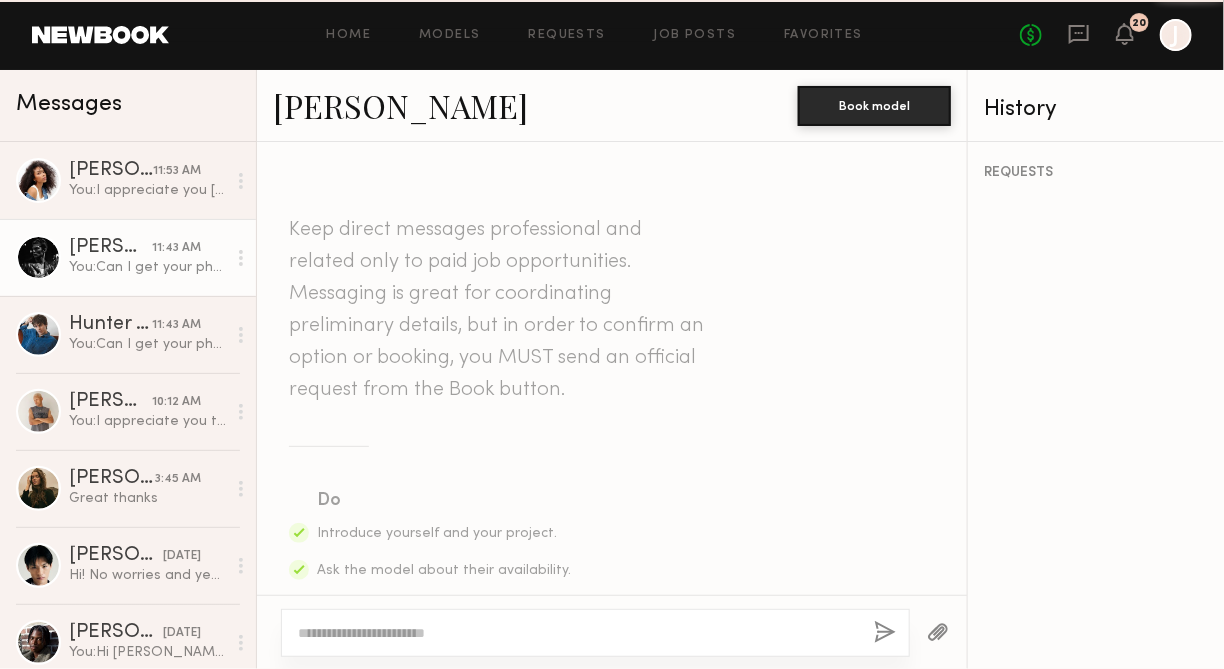 scroll, scrollTop: 3551, scrollLeft: 0, axis: vertical 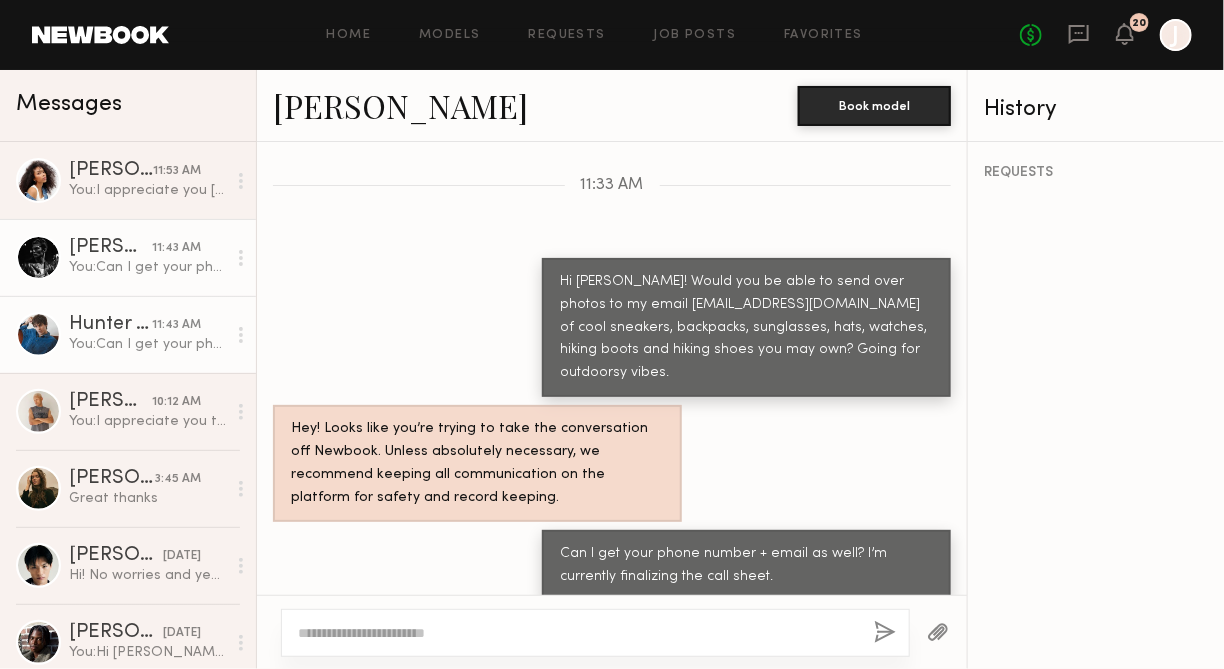 click on "Hunter B." 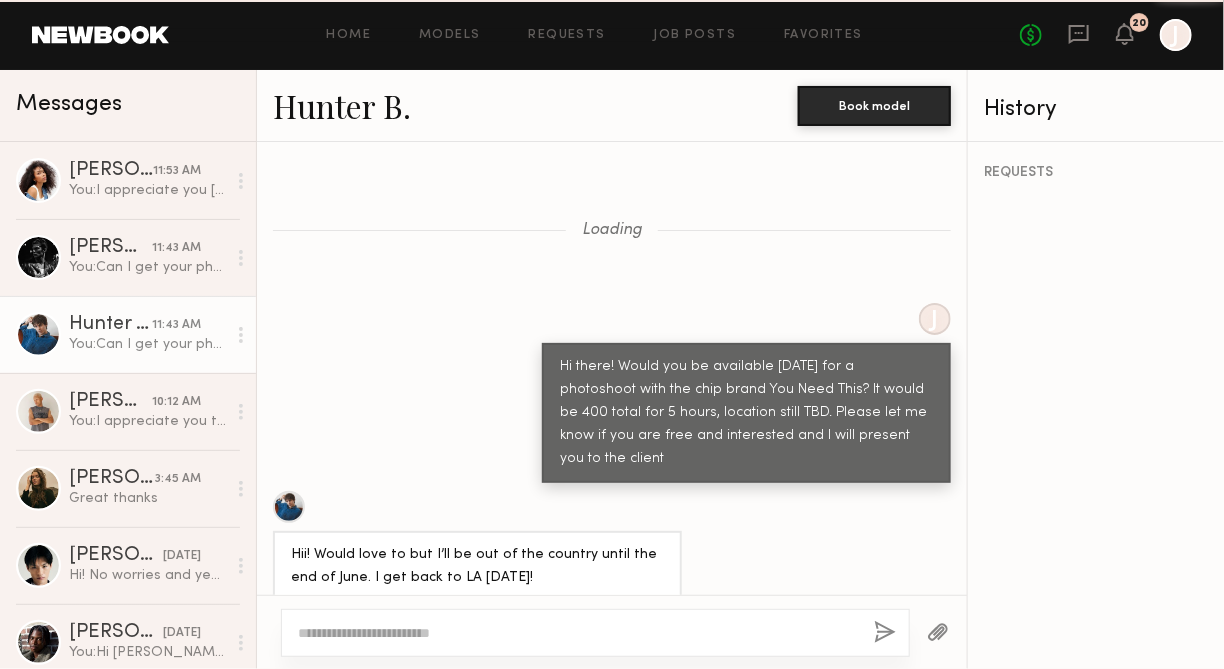 scroll, scrollTop: 4602, scrollLeft: 0, axis: vertical 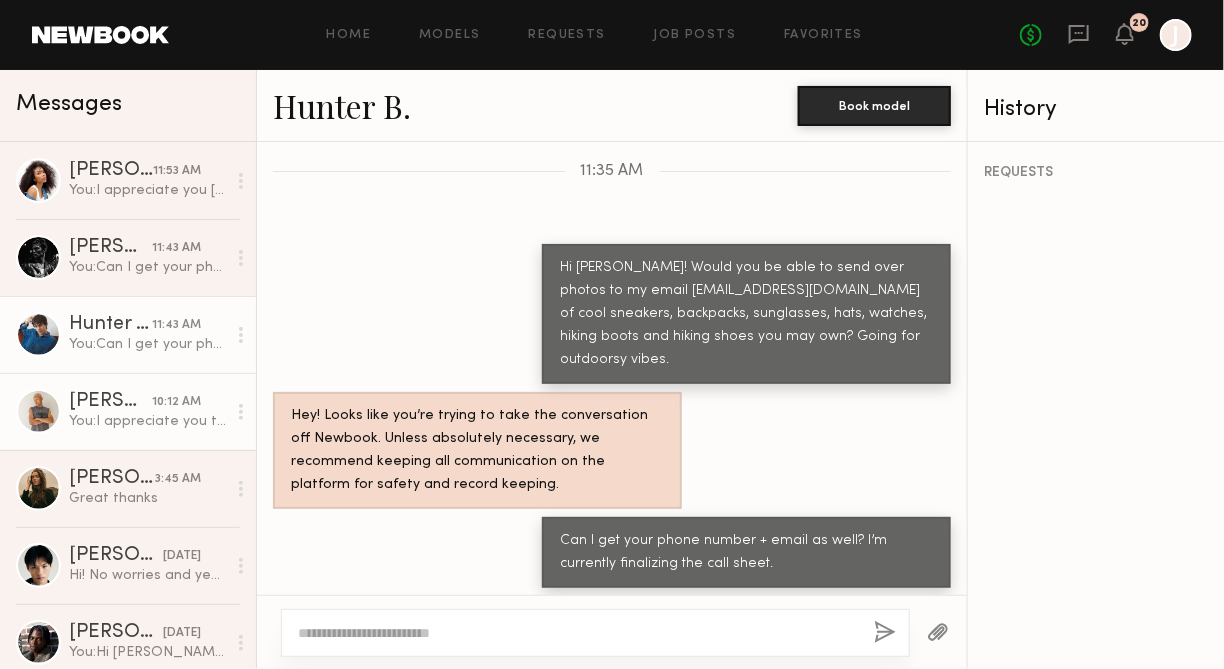 click on "Turner O. 10:12 AM You:  I appreciate you thank you Turner! I'll let the client know. :) Also would you be able to send over photos to my email maddie@htcollective.com of cool sneakers, backpacks, sunglasses, hats, watches, hiking boots and hiking shoes you may own? Going for outdoorsy vibes." 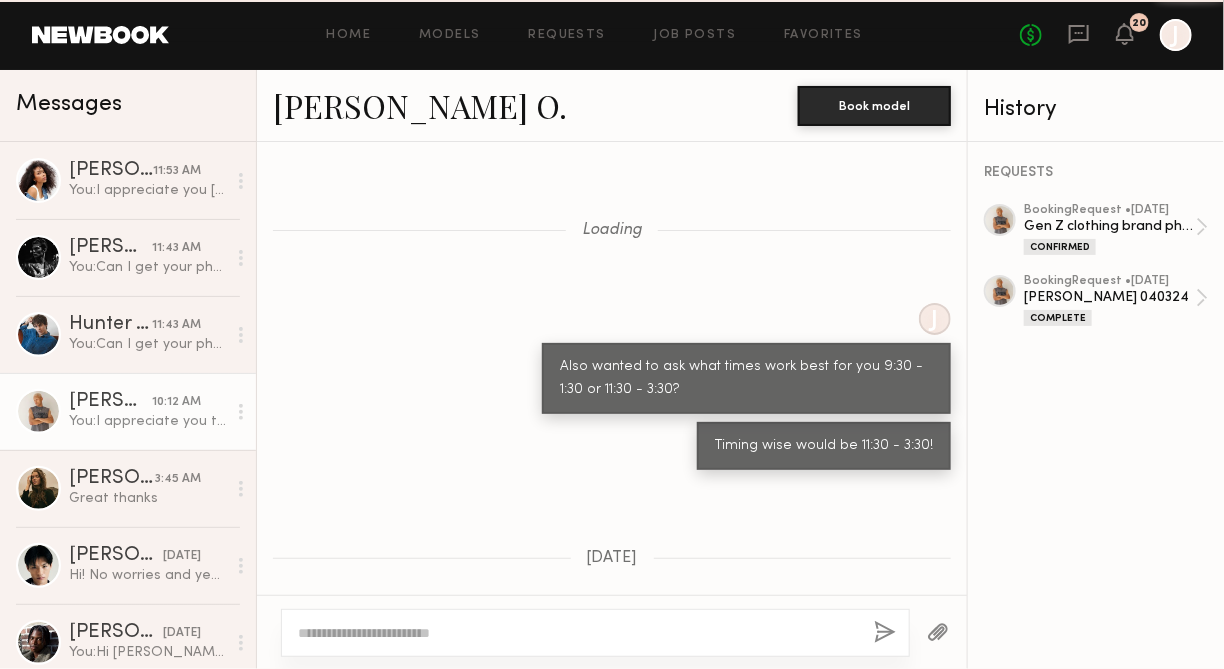 scroll, scrollTop: 1528, scrollLeft: 0, axis: vertical 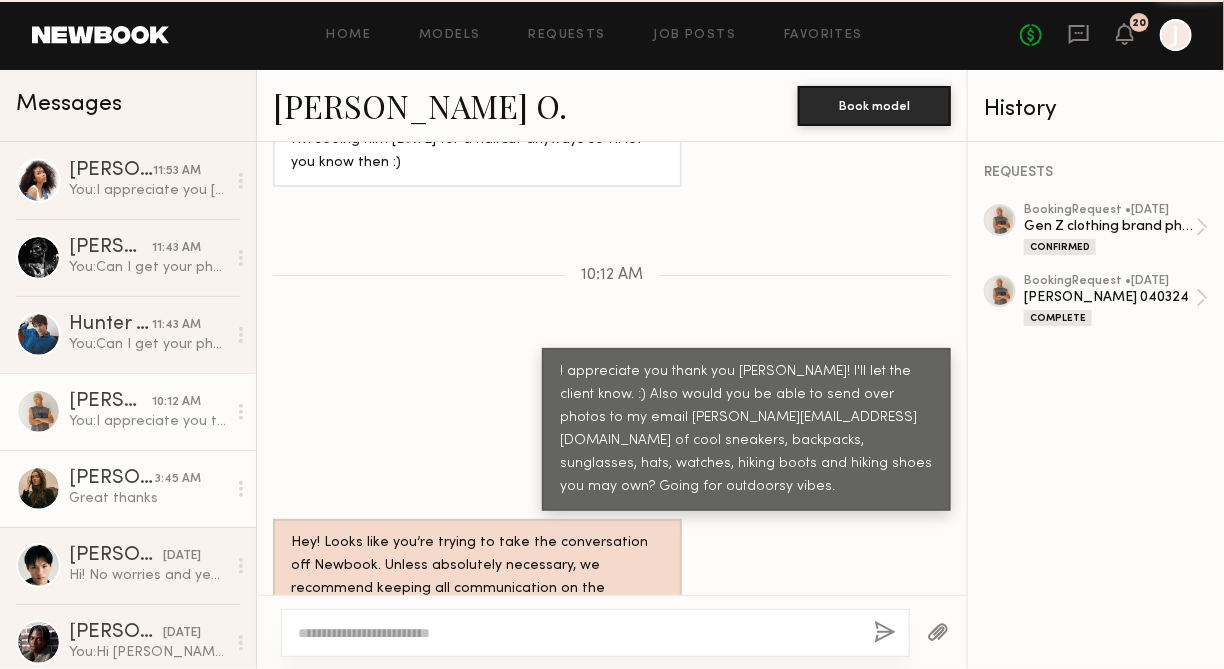 click on "Great thanks" 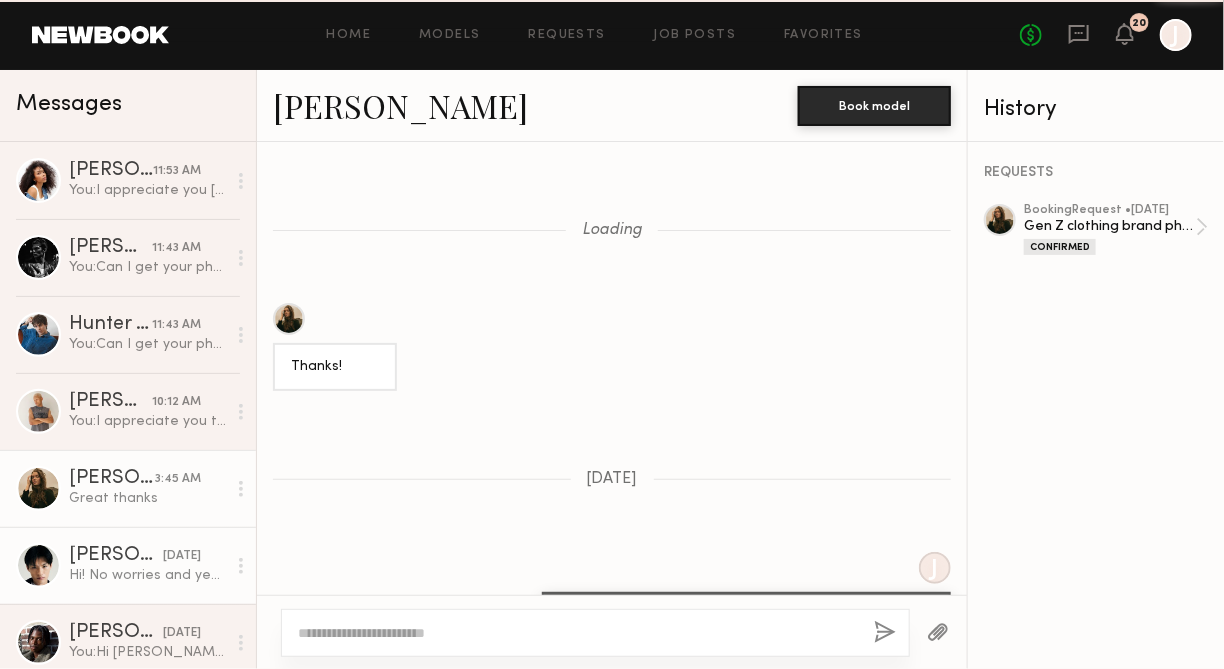 scroll, scrollTop: 2205, scrollLeft: 0, axis: vertical 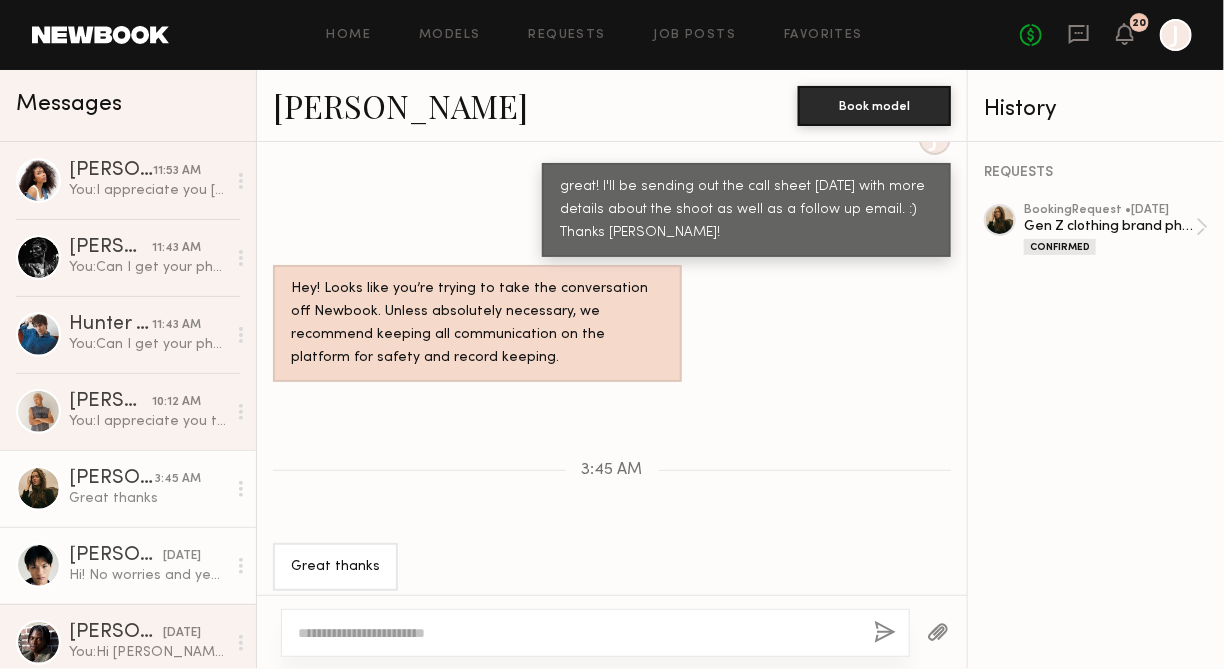 click on "Hi! No worries and yes I am available on August 8th!" 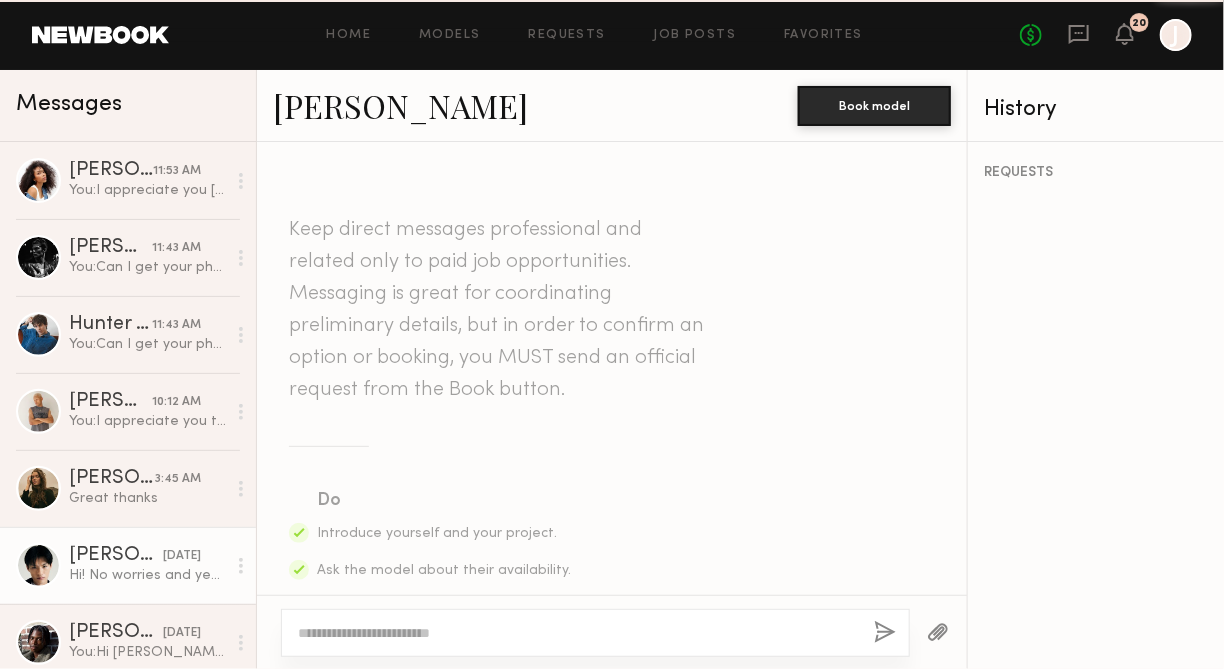 scroll, scrollTop: 1977, scrollLeft: 0, axis: vertical 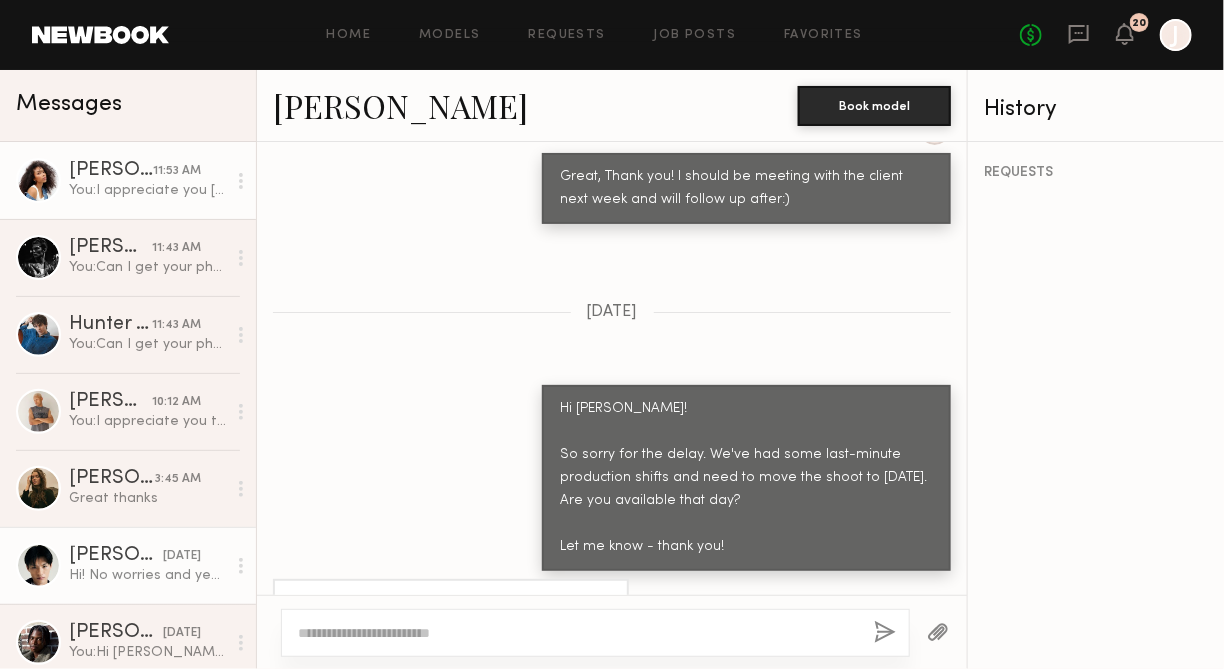 click on "You:  I appreciate you Janelle! Thank you so much. :) also any waterbottles you may have too!" 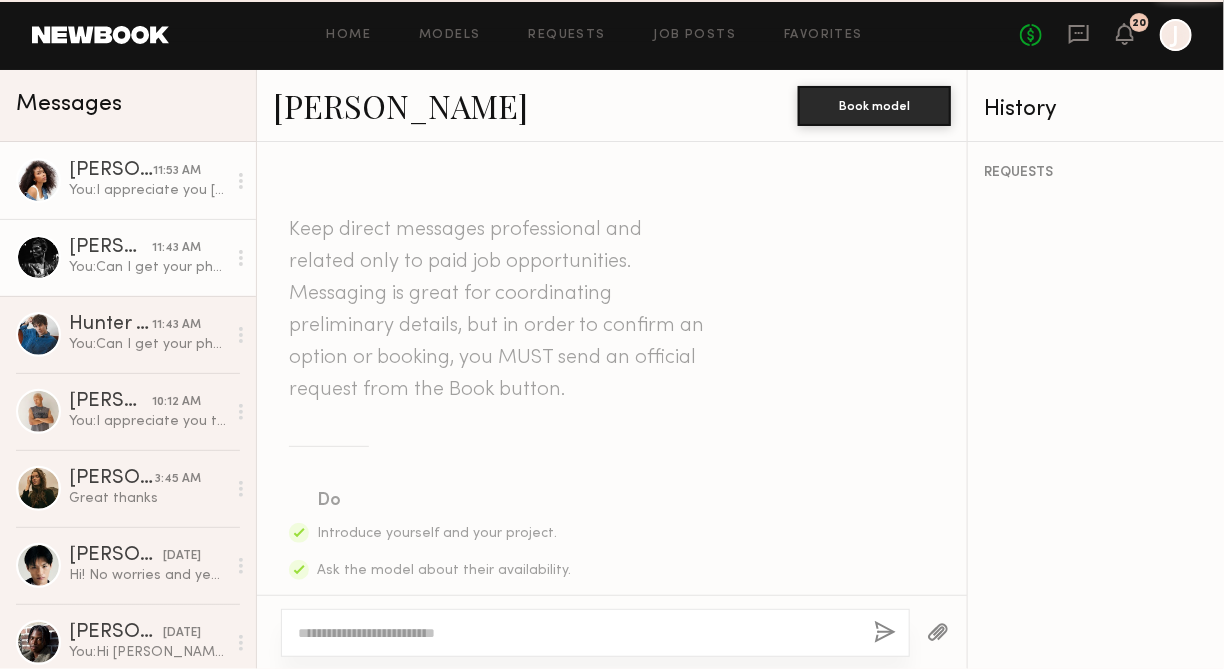 scroll, scrollTop: 5499, scrollLeft: 0, axis: vertical 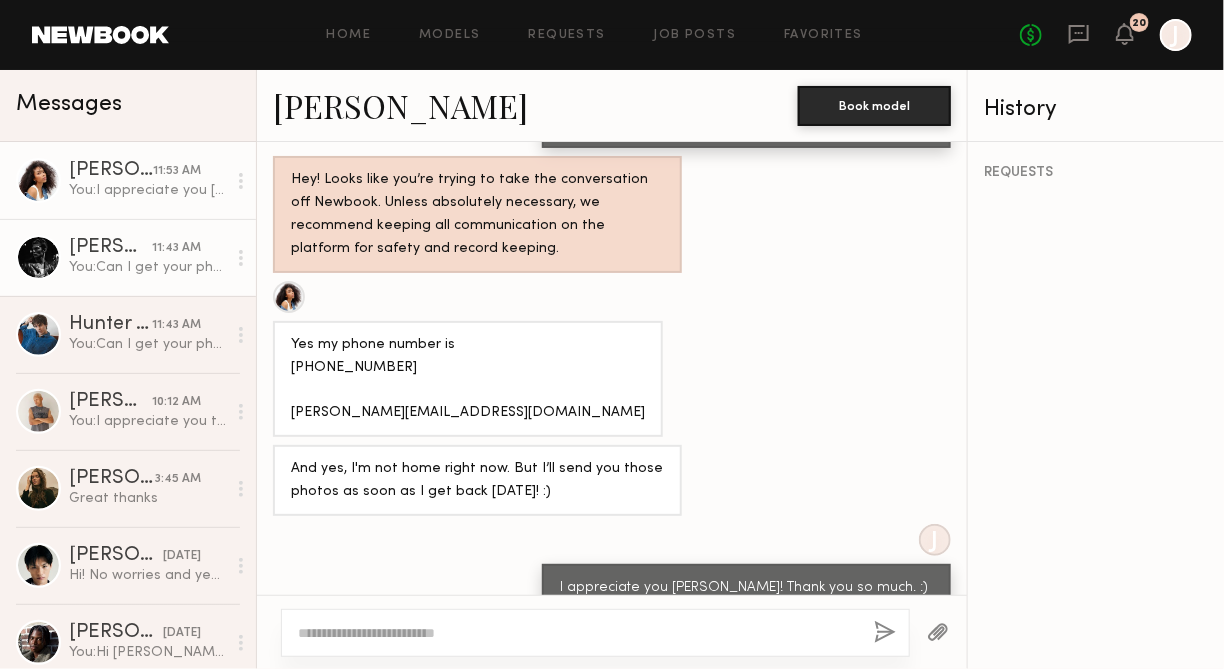 click on "You:  Can I get your phone number + email as well? I’m currently finalizing the call sheet." 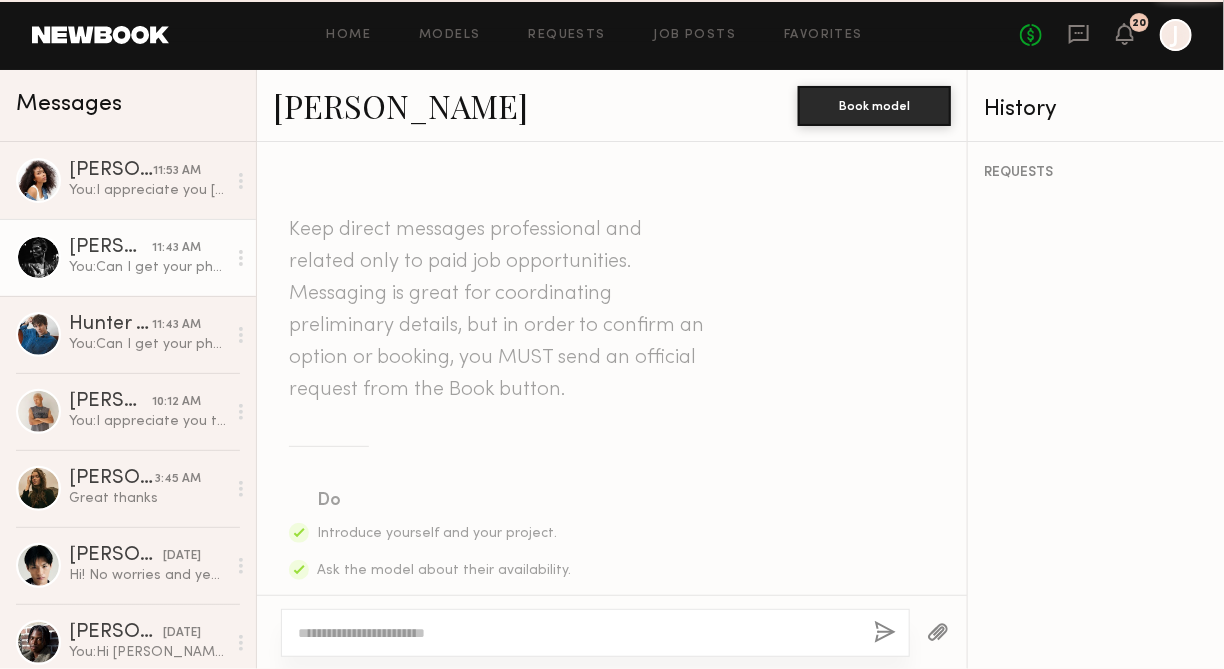 scroll, scrollTop: 3551, scrollLeft: 0, axis: vertical 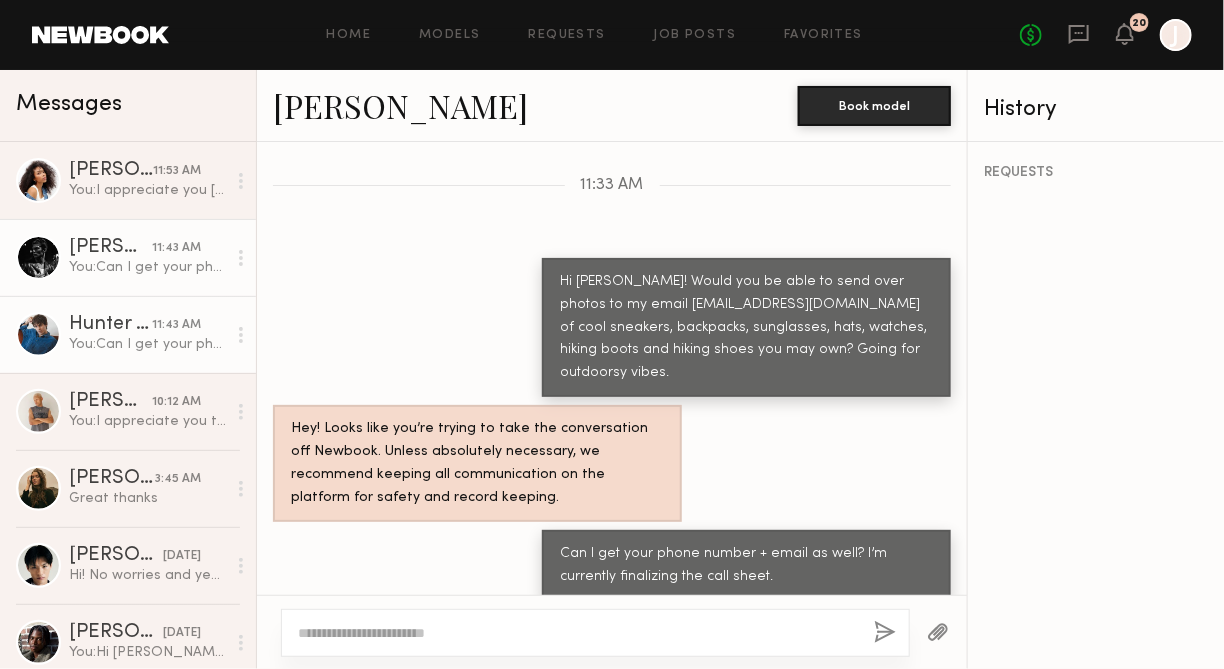 click on "Hunter B." 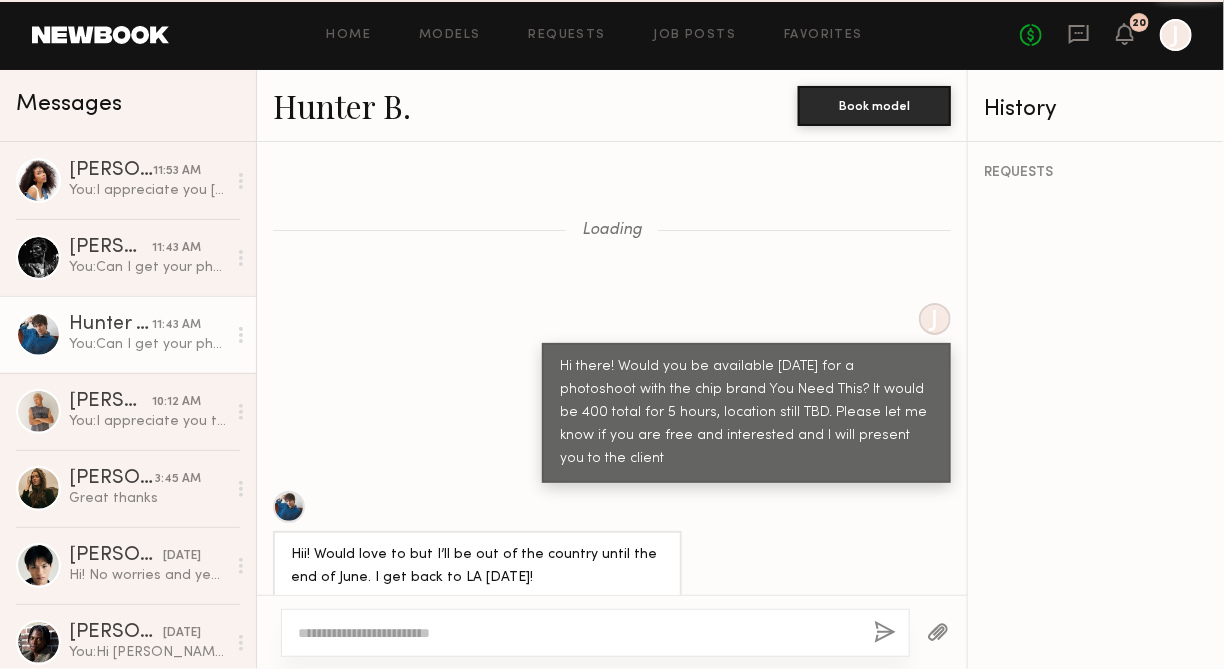 scroll, scrollTop: 4602, scrollLeft: 0, axis: vertical 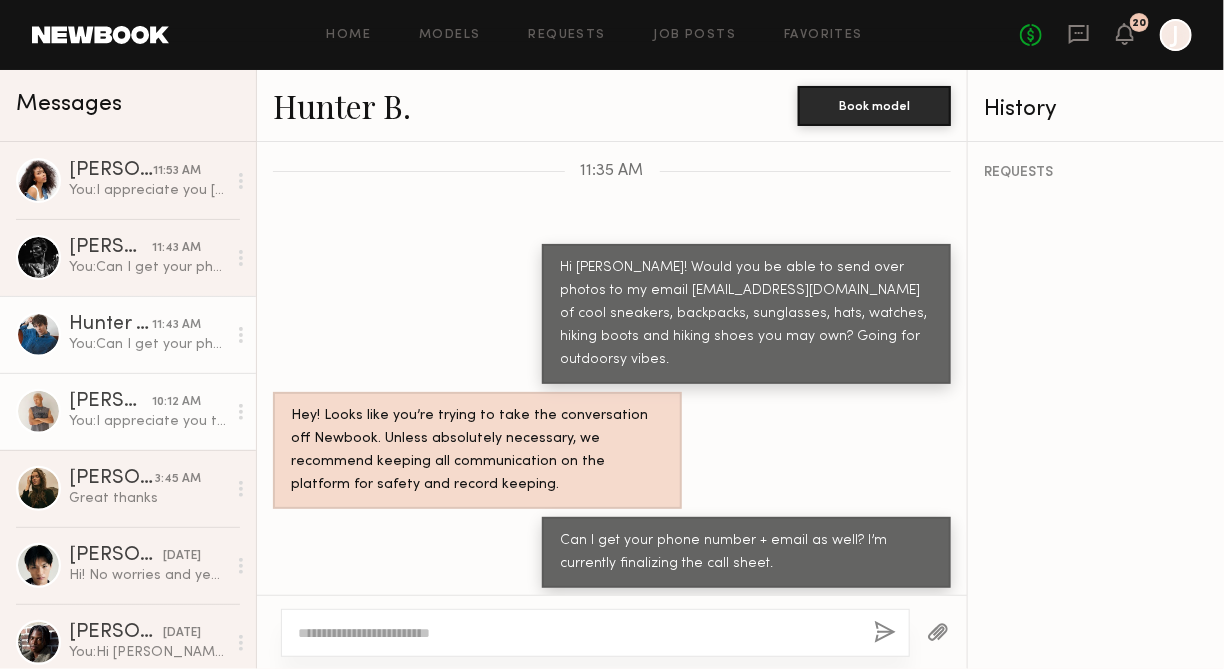 click on "Turner O. 10:12 AM You:  I appreciate you thank you Turner! I'll let the client know. :) Also would you be able to send over photos to my email maddie@htcollective.com of cool sneakers, backpacks, sunglasses, hats, watches, hiking boots and hiking shoes you may own? Going for outdoorsy vibes." 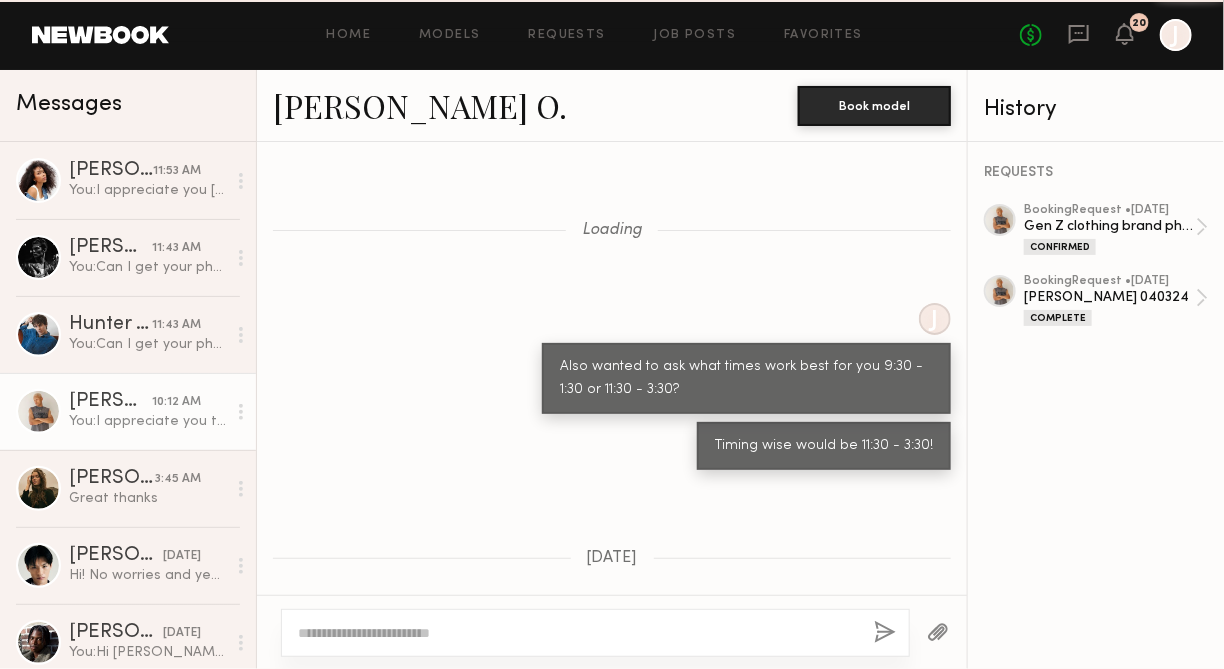 scroll, scrollTop: 1528, scrollLeft: 0, axis: vertical 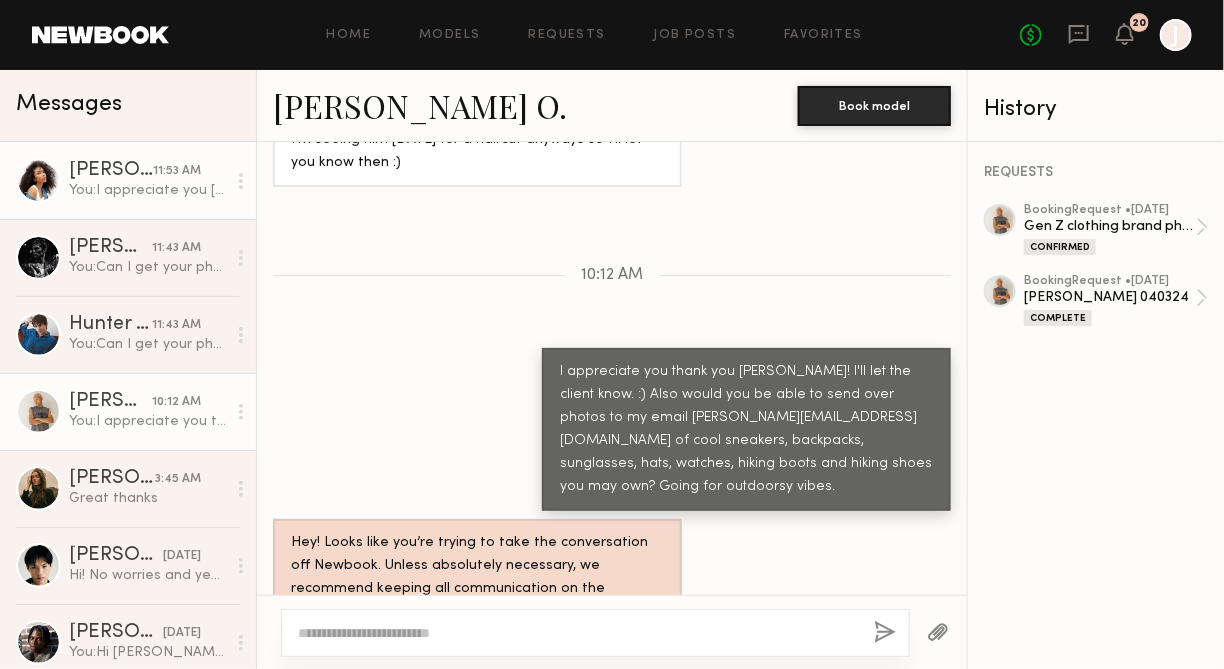 click on "Janelle J. 11:53 AM You:  I appreciate you Janelle! Thank you so much. :) also any waterbottles you may have too!" 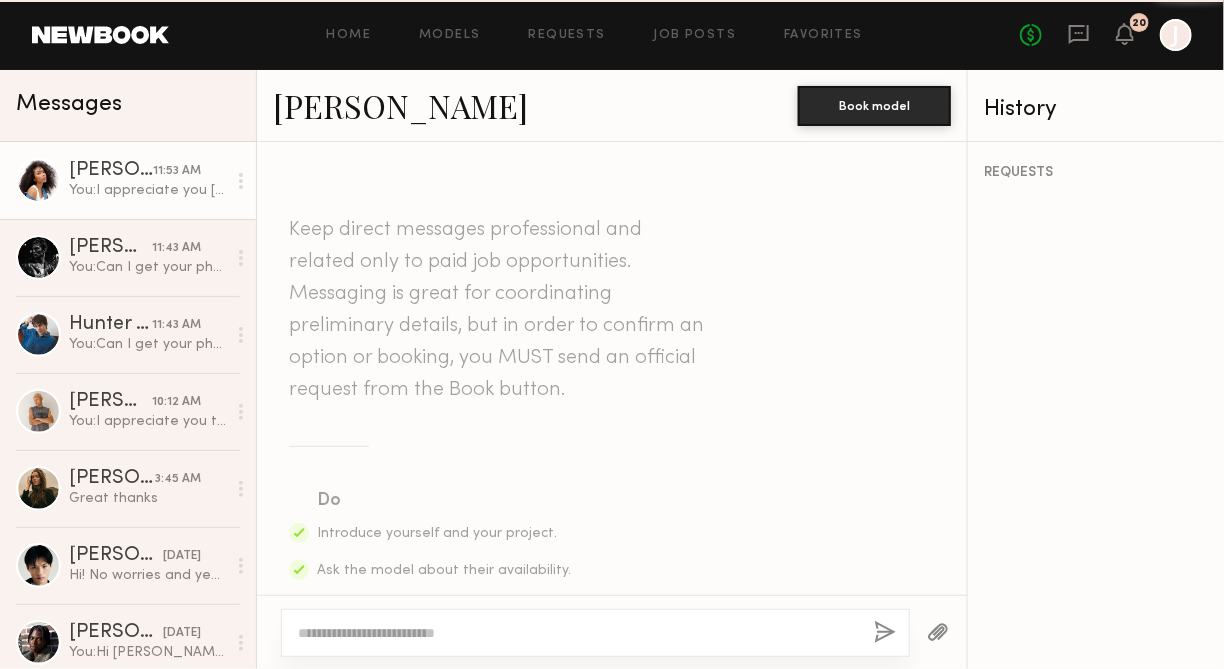 scroll, scrollTop: 5499, scrollLeft: 0, axis: vertical 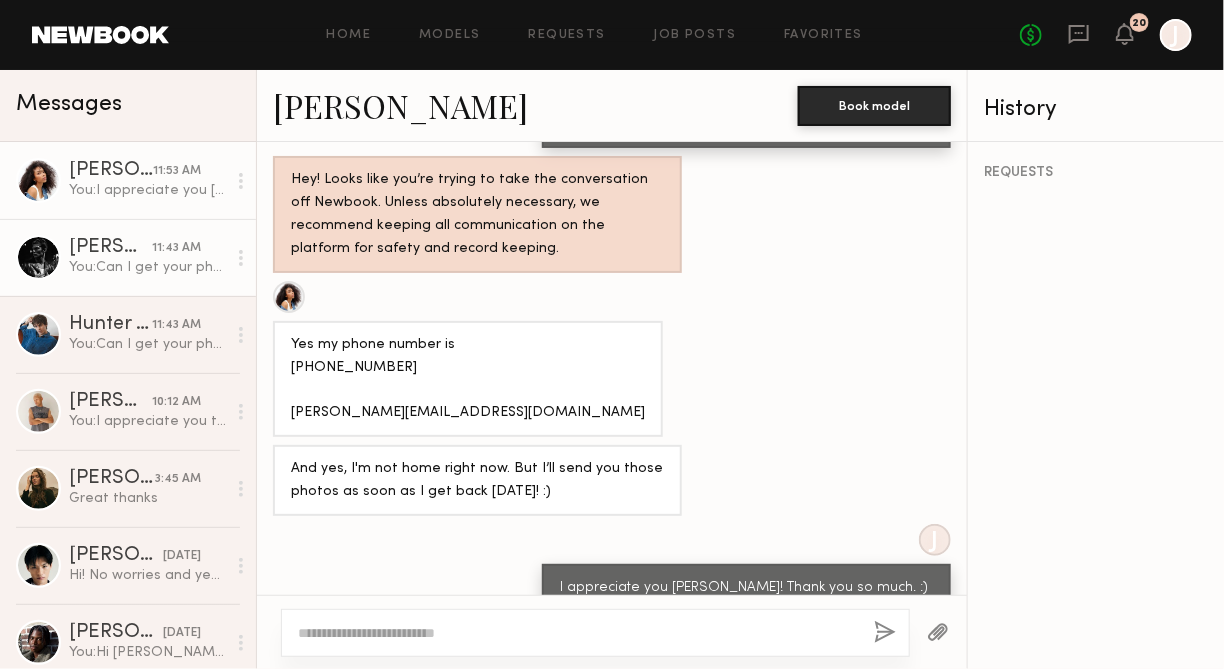 click on "11:43 AM" 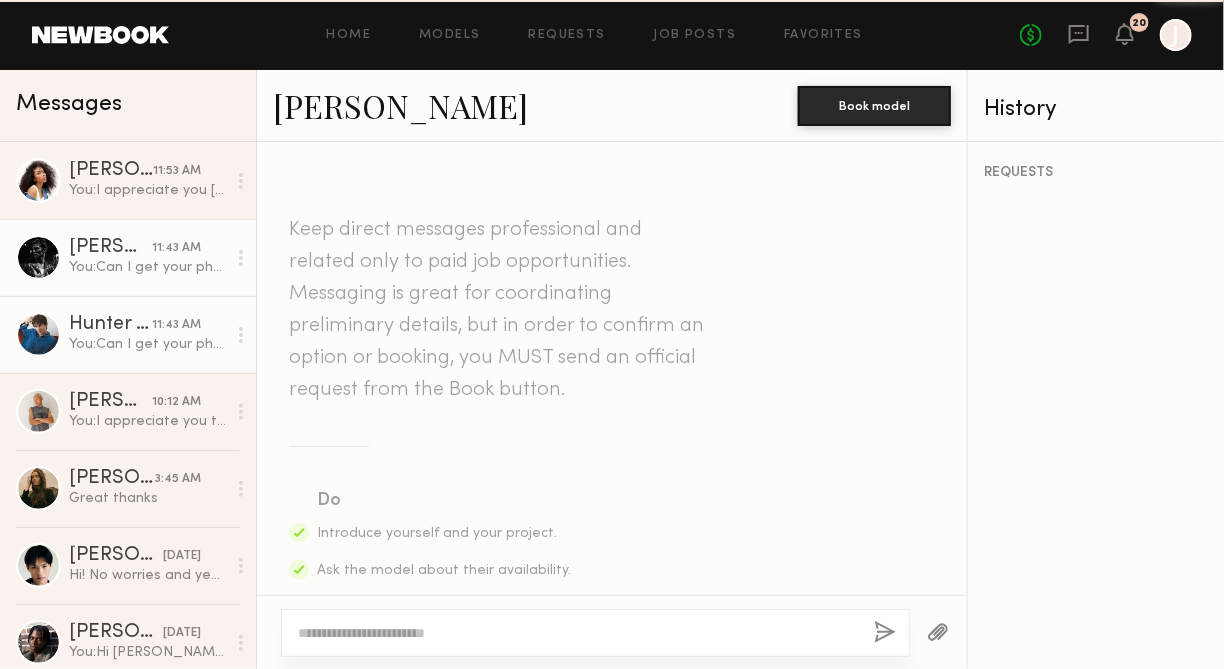 scroll, scrollTop: 3551, scrollLeft: 0, axis: vertical 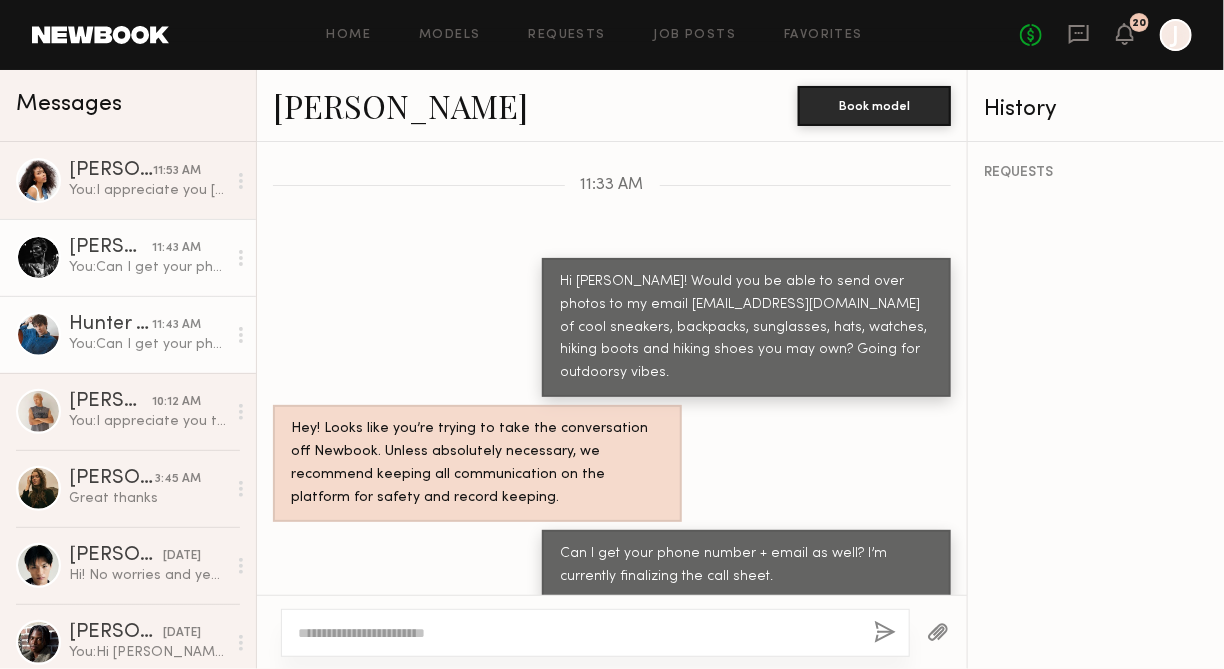 click on "Hunter B. 11:43 AM You:  Can I get your phone number + email as well? I’m currently finalizing the call sheet." 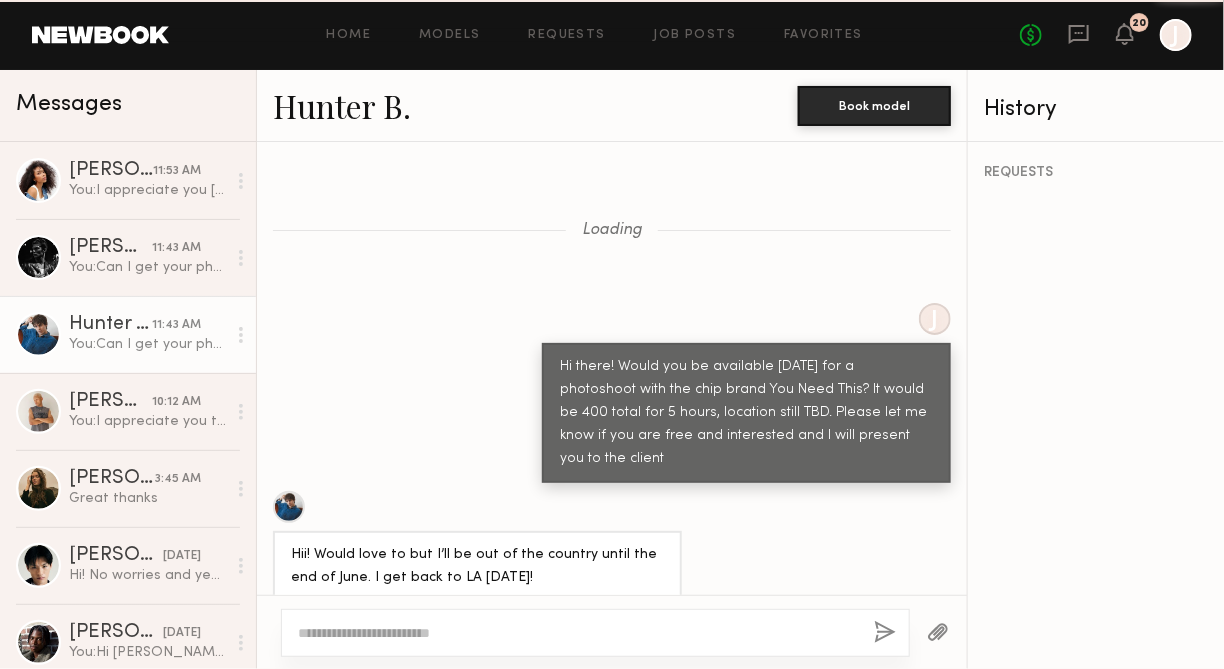 scroll, scrollTop: 4602, scrollLeft: 0, axis: vertical 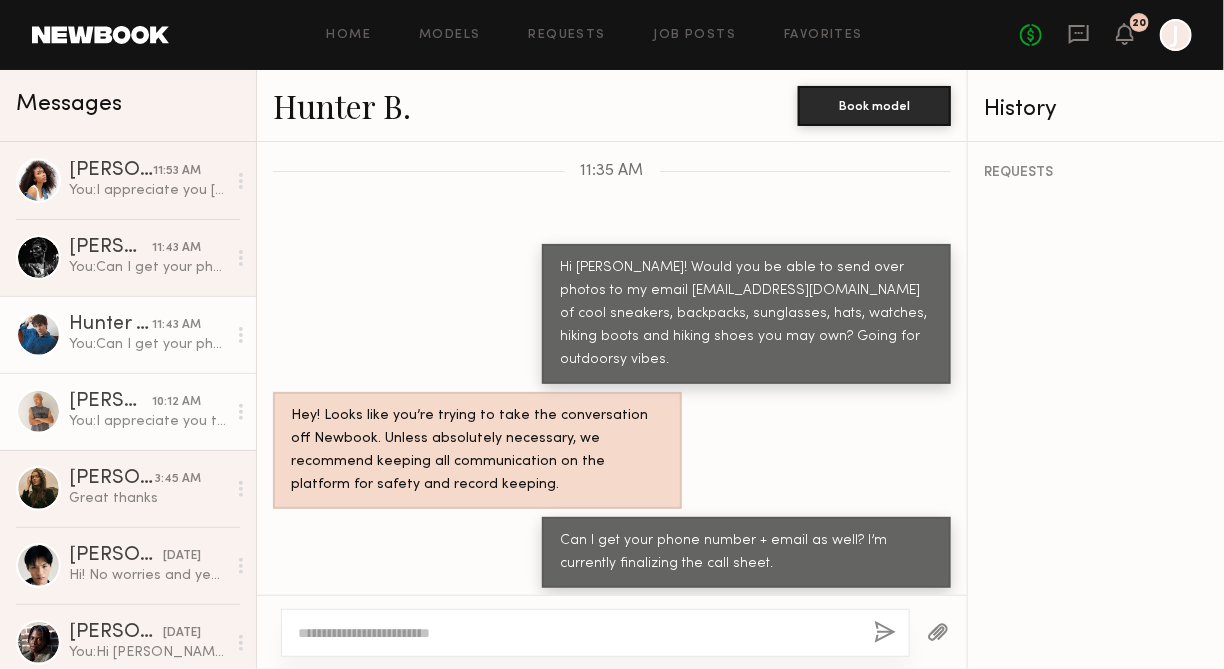 click on "10:12 AM" 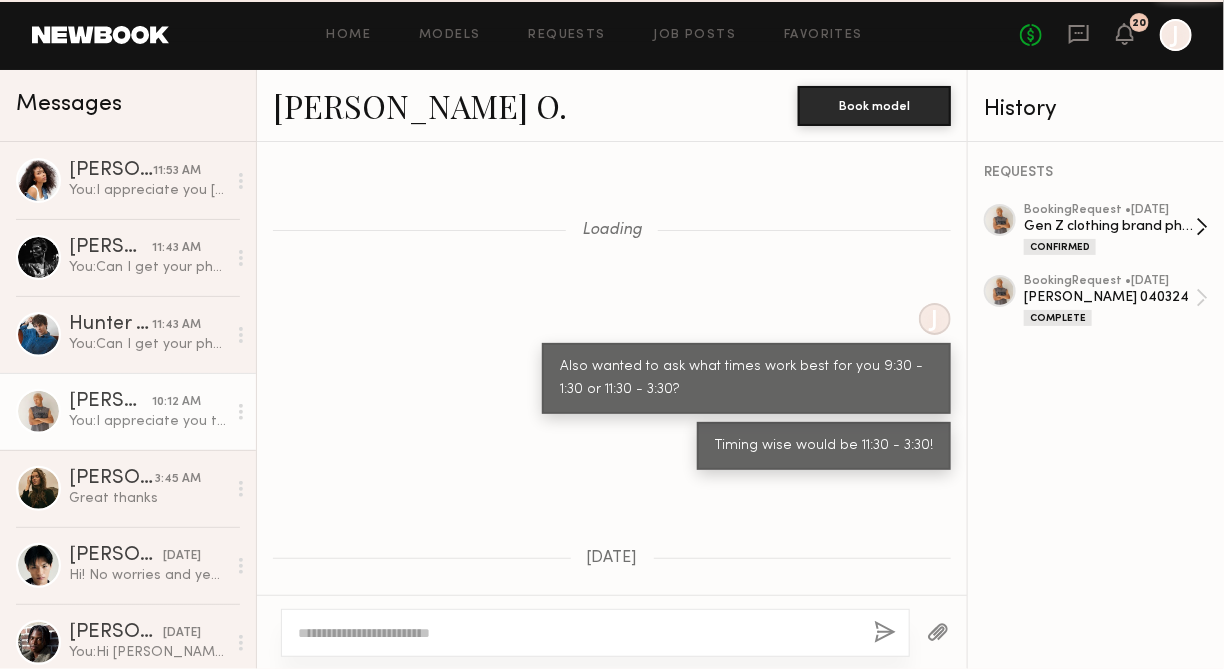 scroll, scrollTop: 1528, scrollLeft: 0, axis: vertical 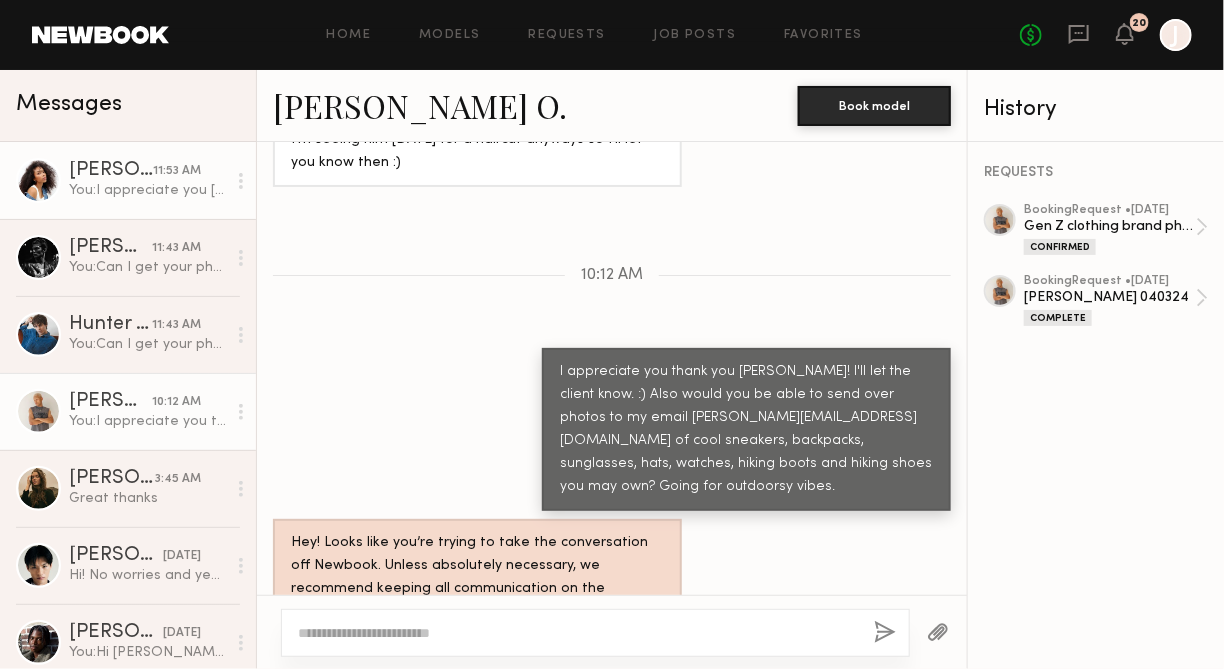 click on "Janelle J. 11:53 AM You:  I appreciate you Janelle! Thank you so much. :) also any waterbottles you may have too!" 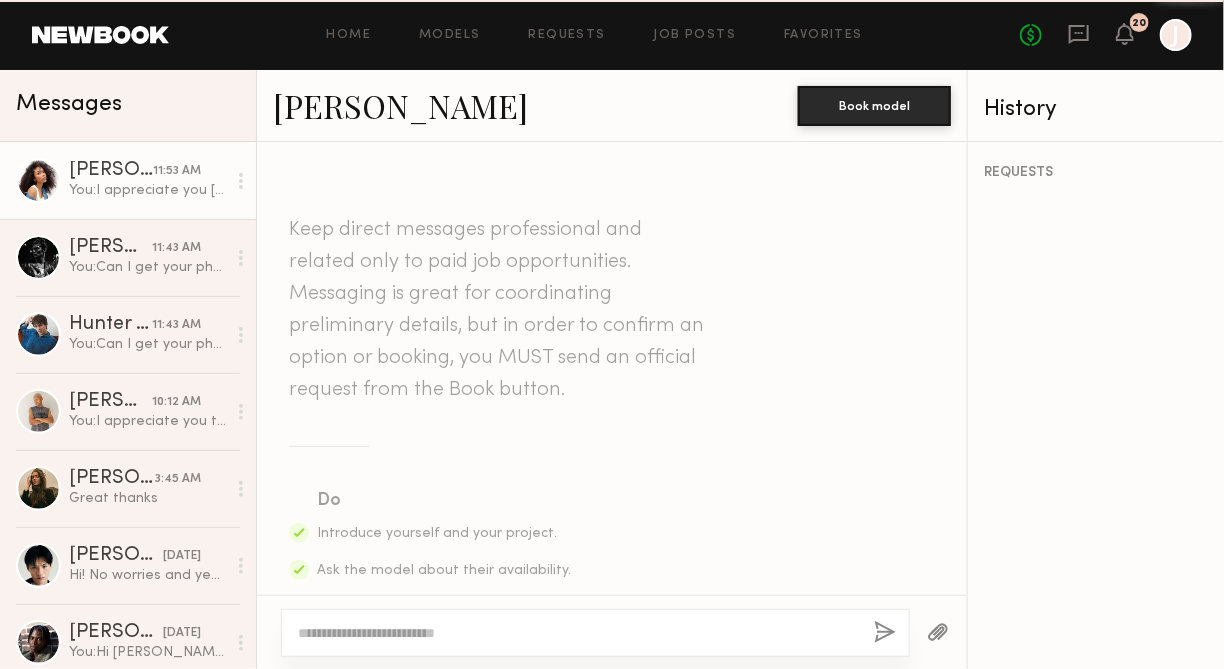 scroll, scrollTop: 5499, scrollLeft: 0, axis: vertical 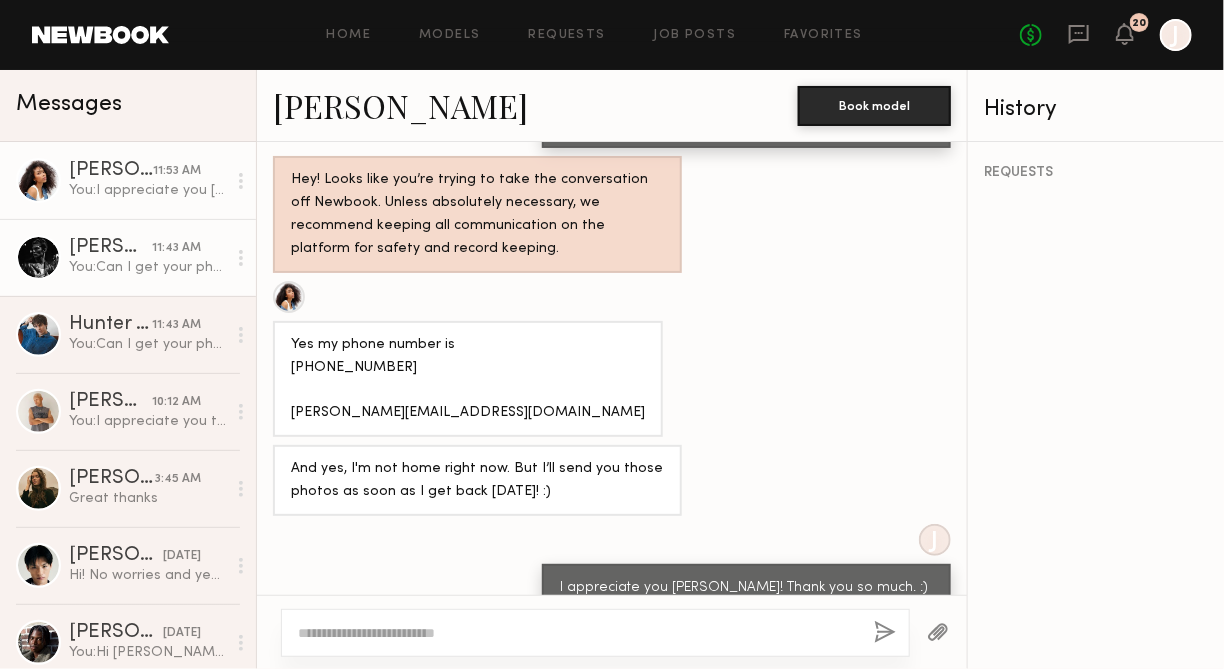 click on "Royce L." 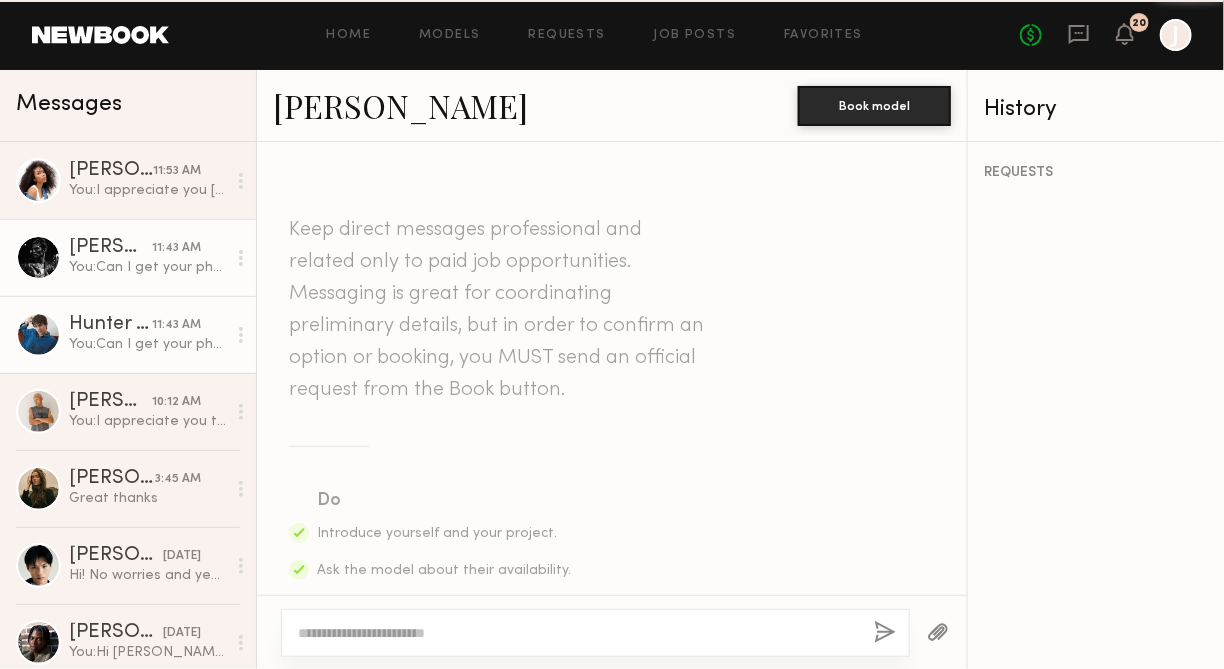 scroll, scrollTop: 3551, scrollLeft: 0, axis: vertical 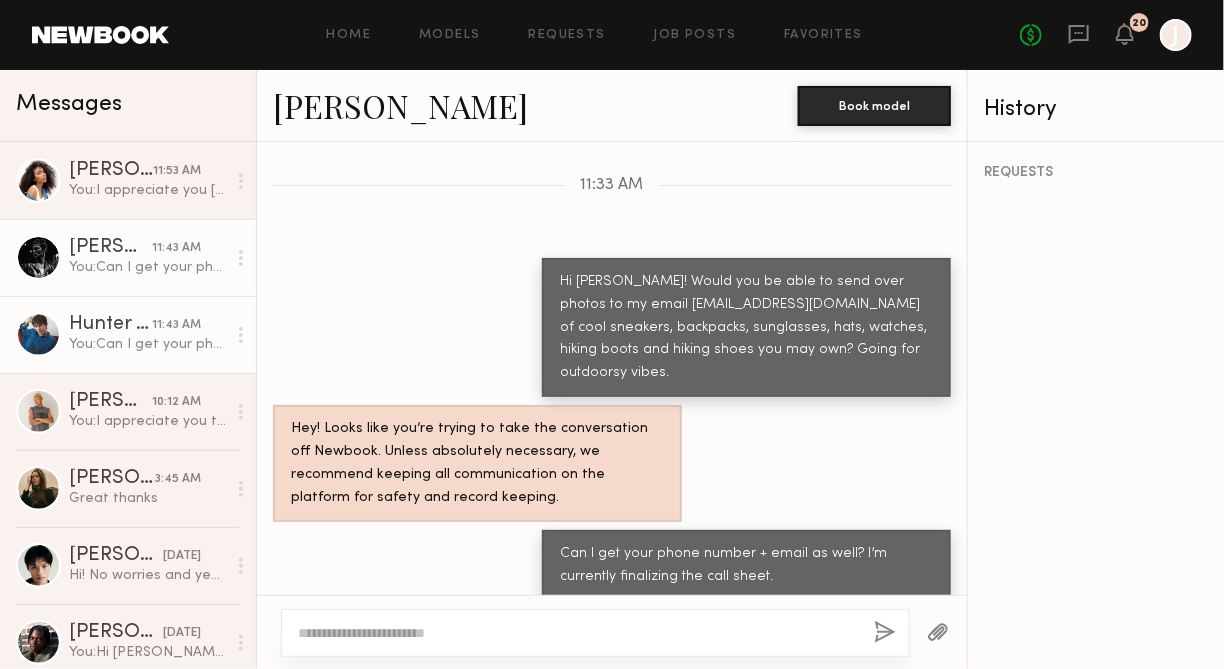 click on "11:43 AM" 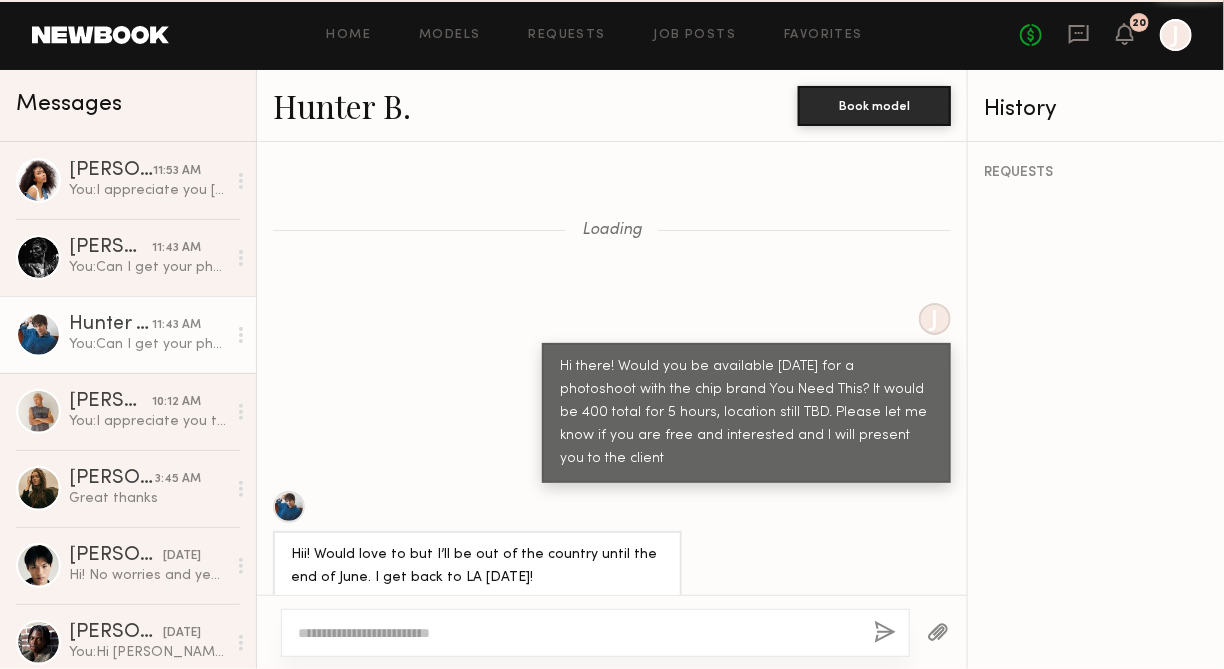 scroll, scrollTop: 4602, scrollLeft: 0, axis: vertical 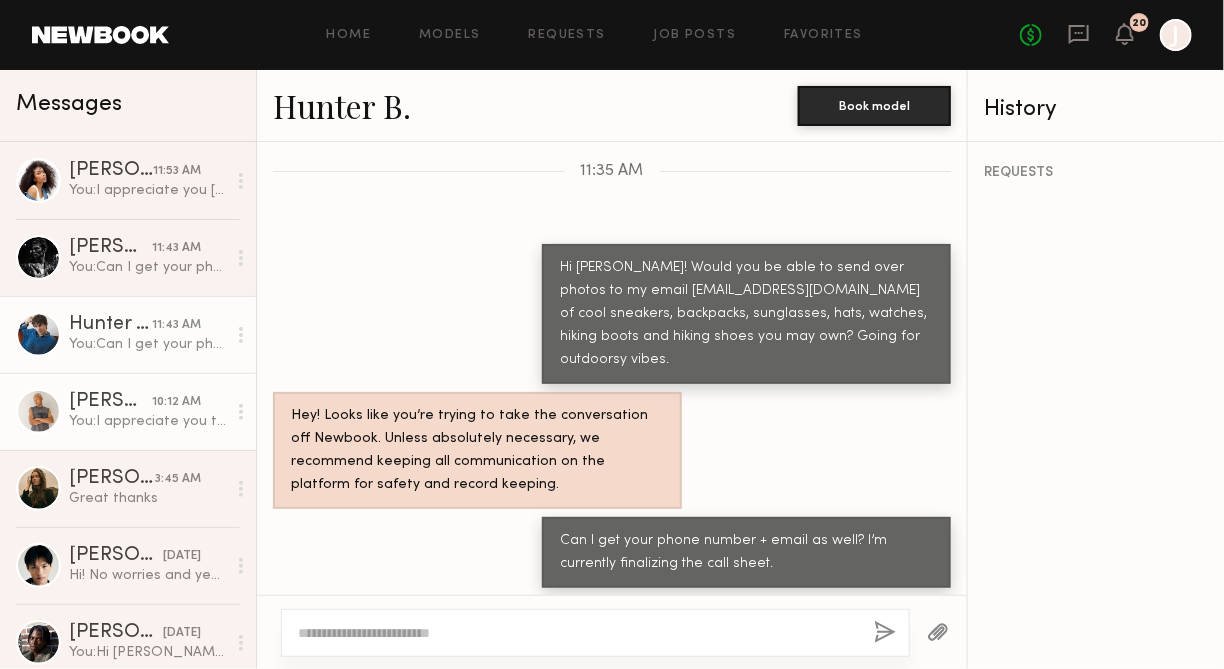 click on "10:12 AM" 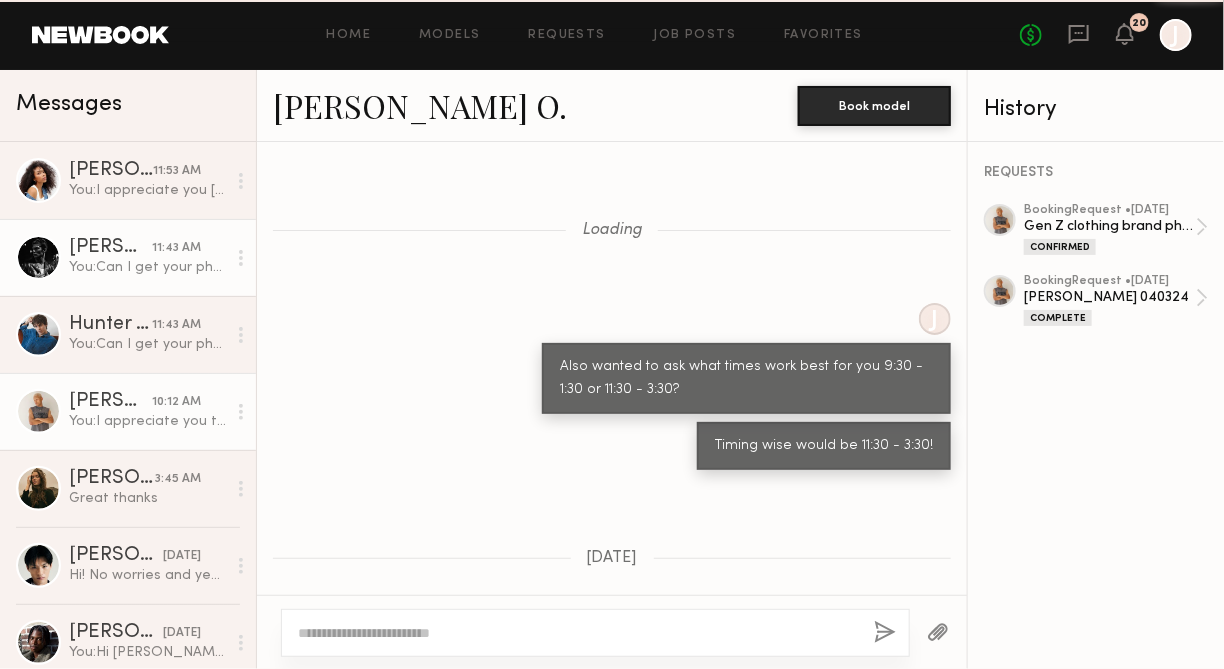 scroll, scrollTop: 1528, scrollLeft: 0, axis: vertical 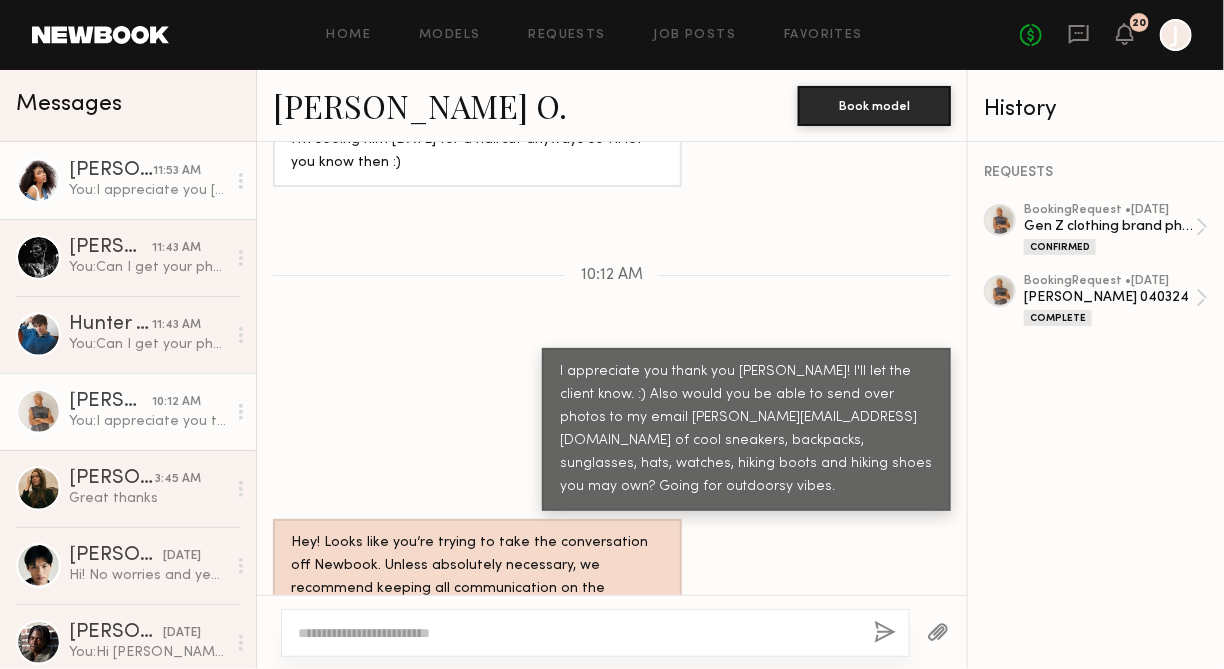 click on "You:  I appreciate you Janelle! Thank you so much. :) also any waterbottles you may have too!" 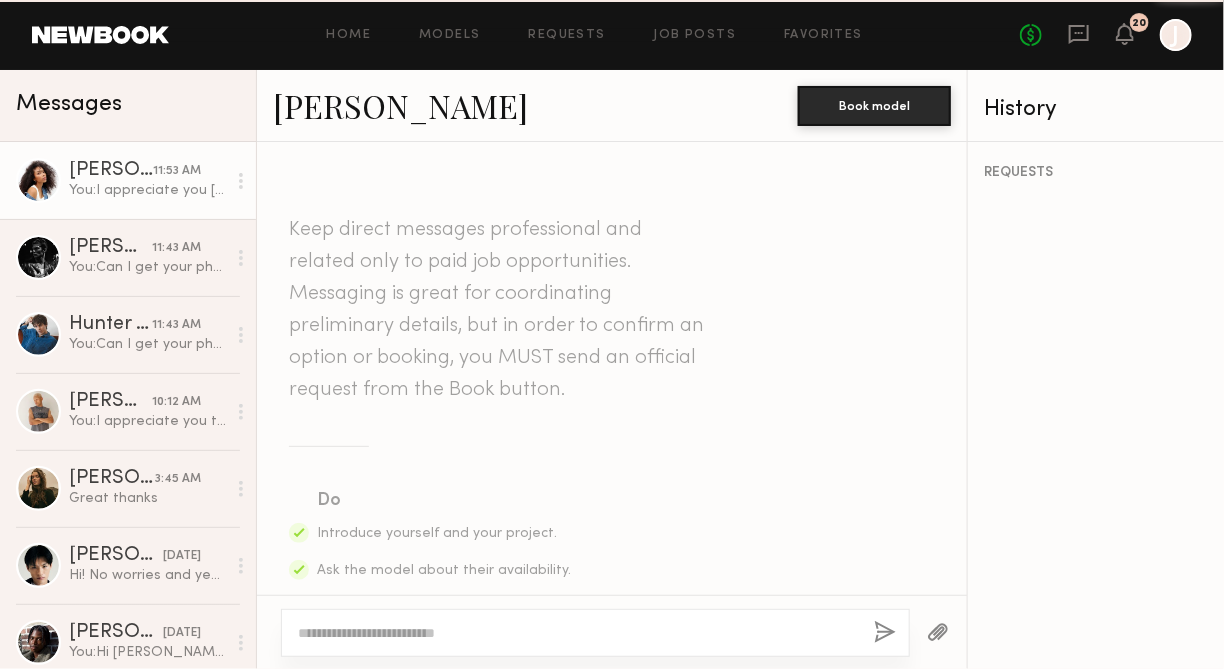 scroll, scrollTop: 5499, scrollLeft: 0, axis: vertical 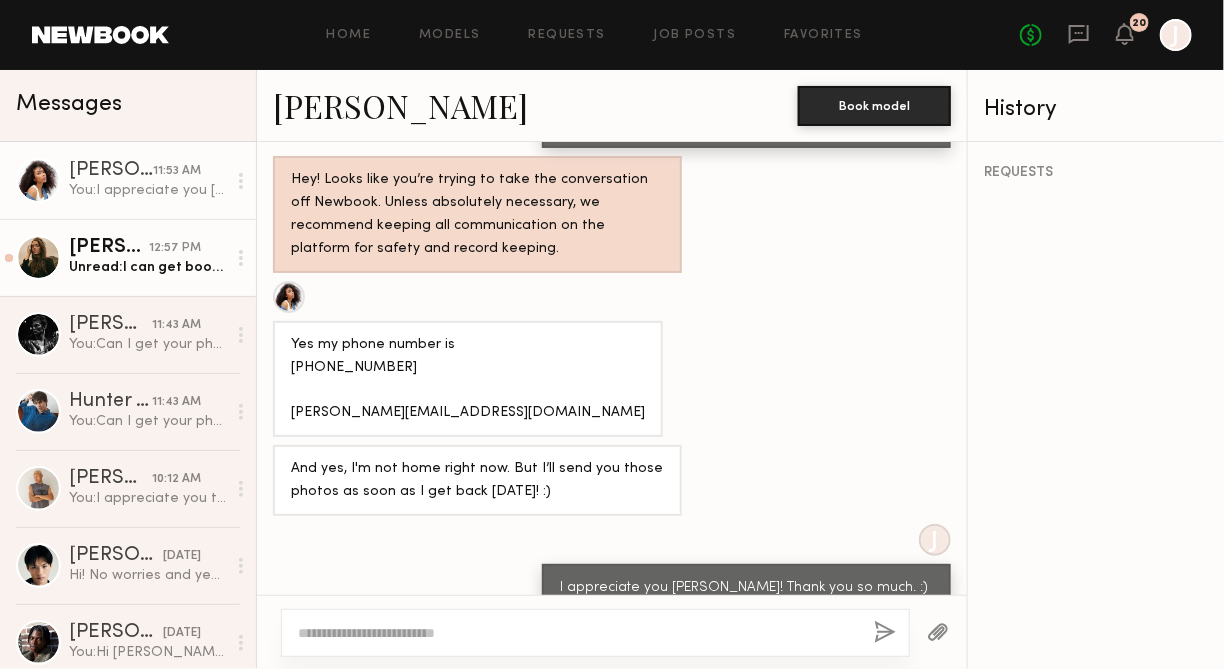 click on "Diana F." 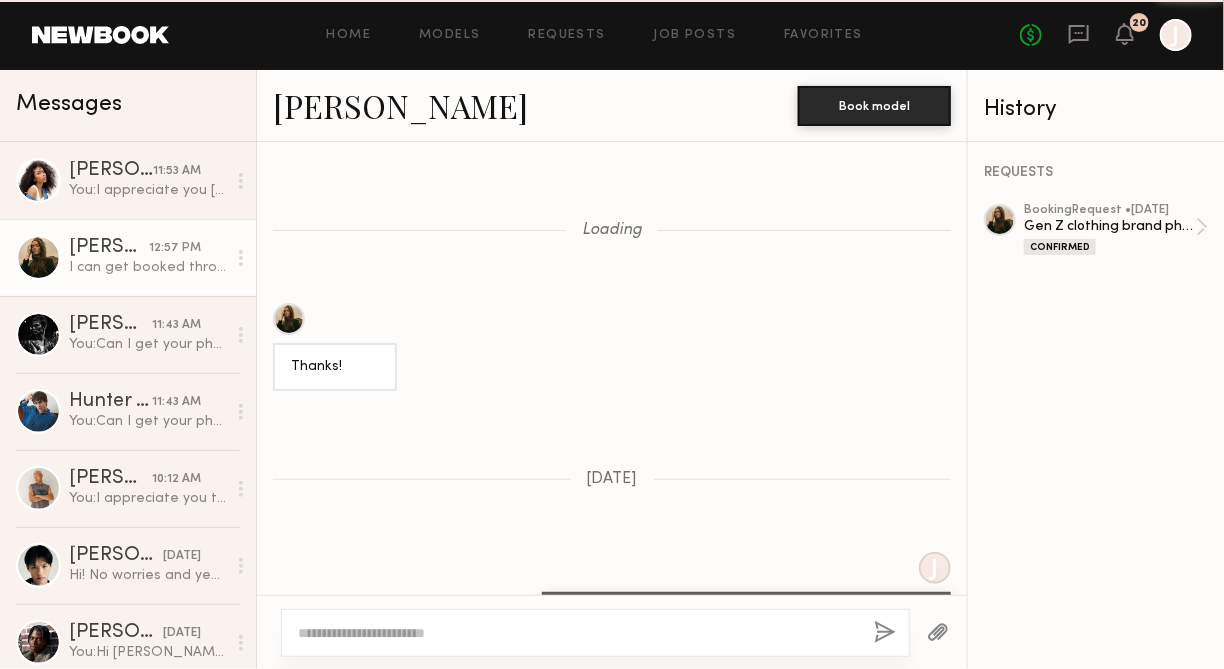 scroll, scrollTop: 2424, scrollLeft: 0, axis: vertical 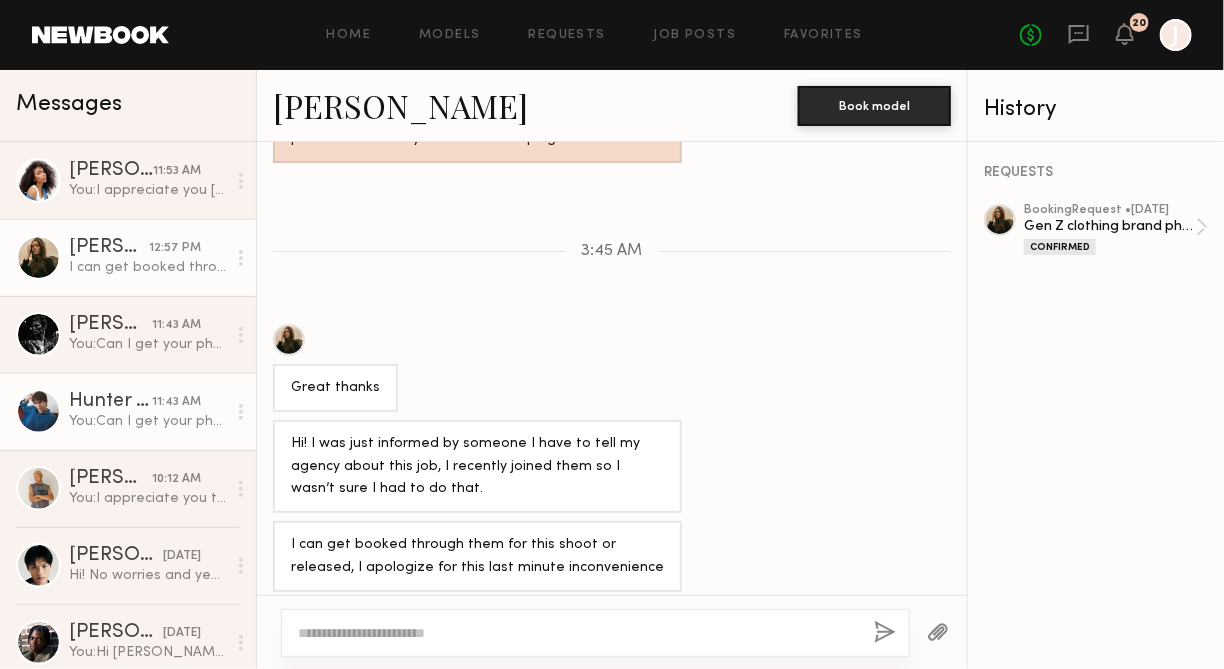 click on "Hunter B." 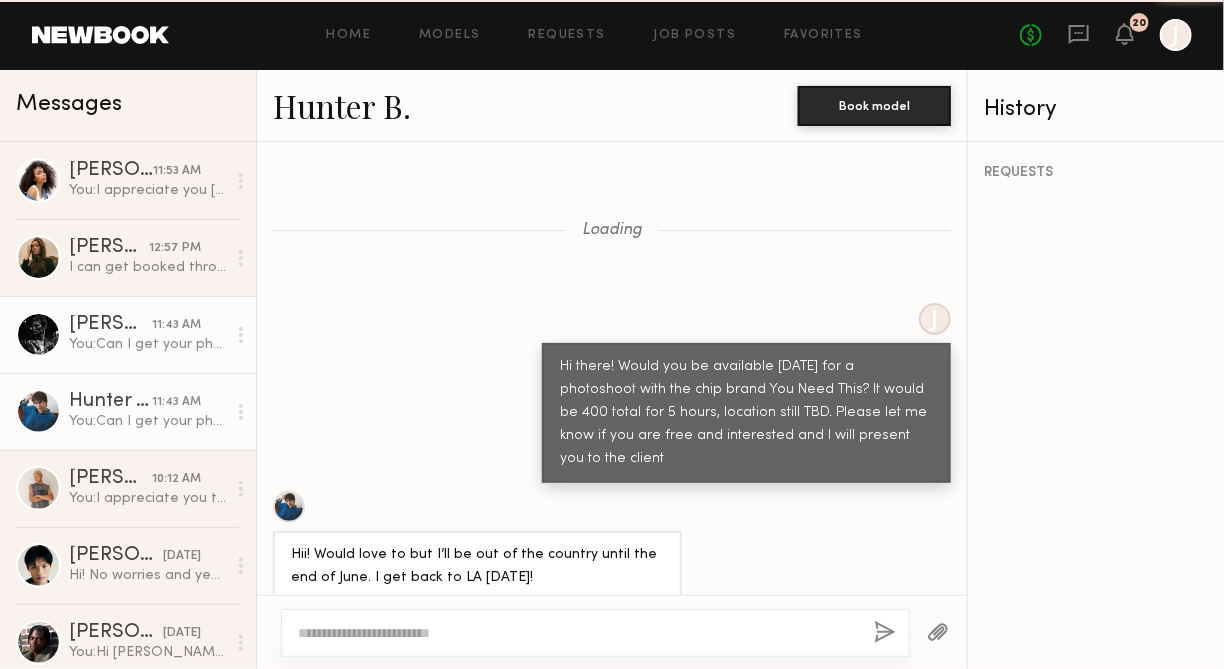 scroll, scrollTop: 4602, scrollLeft: 0, axis: vertical 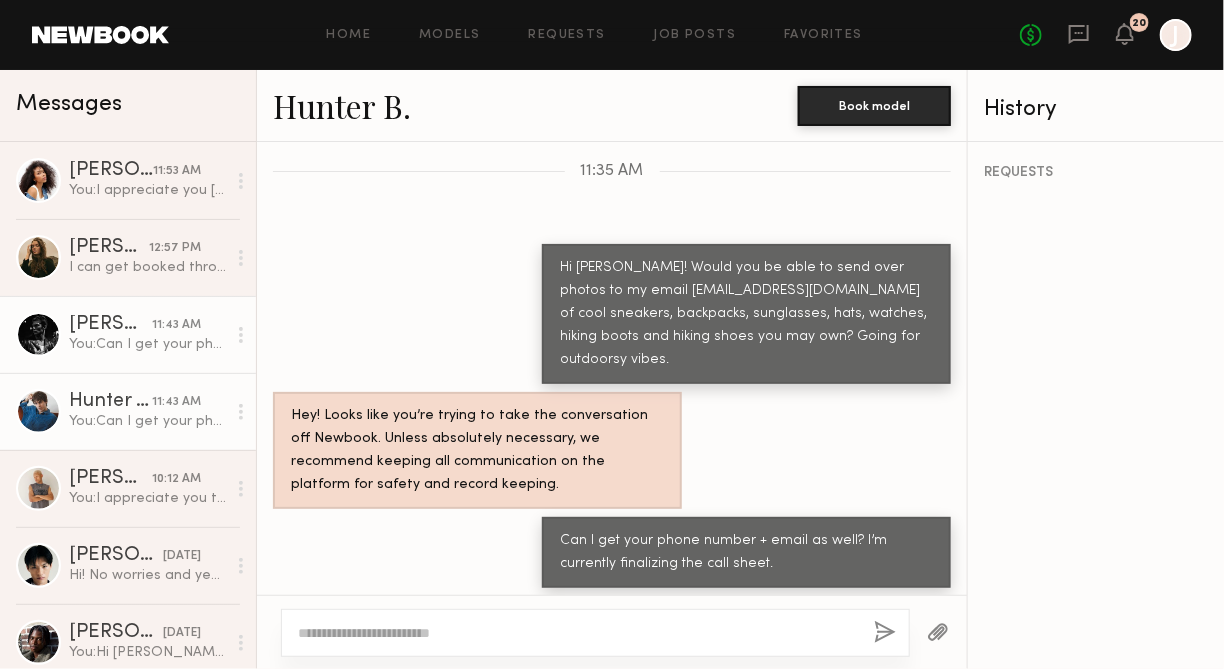click on "You:  Can I get your phone number + email as well? I’m currently finalizing the call sheet." 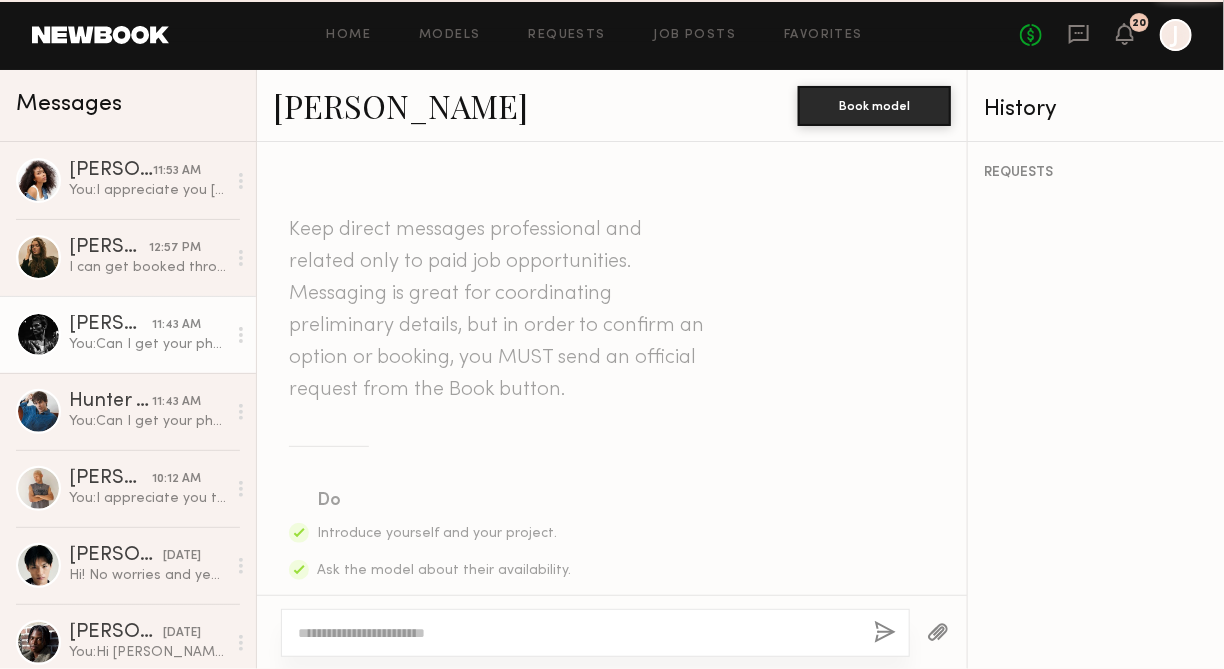 scroll, scrollTop: 3551, scrollLeft: 0, axis: vertical 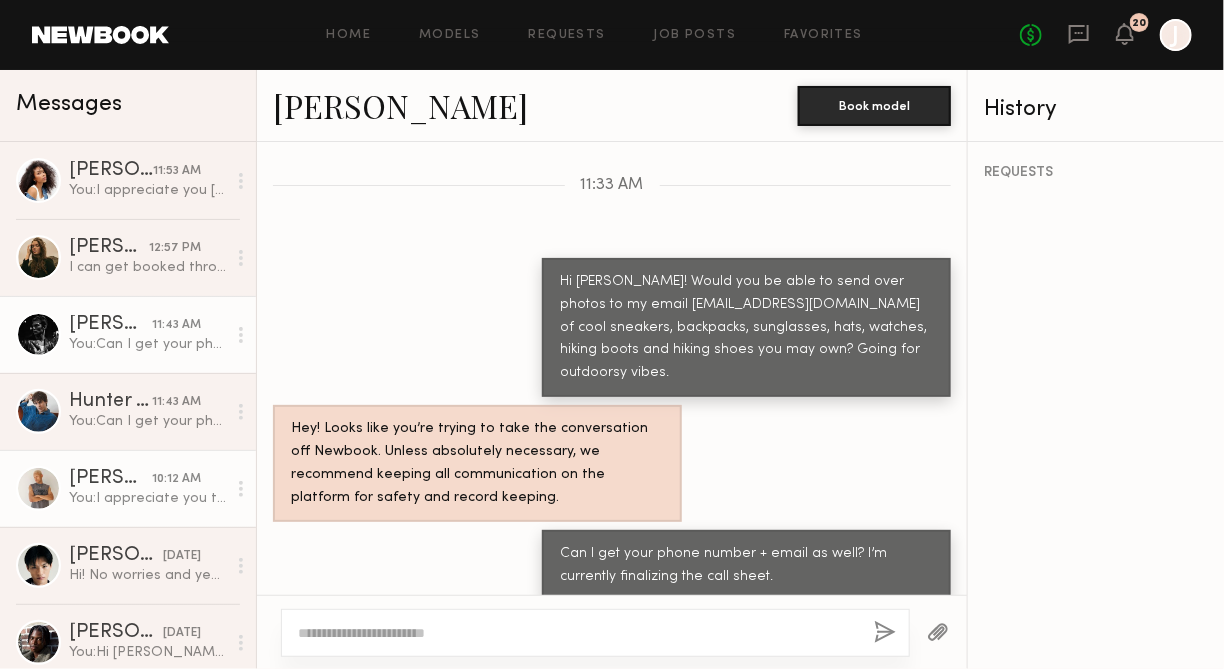 click on "Turner O. 10:12 AM You:  I appreciate you thank you Turner! I'll let the client know. :) Also would you be able to send over photos to my email maddie@htcollective.com of cool sneakers, backpacks, sunglasses, hats, watches, hiking boots and hiking shoes you may own? Going for outdoorsy vibes." 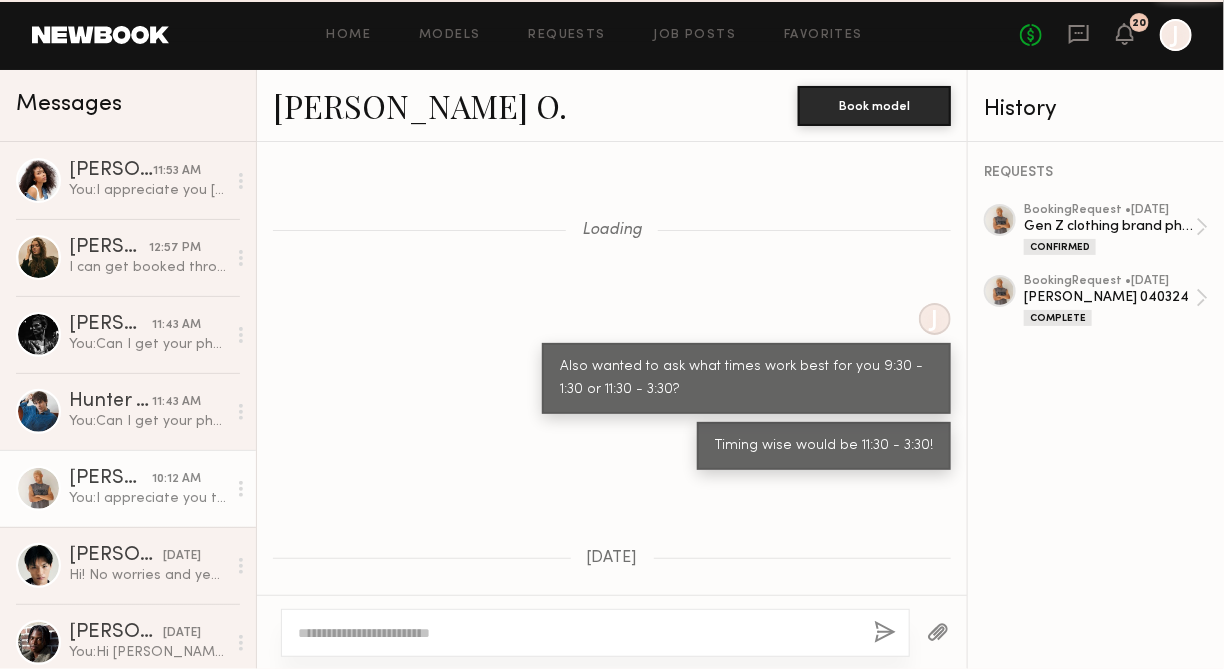 scroll, scrollTop: 1528, scrollLeft: 0, axis: vertical 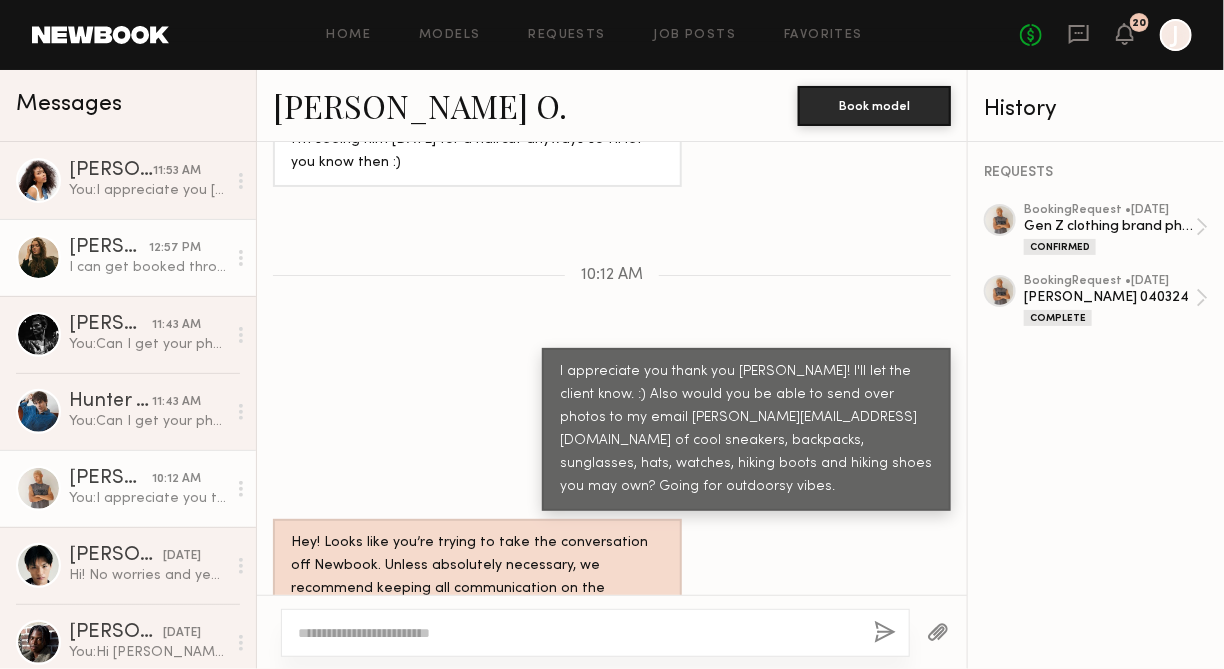 click on "I can get booked through them for this shoot or released, I apologize for this last minute inconvenience" 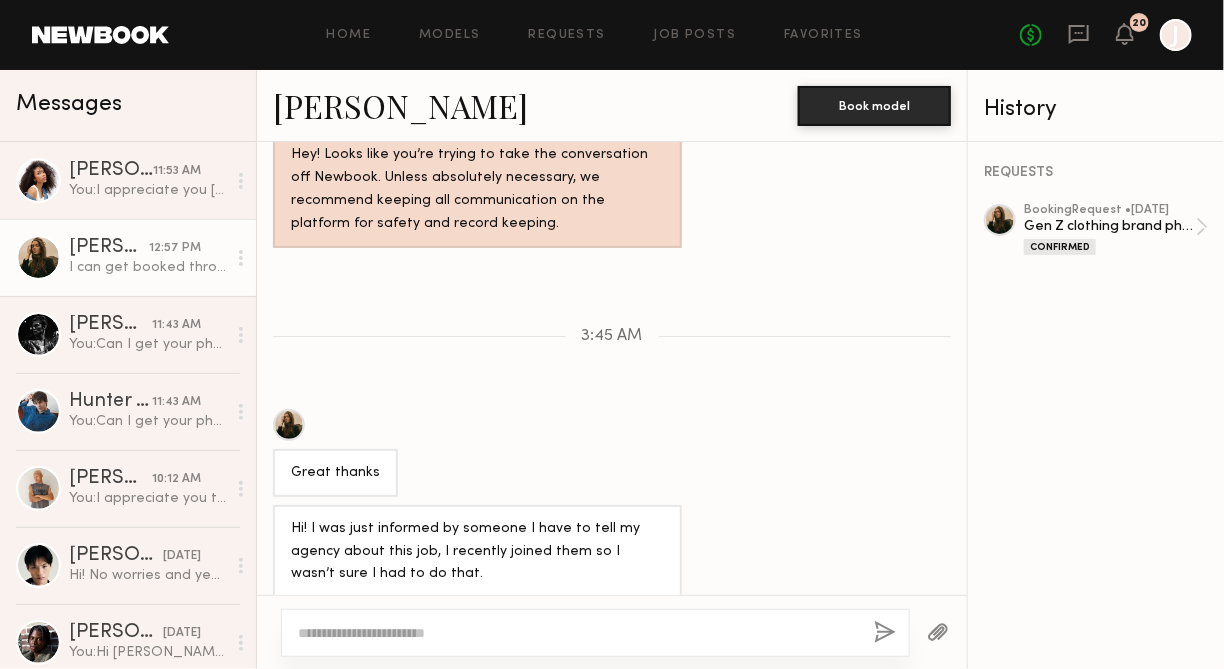 scroll, scrollTop: 2423, scrollLeft: 0, axis: vertical 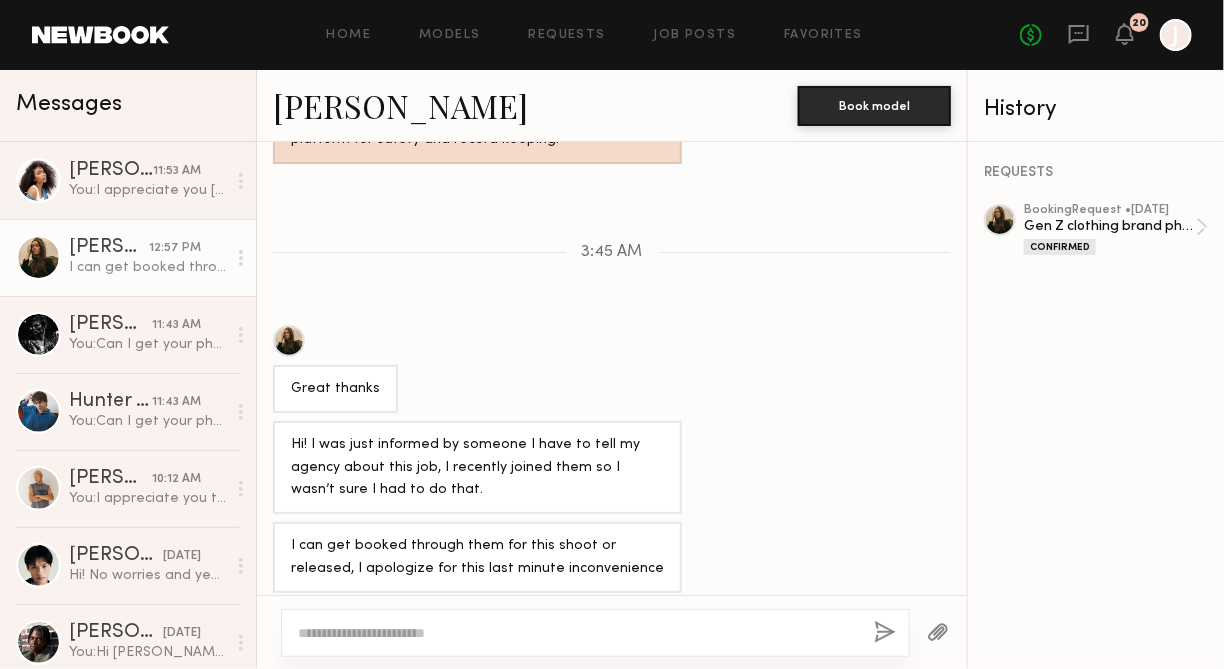 click on "Diana F." 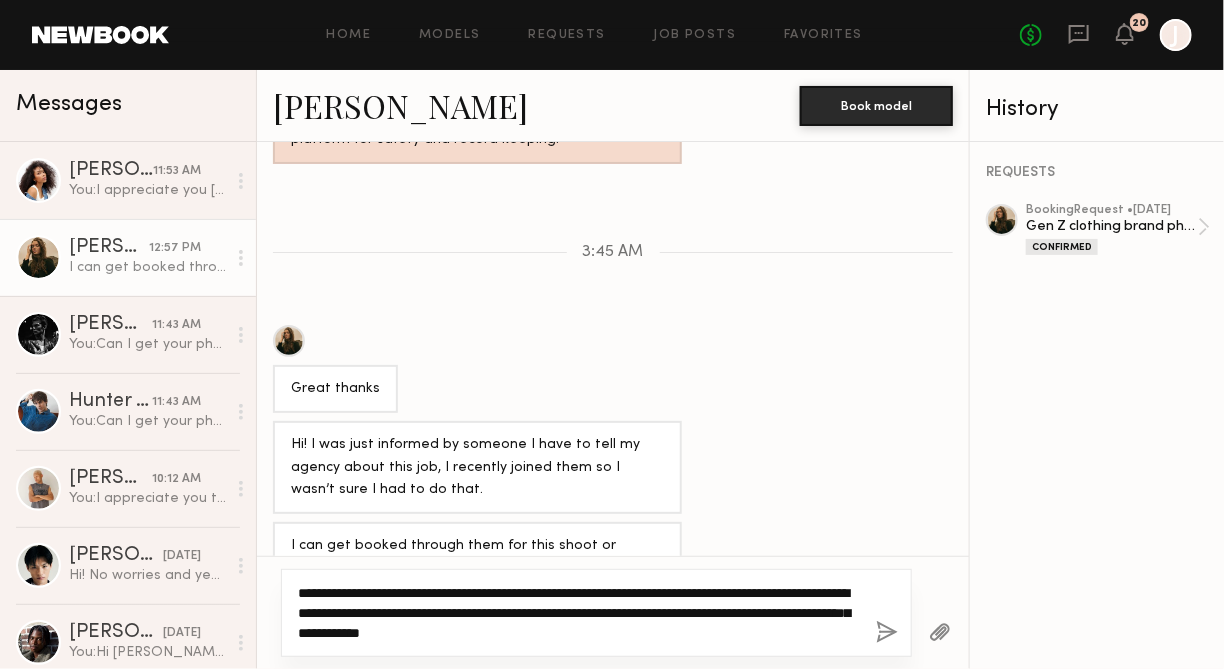 scroll, scrollTop: 2461, scrollLeft: 0, axis: vertical 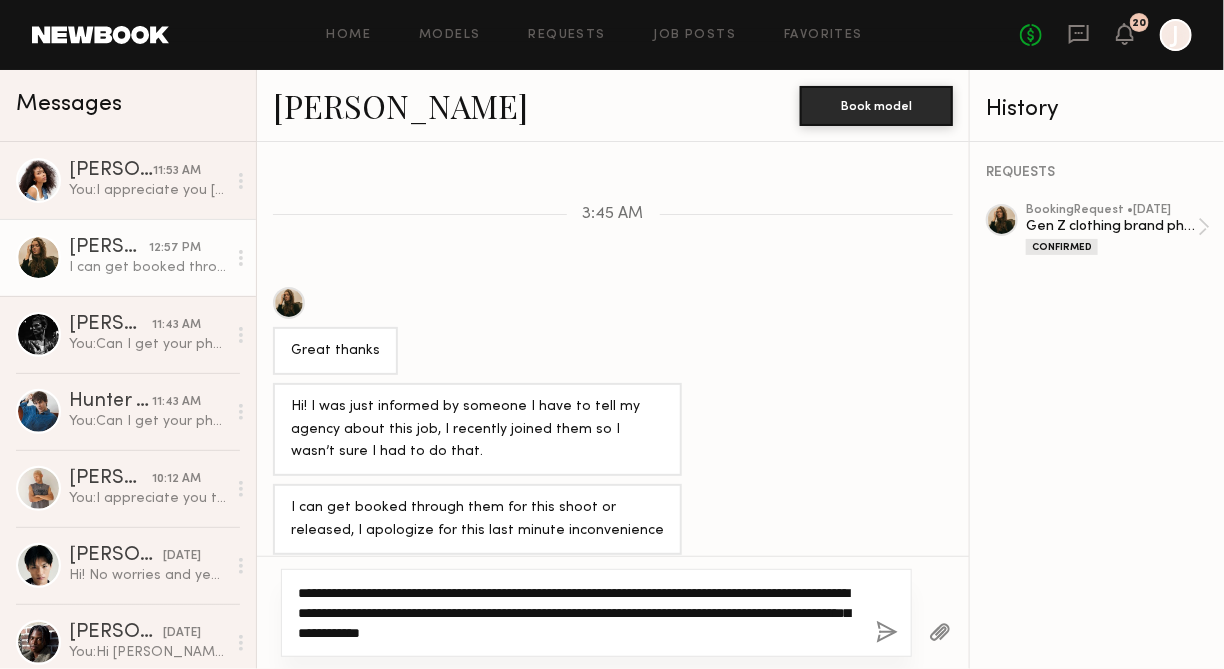 type on "**********" 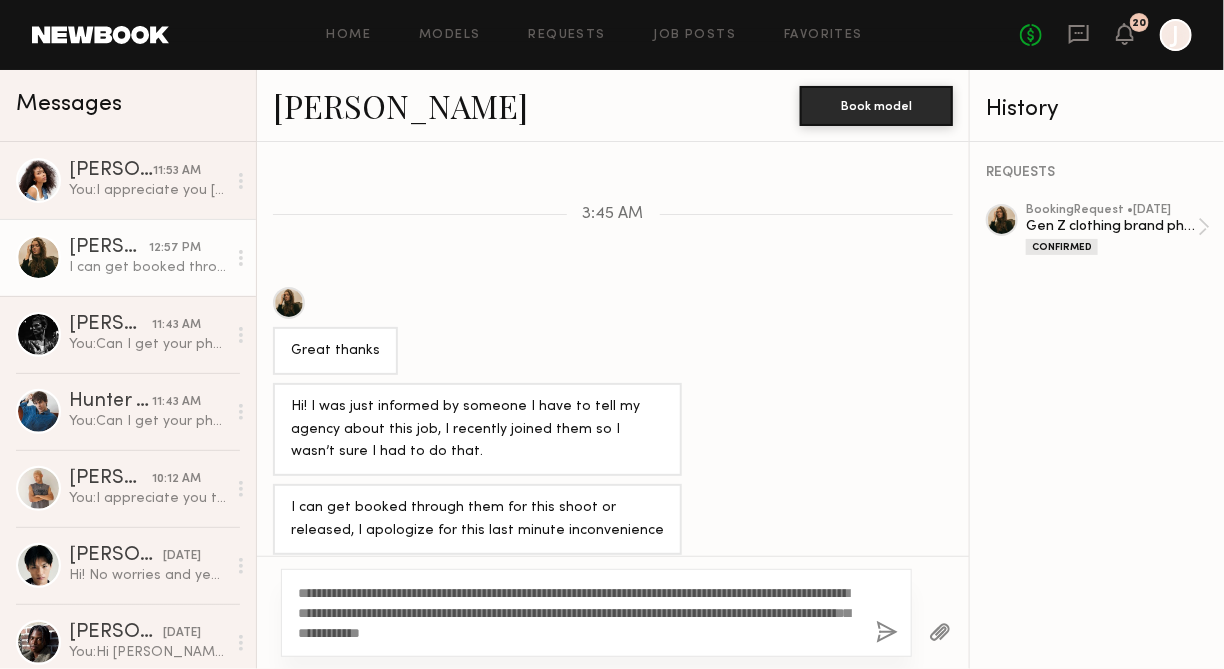 click 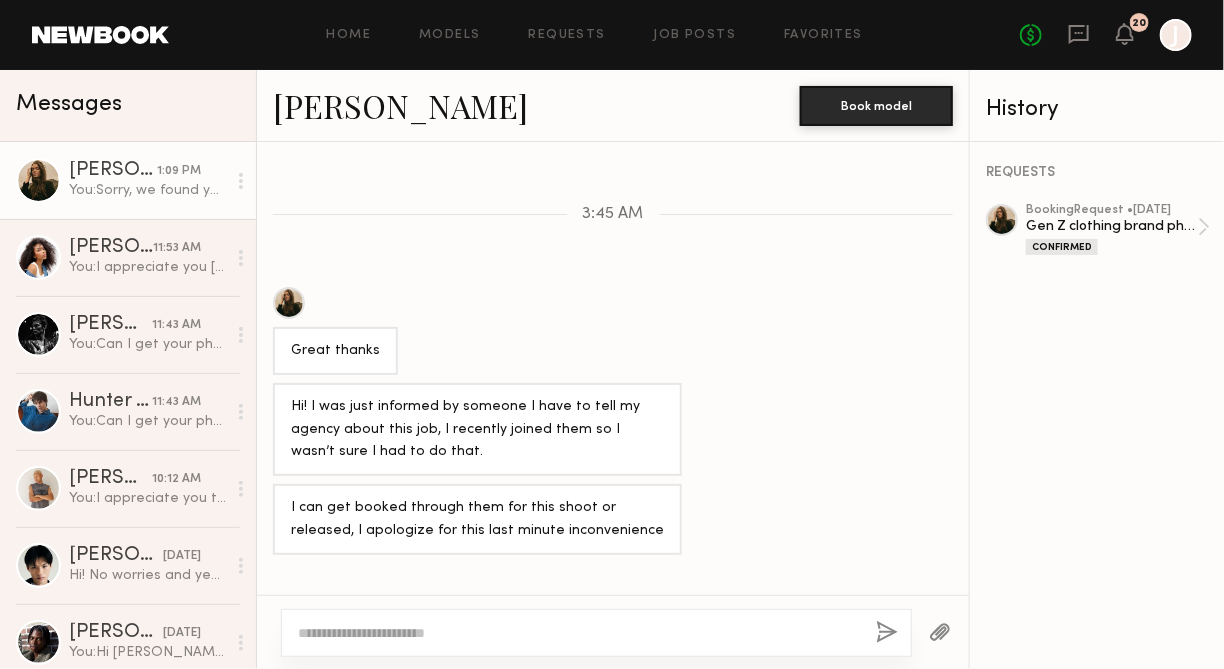 scroll, scrollTop: 2723, scrollLeft: 0, axis: vertical 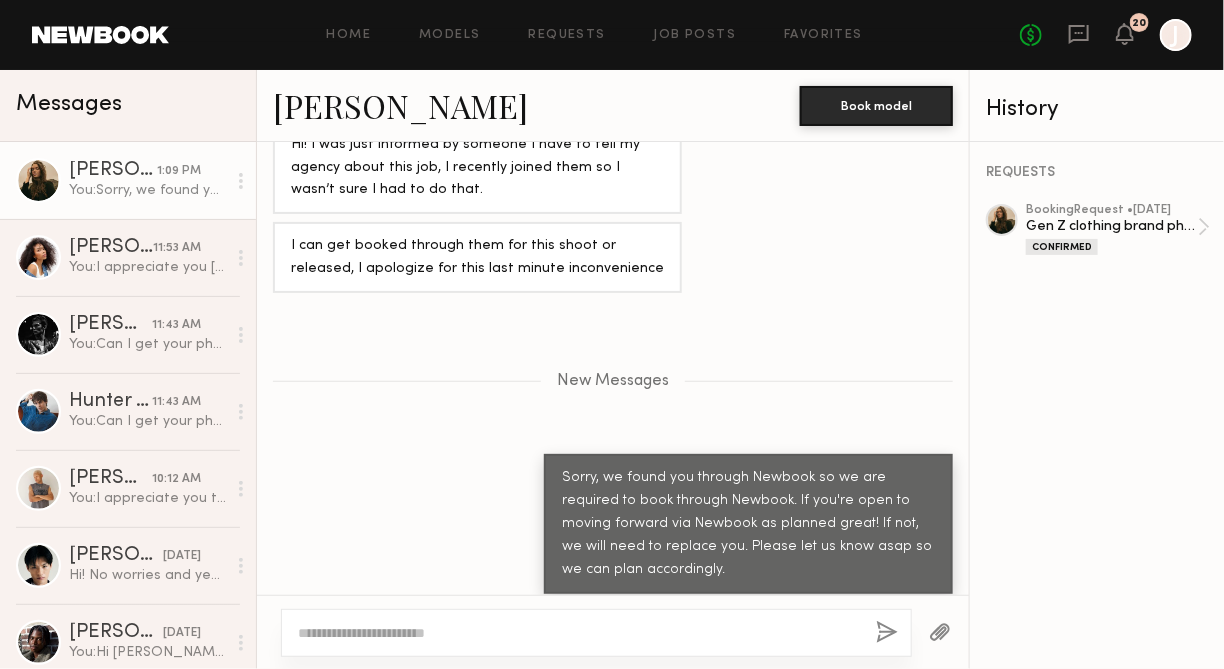 click on "You:  Sorry, we found you through Newbook so we are required to book through Newbook. If you're open to moving forward via Newbook as planned great! If not, we will need to replace you. Please let us know asap so we can plan accordingly." 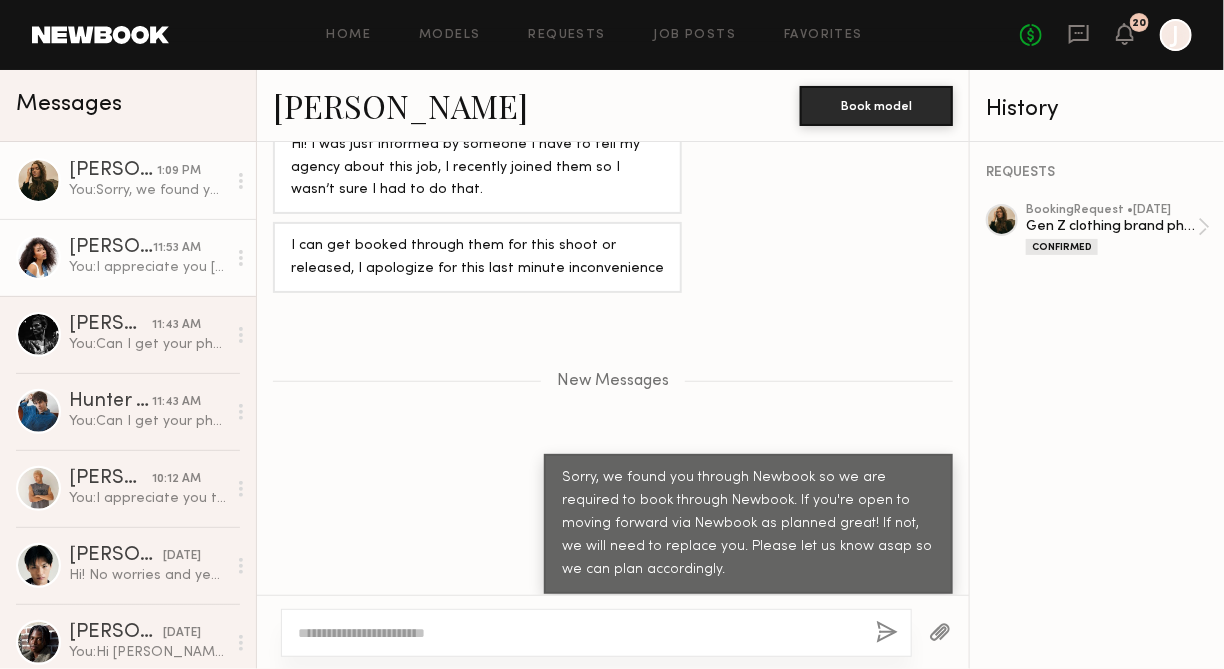 click on "Janelle J." 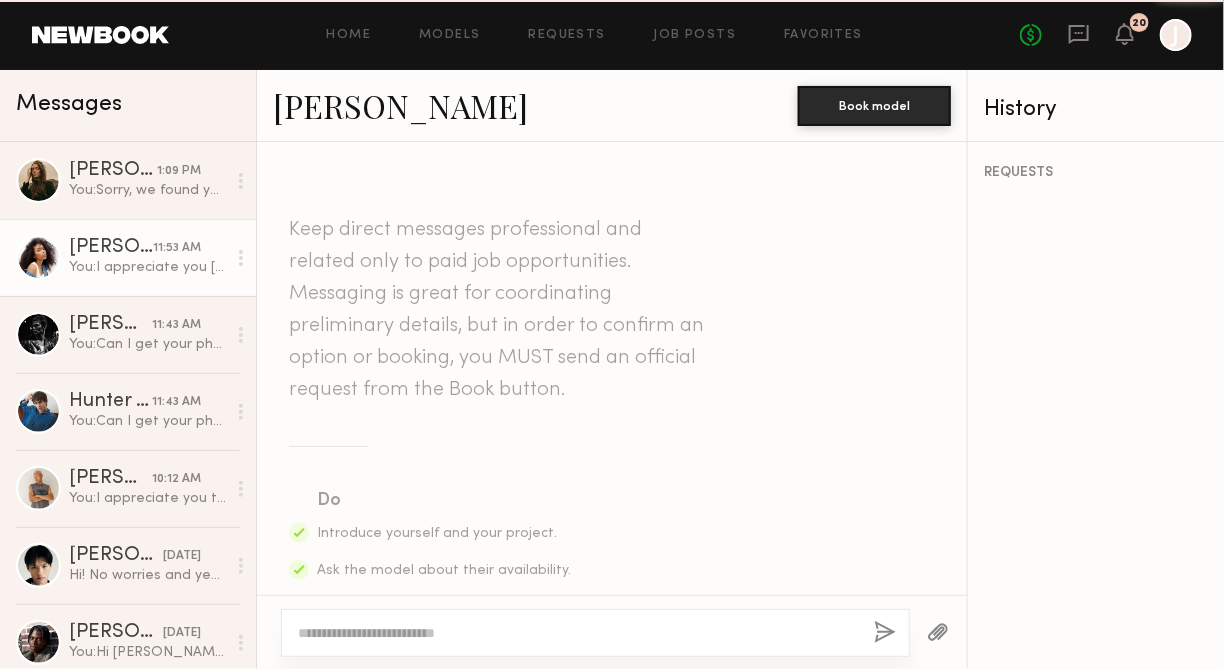 scroll, scrollTop: 5499, scrollLeft: 0, axis: vertical 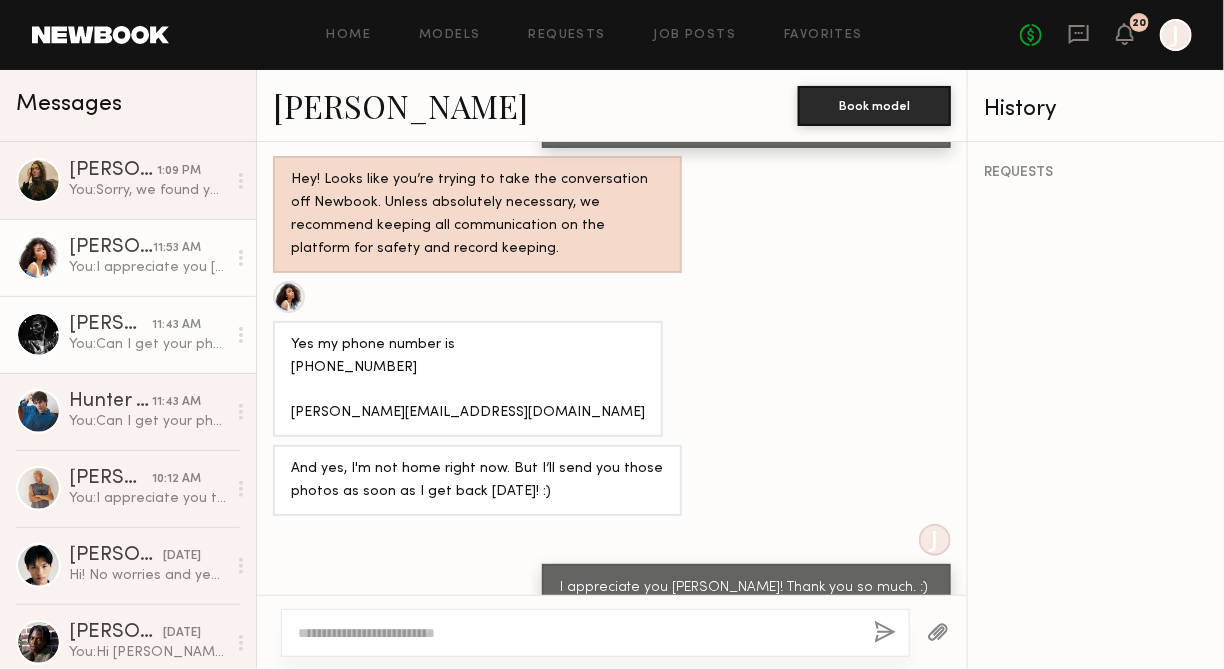 click on "You:  Can I get your phone number + email as well? I’m currently finalizing the call sheet." 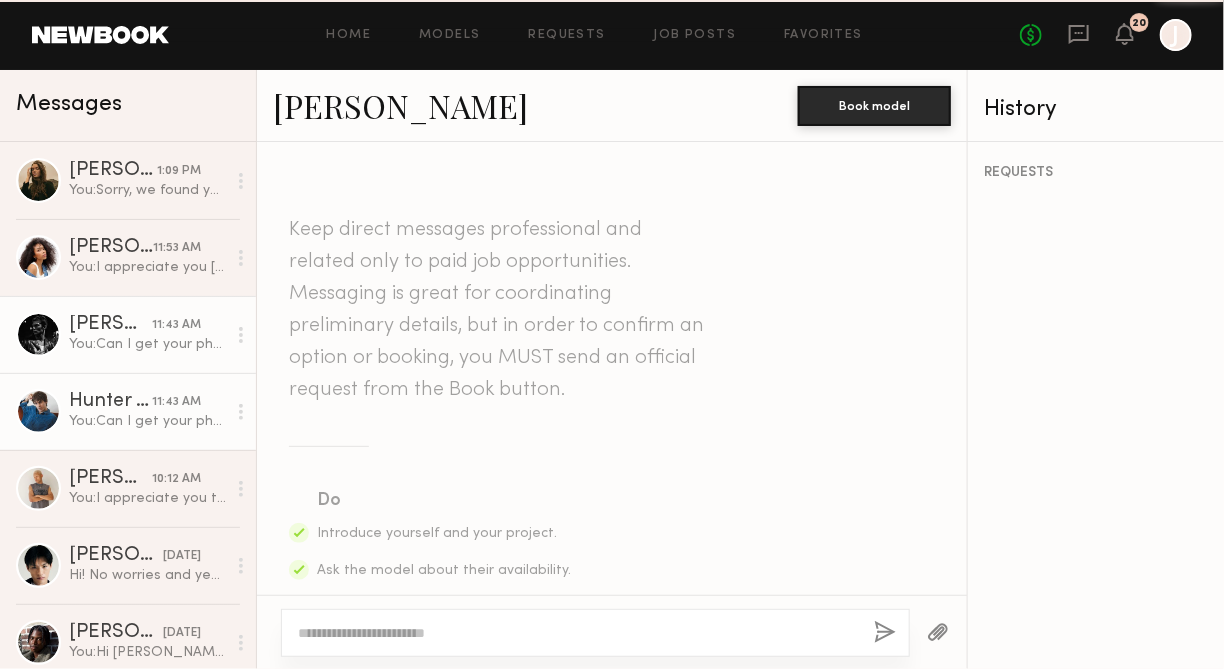 scroll, scrollTop: 3551, scrollLeft: 0, axis: vertical 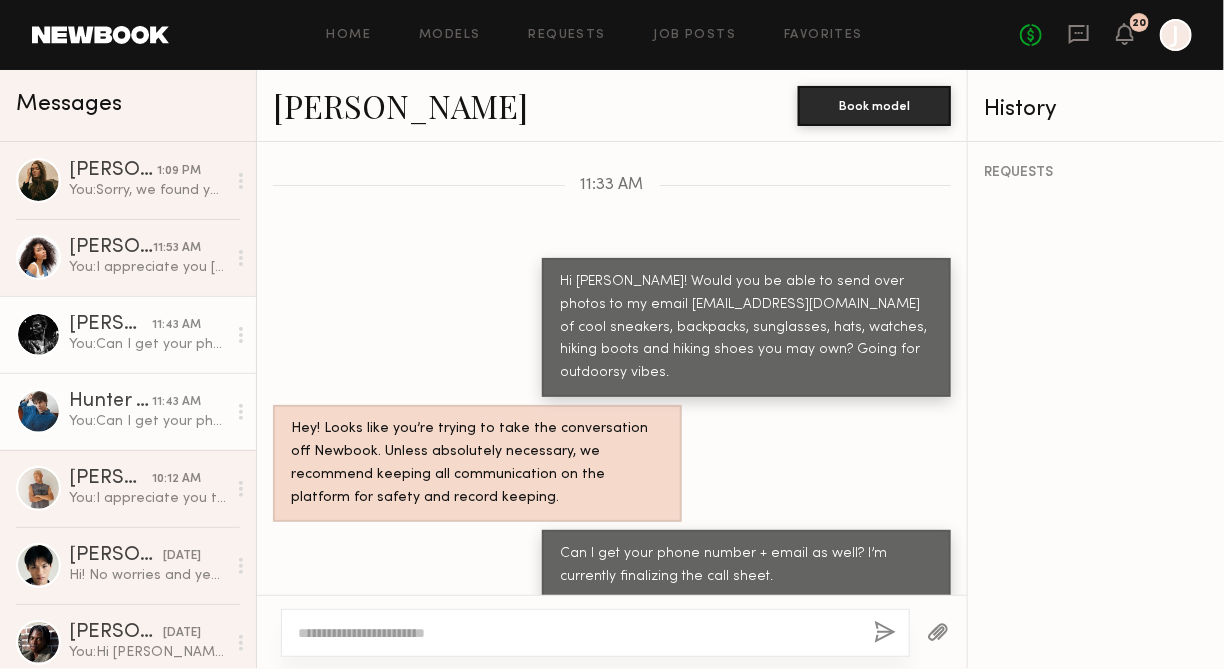 click on "Hunter B. 11:43 AM You:  Can I get your phone number + email as well? I’m currently finalizing the call sheet." 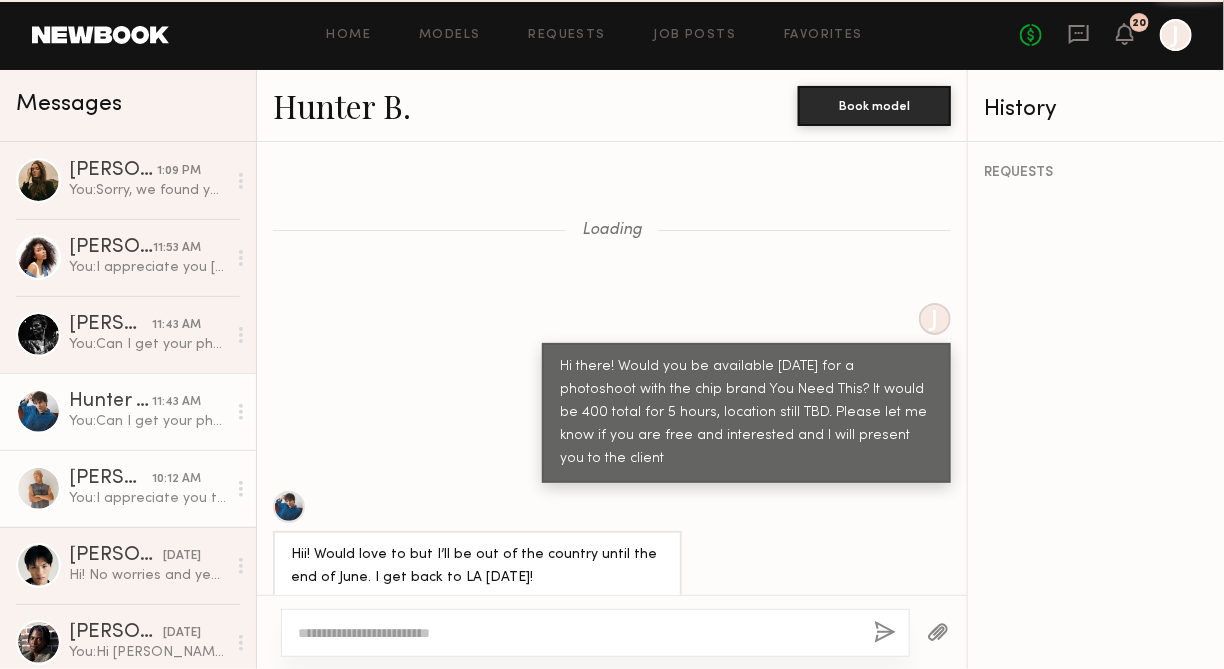 scroll, scrollTop: 4602, scrollLeft: 0, axis: vertical 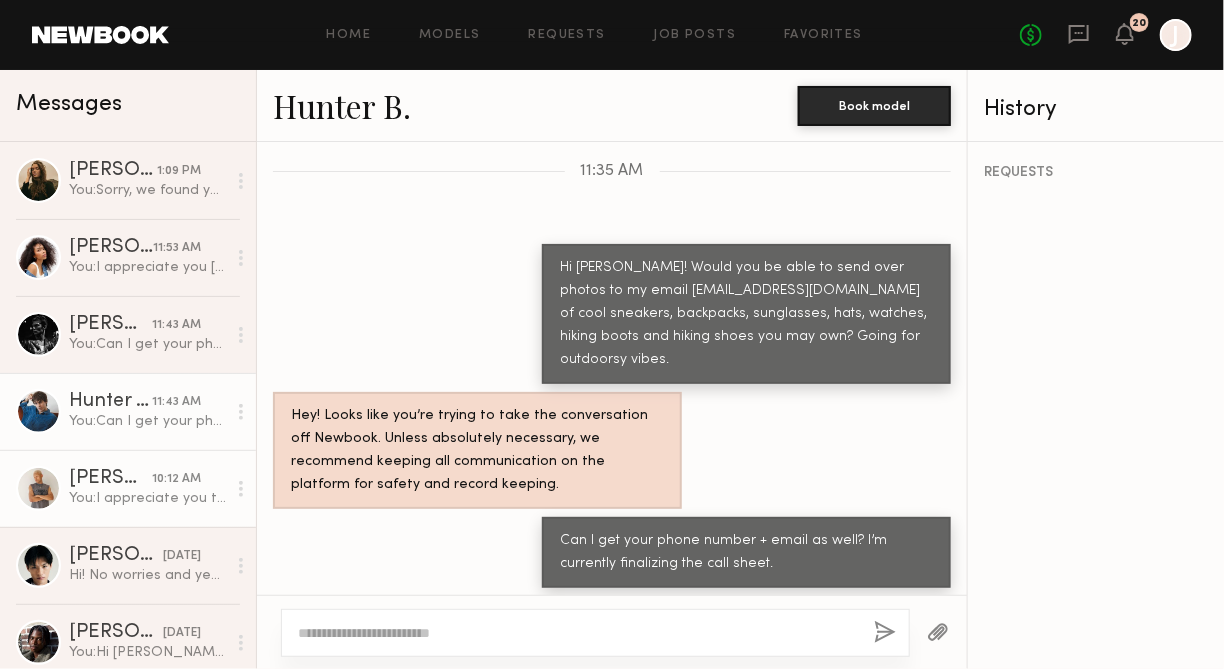 click on "10:12 AM" 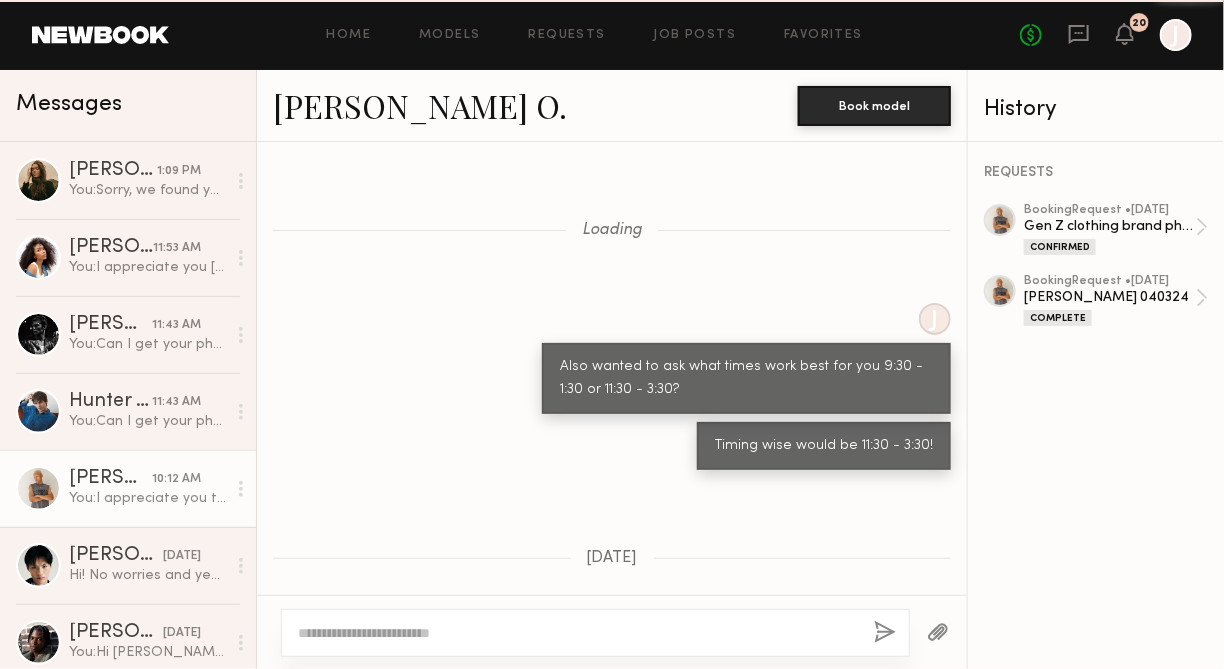 scroll, scrollTop: 1528, scrollLeft: 0, axis: vertical 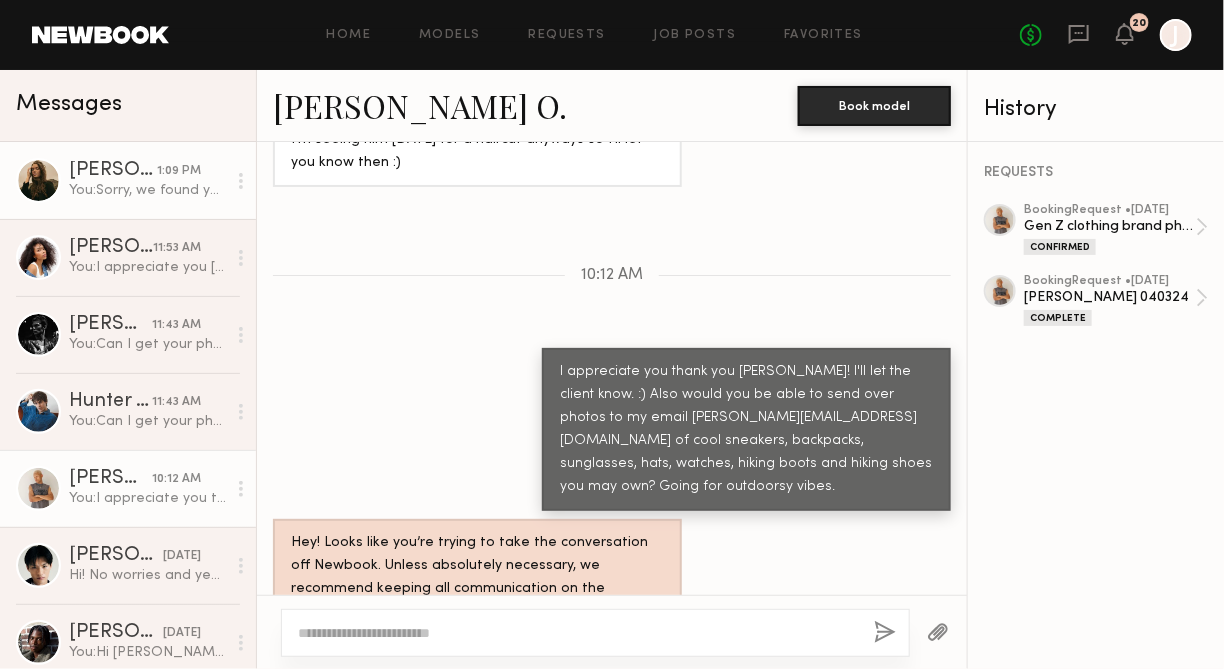 click on "Diana F. 1:09 PM You:  Sorry, we found you through Newbook so we are required to book through Newbook. If you're open to moving forward via Newbook as planned great! If not, we will need to replace you. Please let us know asap so we can plan accordingly." 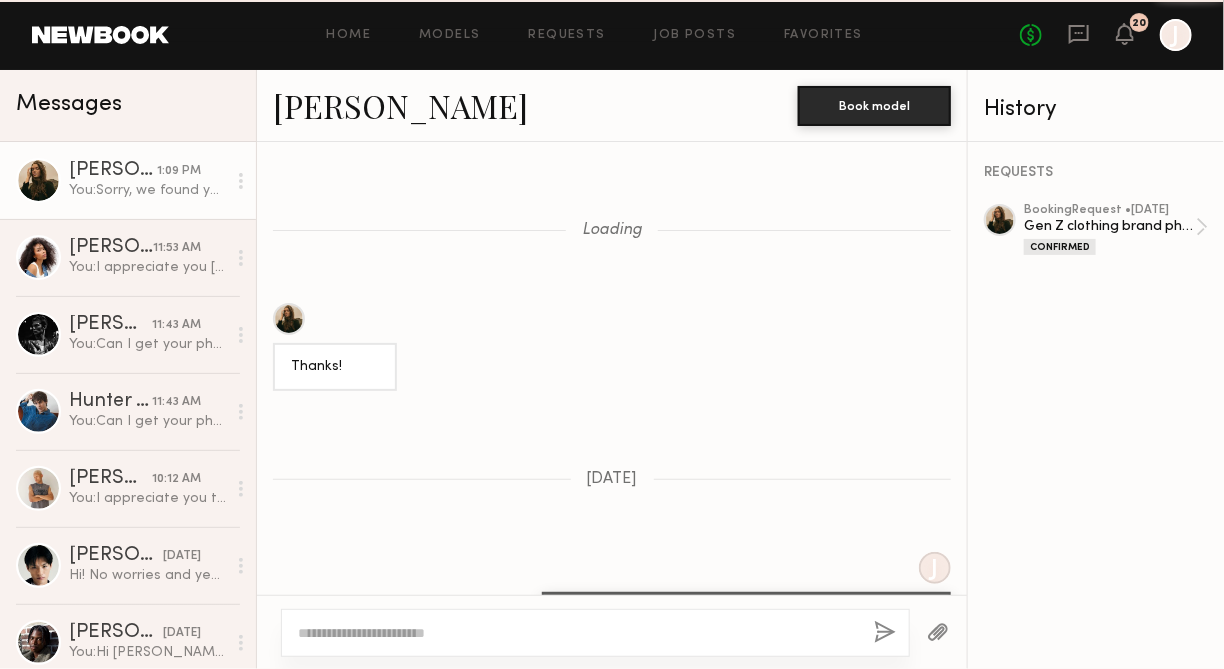 scroll, scrollTop: 2571, scrollLeft: 0, axis: vertical 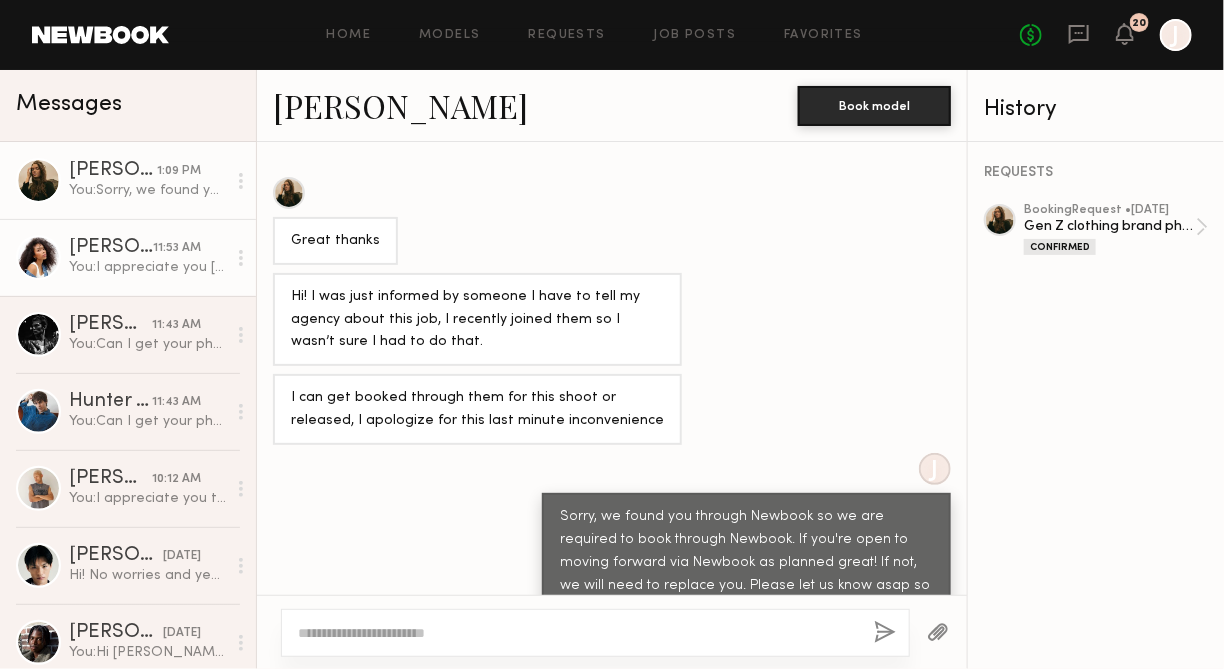 click on "You:  I appreciate you Janelle! Thank you so much. :) also any waterbottles you may have too!" 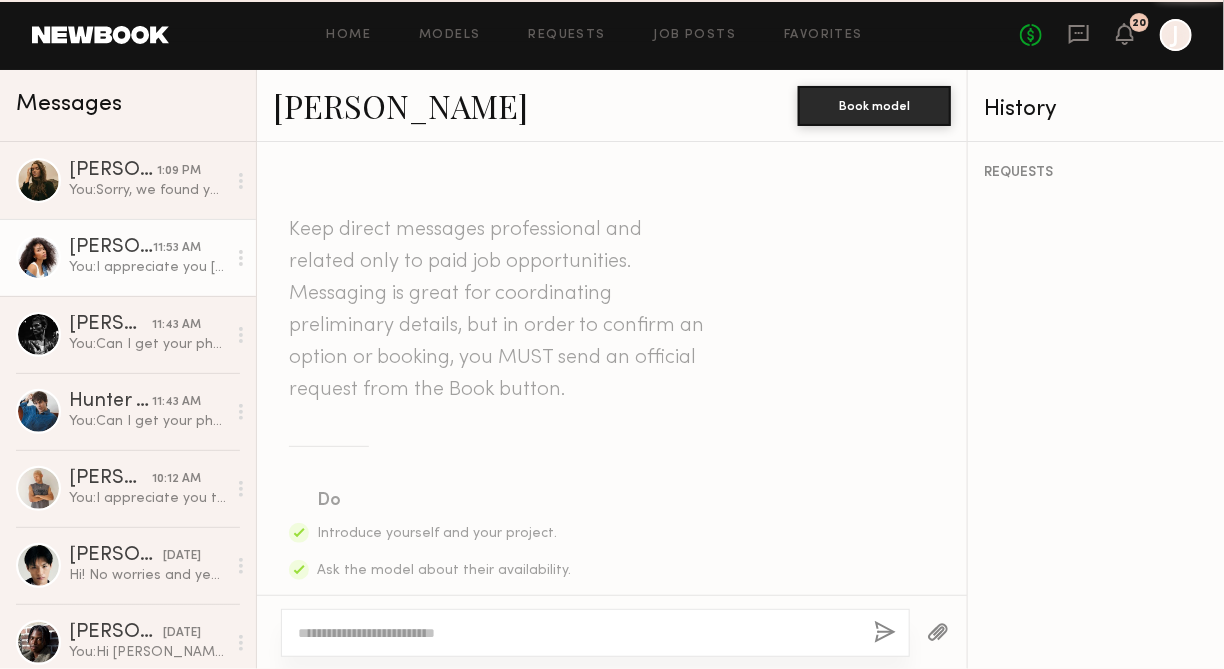 scroll, scrollTop: 5499, scrollLeft: 0, axis: vertical 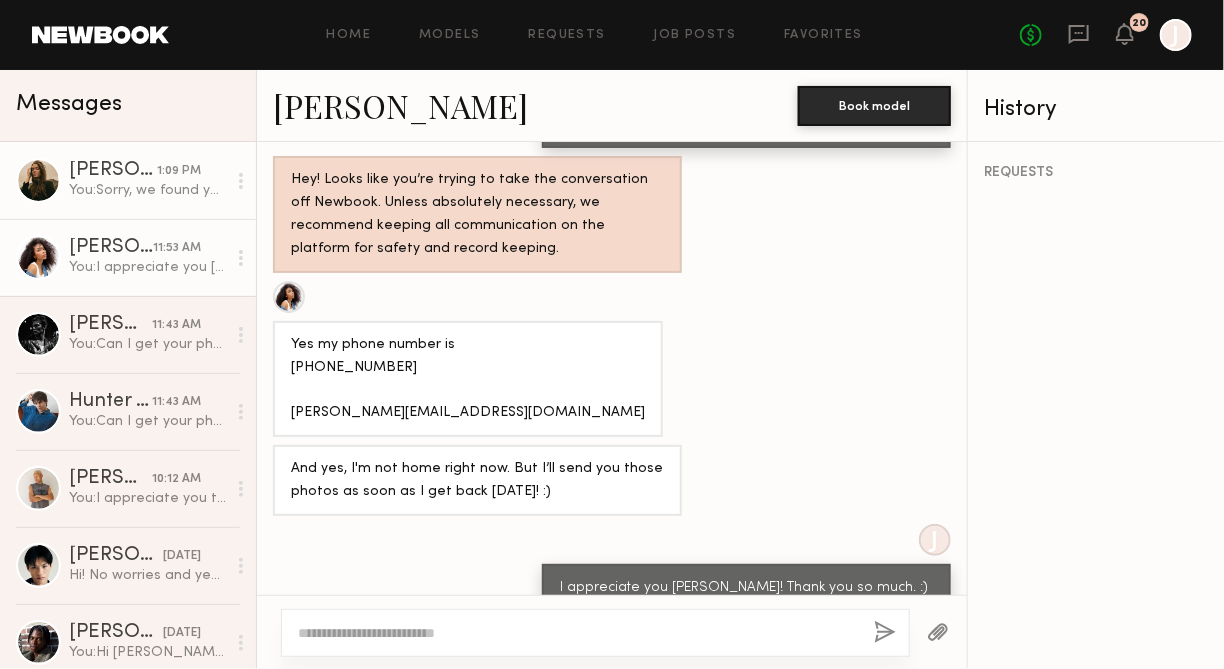 click on "1:09 PM" 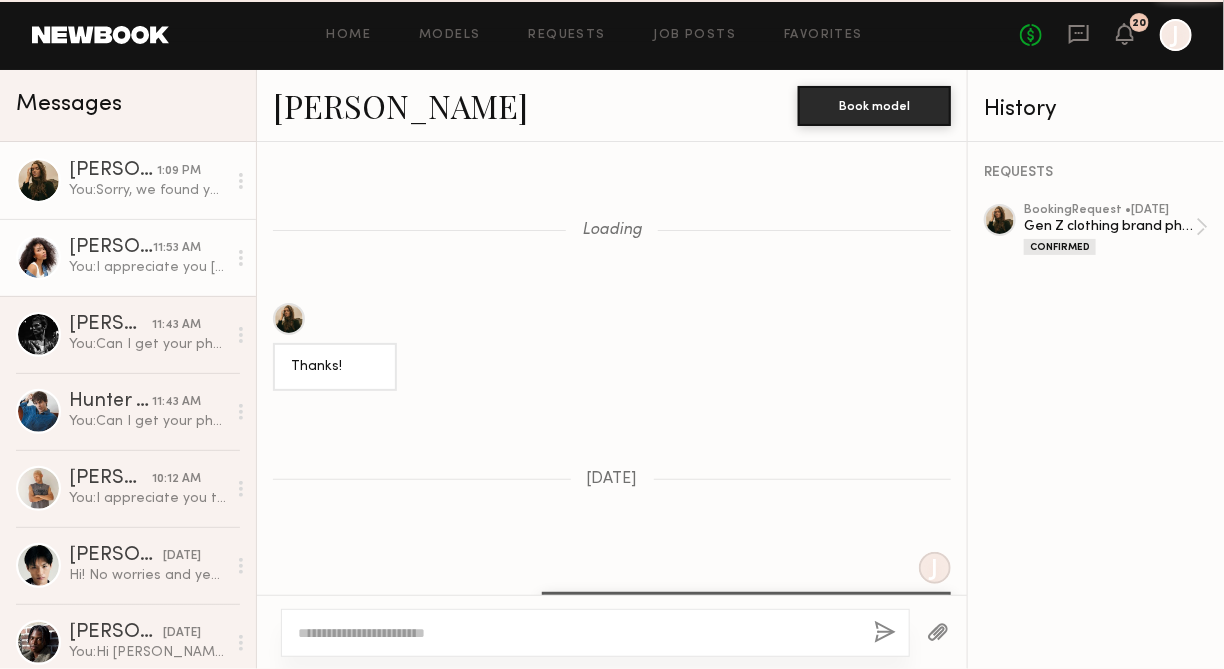 scroll, scrollTop: 2666, scrollLeft: 0, axis: vertical 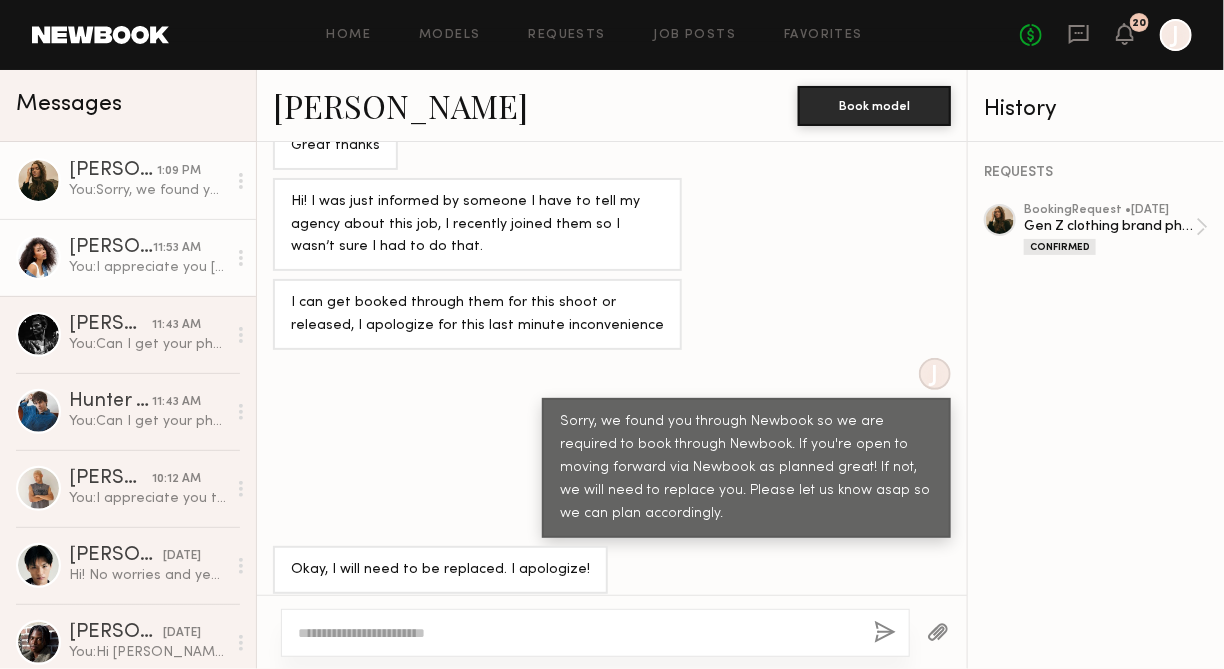 click on "11:53 AM" 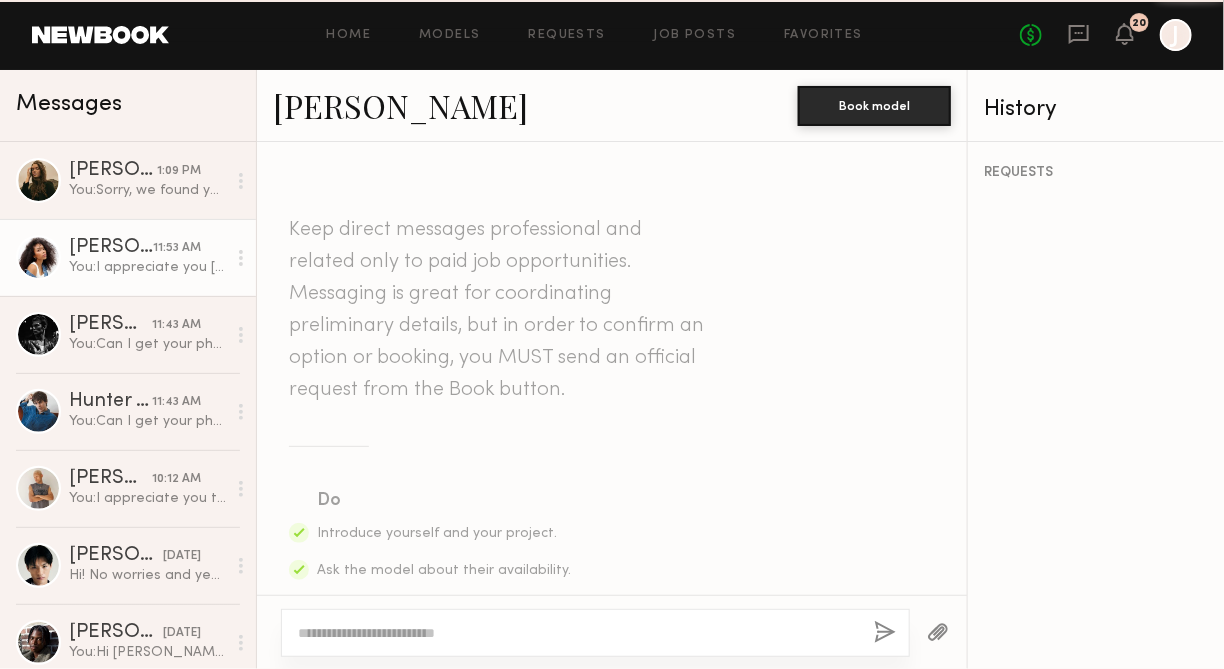scroll, scrollTop: 5499, scrollLeft: 0, axis: vertical 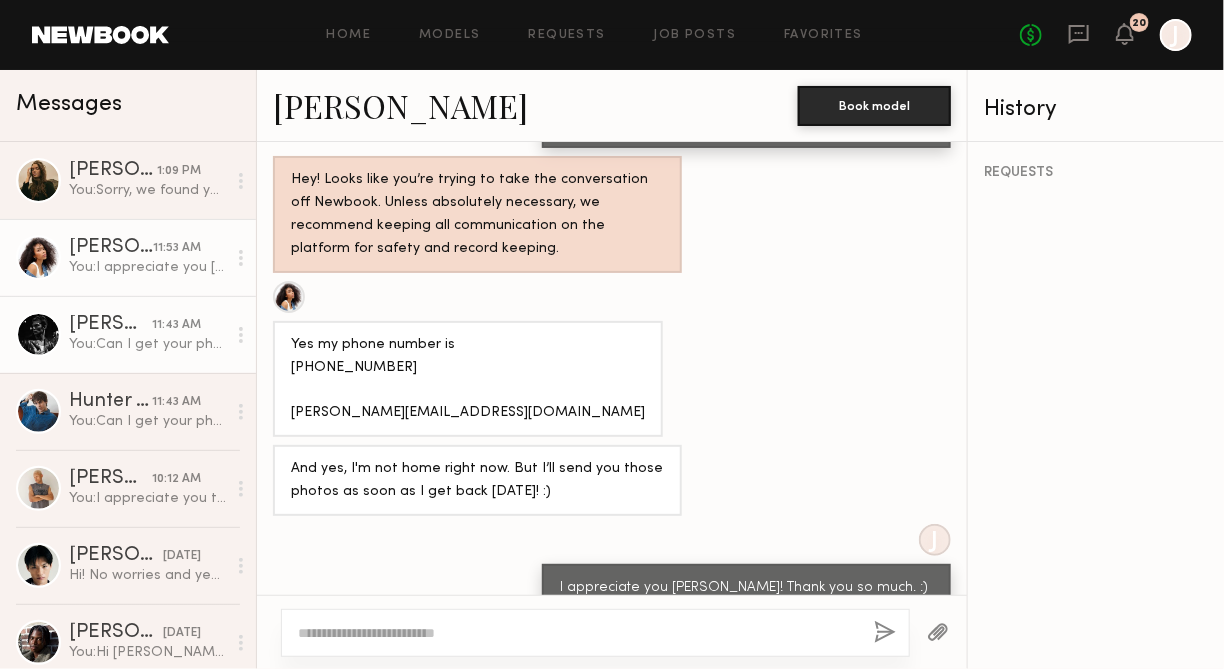 click on "Royce L. 11:43 AM You:  Can I get your phone number + email as well? I’m currently finalizing the call sheet." 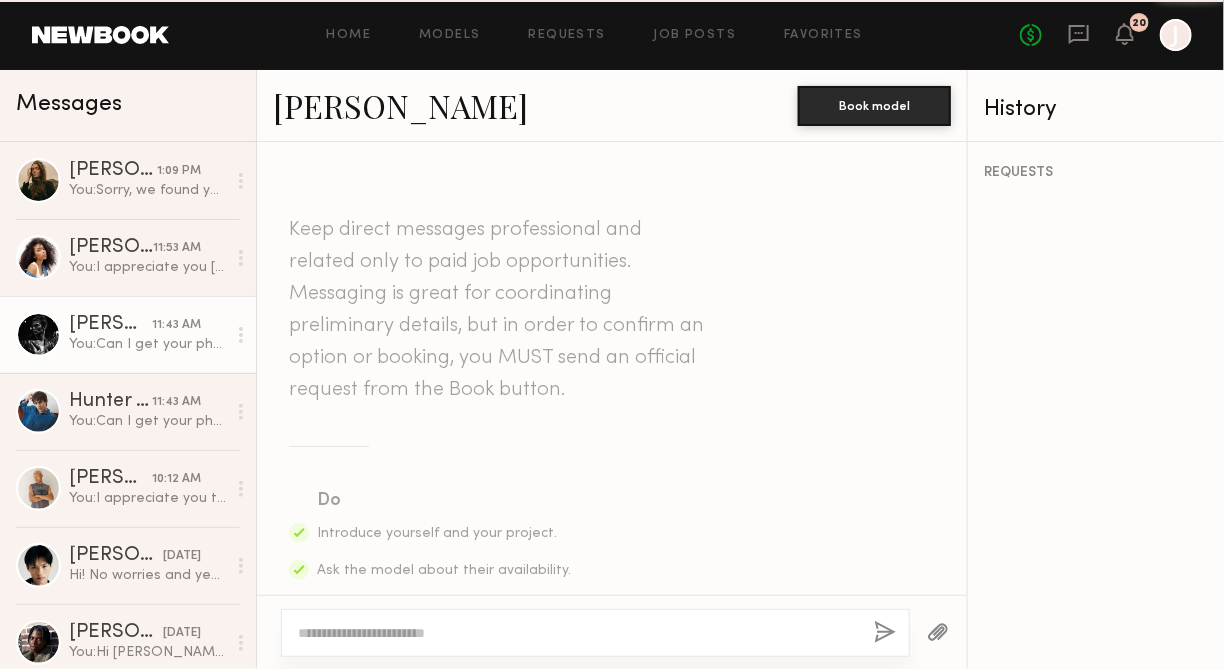 scroll, scrollTop: 3551, scrollLeft: 0, axis: vertical 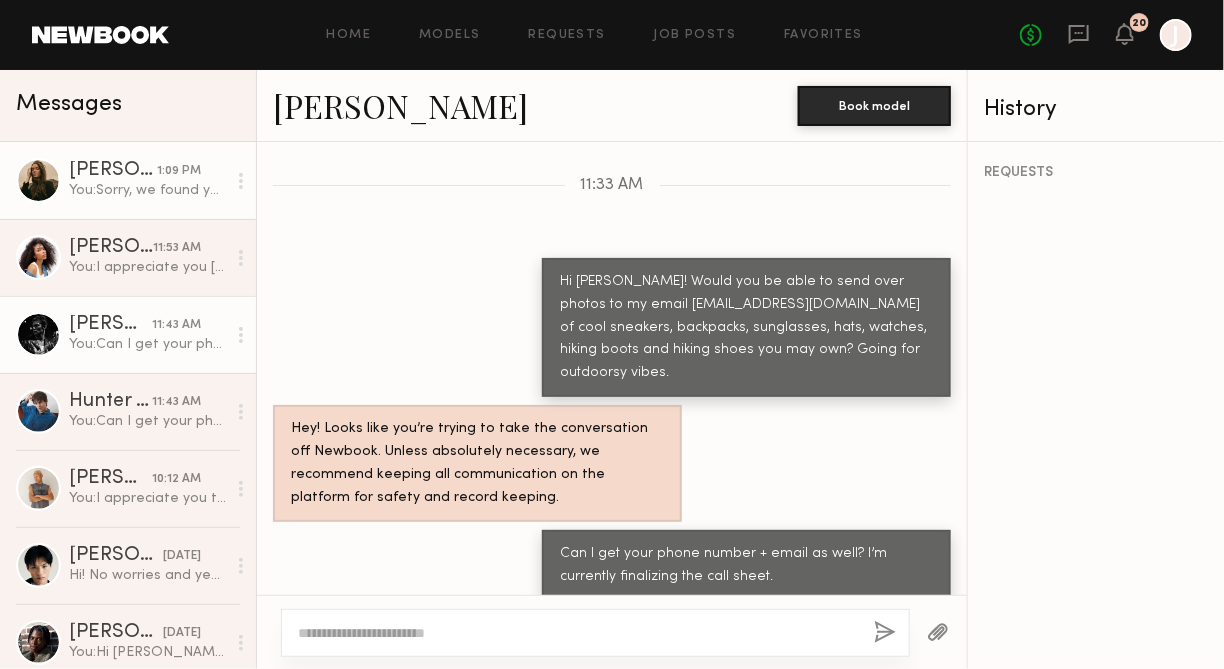 click on "You:  Sorry, we found you through Newbook so we are required to book through Newbook. If you're open to moving forward via Newbook as planned great! If not, we will need to replace you. Please let us know asap so we can plan accordingly." 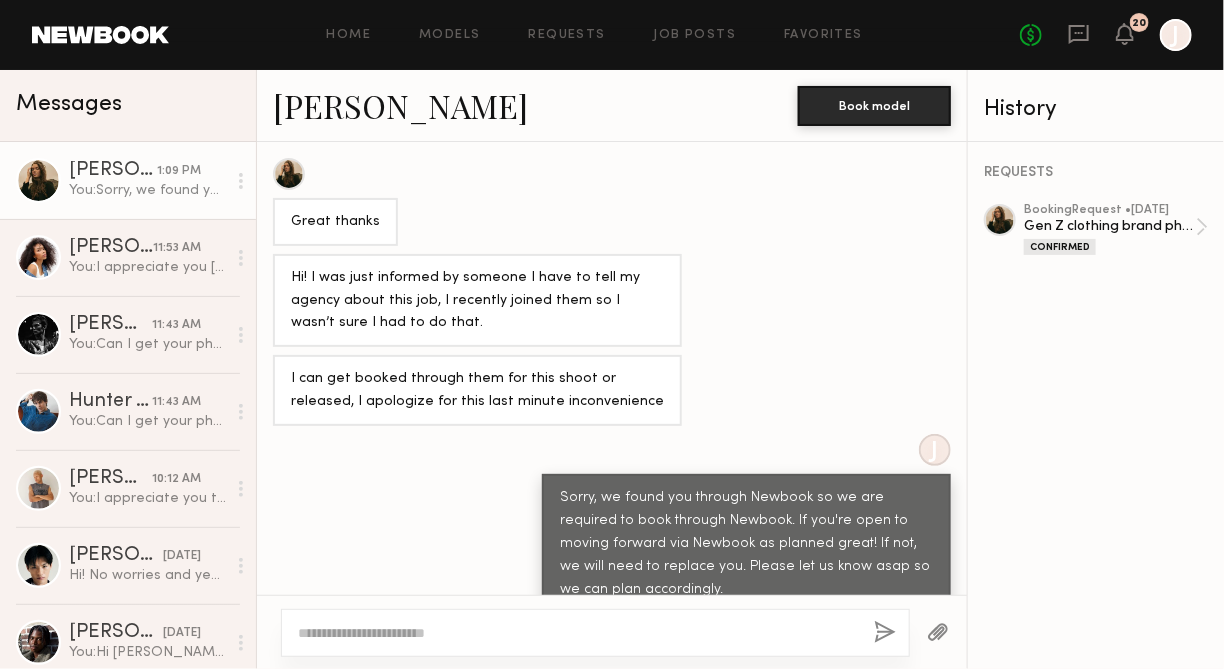 scroll, scrollTop: 2666, scrollLeft: 0, axis: vertical 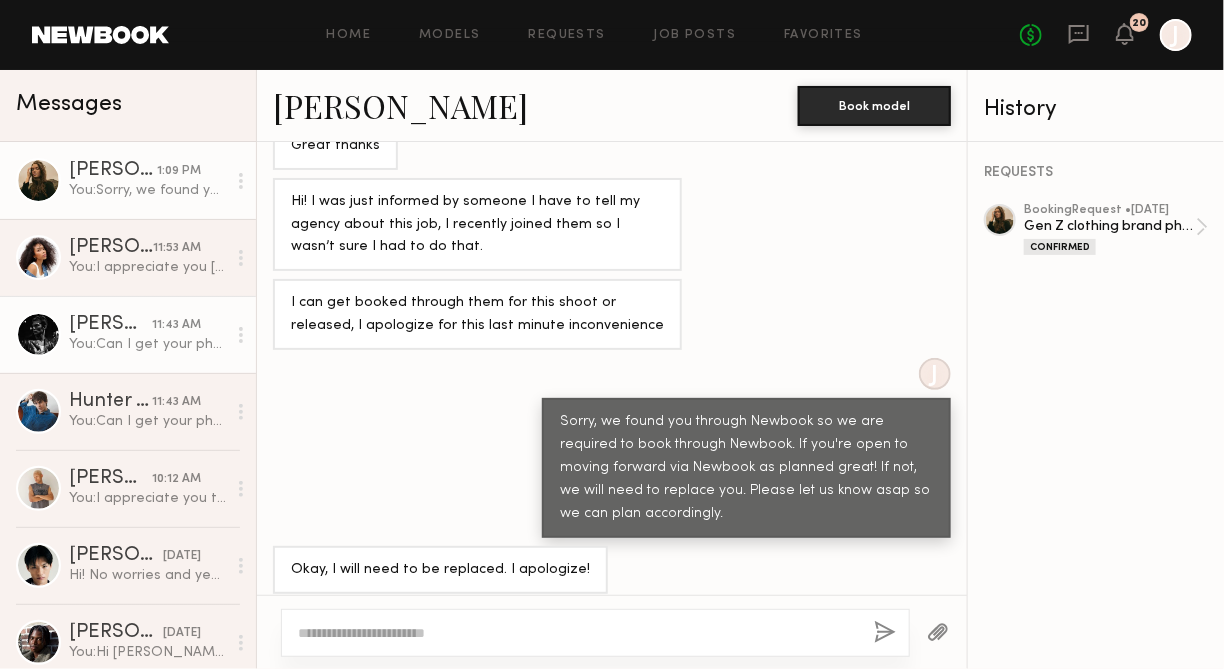 click on "You:  Can I get your phone number + email as well? I’m currently finalizing the call sheet." 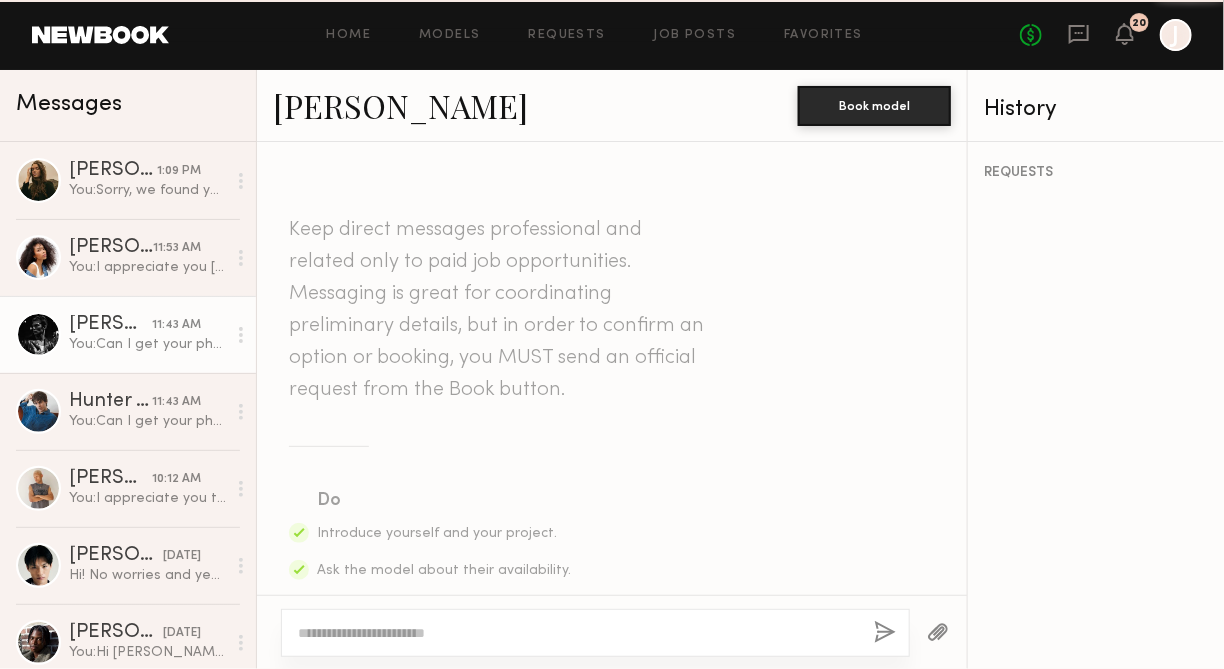 scroll, scrollTop: 3551, scrollLeft: 0, axis: vertical 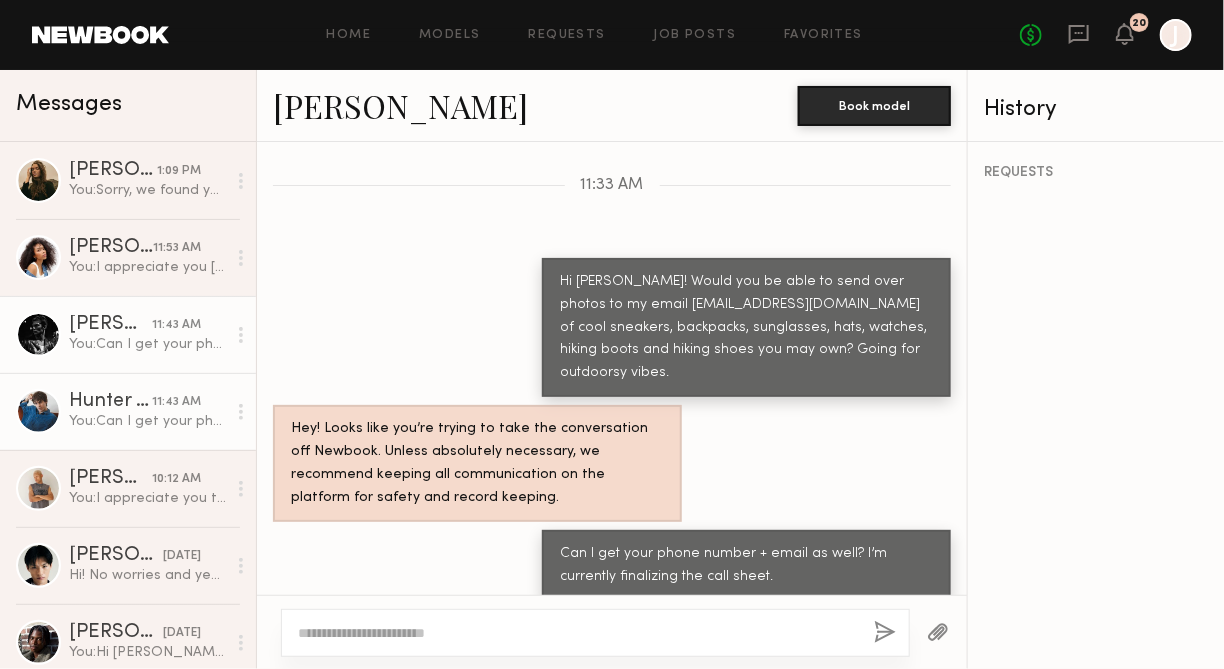 click on "You:  Can I get your phone number + email as well? I’m currently finalizing the call sheet." 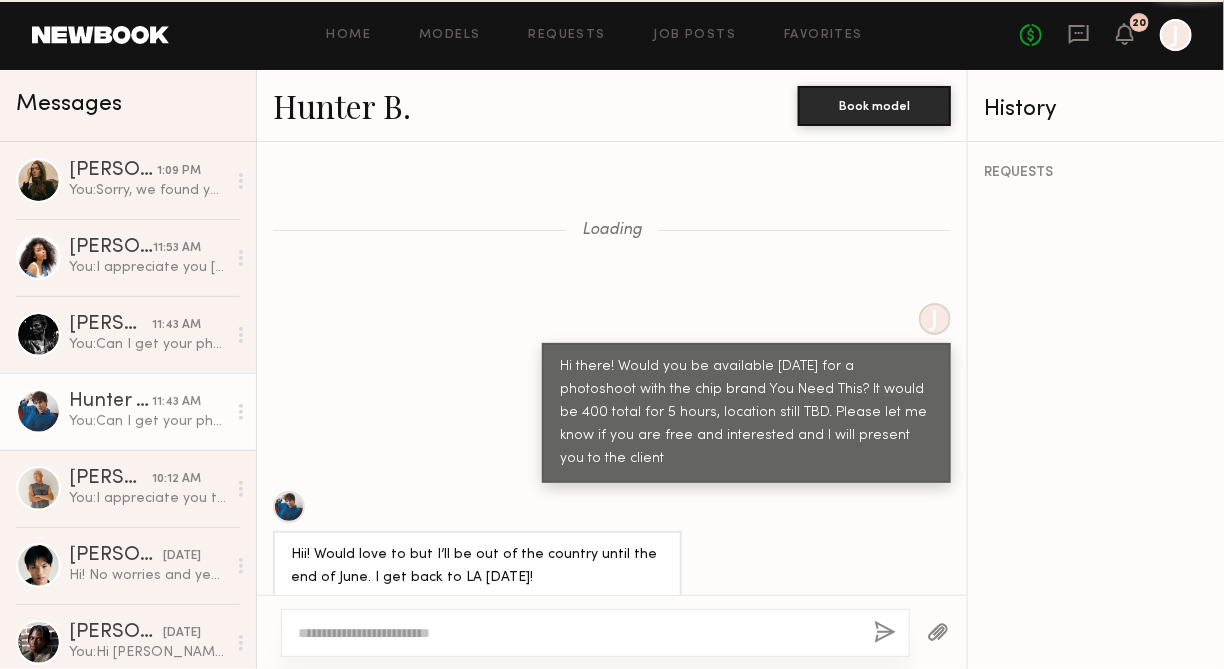 scroll, scrollTop: 4602, scrollLeft: 0, axis: vertical 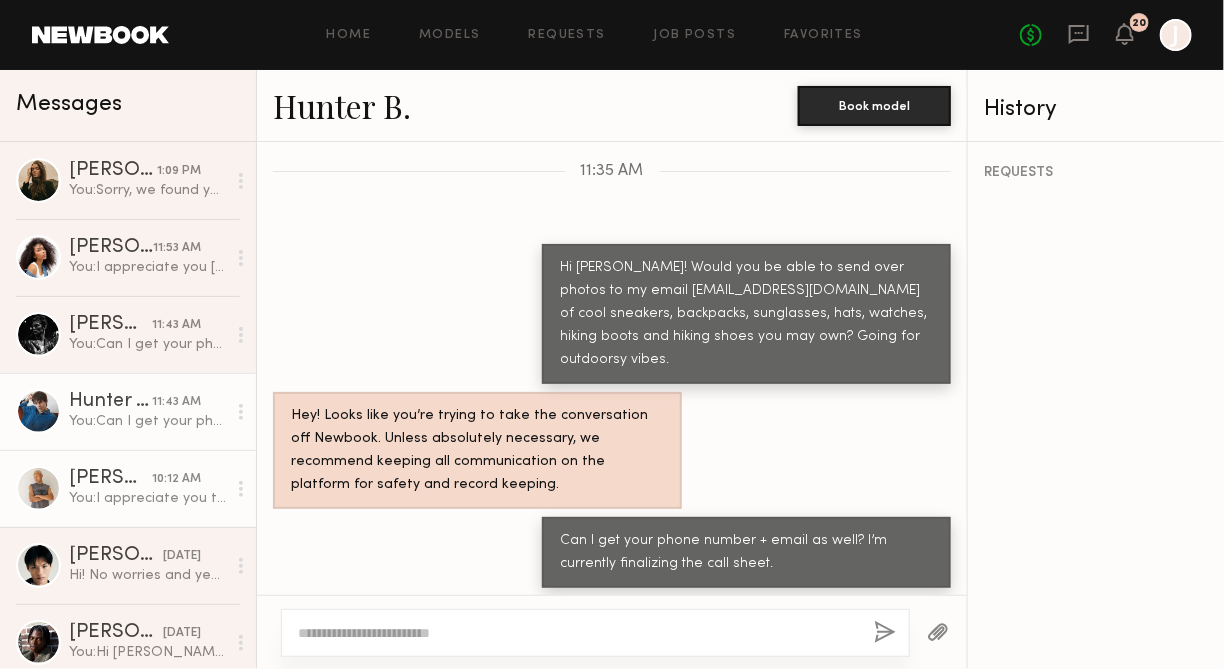 click on "Turner O." 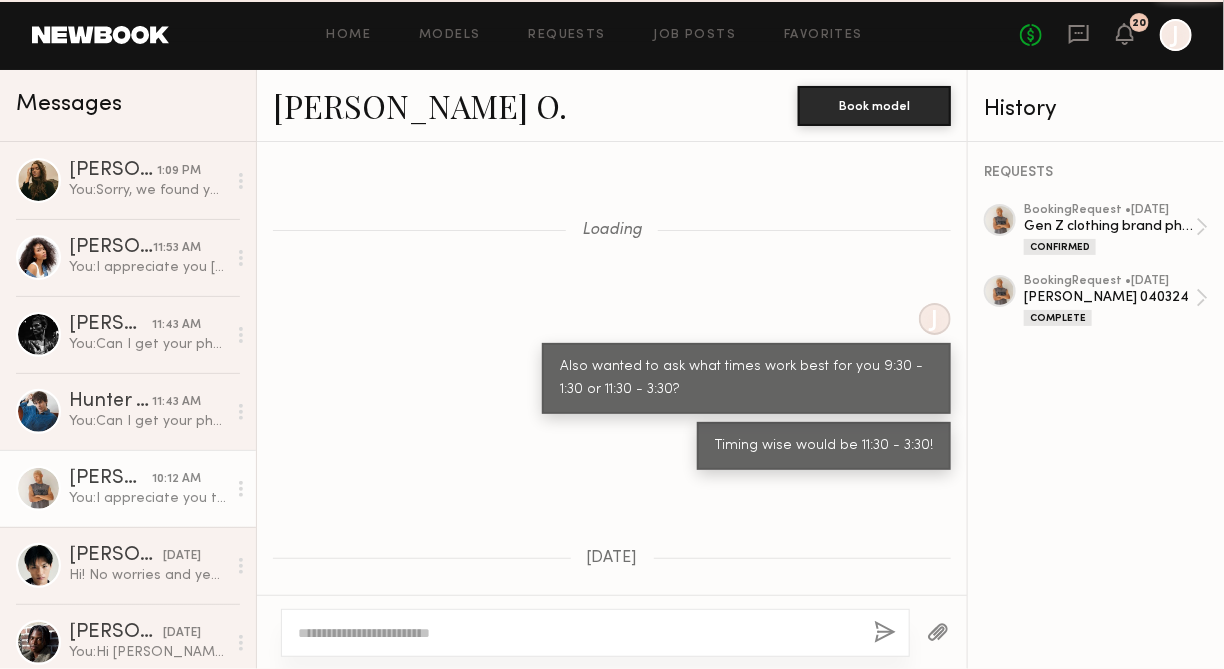 scroll, scrollTop: 1528, scrollLeft: 0, axis: vertical 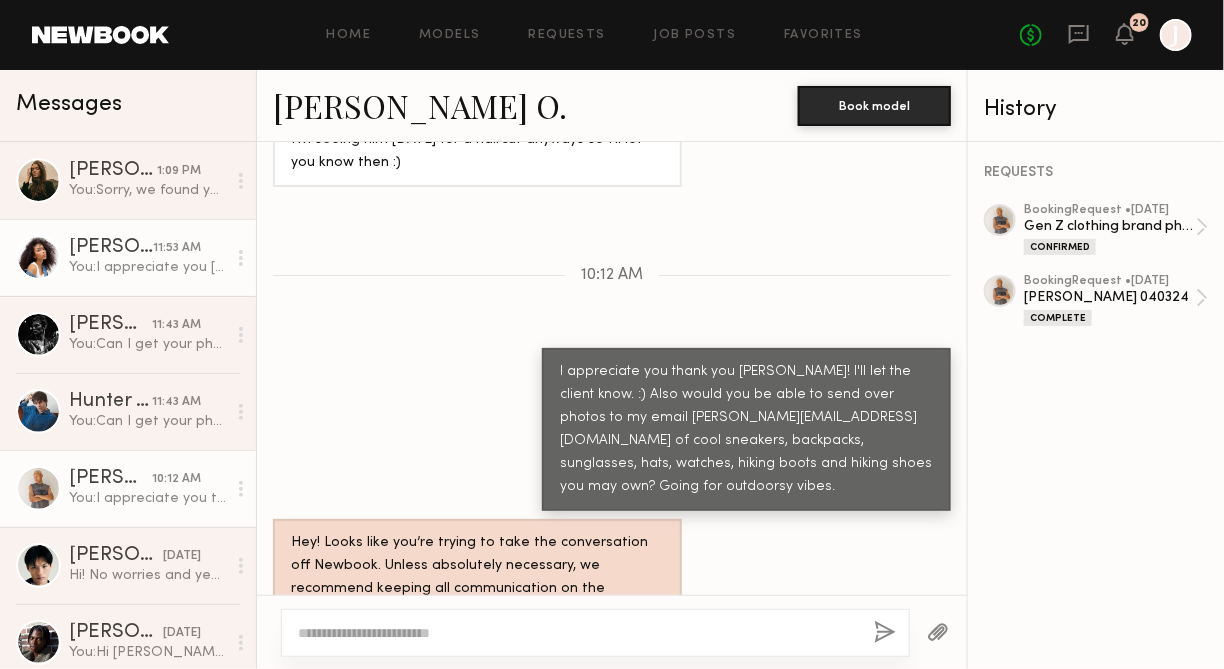 click on "Janelle J." 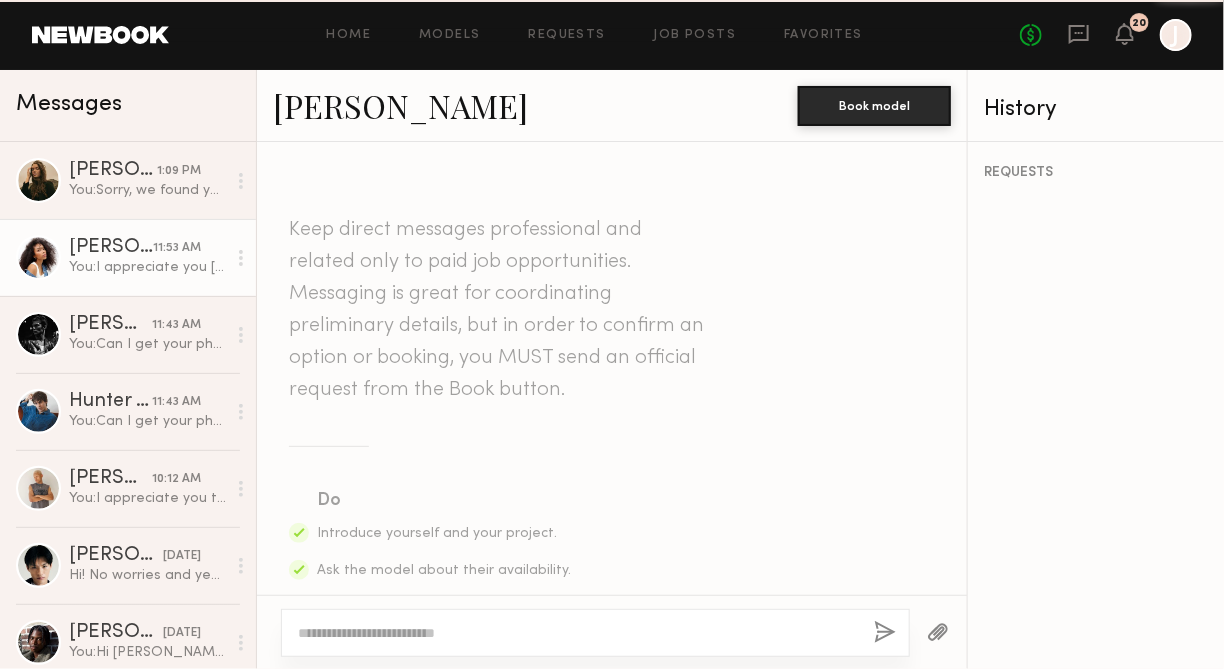 scroll, scrollTop: 5499, scrollLeft: 0, axis: vertical 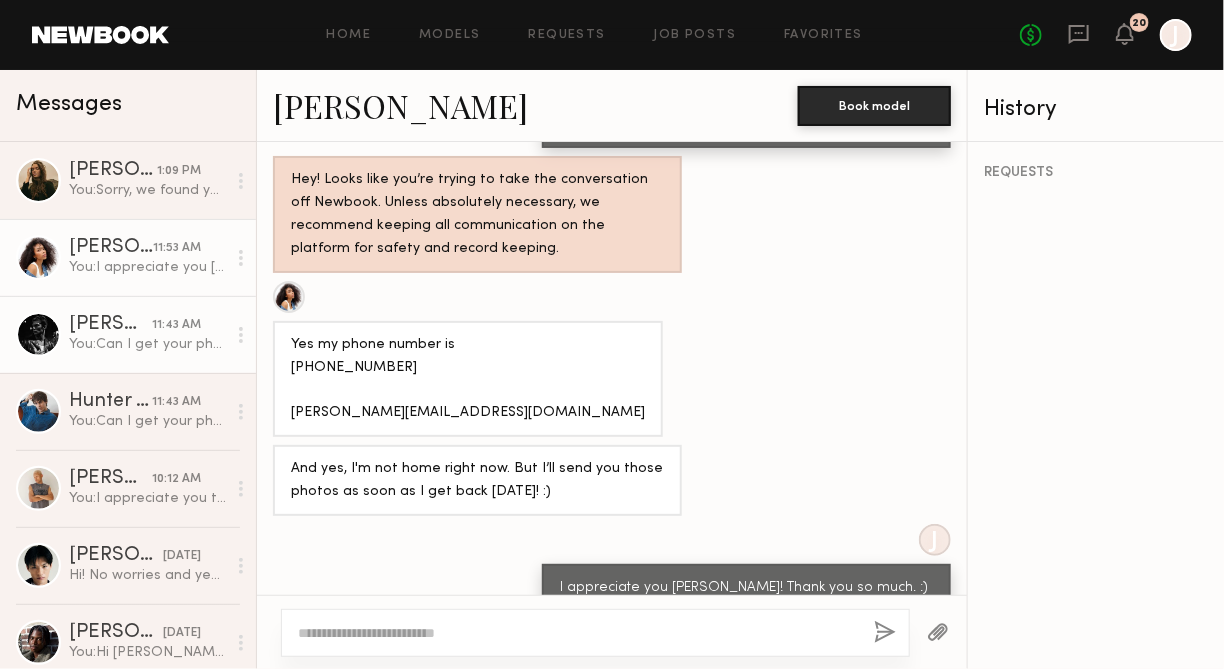 click on "You:  Can I get your phone number + email as well? I’m currently finalizing the call sheet." 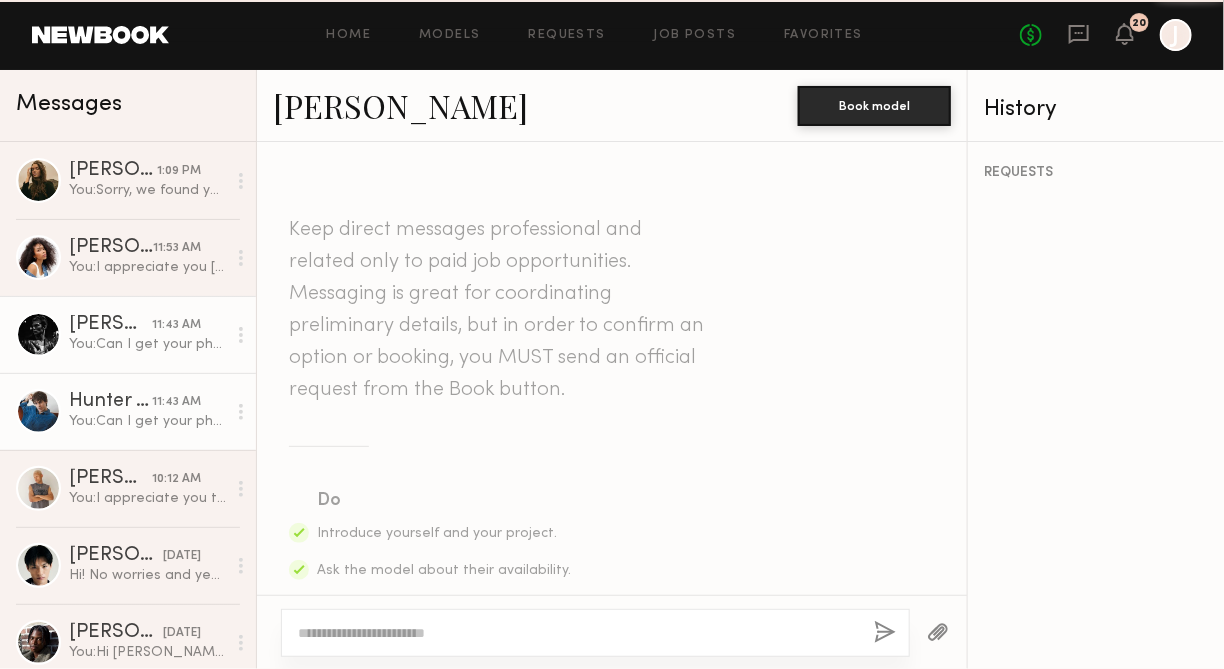 scroll, scrollTop: 3551, scrollLeft: 0, axis: vertical 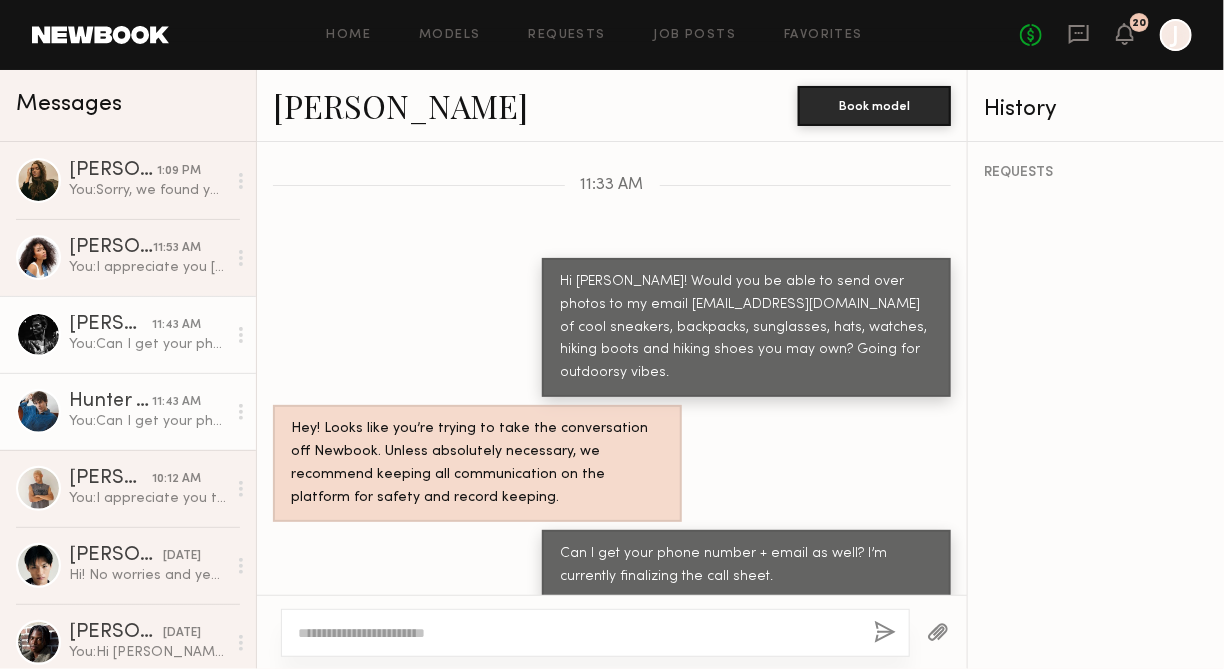 click on "Hunter B. 11:43 AM You:  Can I get your phone number + email as well? I’m currently finalizing the call sheet." 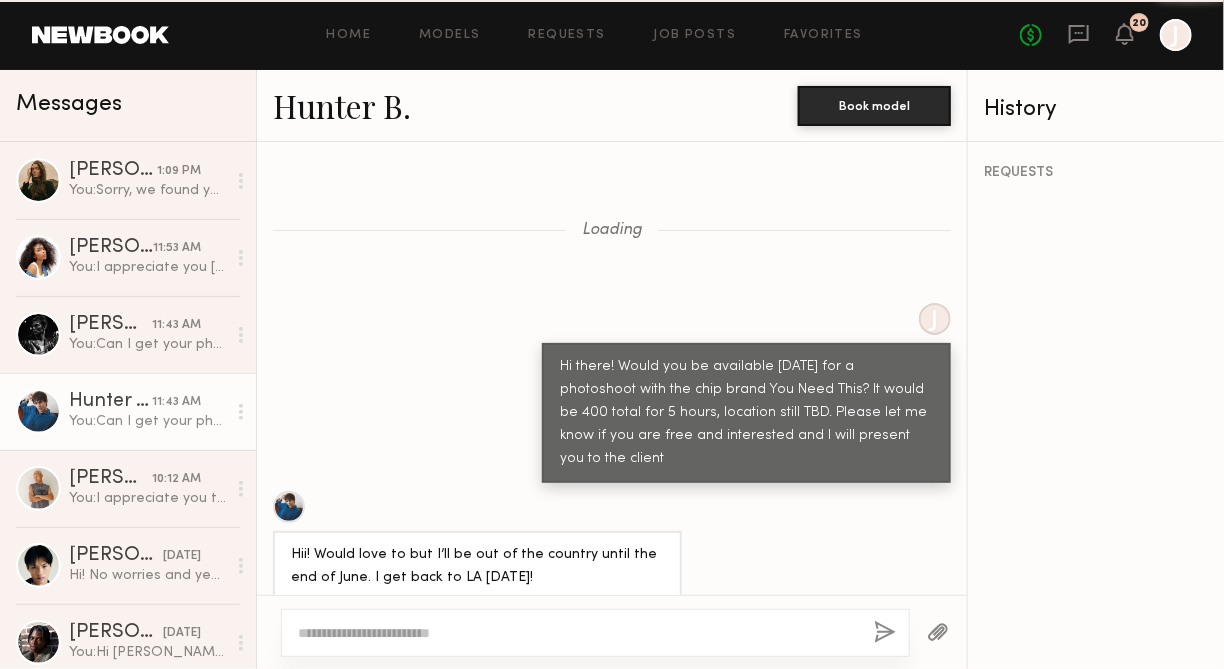 scroll, scrollTop: 4602, scrollLeft: 0, axis: vertical 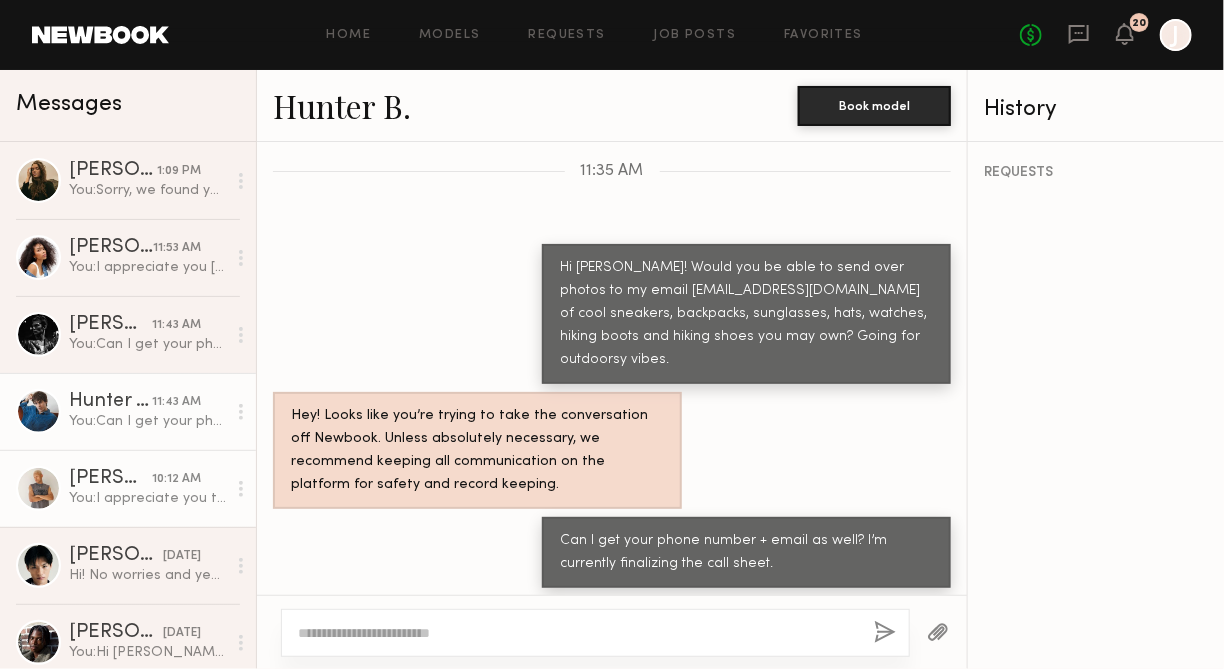 click on "Turner O." 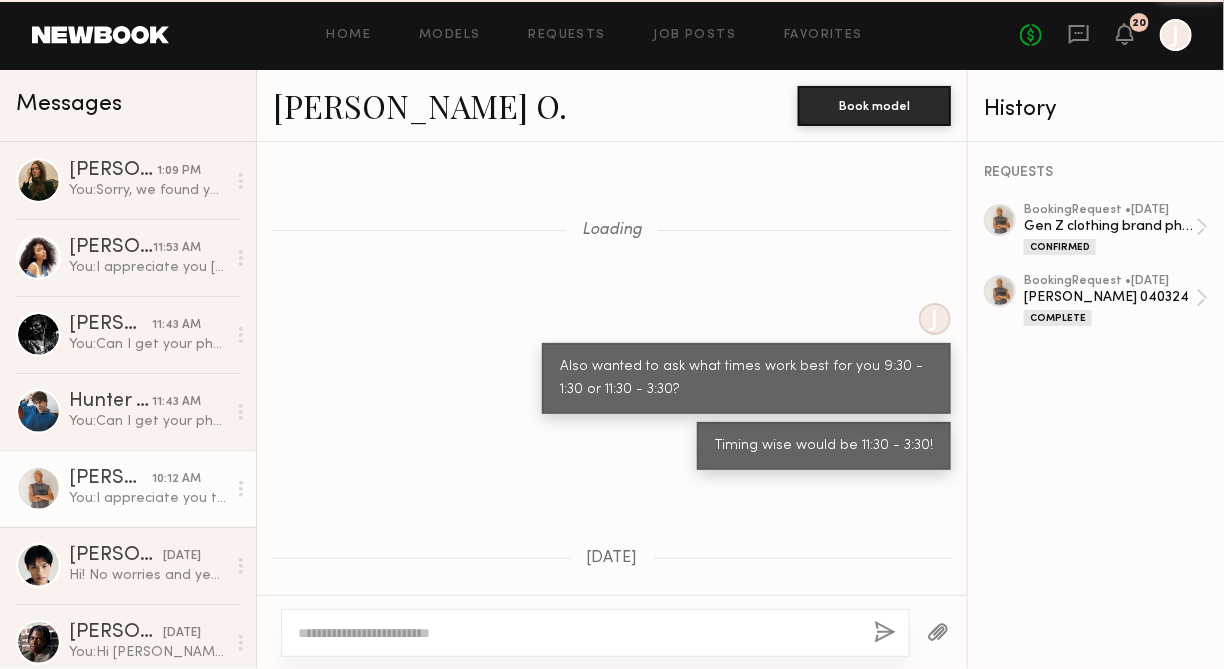 scroll, scrollTop: 1528, scrollLeft: 0, axis: vertical 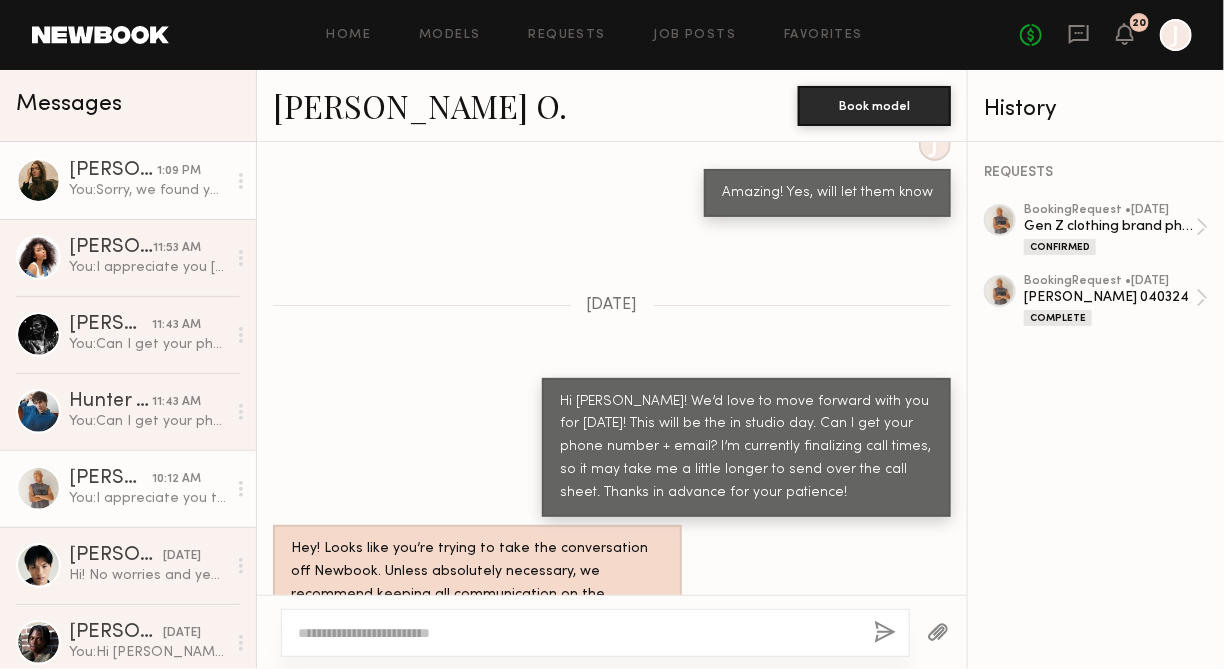 click on "You:  Sorry, we found you through Newbook so we are required to book through Newbook. If you're open to moving forward via Newbook as planned great! If not, we will need to replace you. Please let us know asap so we can plan accordingly." 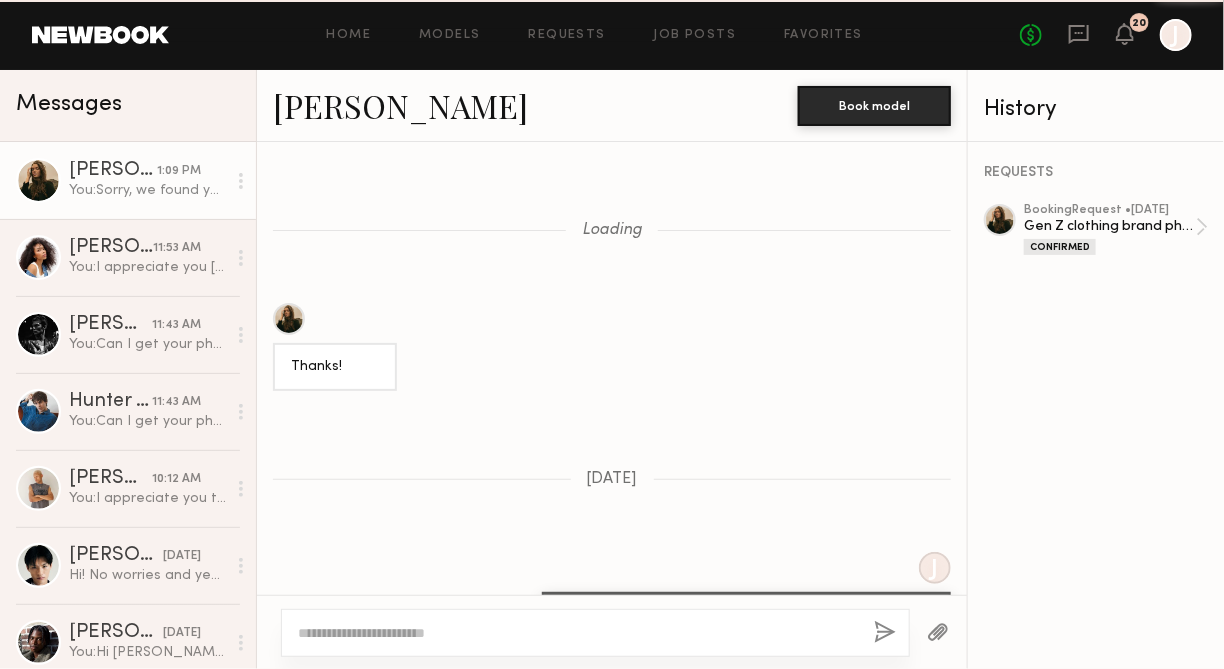 scroll, scrollTop: 2666, scrollLeft: 0, axis: vertical 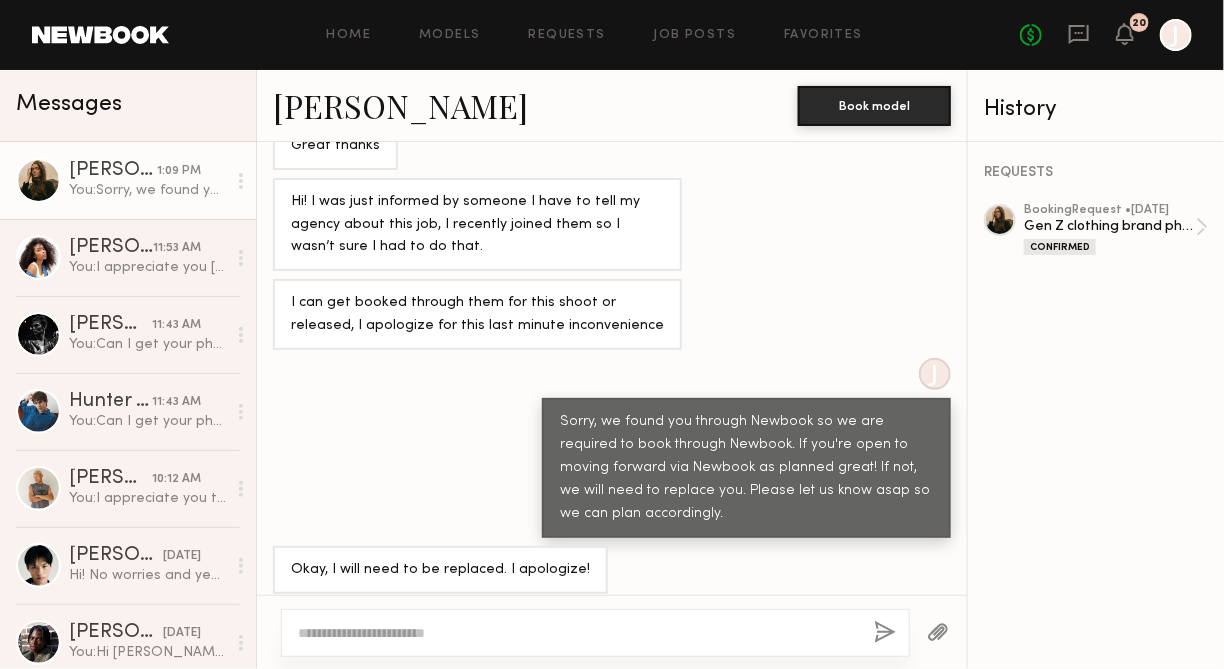 click on "You:  Sorry, we found you through Newbook so we are required to book through Newbook. If you're open to moving forward via Newbook as planned great! If not, we will need to replace you. Please let us know asap so we can plan accordingly." 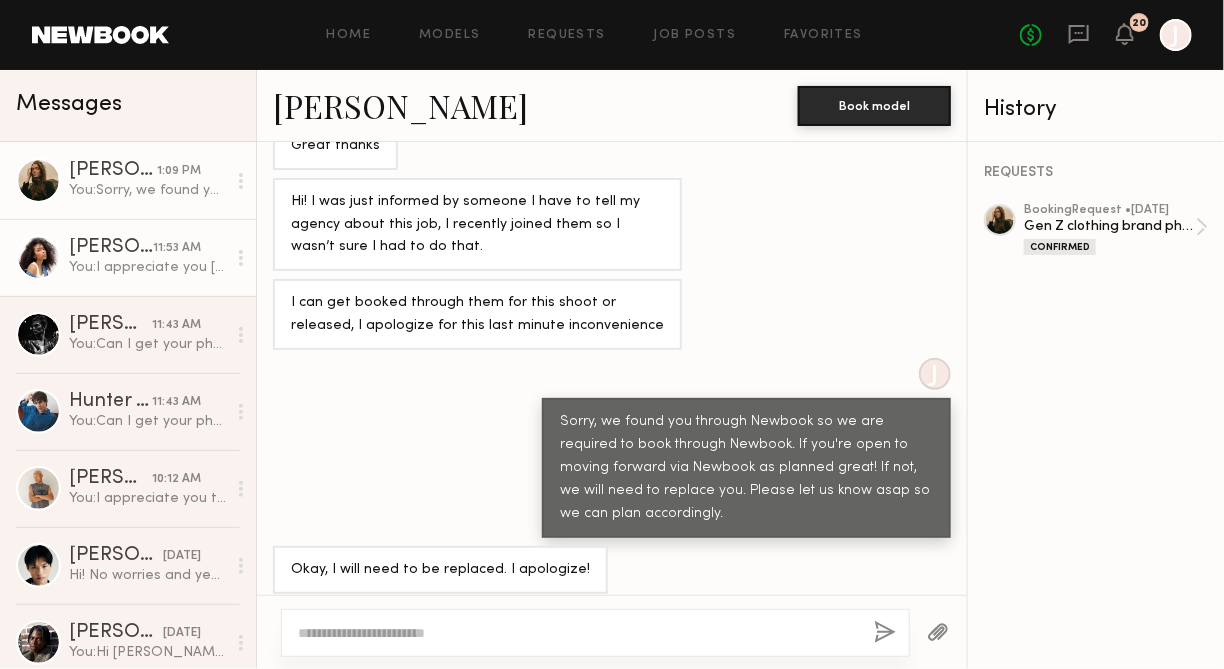 click on "Janelle J." 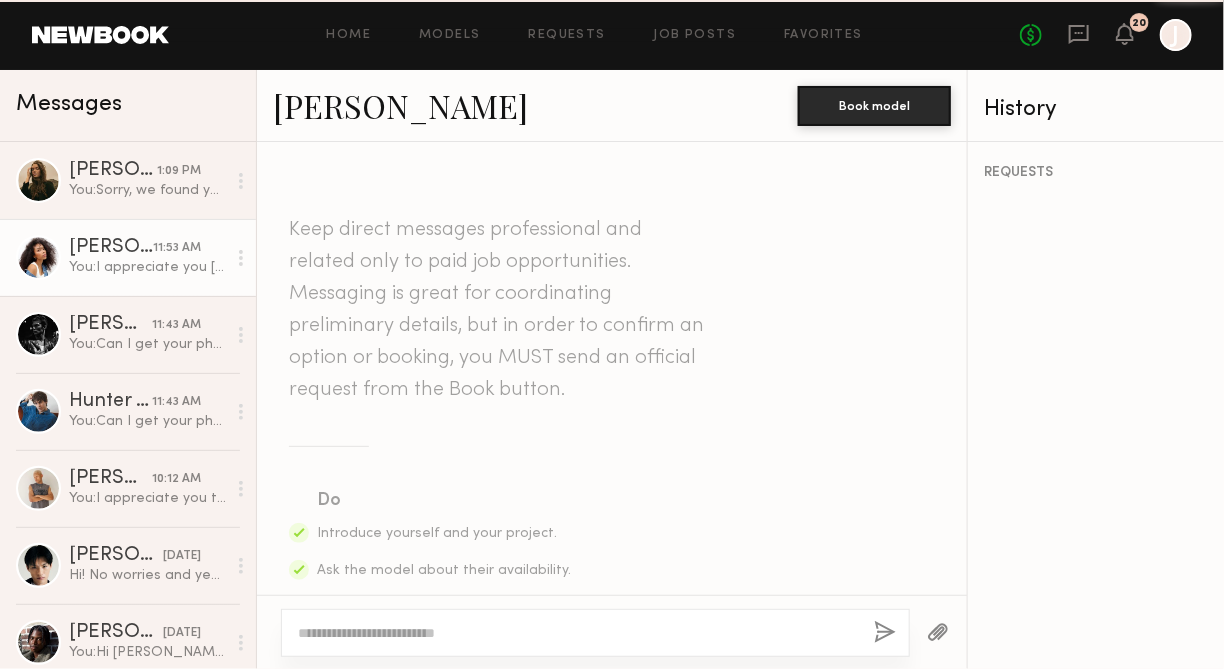 scroll, scrollTop: 5499, scrollLeft: 0, axis: vertical 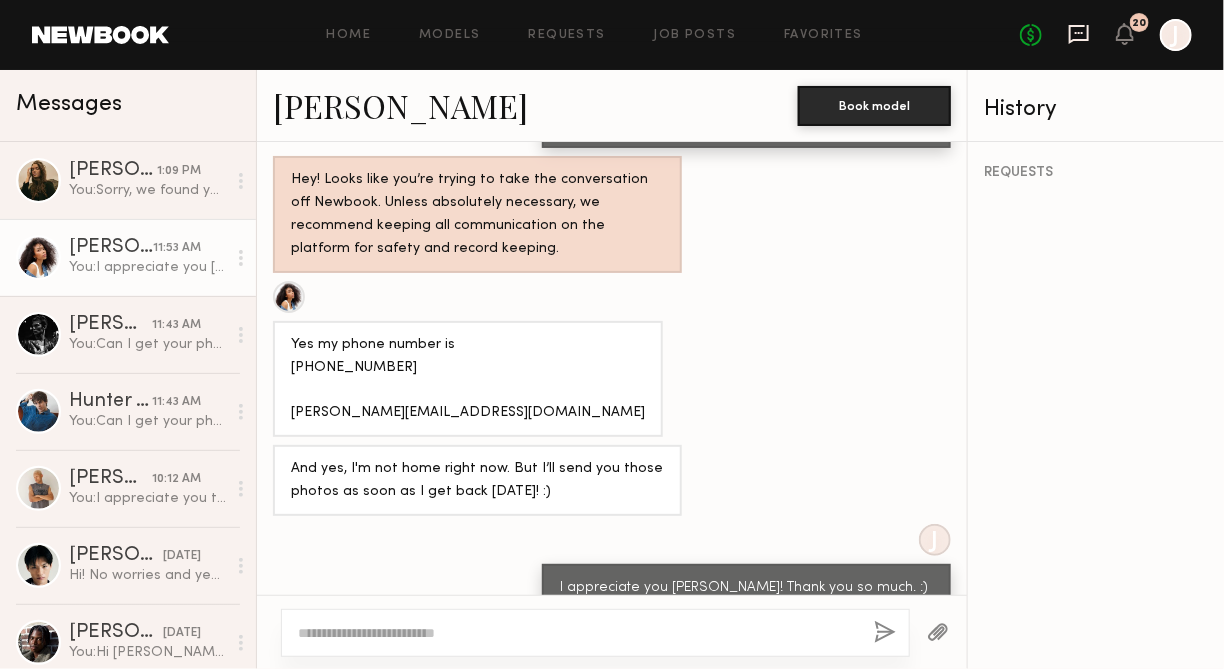 click 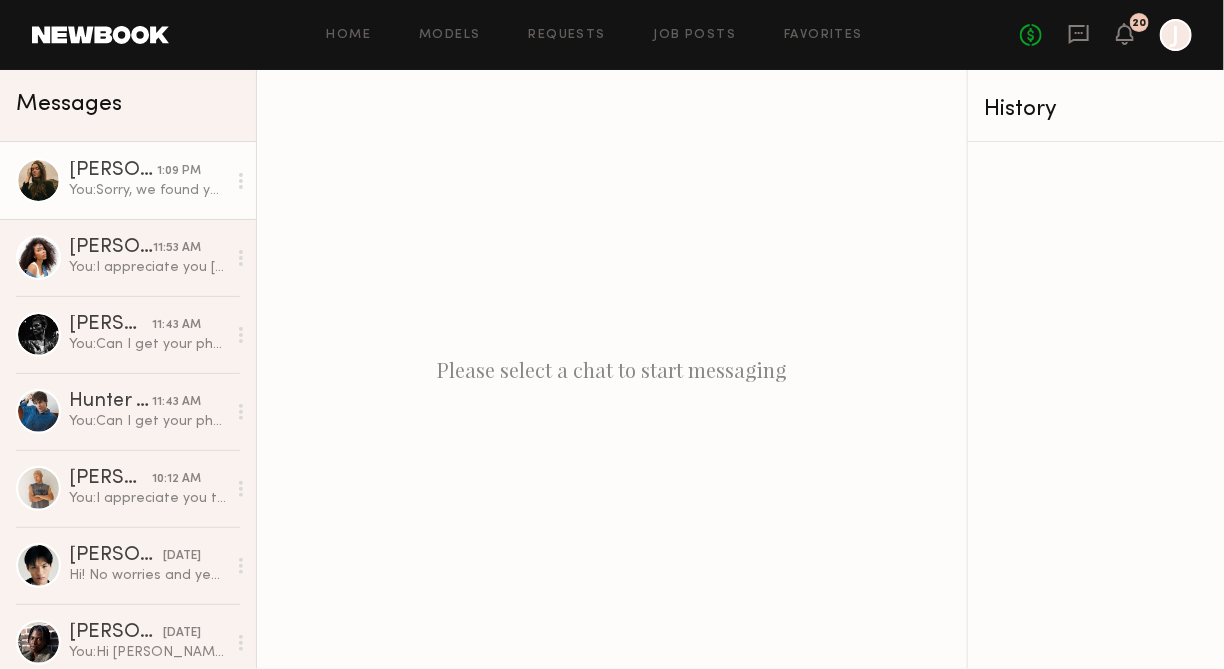 click on "Diana F. 1:09 PM You:  Sorry, we found you through Newbook so we are required to book through Newbook. If you're open to moving forward via Newbook as planned great! If not, we will need to replace you. Please let us know asap so we can plan accordingly." 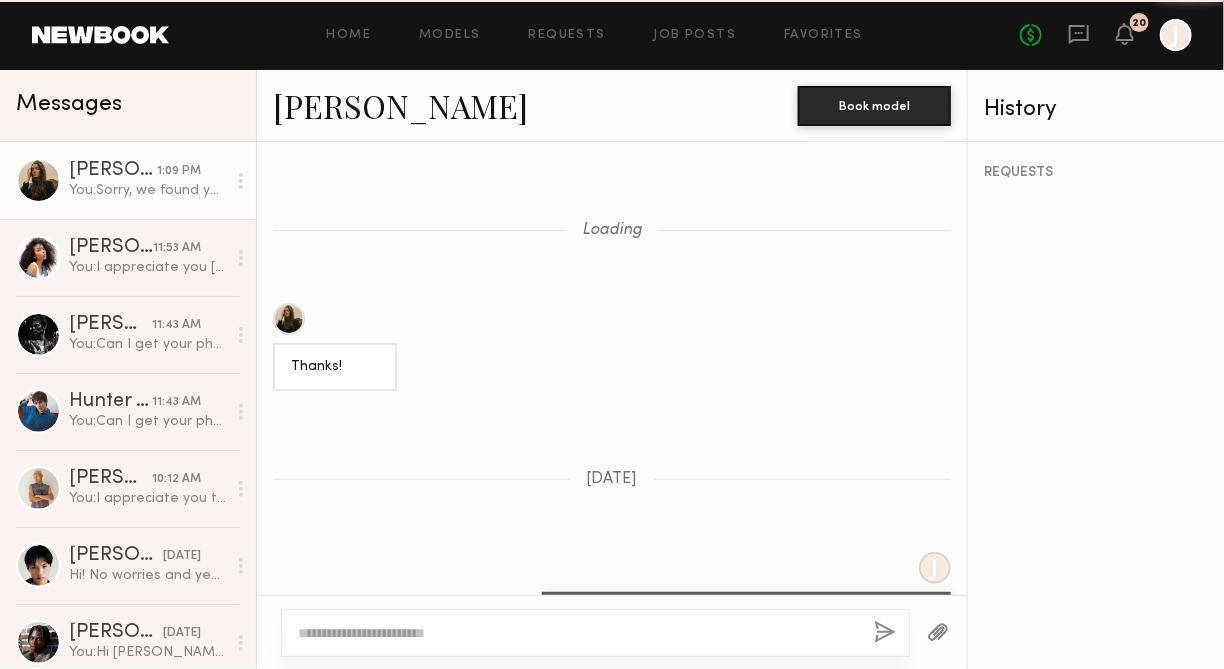 scroll, scrollTop: 2666, scrollLeft: 0, axis: vertical 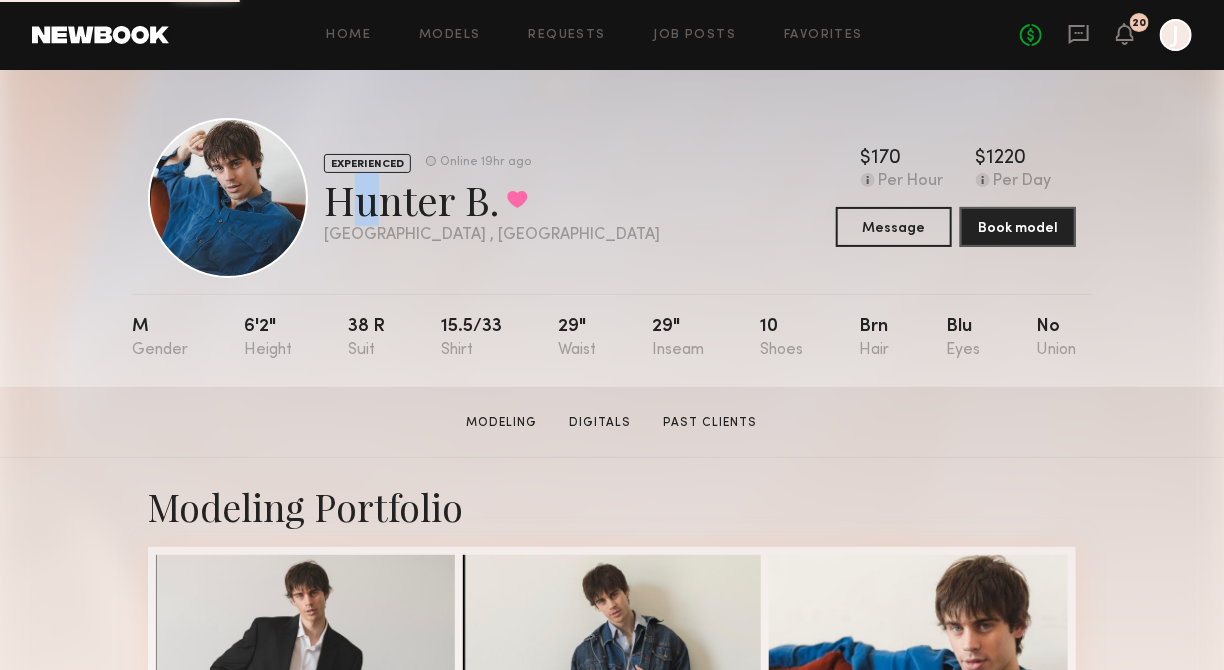 drag, startPoint x: 328, startPoint y: 207, endPoint x: 443, endPoint y: 209, distance: 115.01739 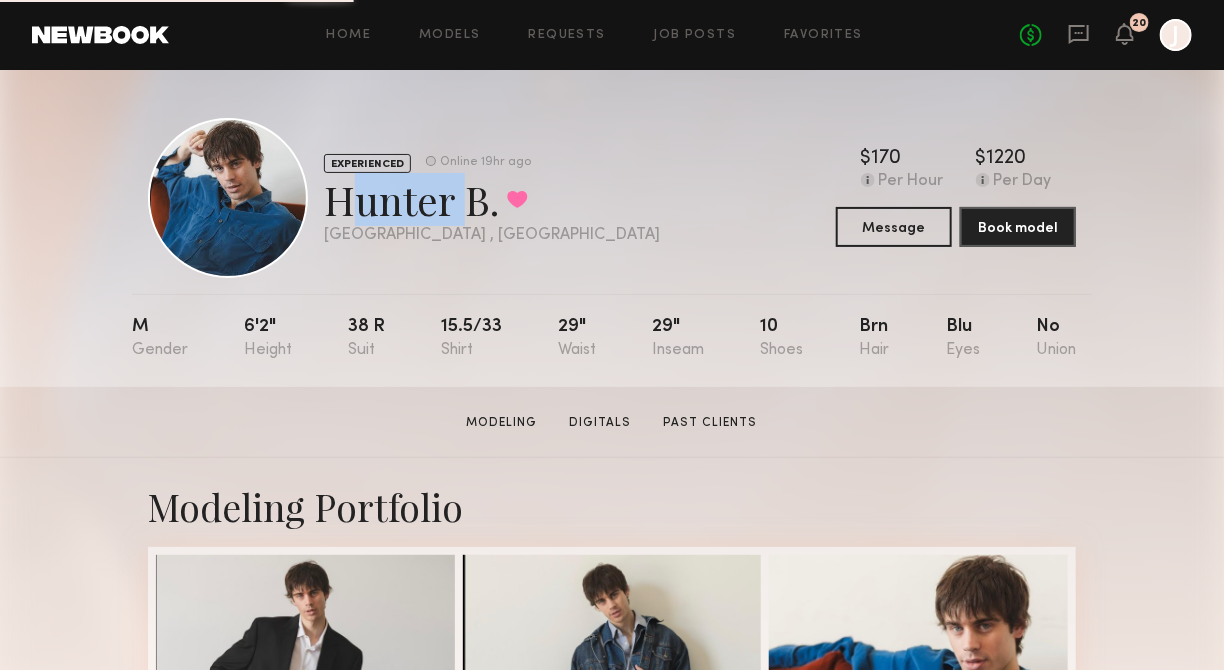 copy on "Hunter" 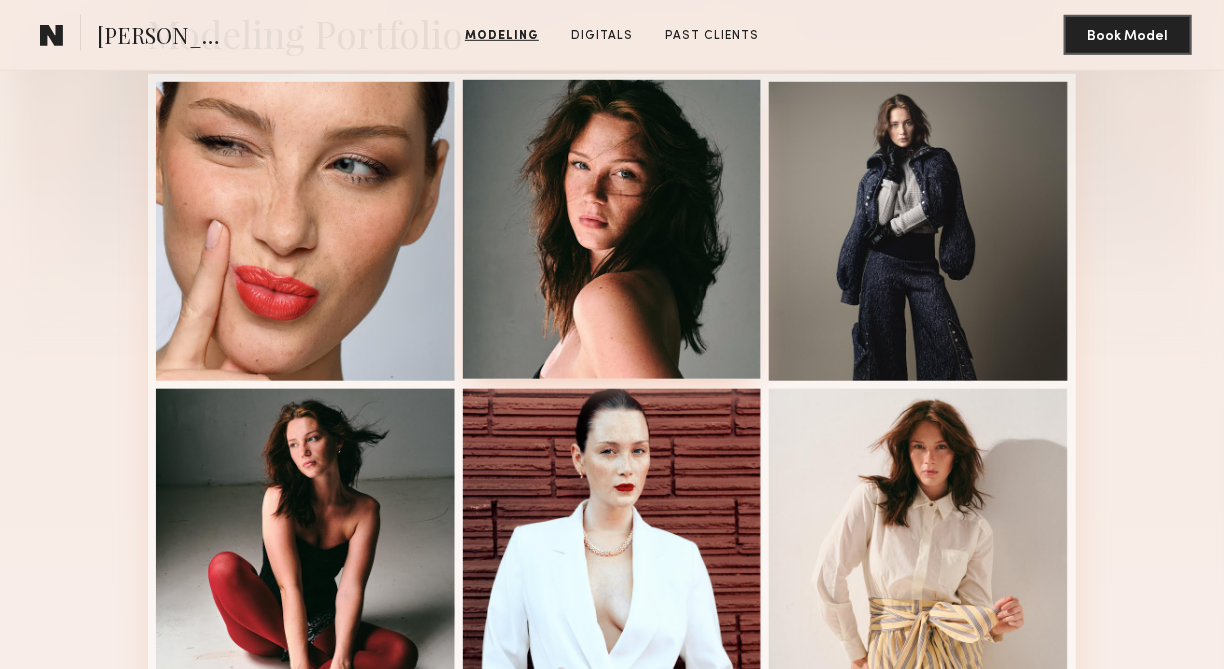 scroll, scrollTop: 0, scrollLeft: 0, axis: both 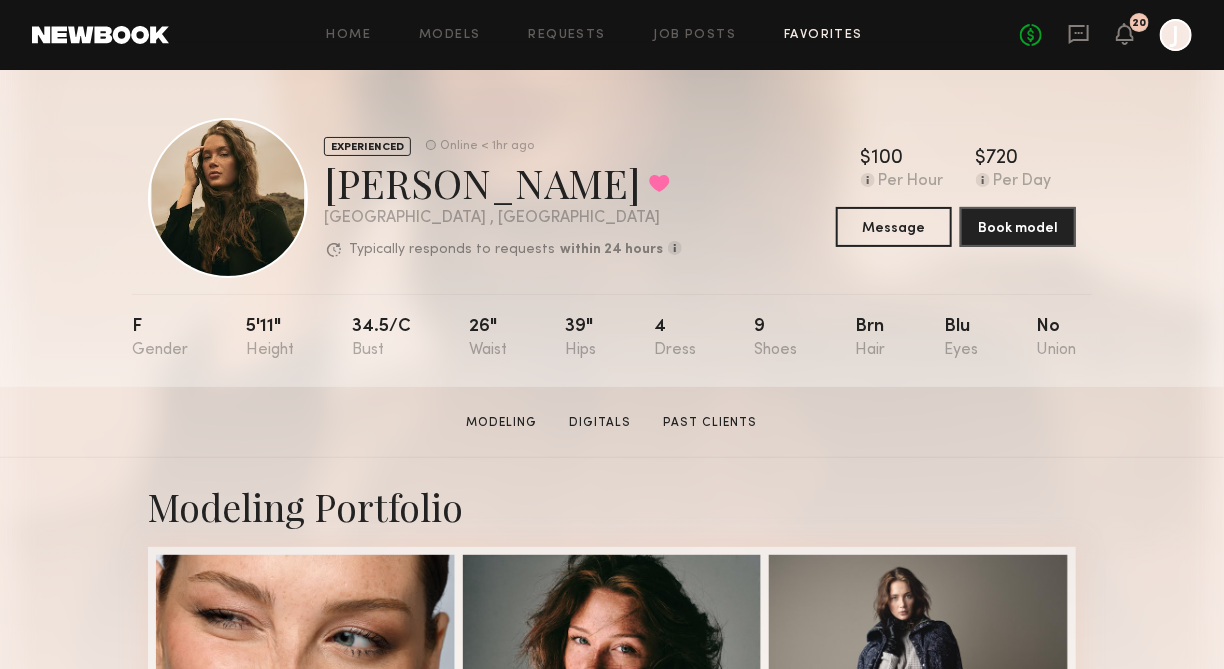 click on "Favorites" 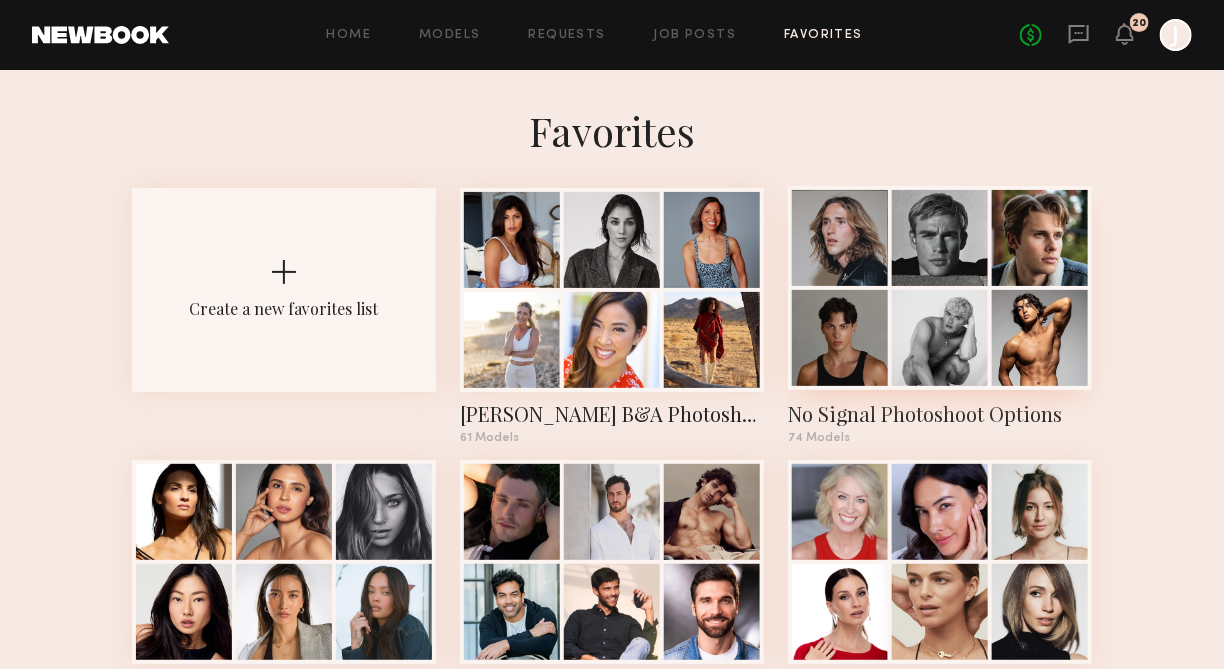 click 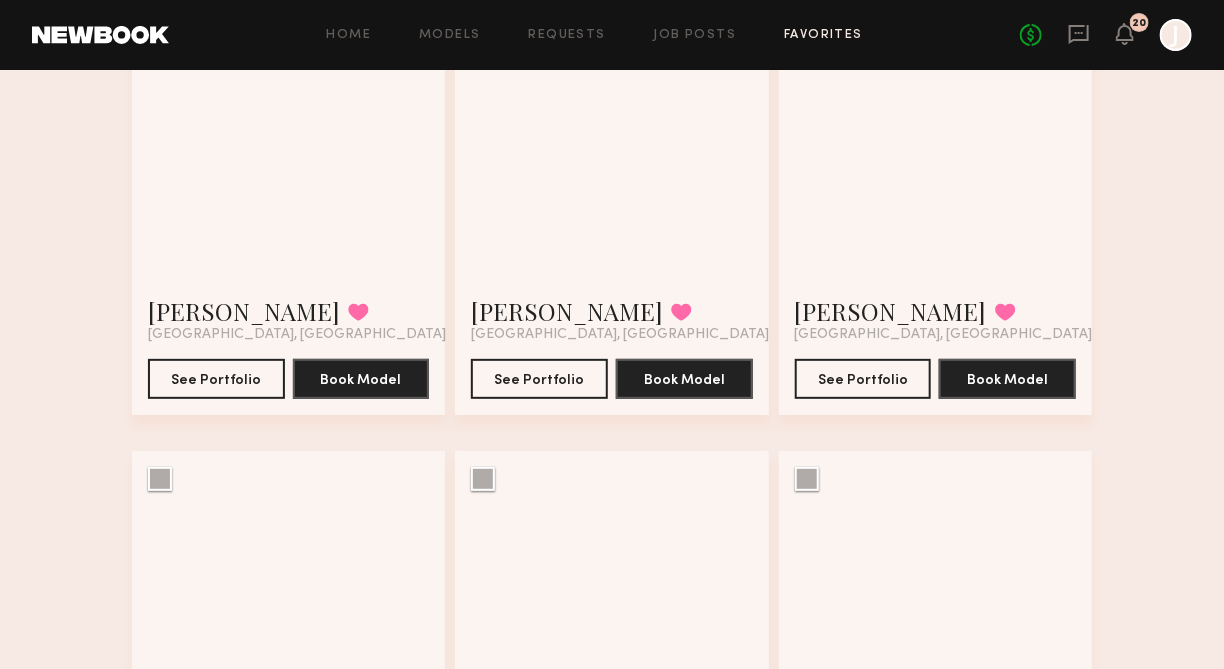 scroll, scrollTop: 5541, scrollLeft: 0, axis: vertical 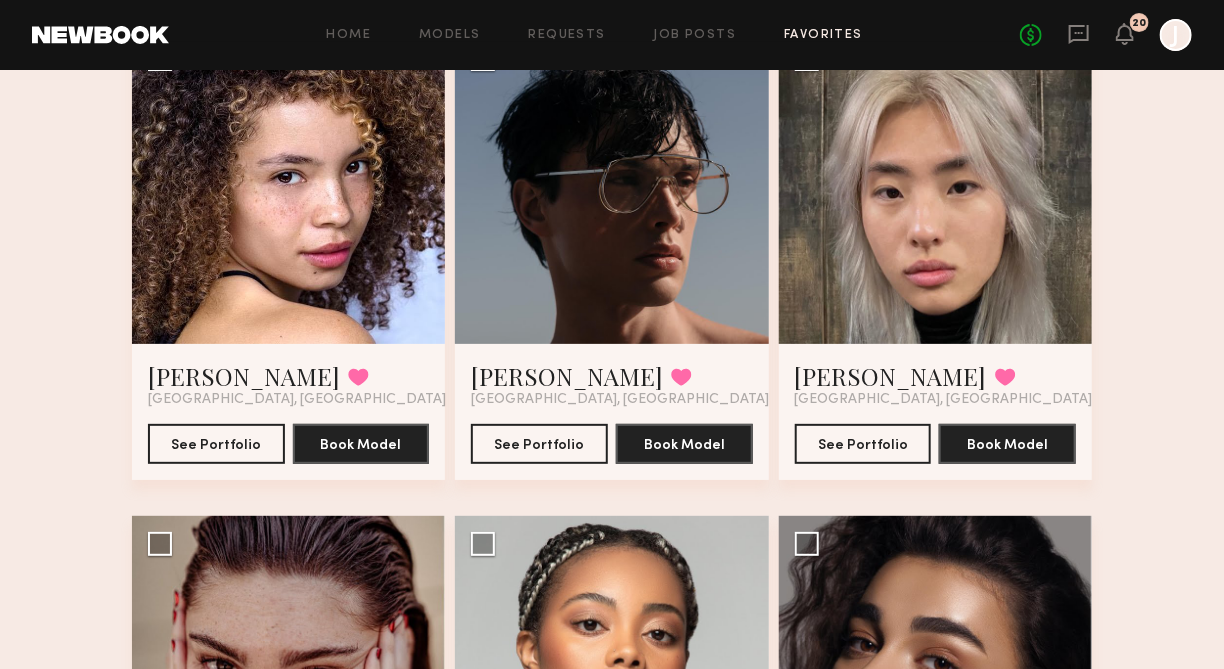 click 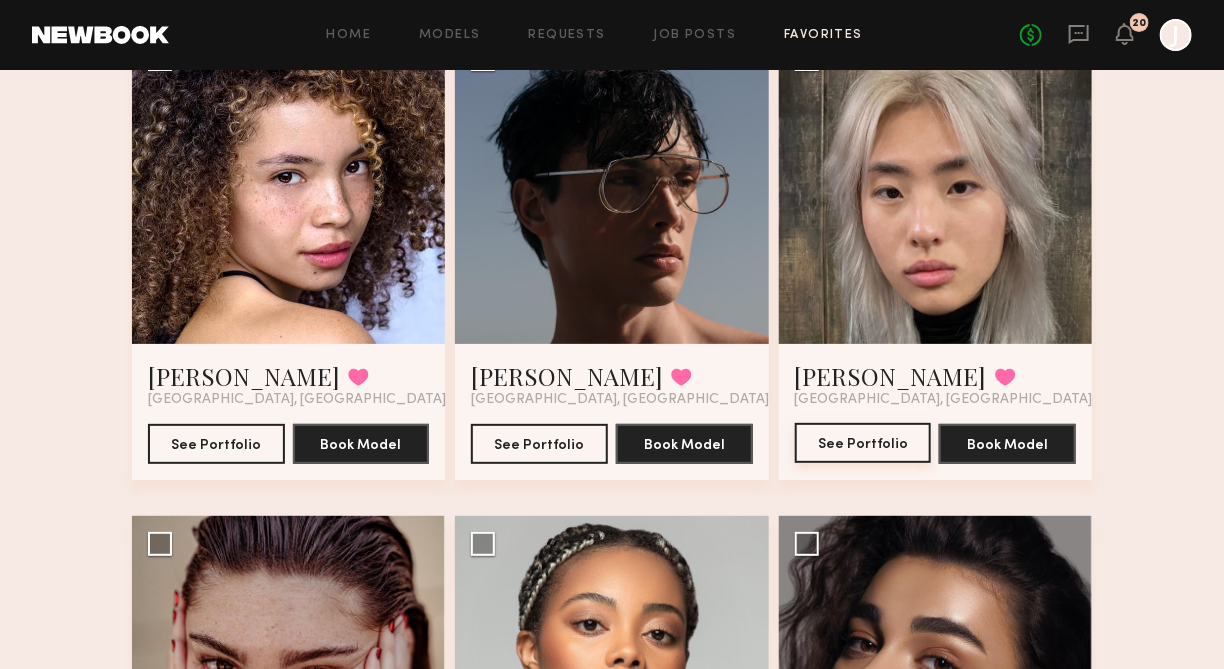click on "See Portfolio" 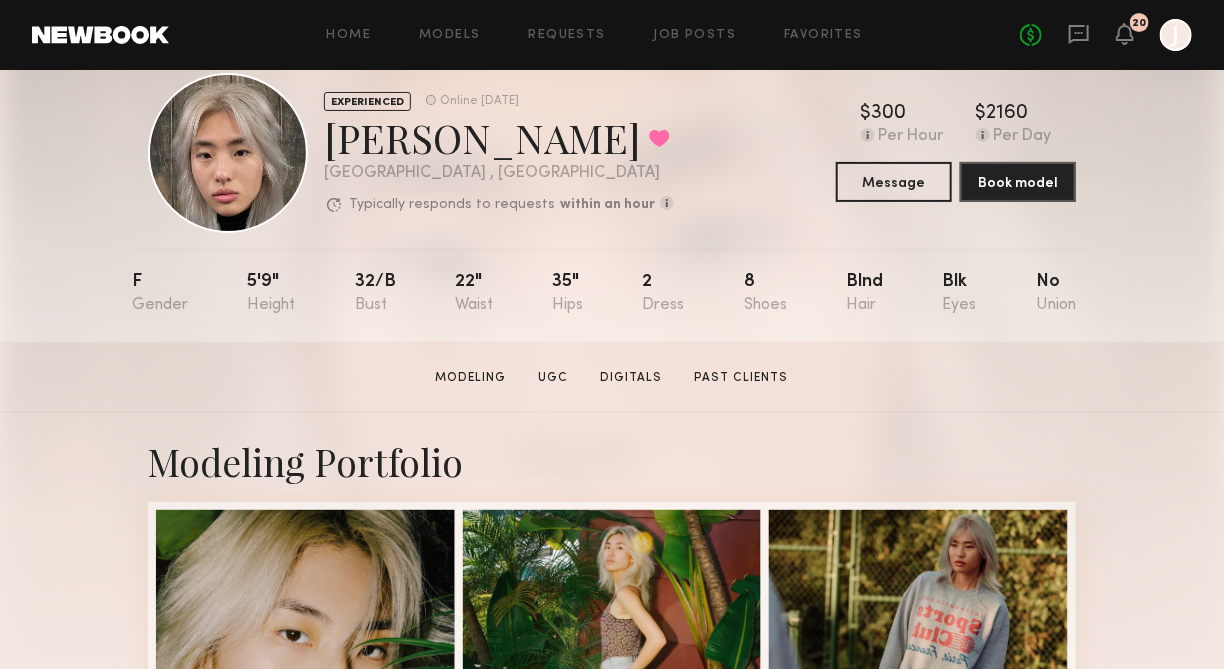 scroll, scrollTop: 41, scrollLeft: 0, axis: vertical 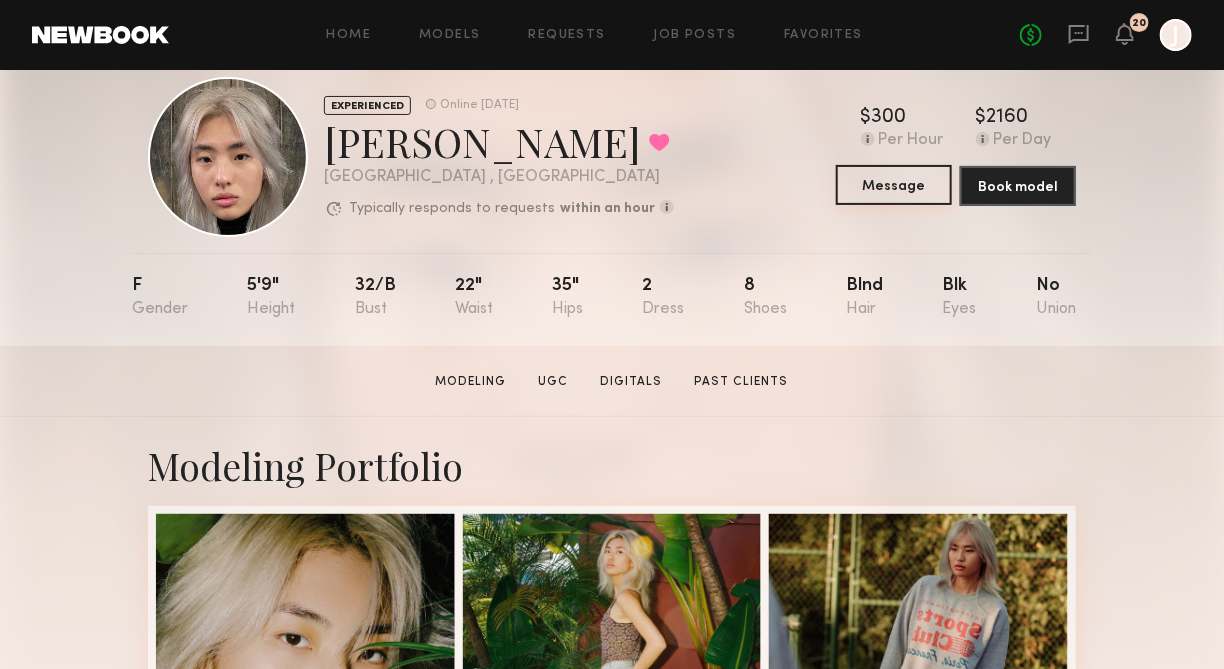 click on "Message" 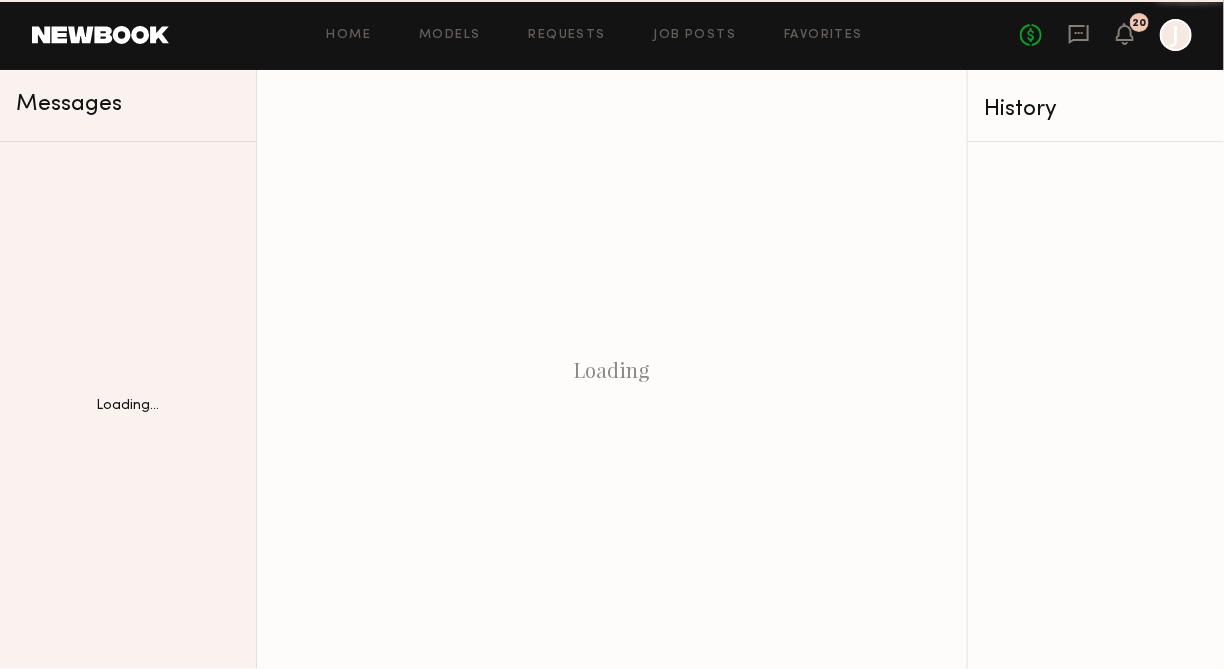 scroll, scrollTop: 0, scrollLeft: 0, axis: both 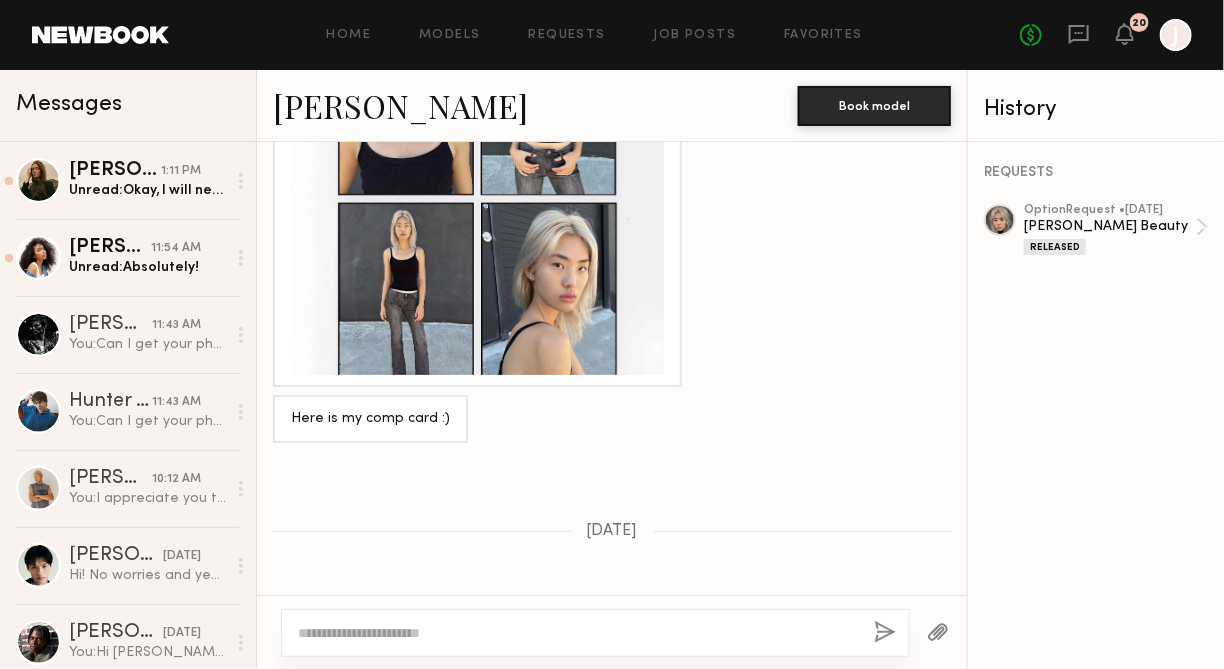 click 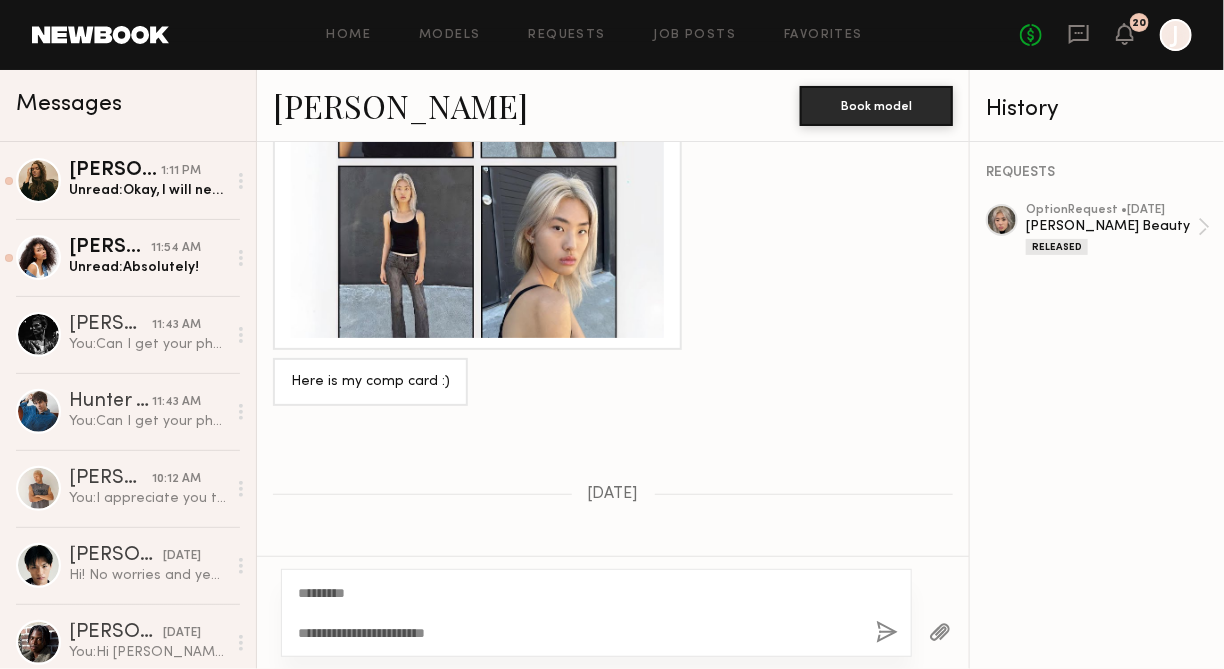 scroll, scrollTop: 3076, scrollLeft: 0, axis: vertical 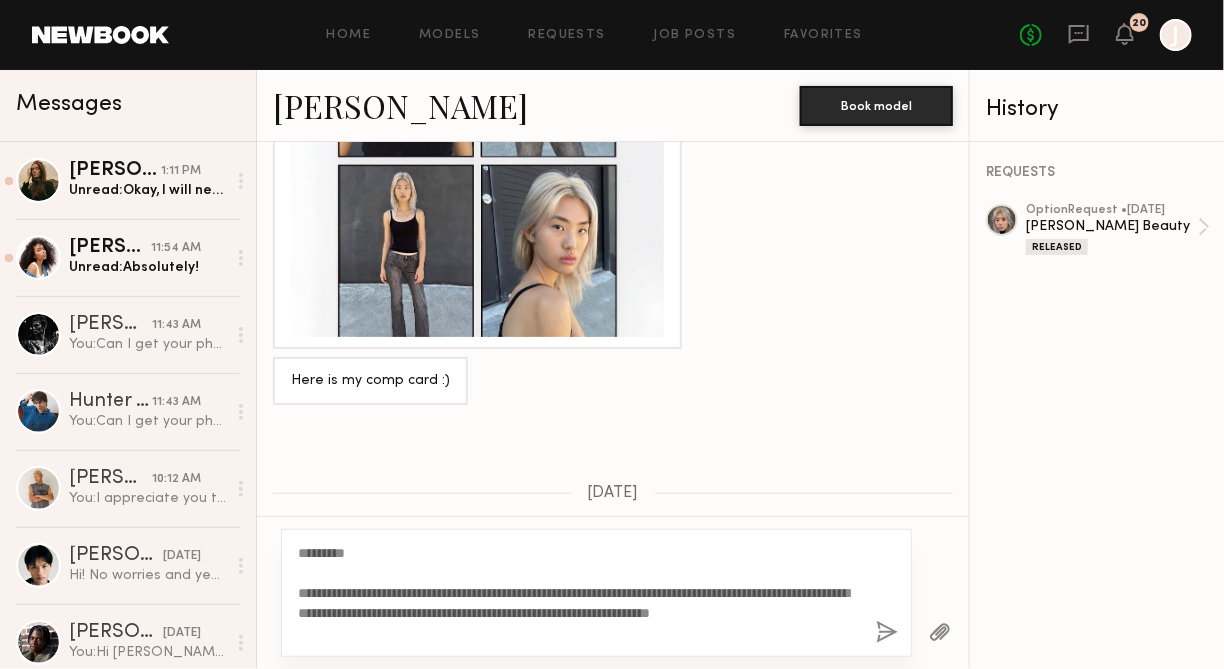 click on "**********" 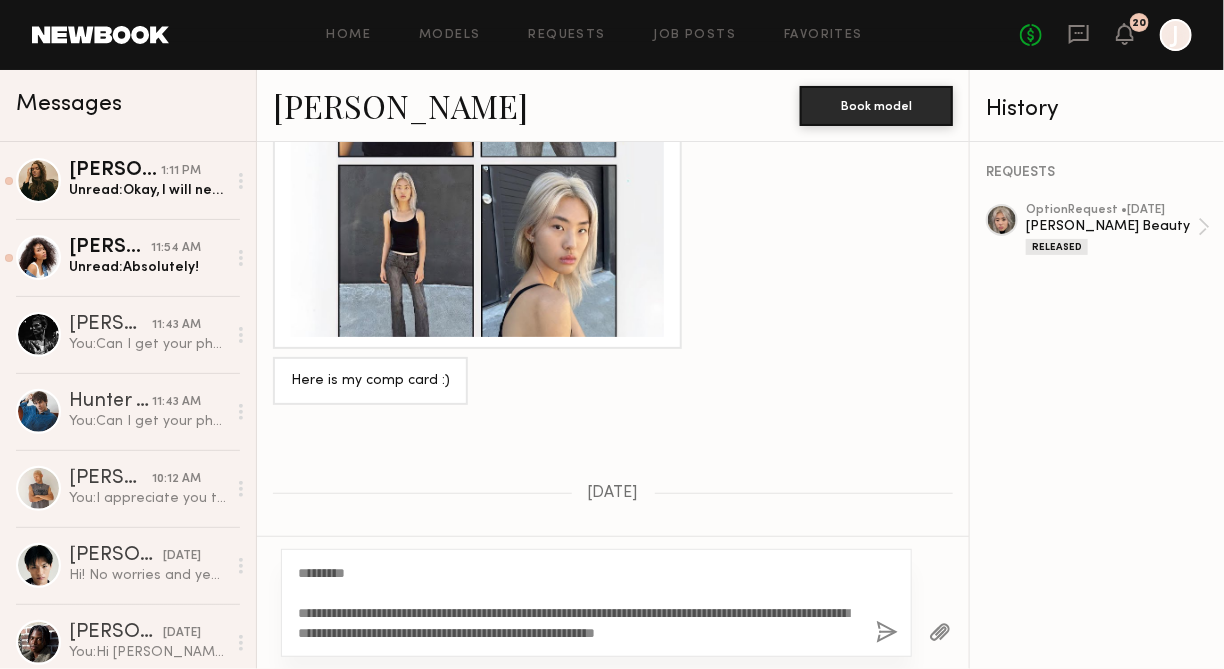 click on "**********" 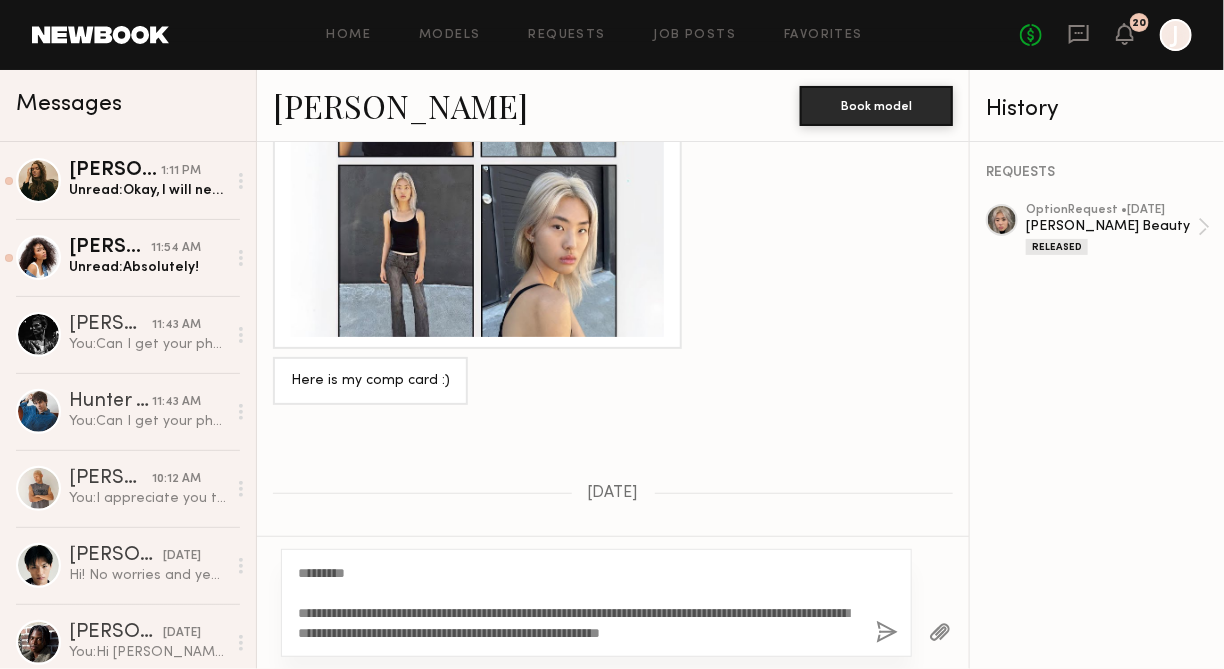 click on "**********" 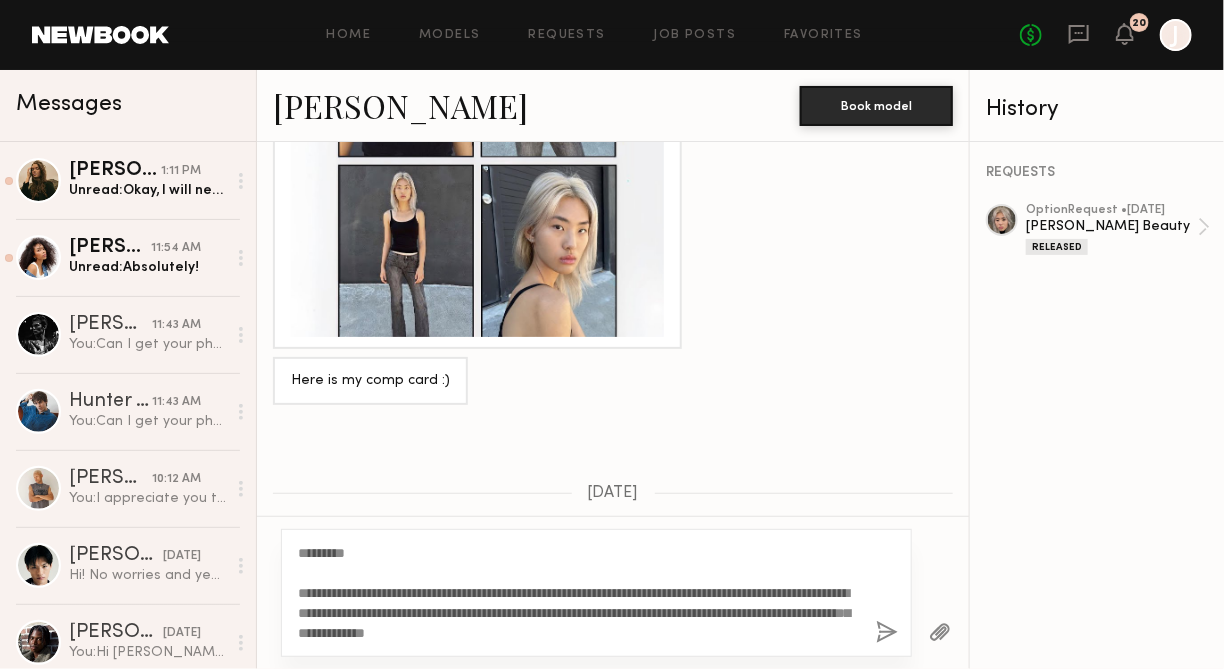 click on "**********" 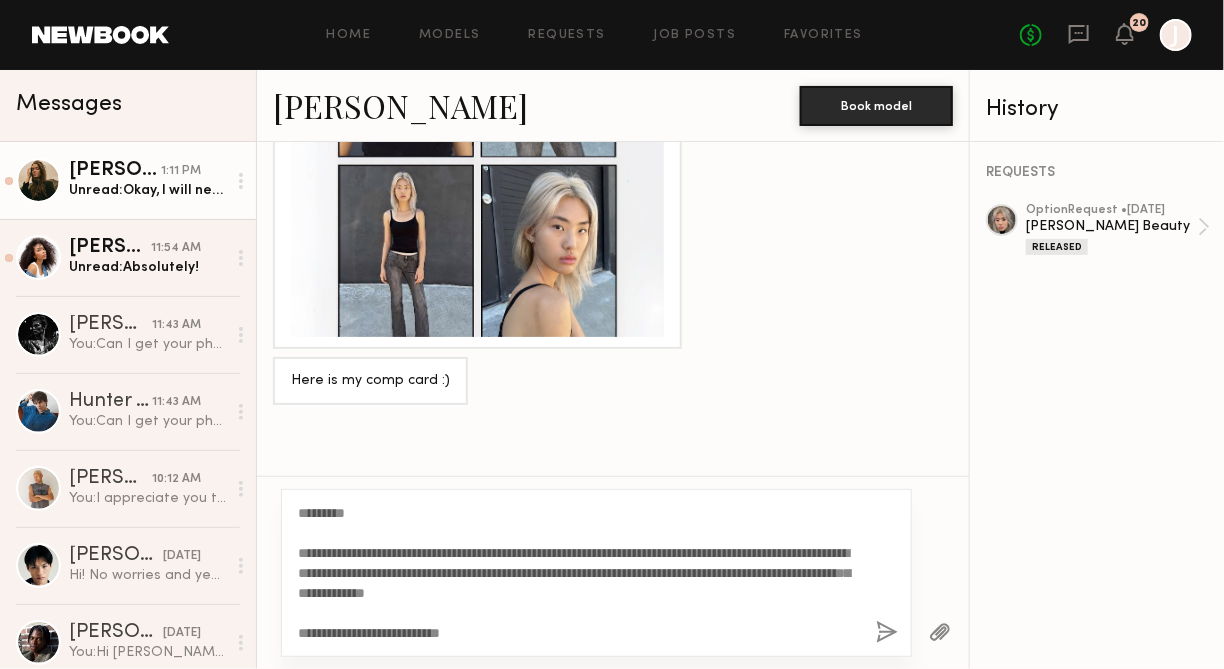 type on "**********" 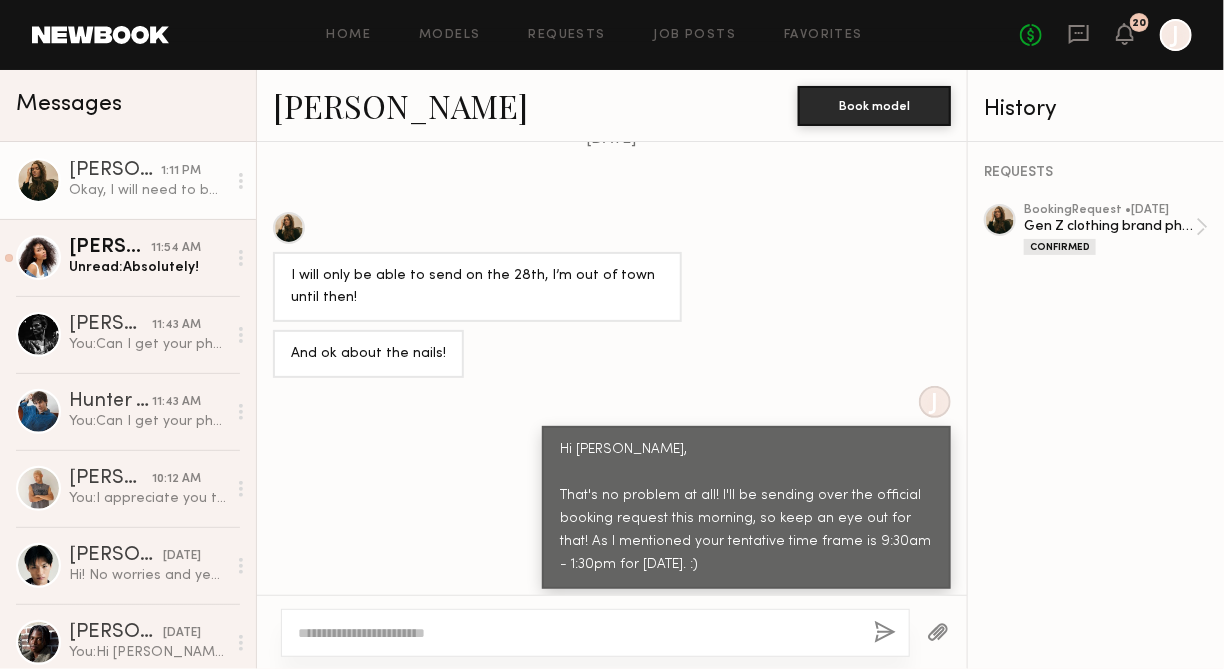 scroll, scrollTop: 3036, scrollLeft: 0, axis: vertical 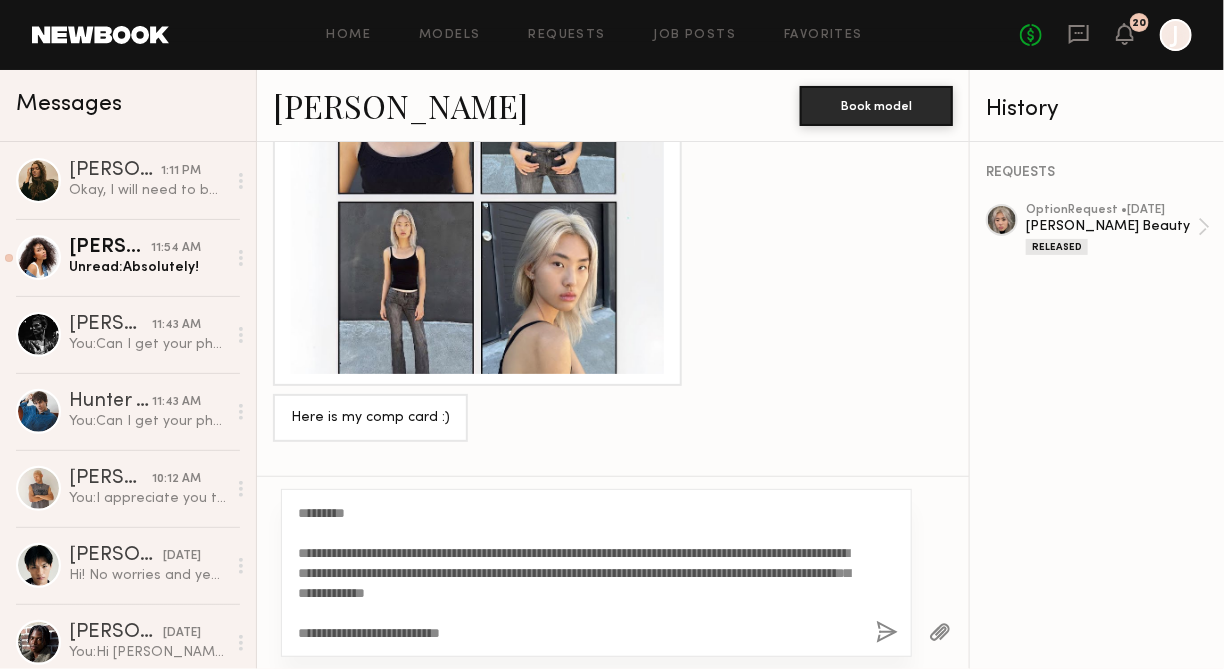click on "**********" 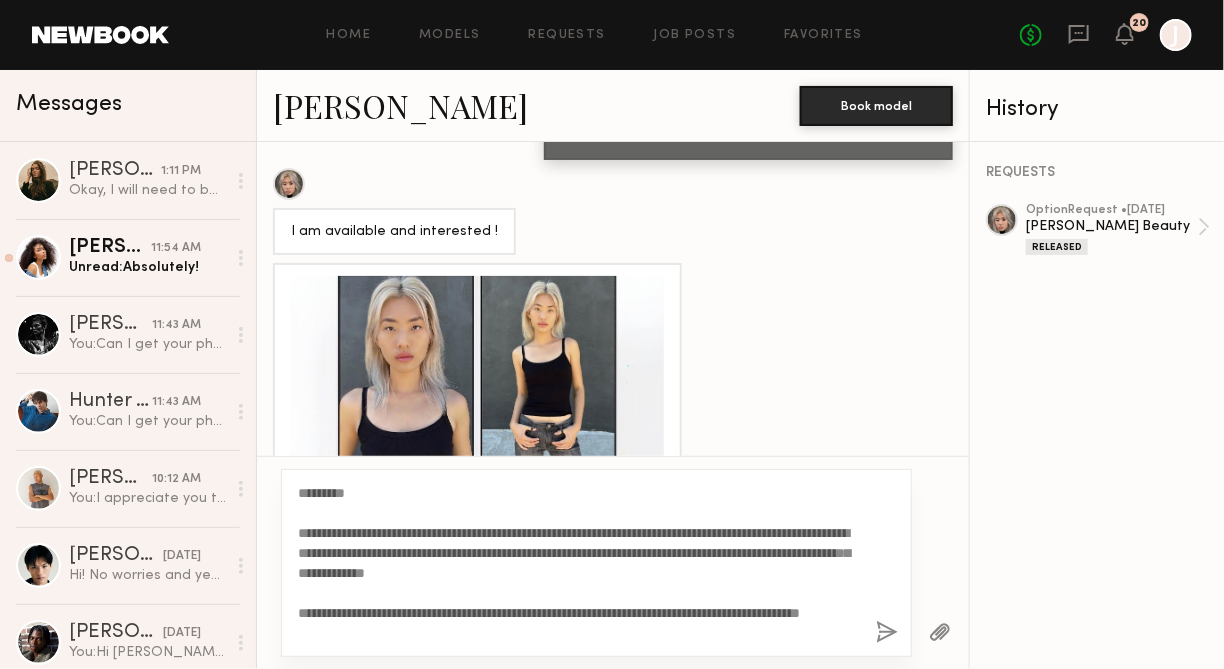 scroll, scrollTop: 3176, scrollLeft: 0, axis: vertical 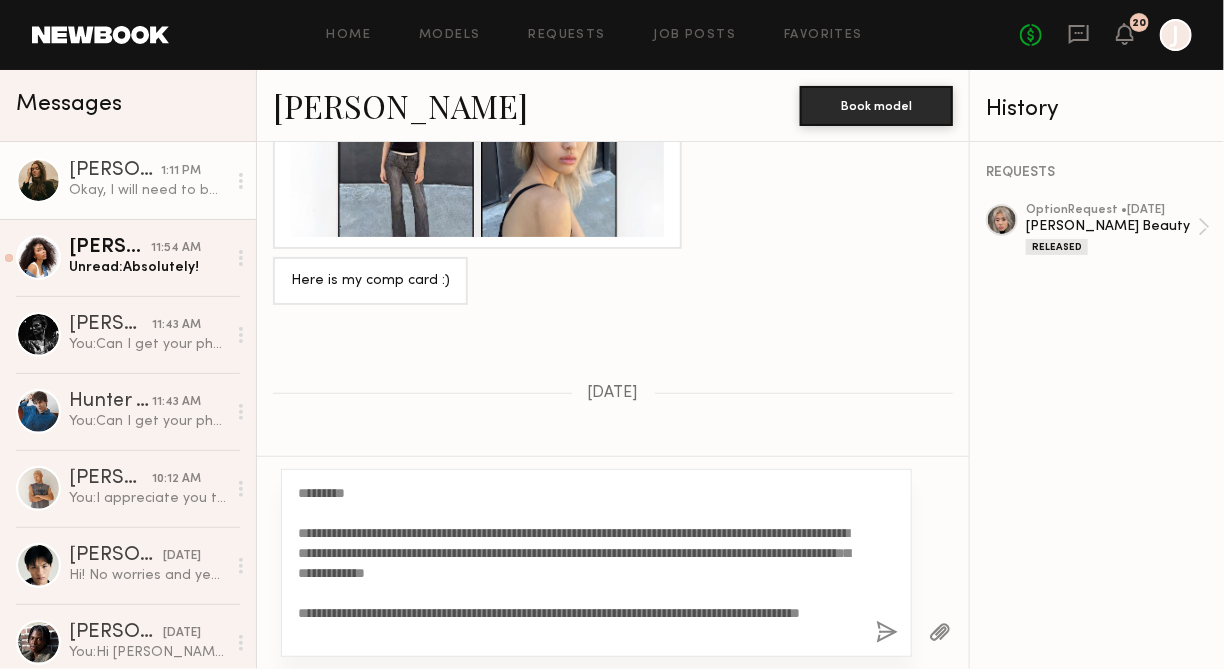 type on "**********" 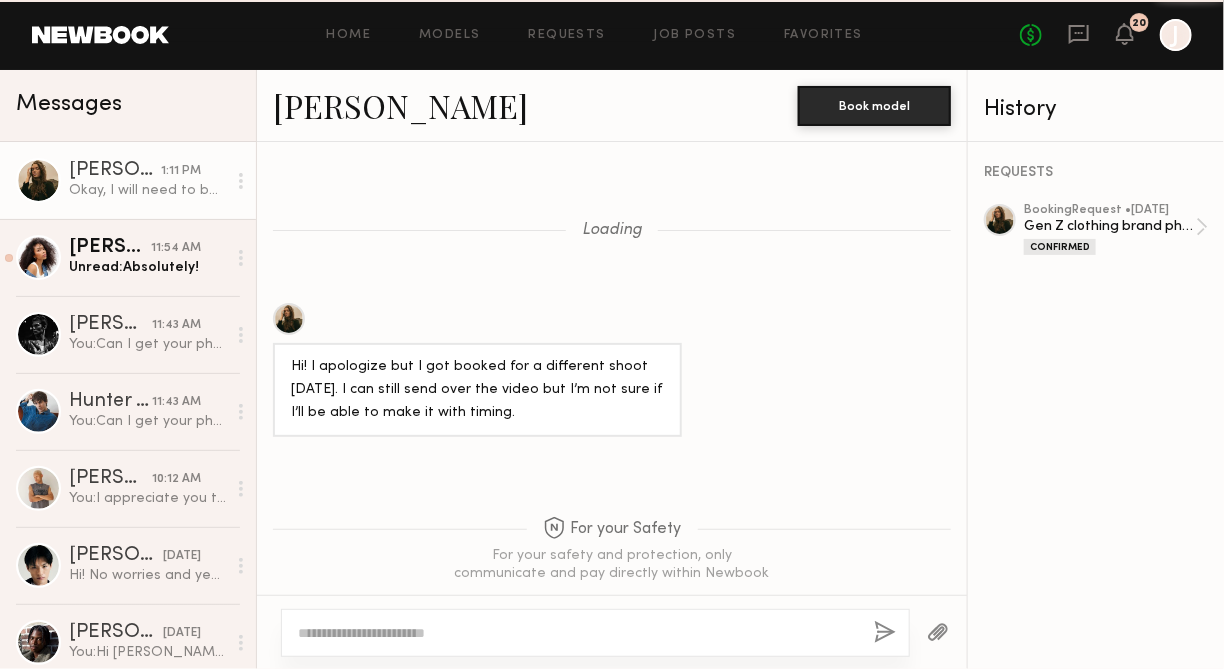 scroll, scrollTop: 4056, scrollLeft: 0, axis: vertical 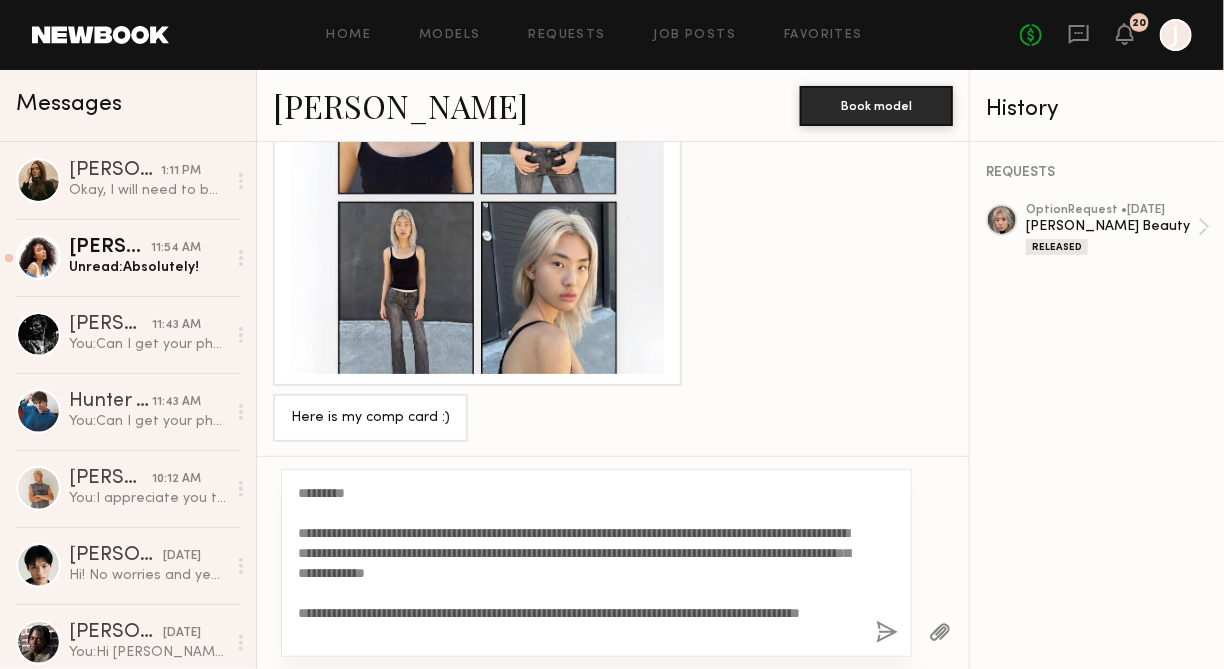 drag, startPoint x: 835, startPoint y: 548, endPoint x: 475, endPoint y: 530, distance: 360.4497 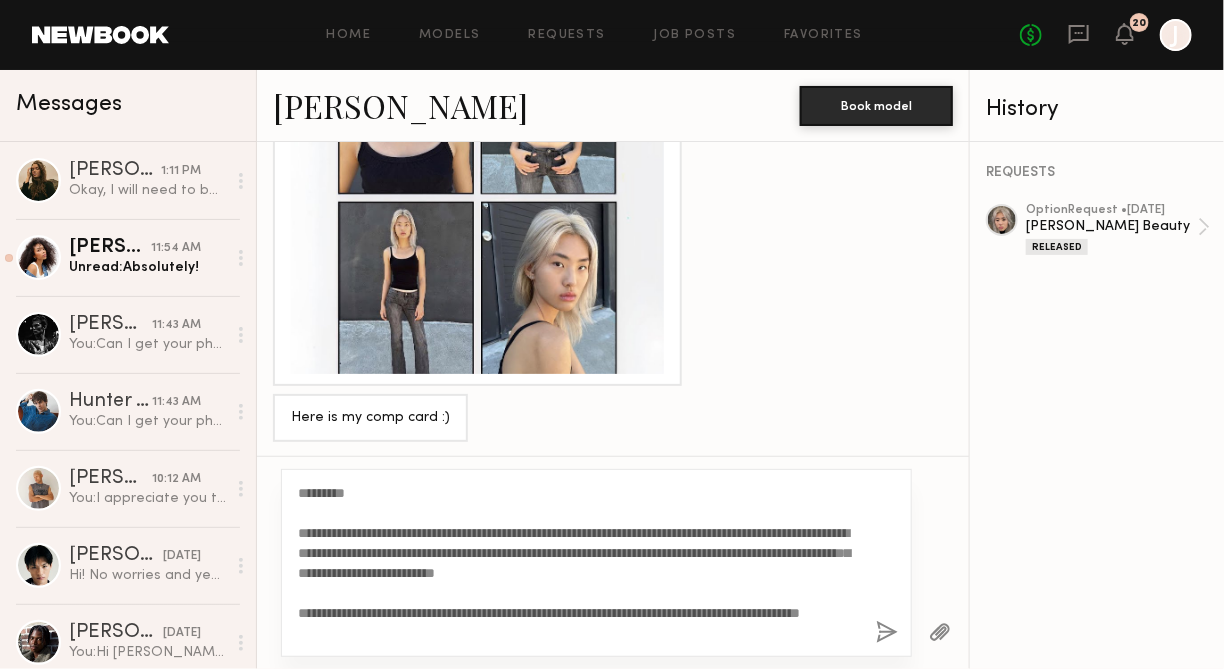 drag, startPoint x: 836, startPoint y: 550, endPoint x: 450, endPoint y: 542, distance: 386.0829 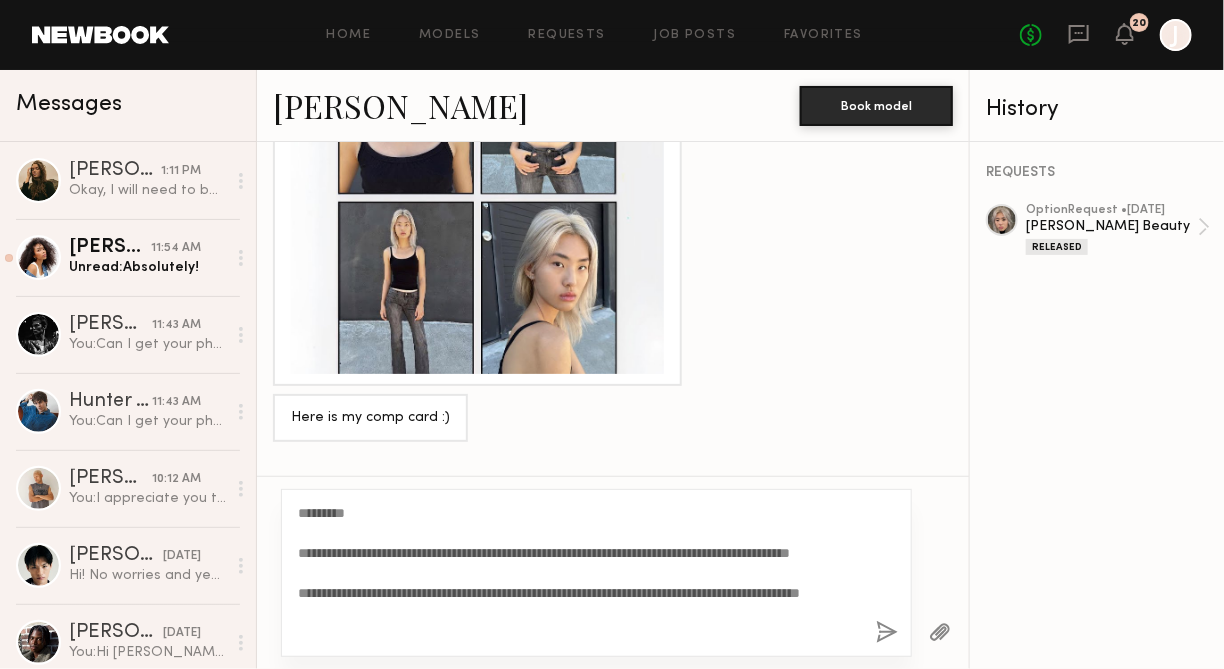 click on "**********" 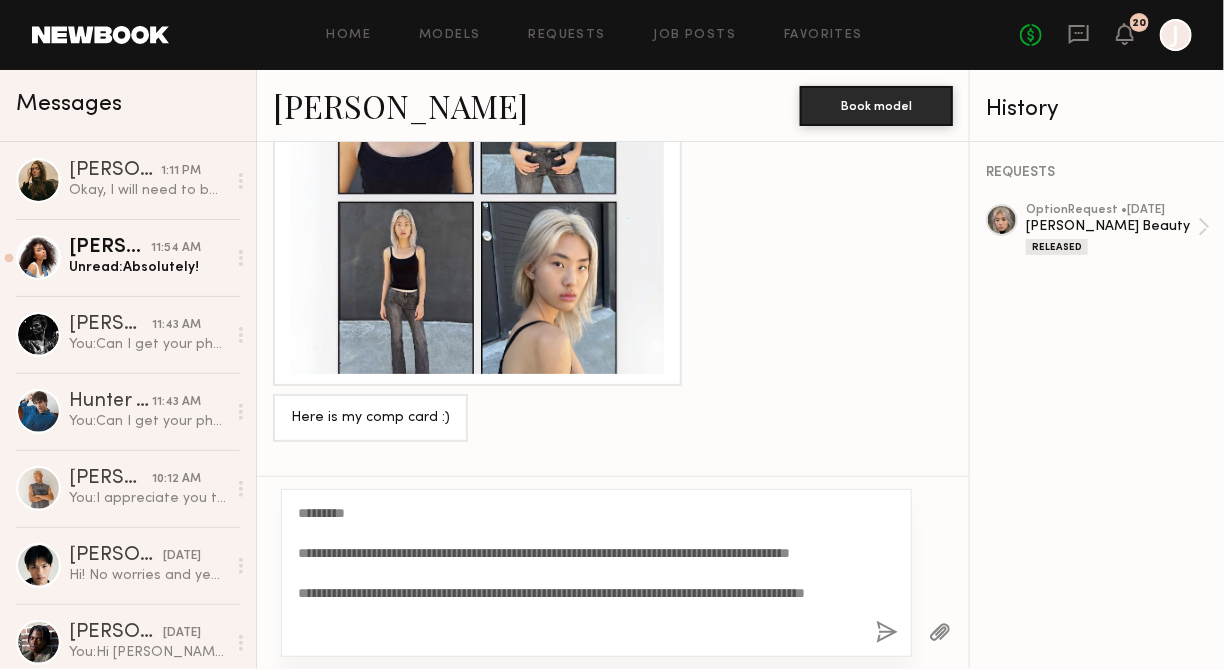 click on "**********" 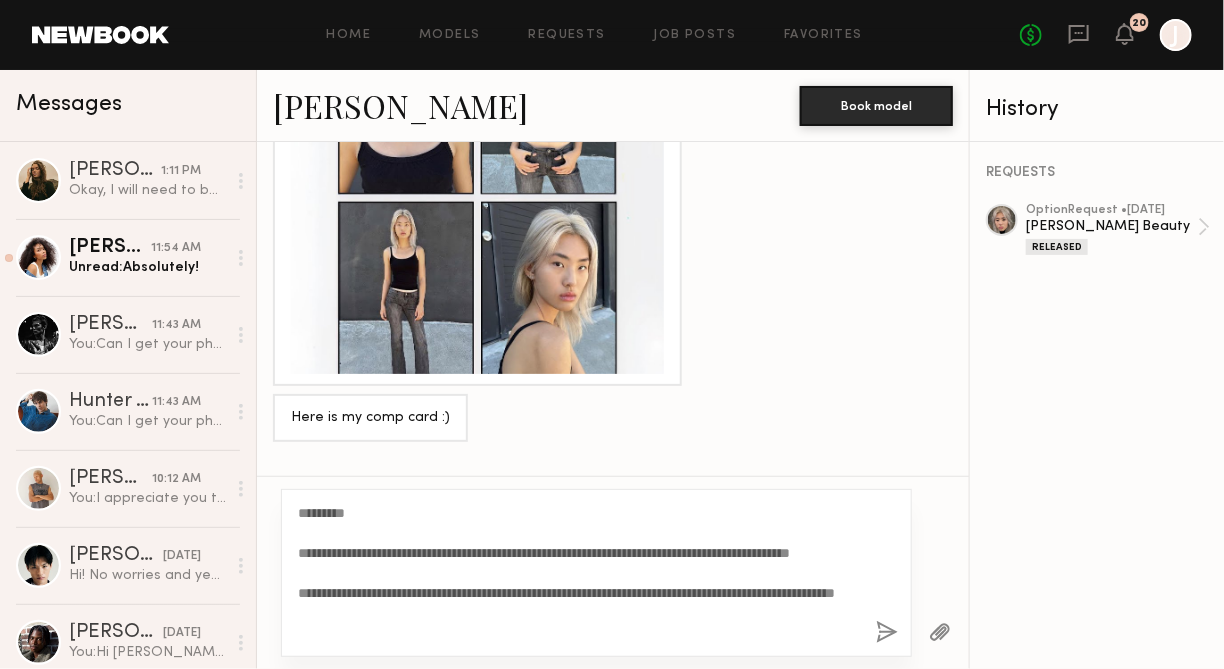 type on "**********" 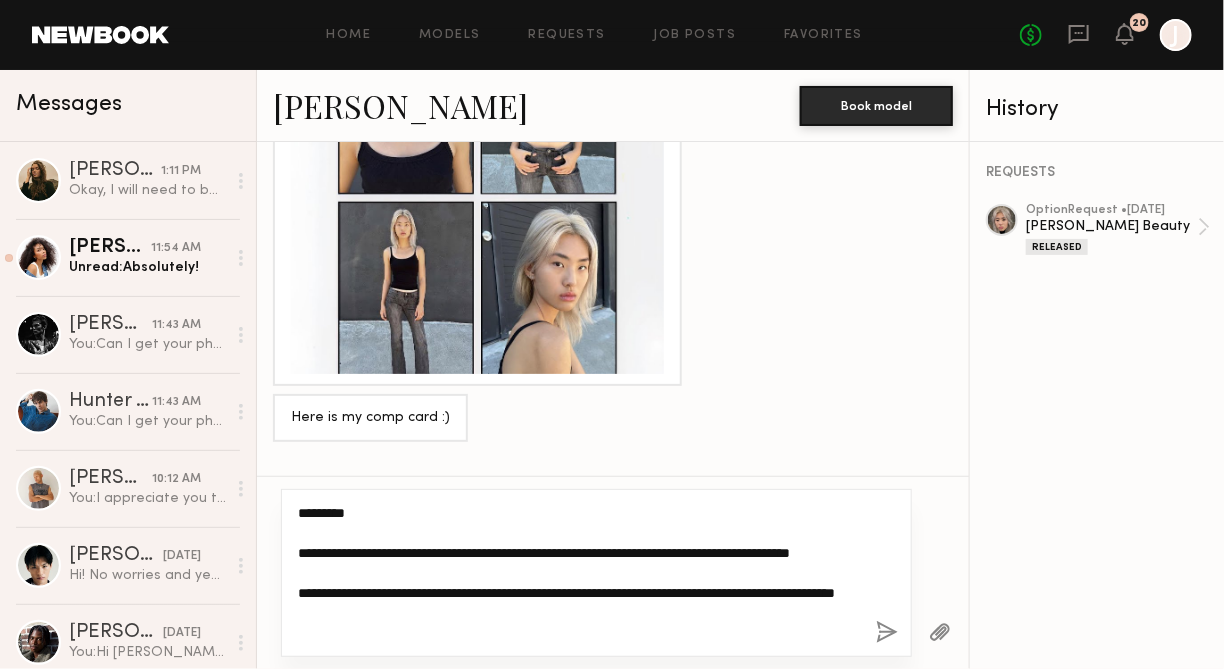 click on "**********" 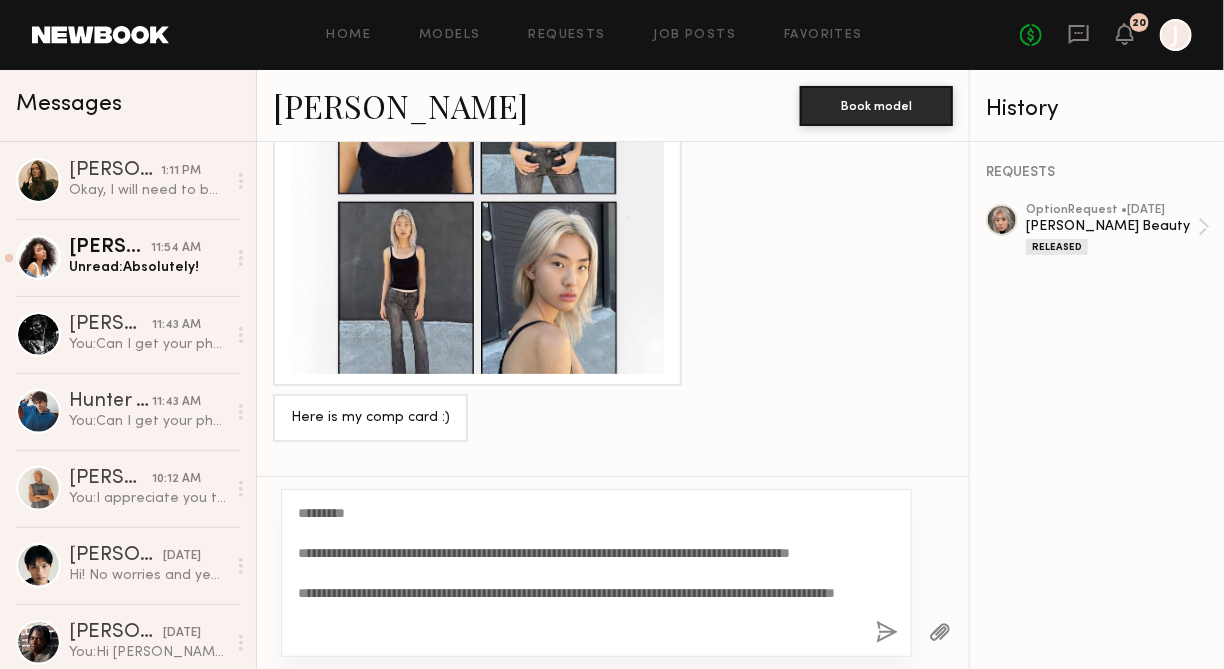 click 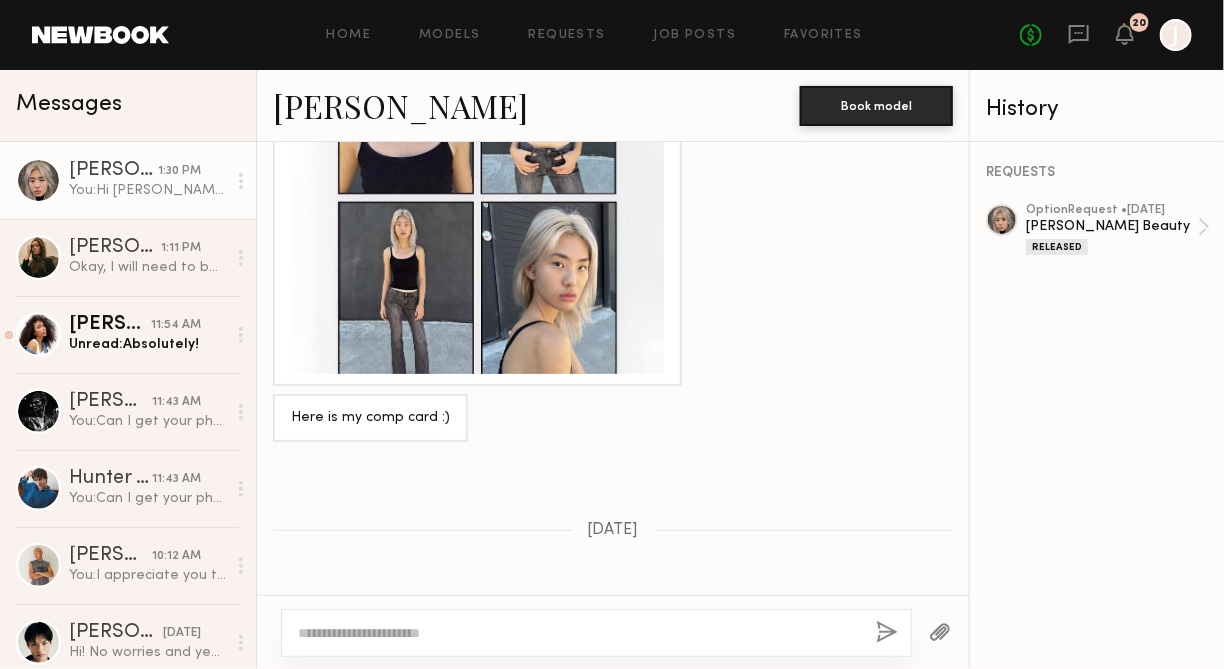 scroll, scrollTop: 3577, scrollLeft: 0, axis: vertical 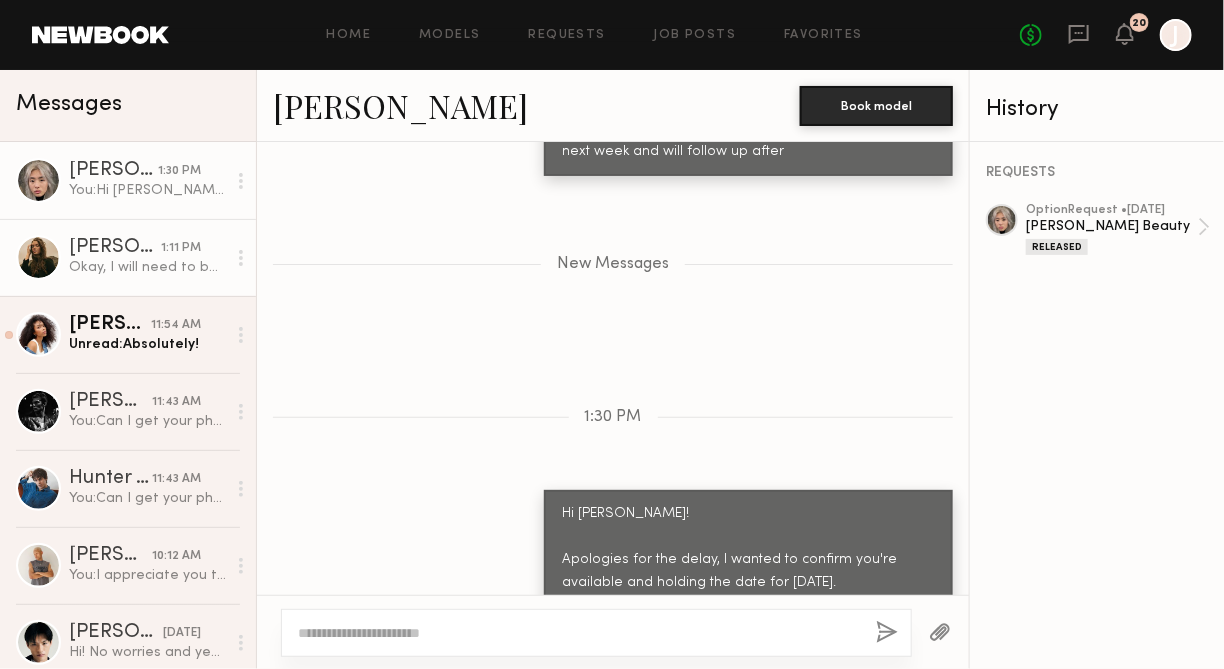 click on "Diana F." 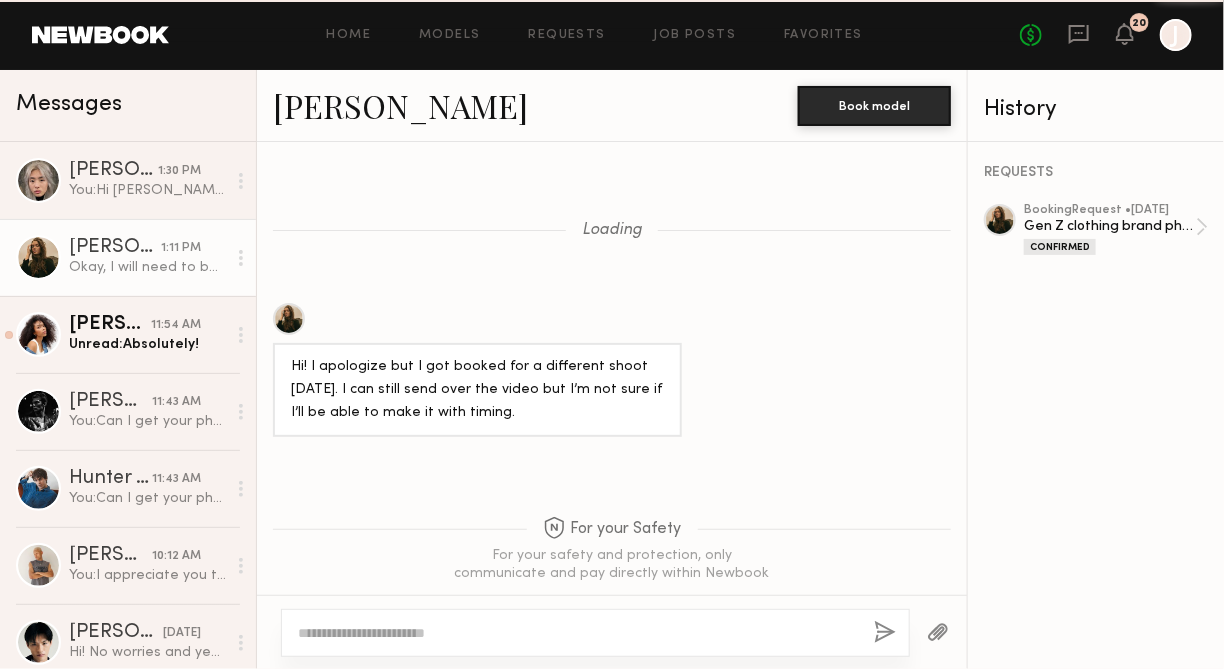 scroll, scrollTop: 4056, scrollLeft: 0, axis: vertical 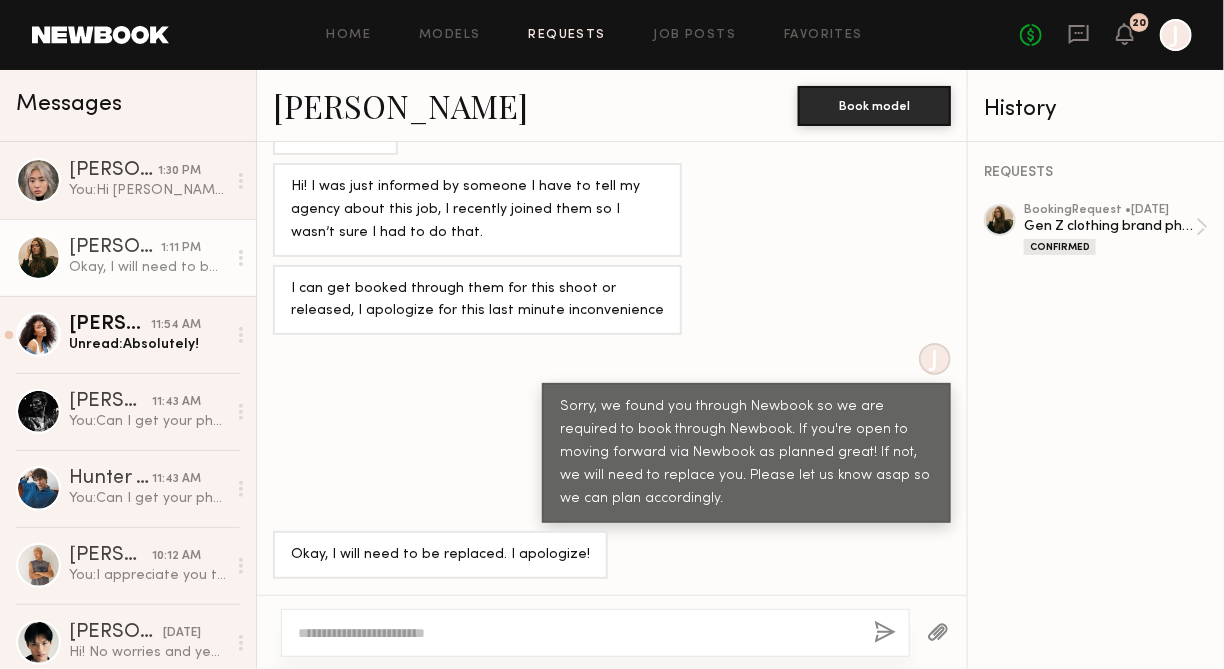 click on "Requests" 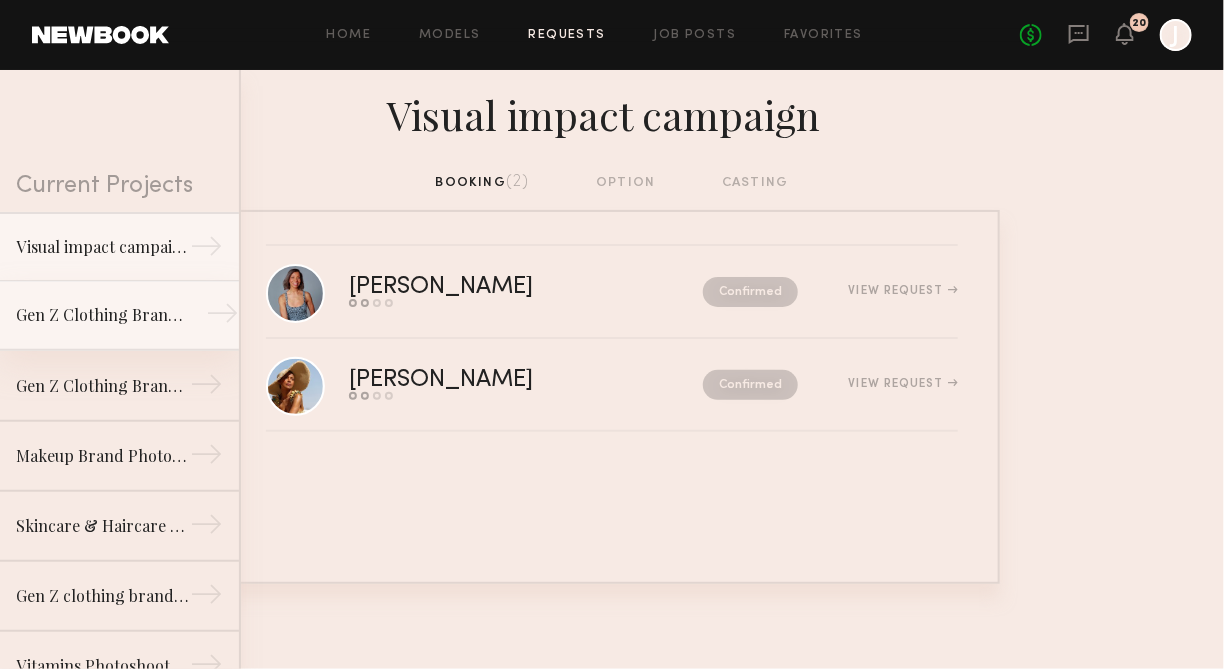 click on "Gen Z Clothing Brand Lifestyle Shoot" 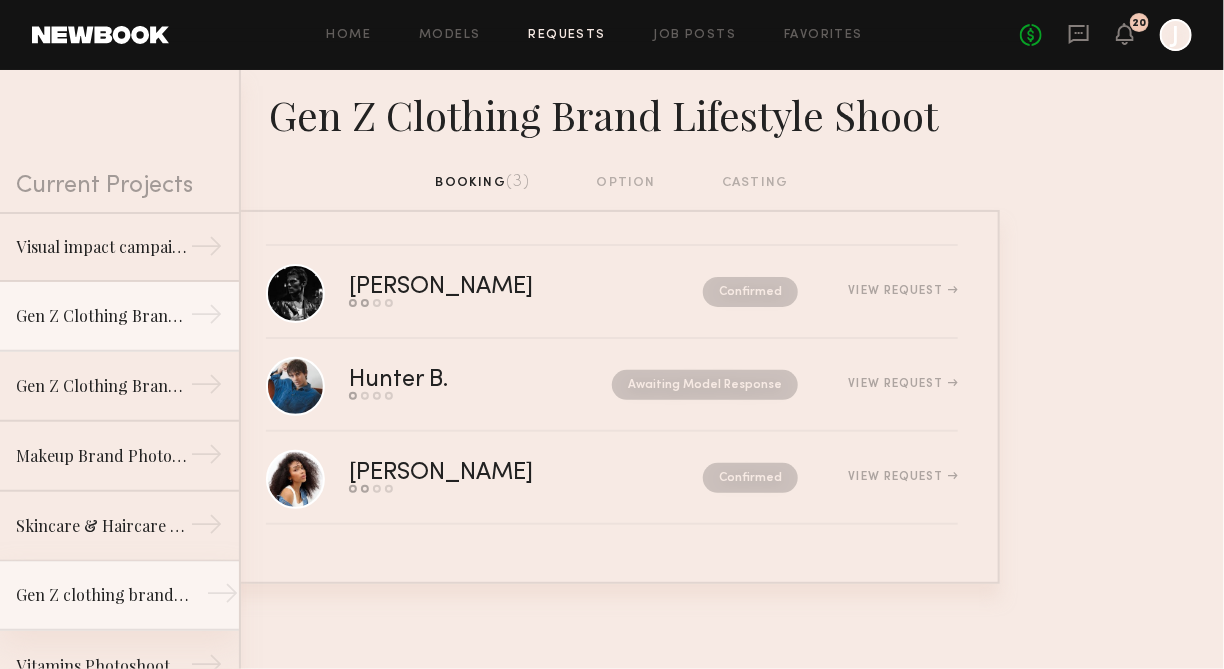 click on "Gen Z clothing brand photoshoot →" 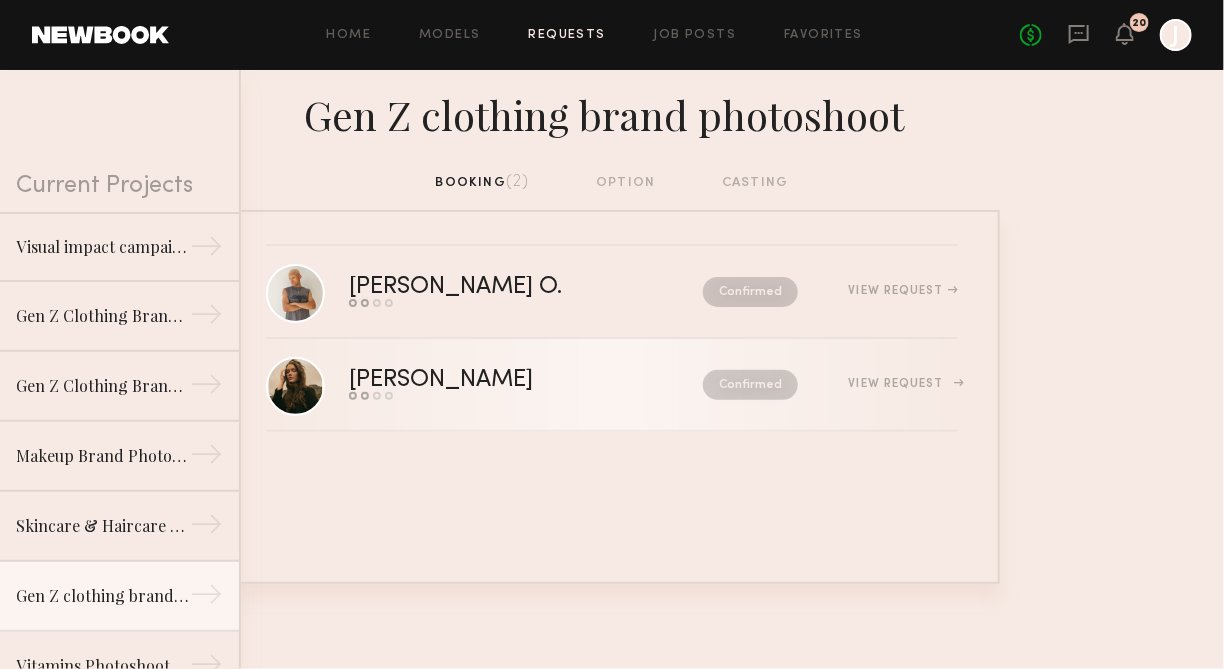 click on "Diana F.  Send request   Model response   Review hours worked   Pay model  Confirmed  View Request" 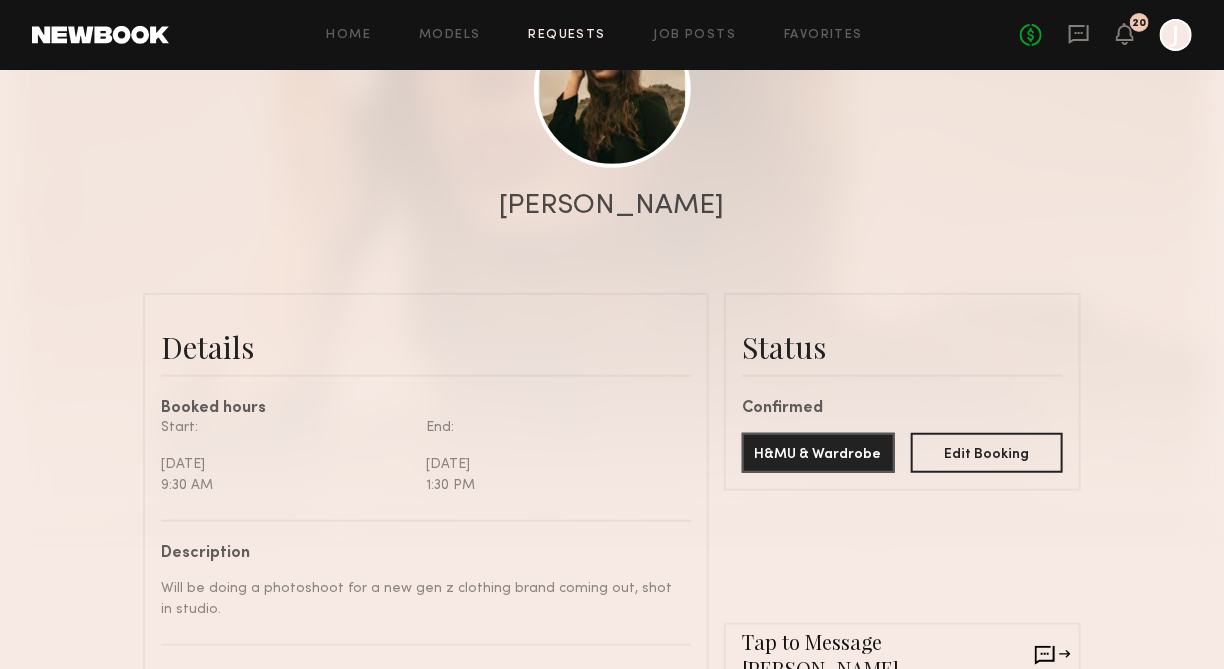 scroll, scrollTop: 271, scrollLeft: 0, axis: vertical 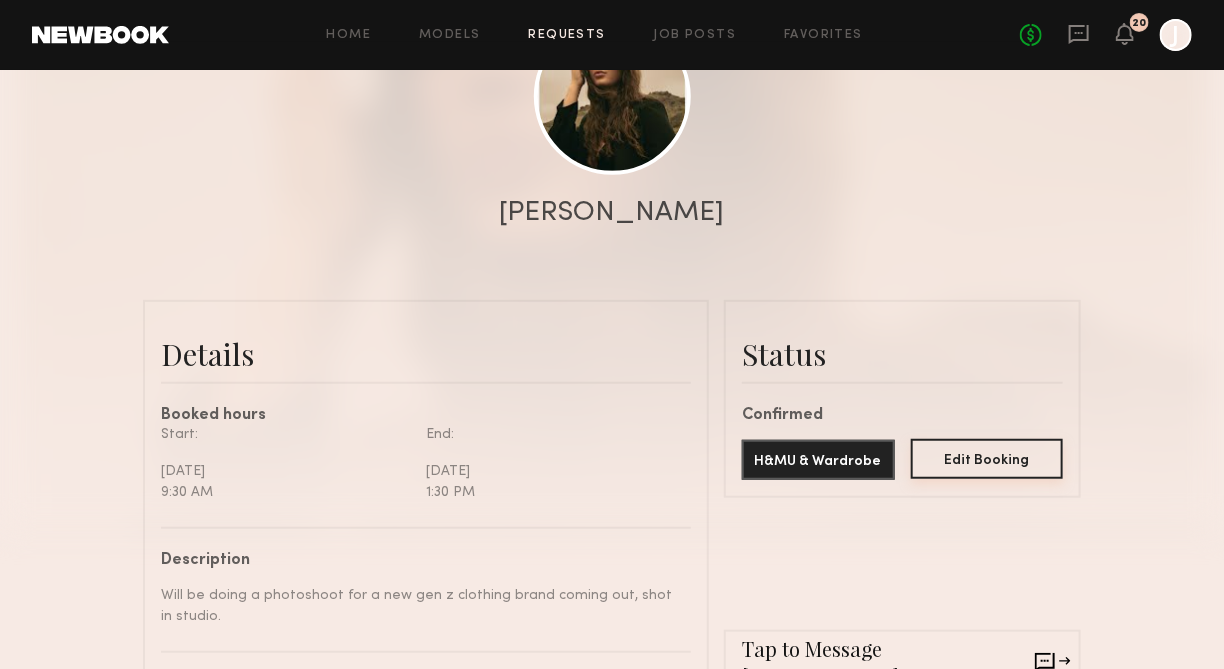 click on "Edit Booking" 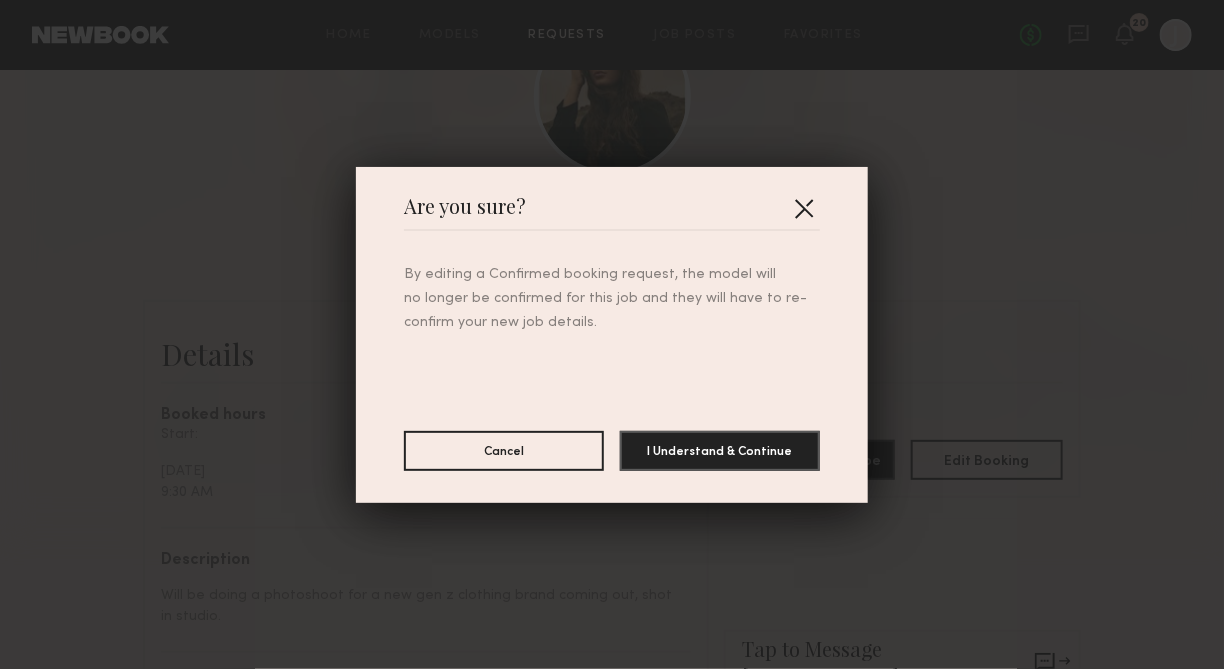 click at bounding box center (804, 208) 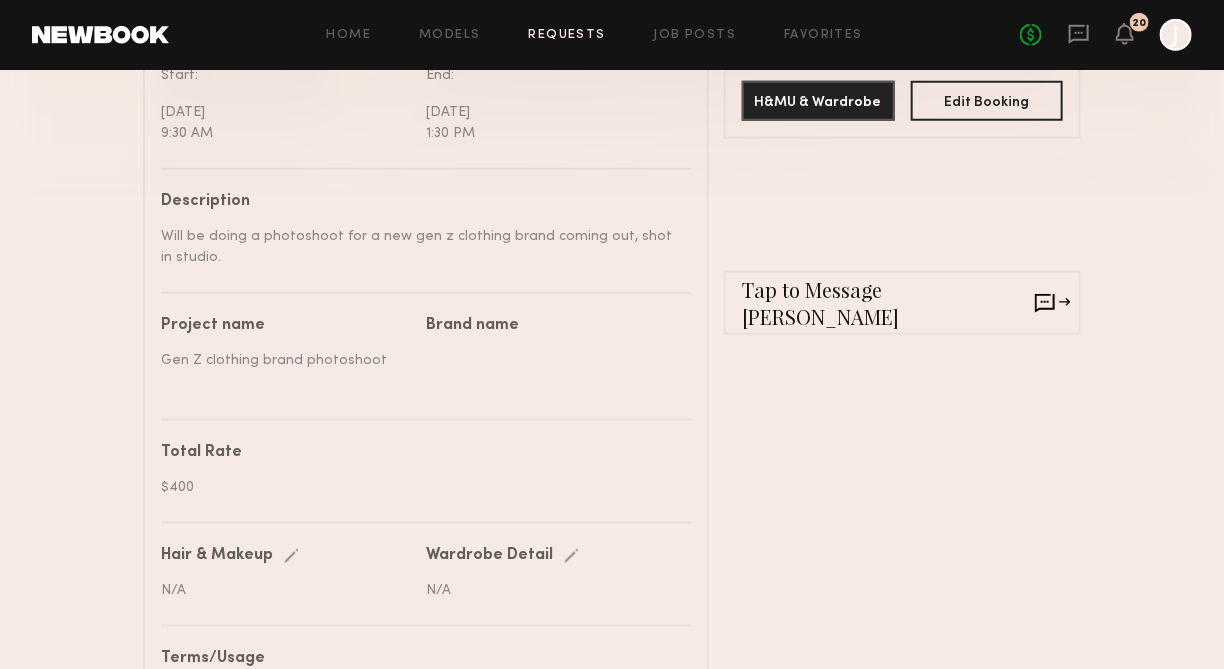 scroll, scrollTop: 734, scrollLeft: 0, axis: vertical 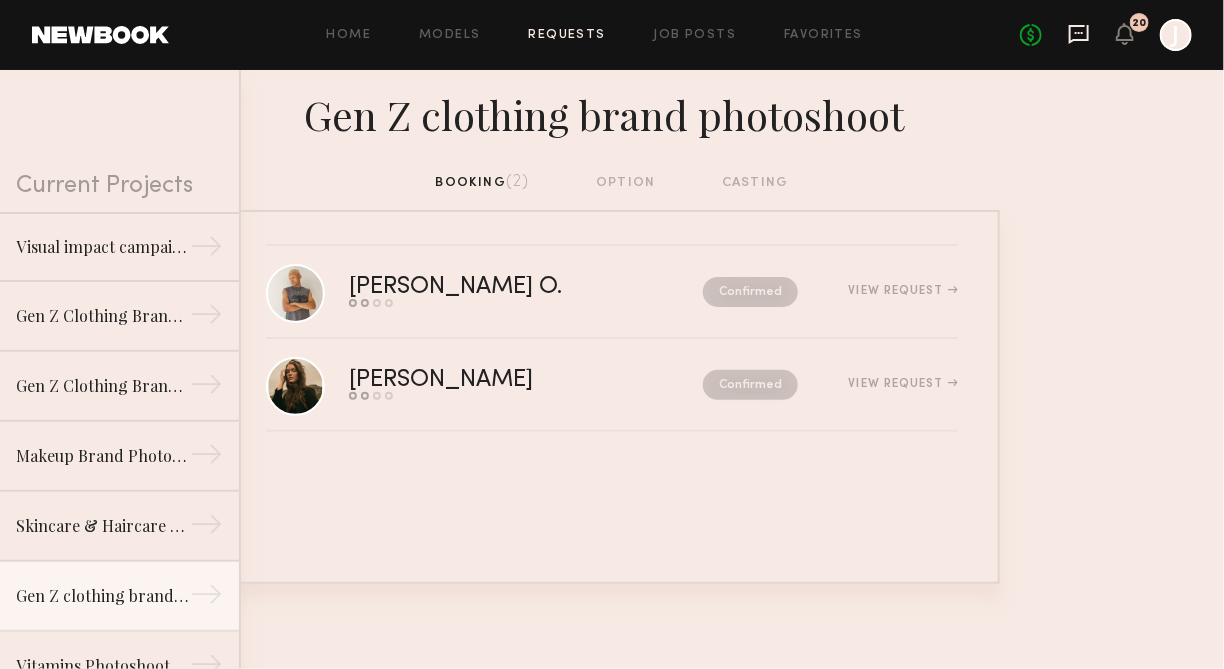 click 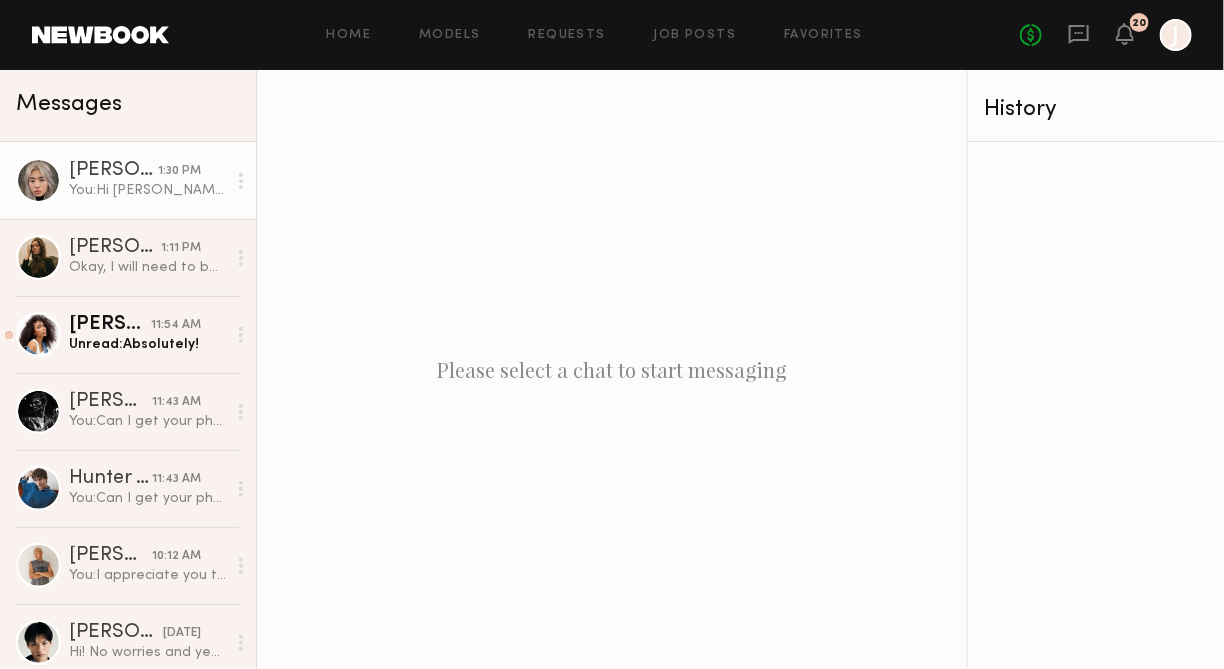 click on "You:  Hi Jane!
Apologies for the delay, I wanted to confirm you're available and holding the date for July 30th.
Your tentative time frame would be 9:30am - 1:30pm. Let me know if that still works for you - thank you! :)" 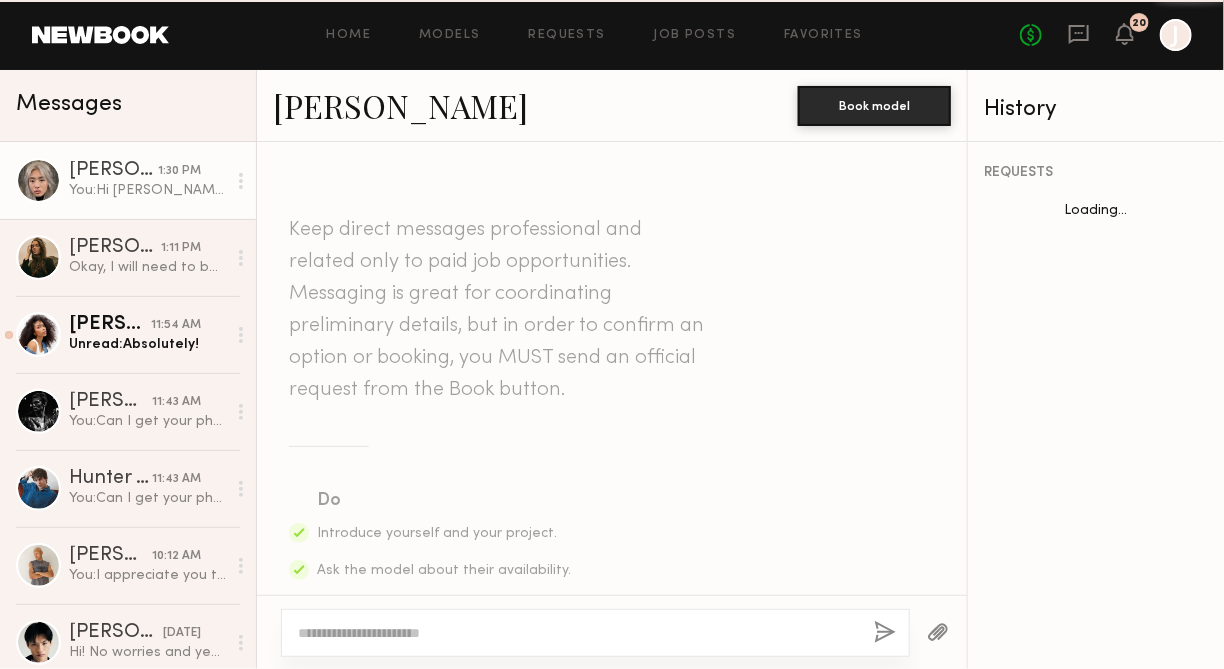 scroll, scrollTop: 3425, scrollLeft: 0, axis: vertical 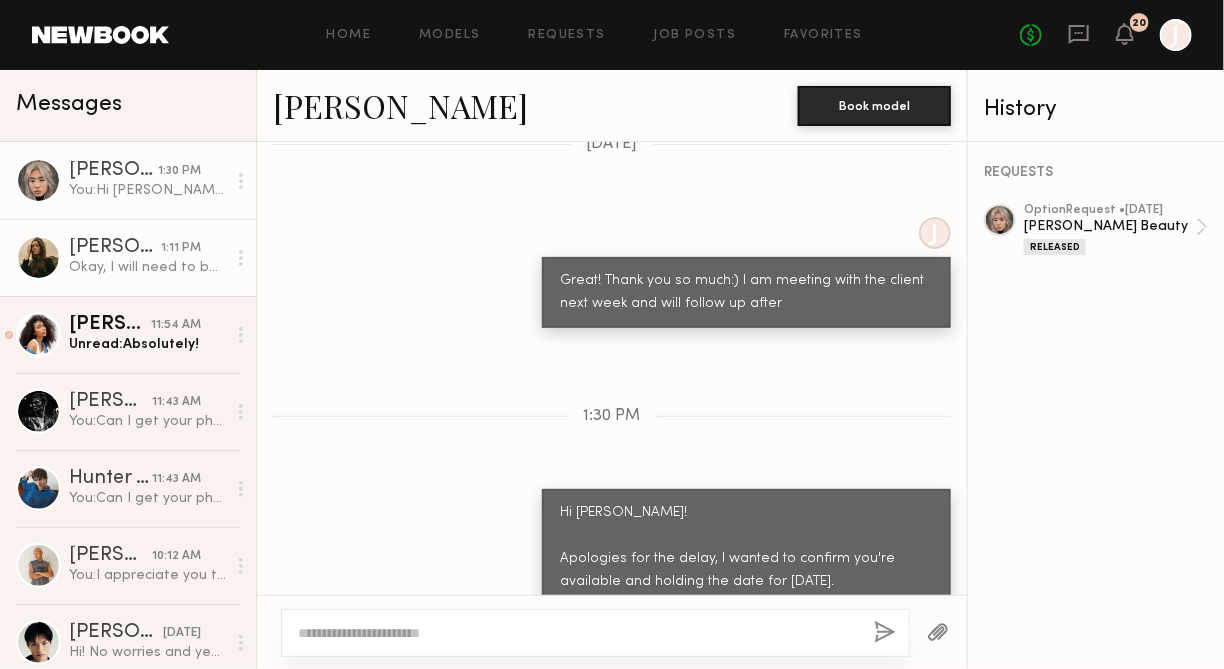click on "Okay, I will need to be replaced. I apologize!" 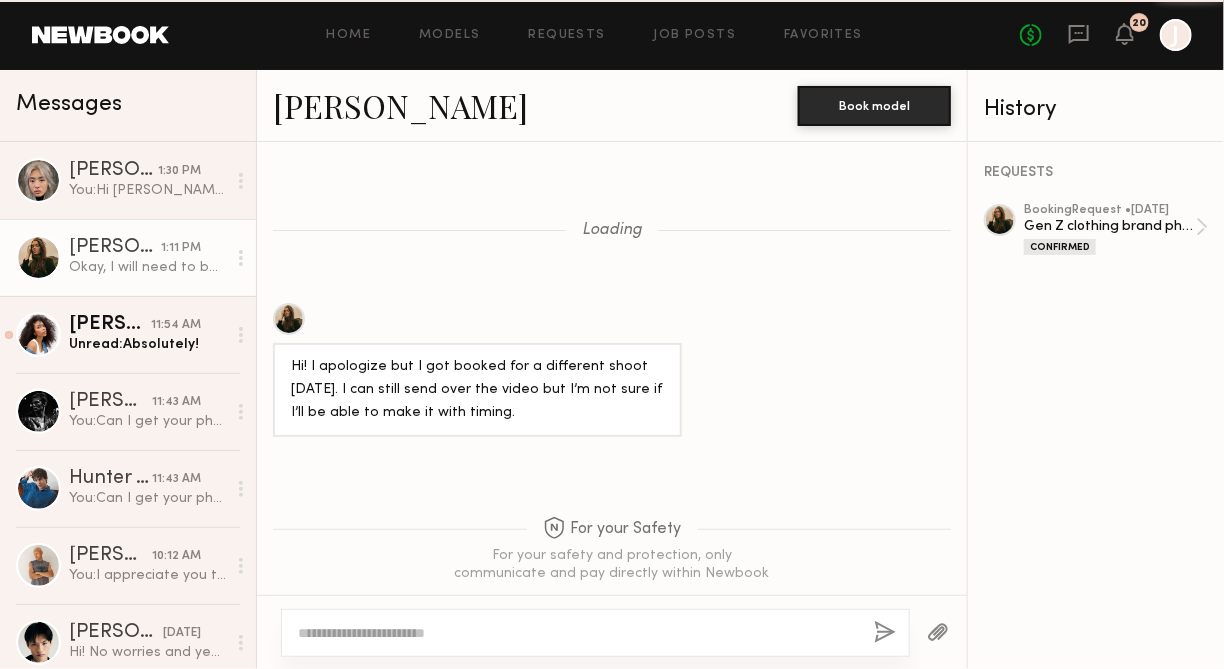 scroll, scrollTop: 4056, scrollLeft: 0, axis: vertical 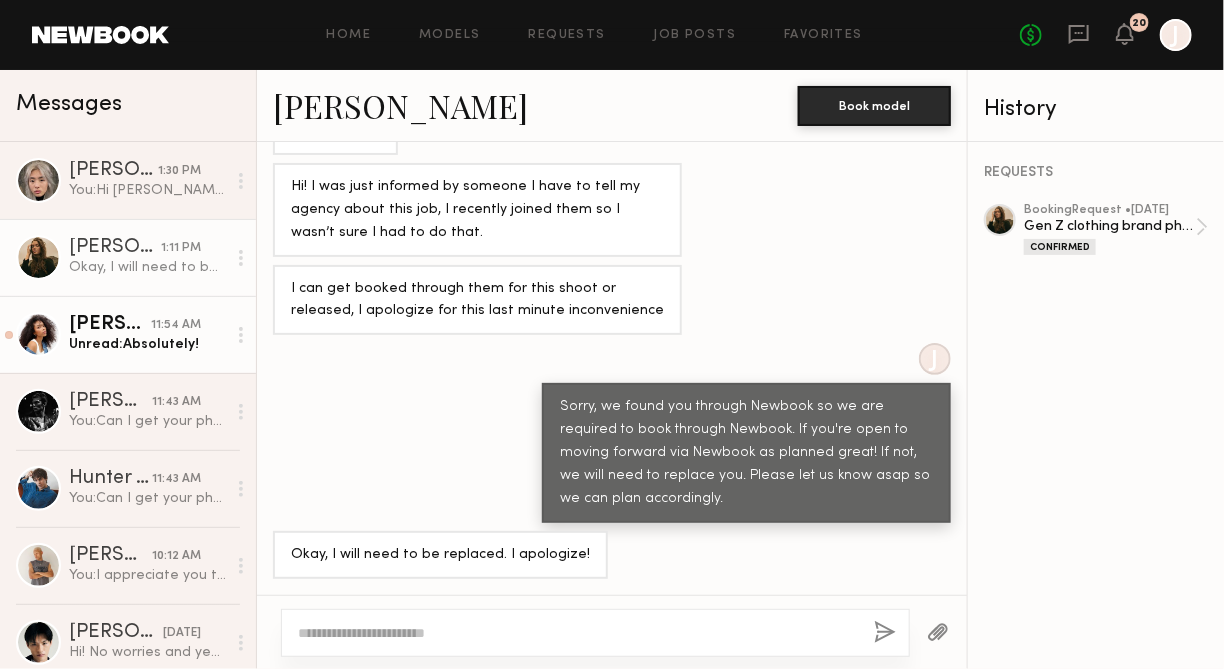 click on "Janelle J." 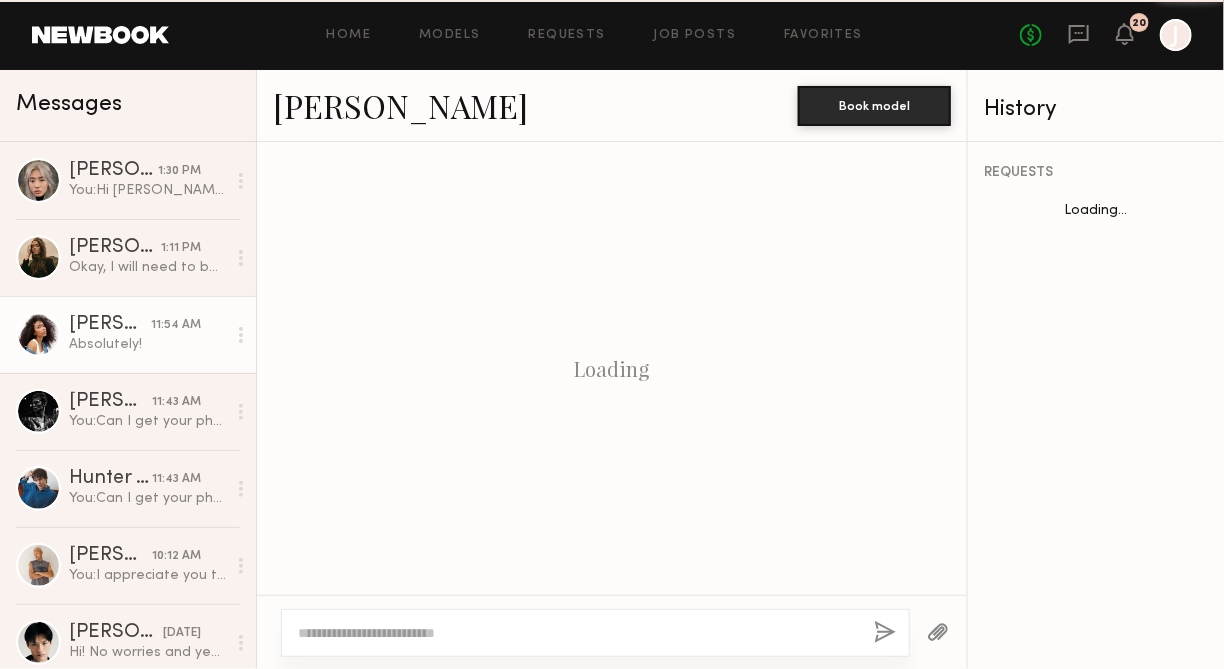 scroll, scrollTop: 1277, scrollLeft: 0, axis: vertical 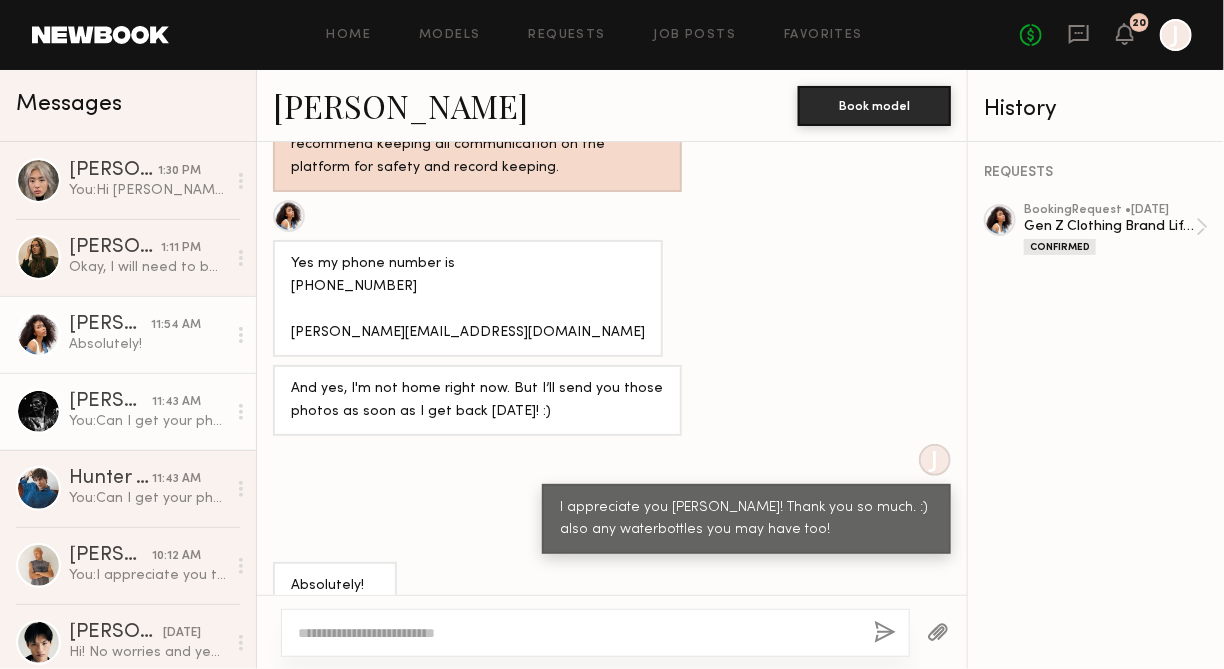 click on "Royce L." 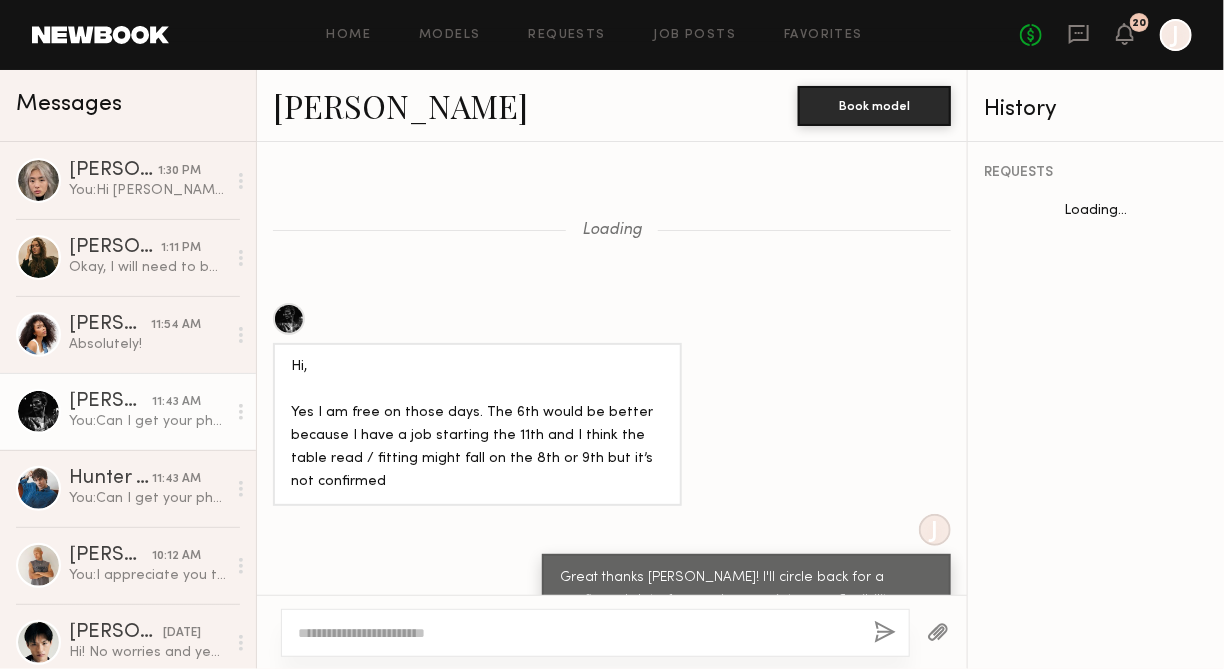 scroll, scrollTop: 1406, scrollLeft: 0, axis: vertical 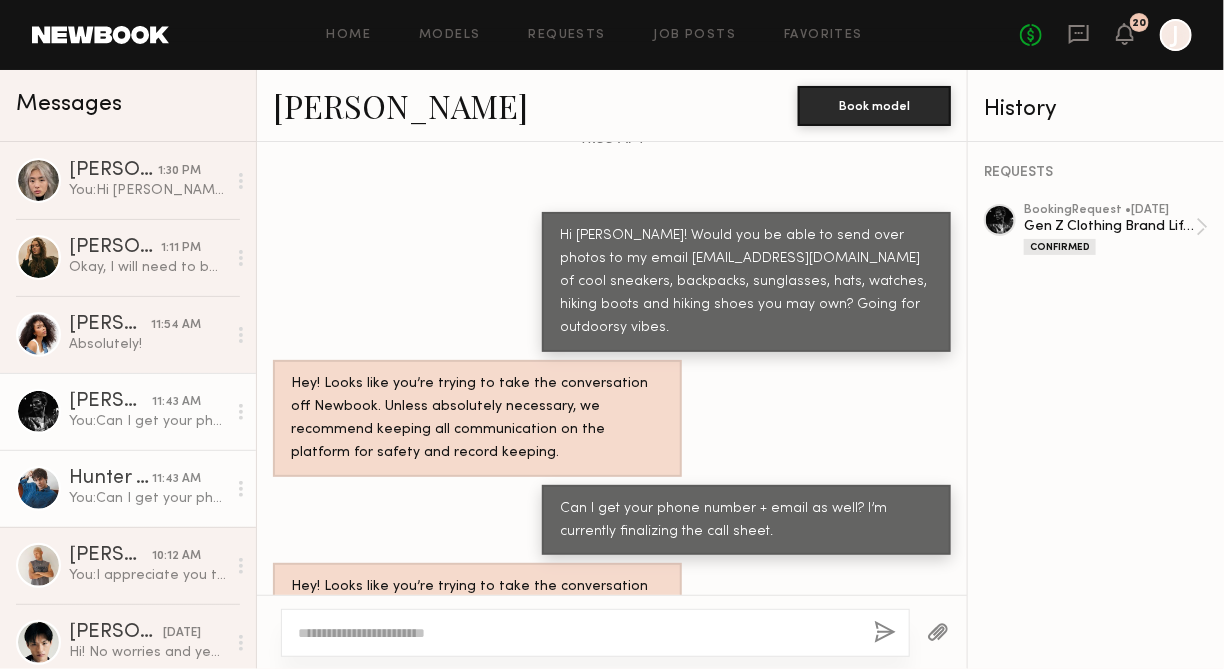 click on "Hunter B." 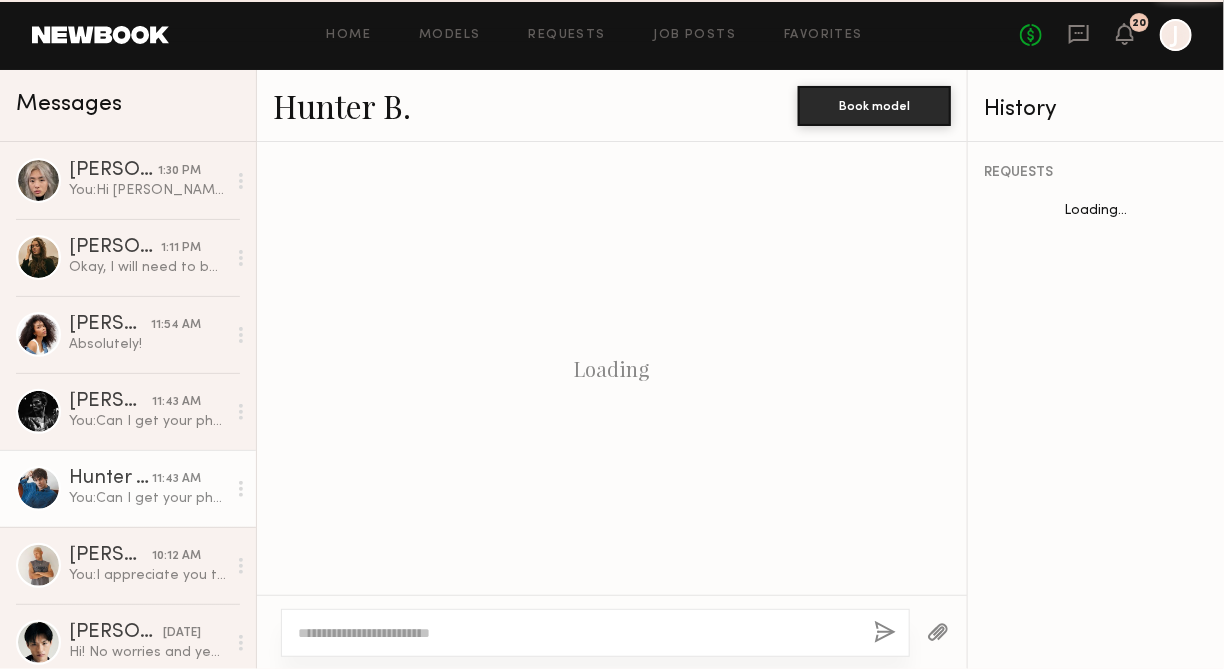 scroll, scrollTop: 1315, scrollLeft: 0, axis: vertical 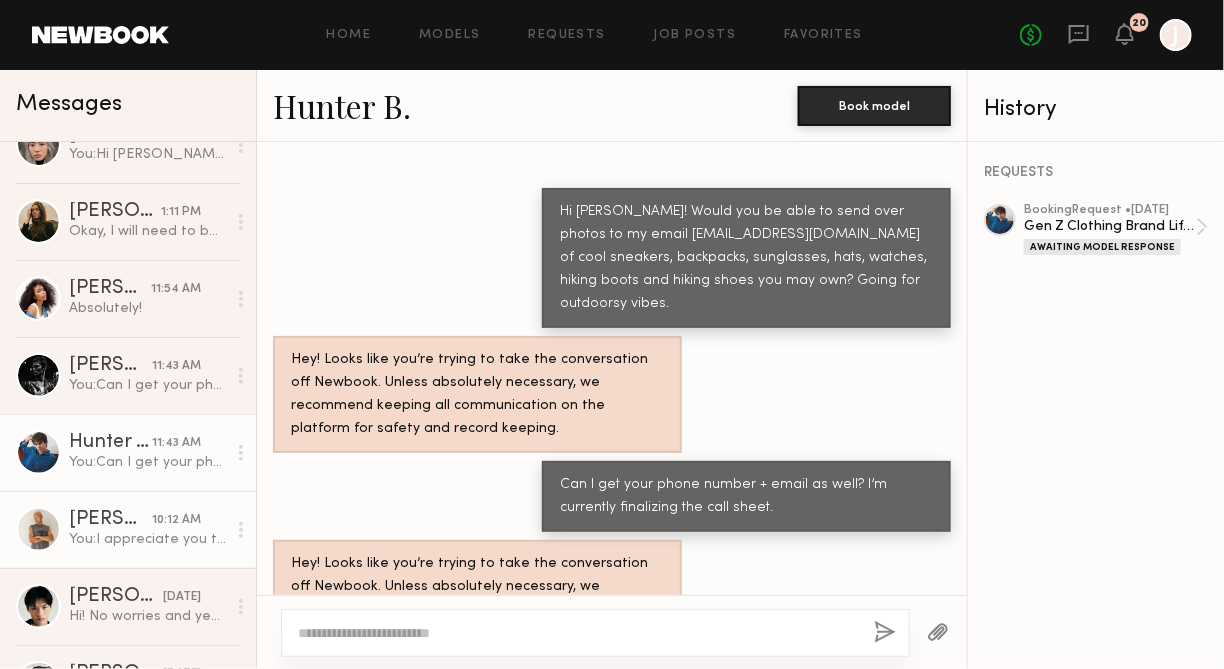 click on "Turner O. 10:12 AM You:  I appreciate you thank you Turner! I'll let the client know. :) Also would you be able to send over photos to my email maddie@htcollective.com of cool sneakers, backpacks, sunglasses, hats, watches, hiking boots and hiking shoes you may own? Going for outdoorsy vibes." 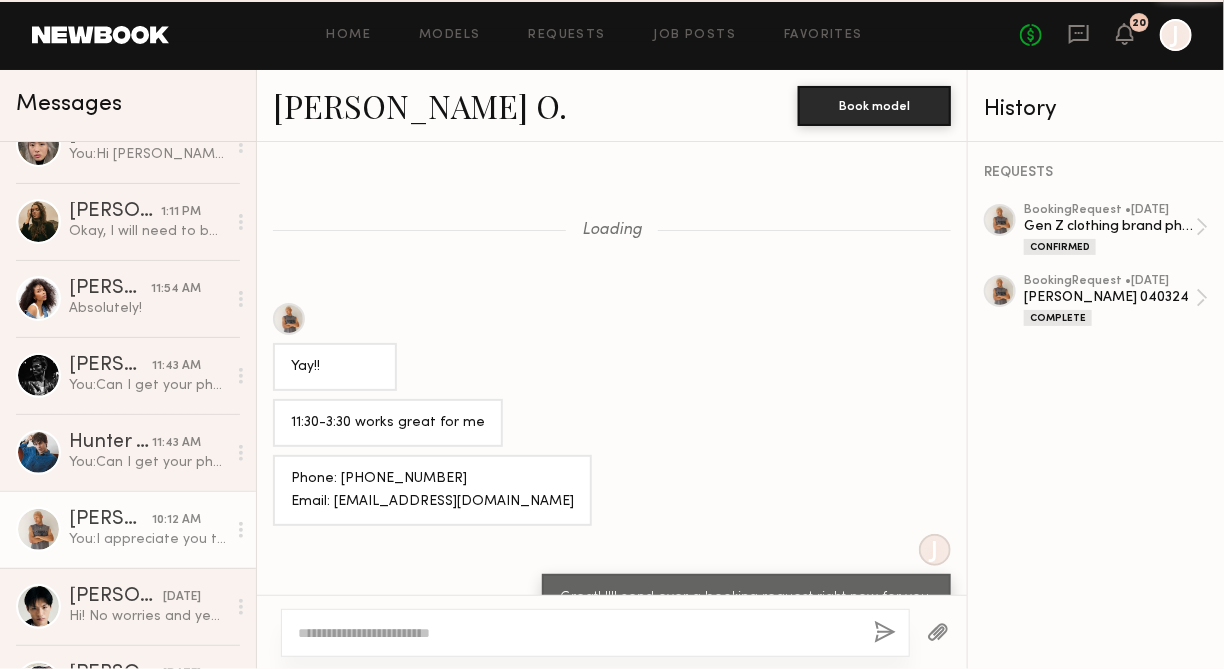 scroll, scrollTop: 1123, scrollLeft: 0, axis: vertical 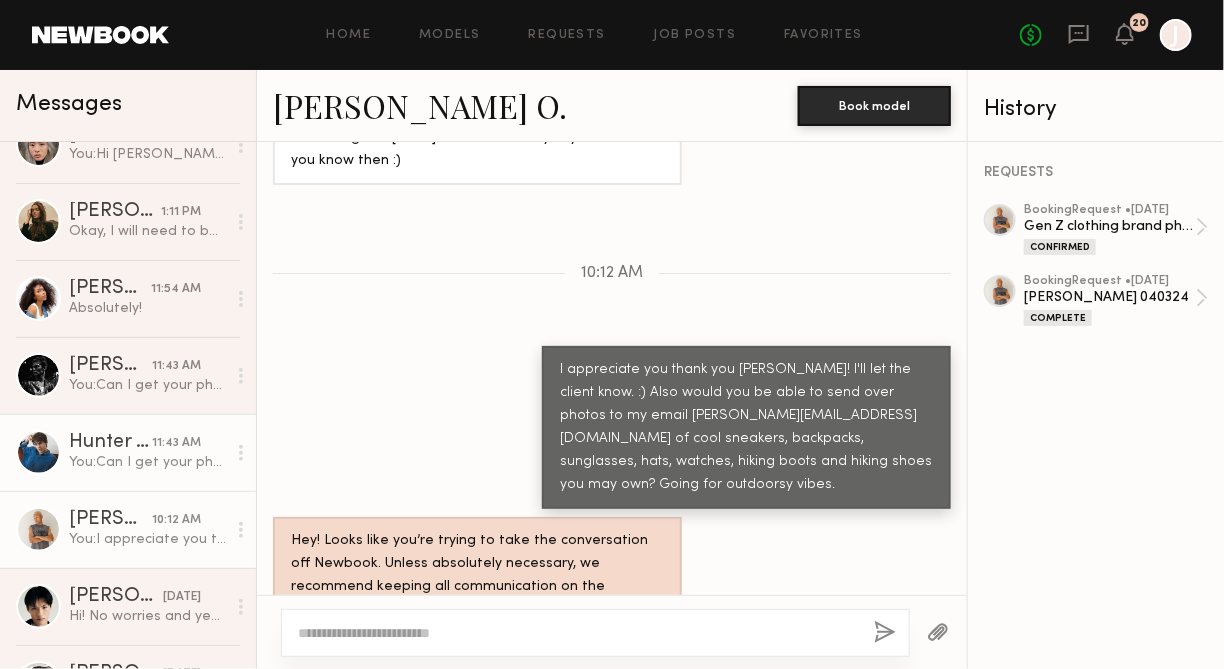click on "Hunter B. 11:43 AM You:  Can I get your phone number + email as well? I’m currently finalizing the call sheet." 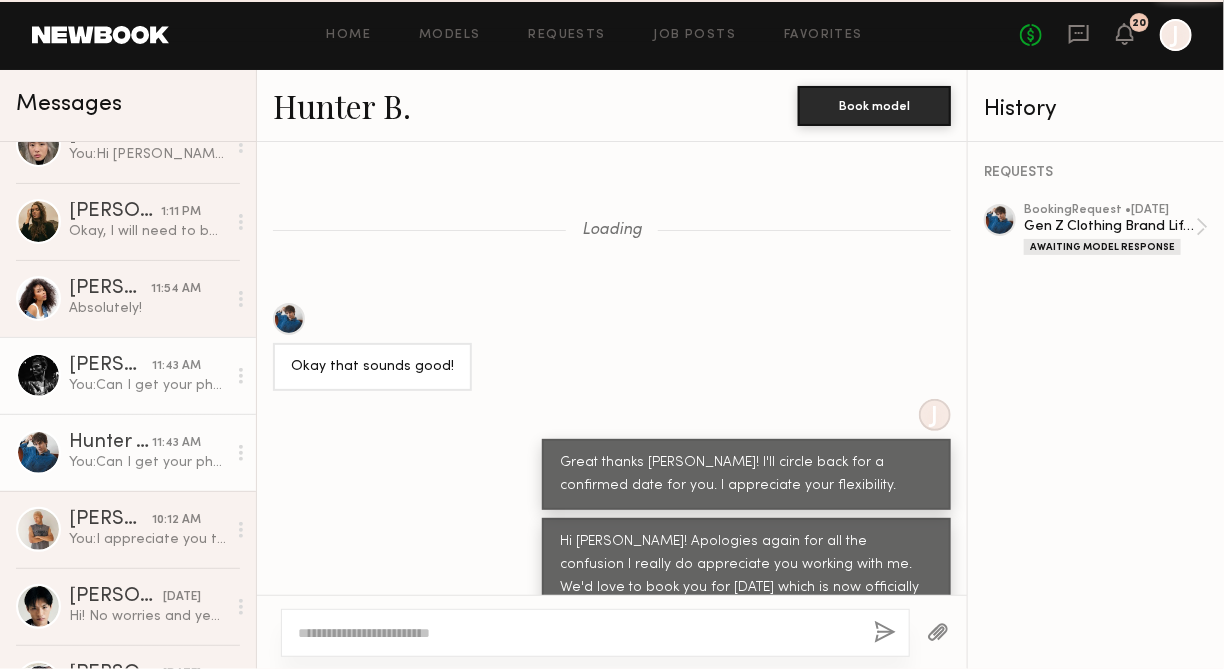 scroll, scrollTop: 1315, scrollLeft: 0, axis: vertical 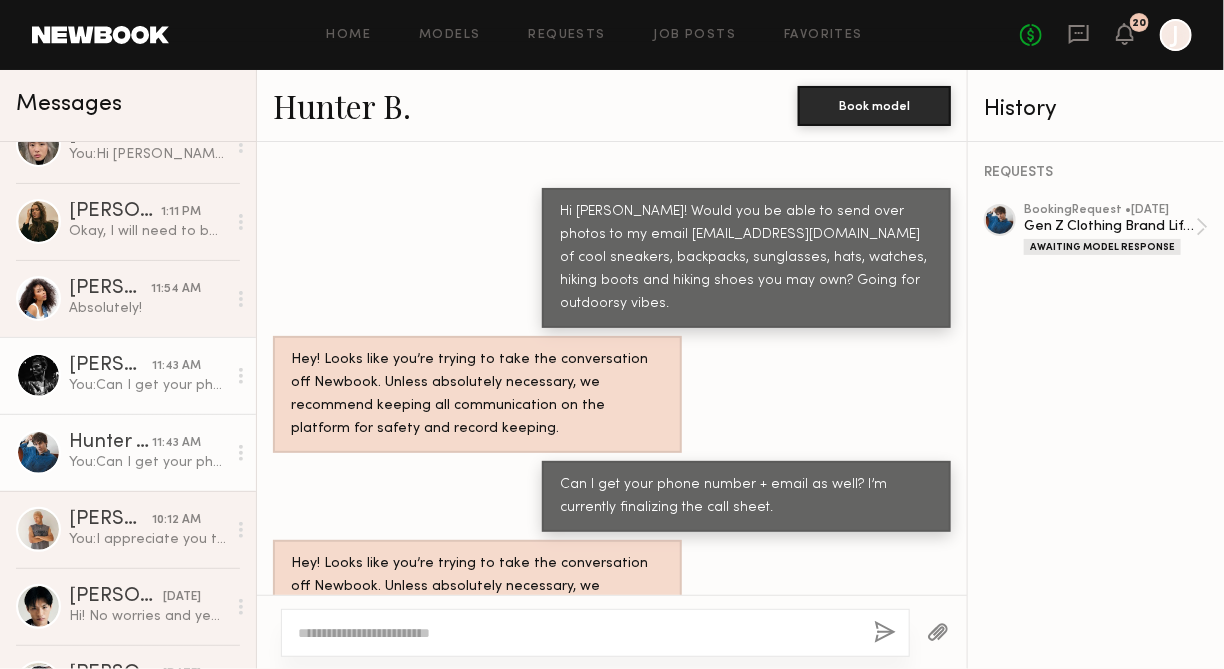 click on "You:  Can I get your phone number + email as well? I’m currently finalizing the call sheet." 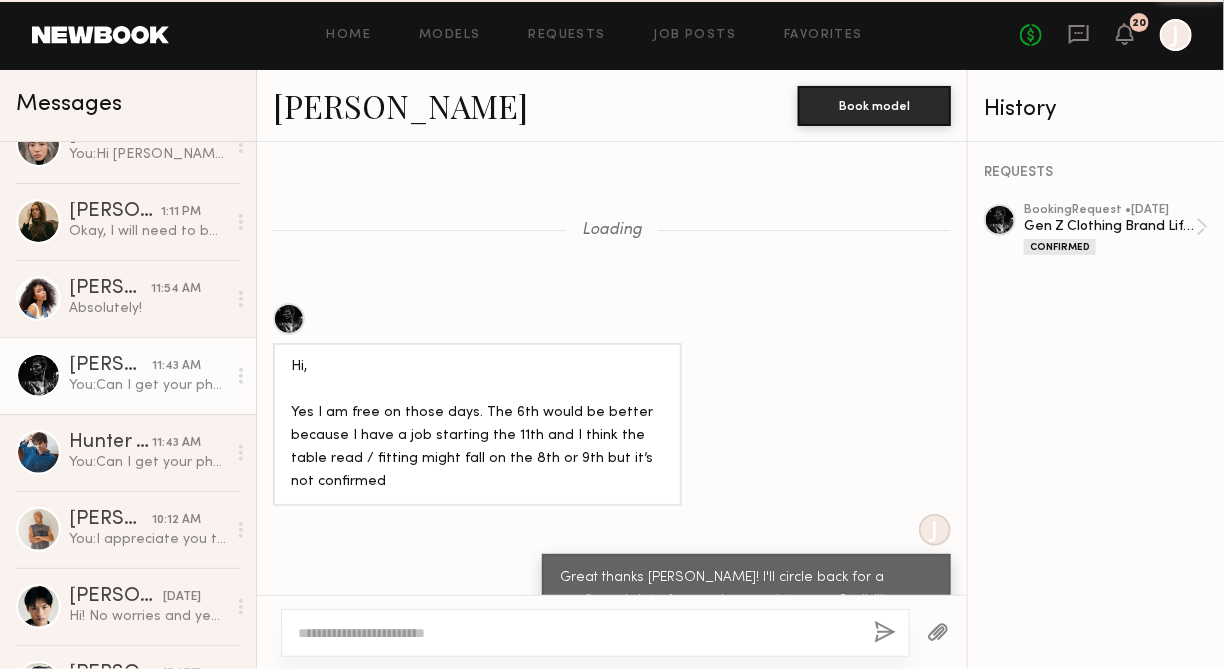 scroll, scrollTop: 1406, scrollLeft: 0, axis: vertical 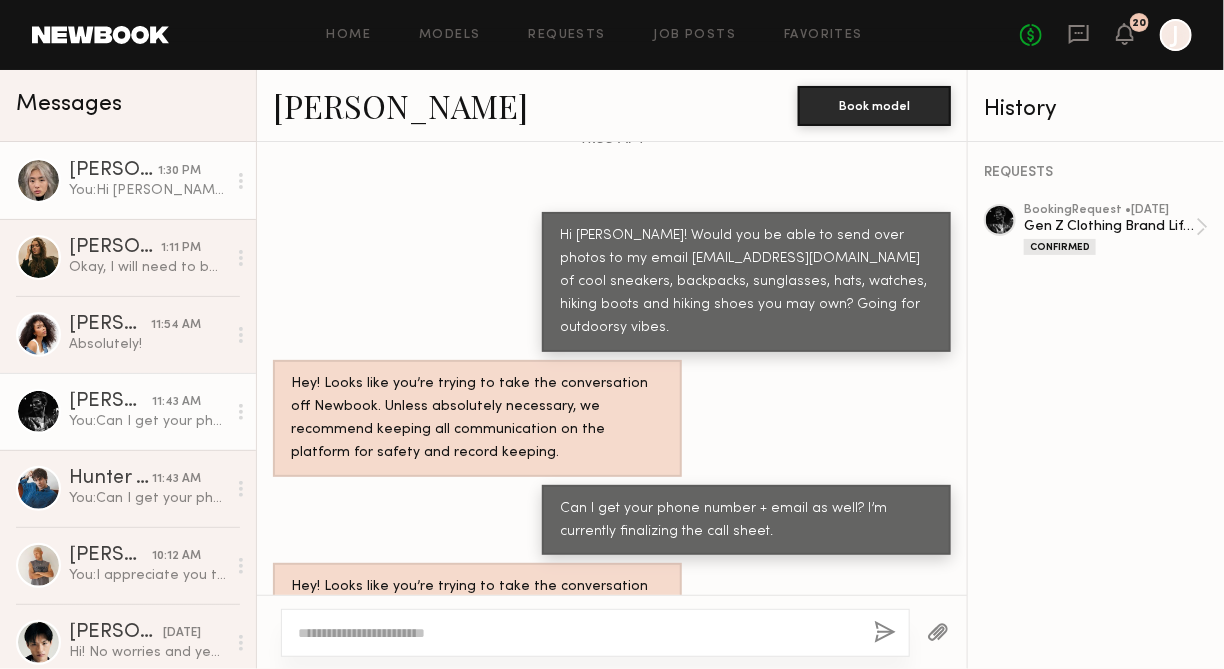 click on "Jane N." 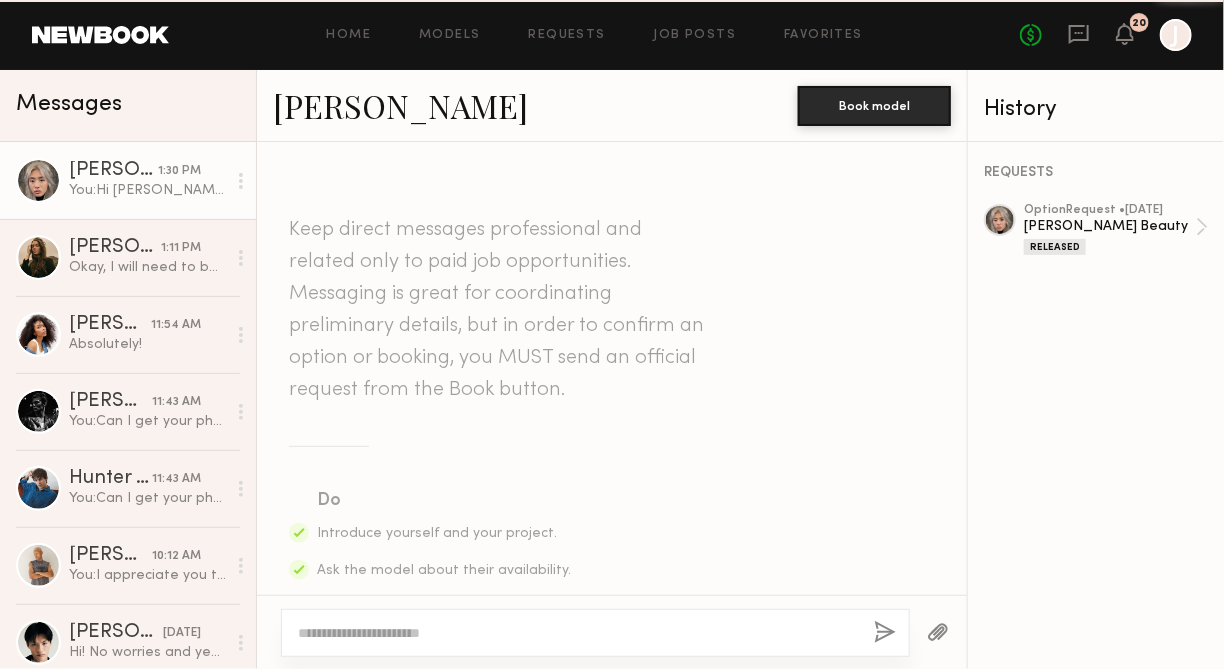 scroll, scrollTop: 3425, scrollLeft: 0, axis: vertical 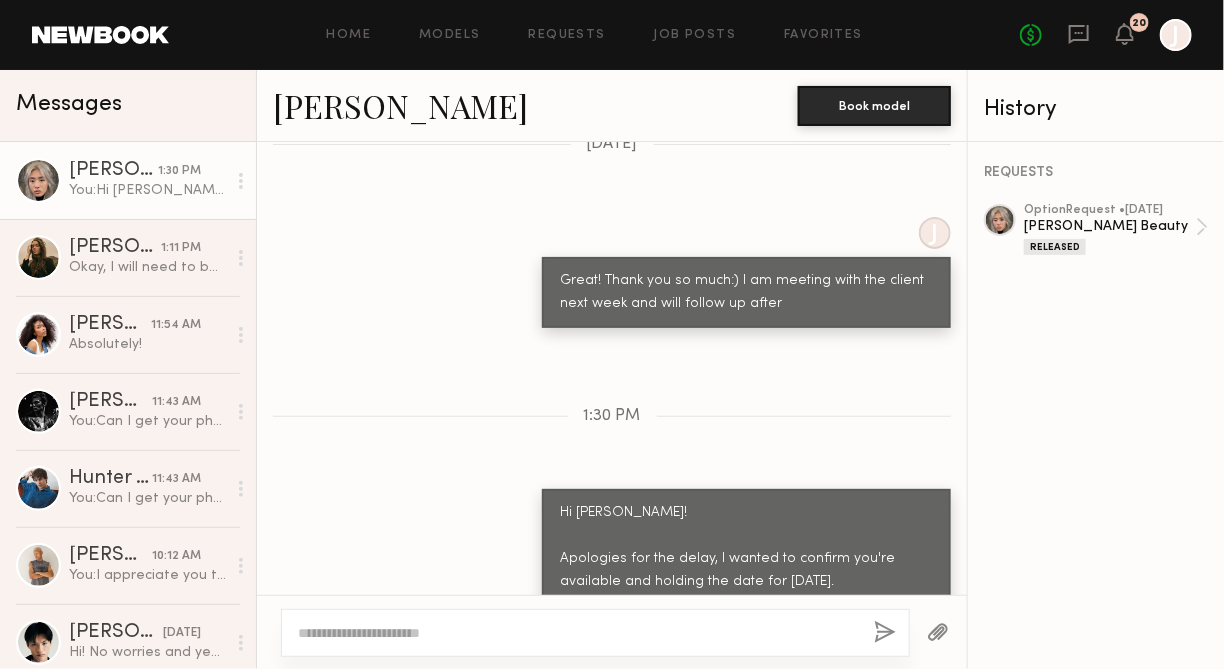 click on "Jane N." 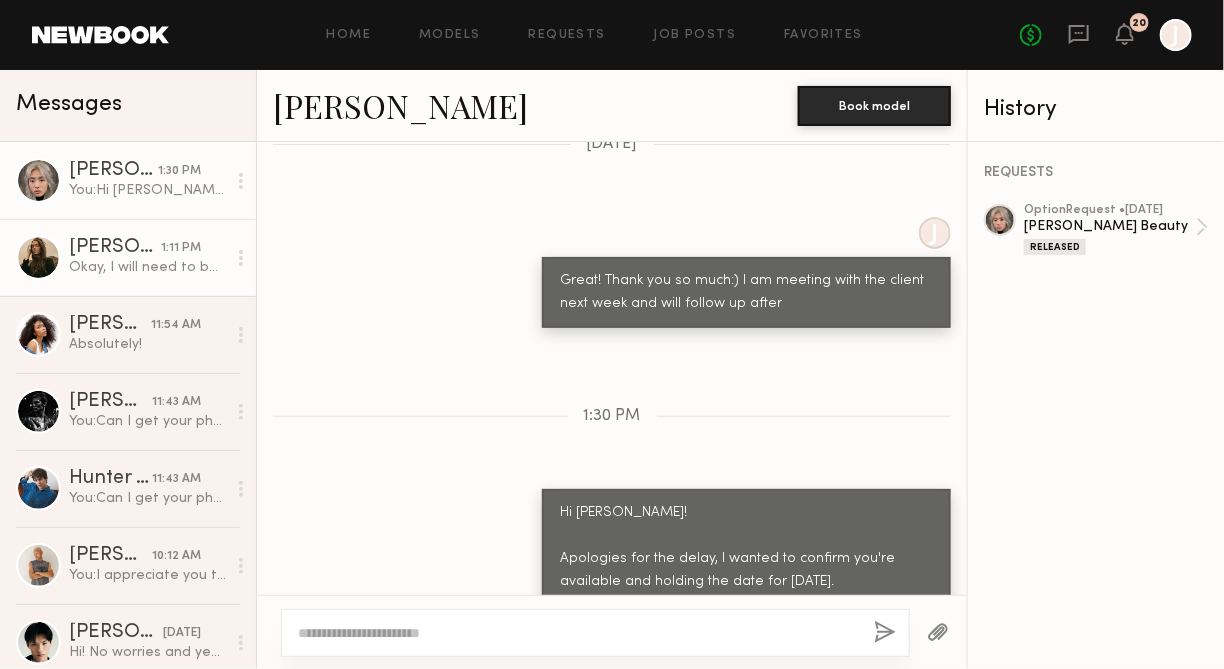 click on "Okay, I will need to be replaced. I apologize!" 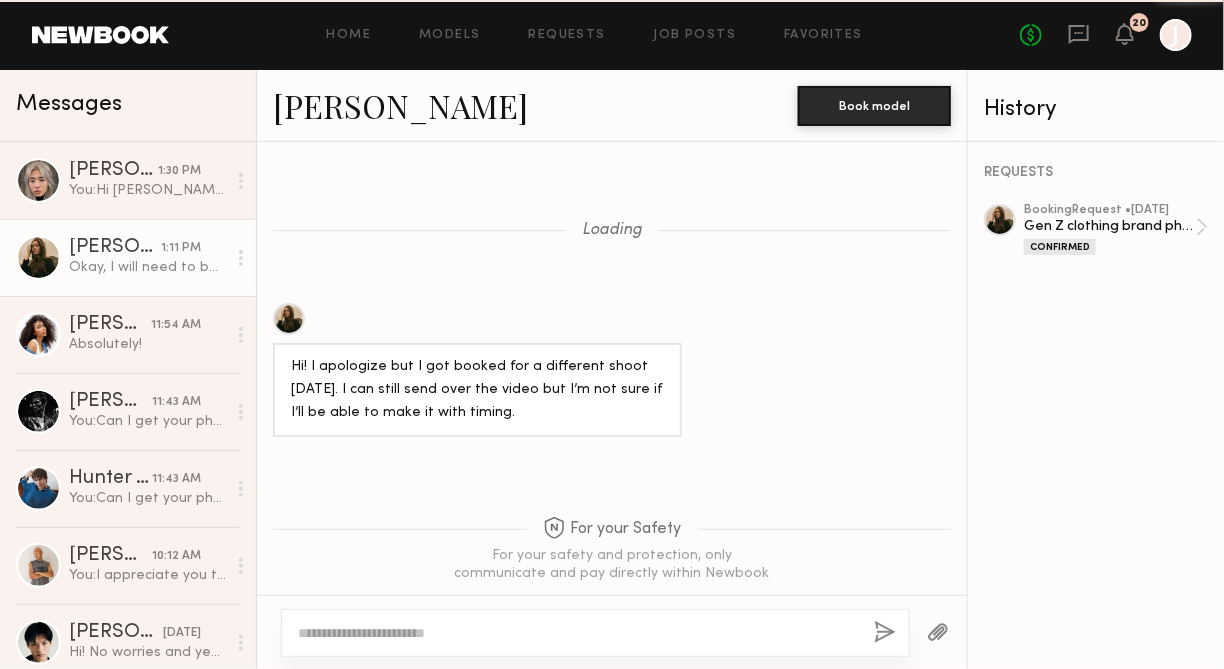 scroll, scrollTop: 4056, scrollLeft: 0, axis: vertical 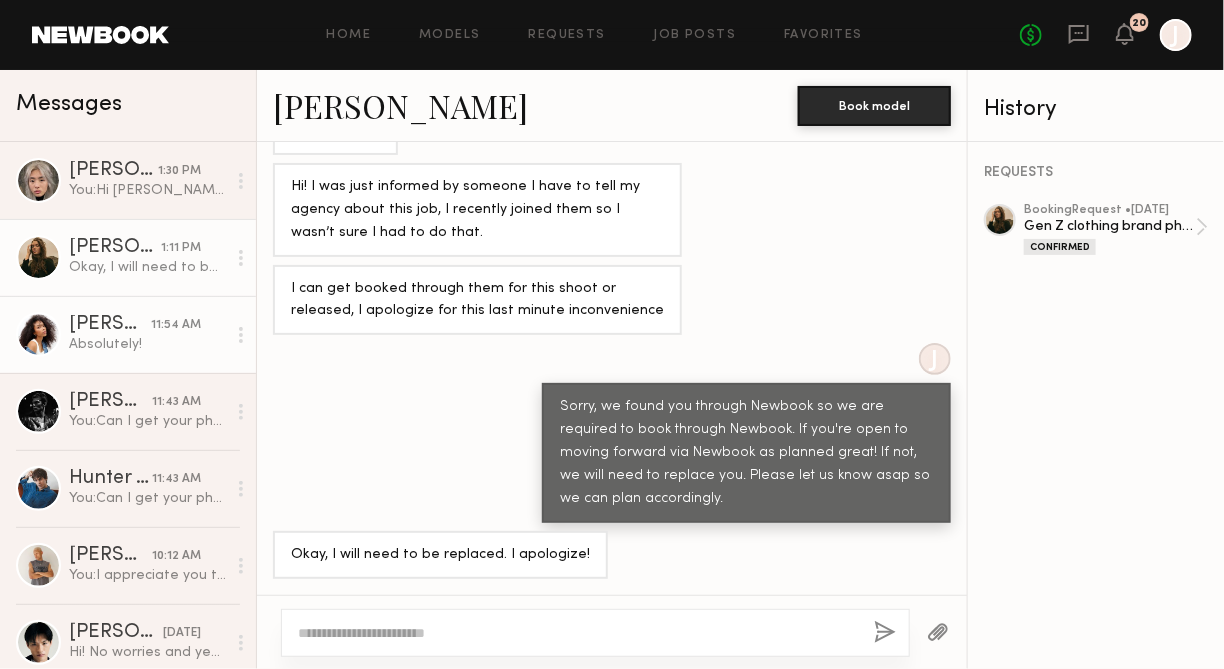 click on "Janelle J. 11:54 AM Absolutely!" 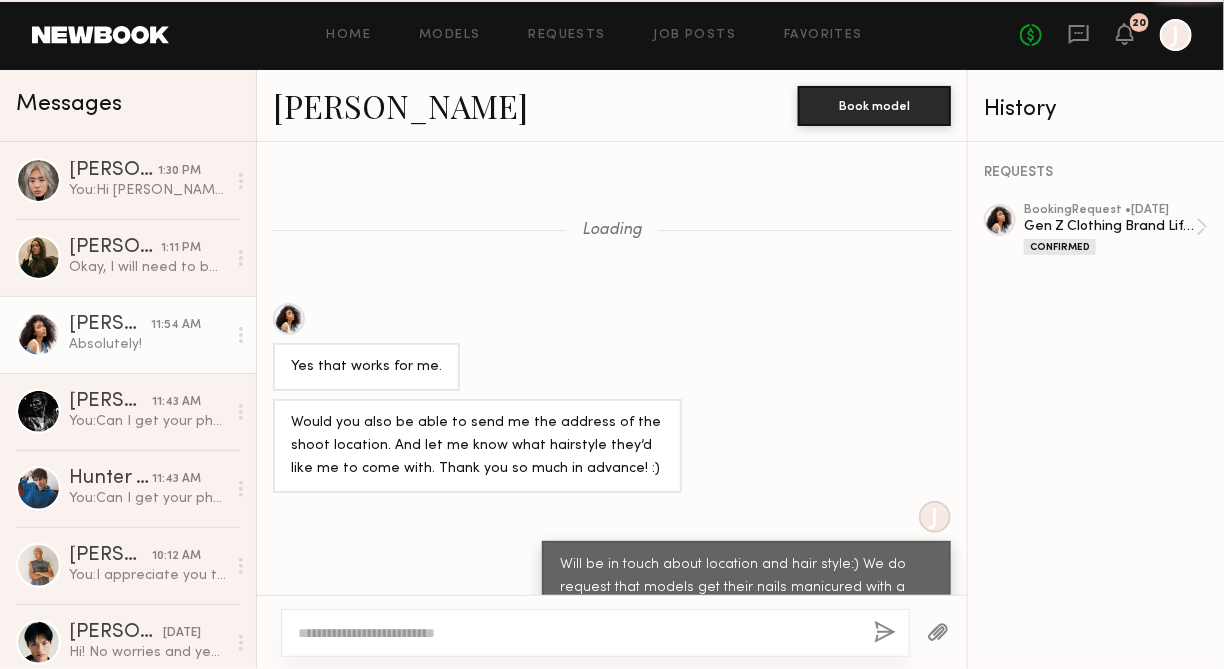 scroll, scrollTop: 1277, scrollLeft: 0, axis: vertical 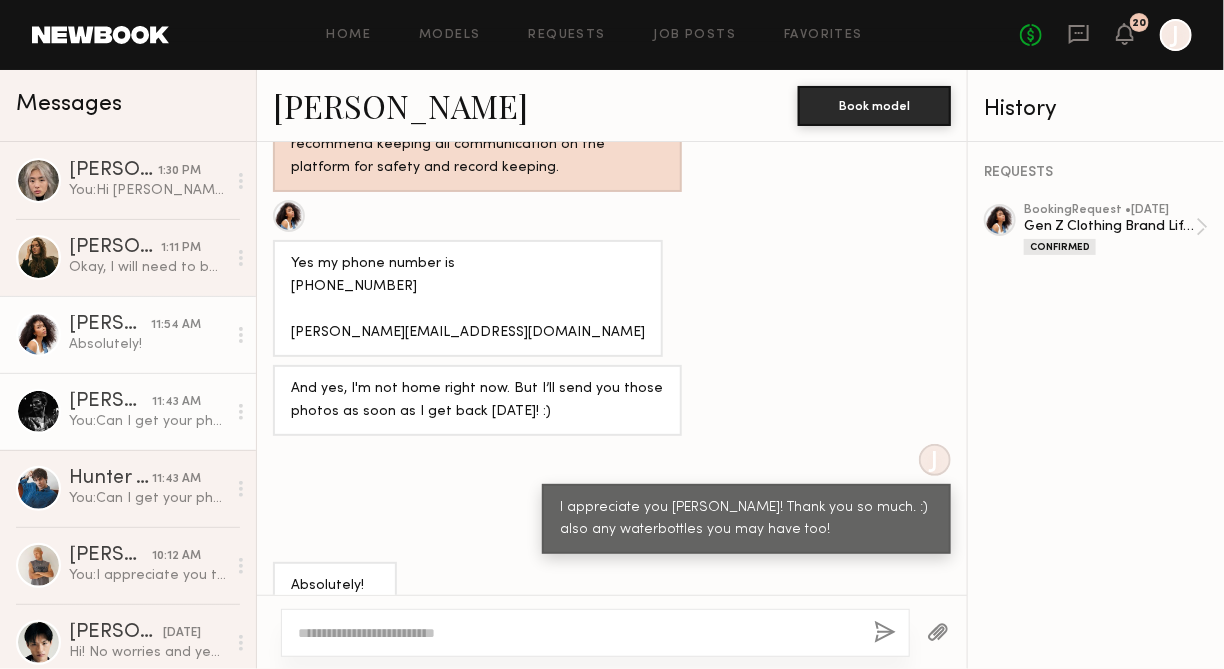 click on "You:  Can I get your phone number + email as well? I’m currently finalizing the call sheet." 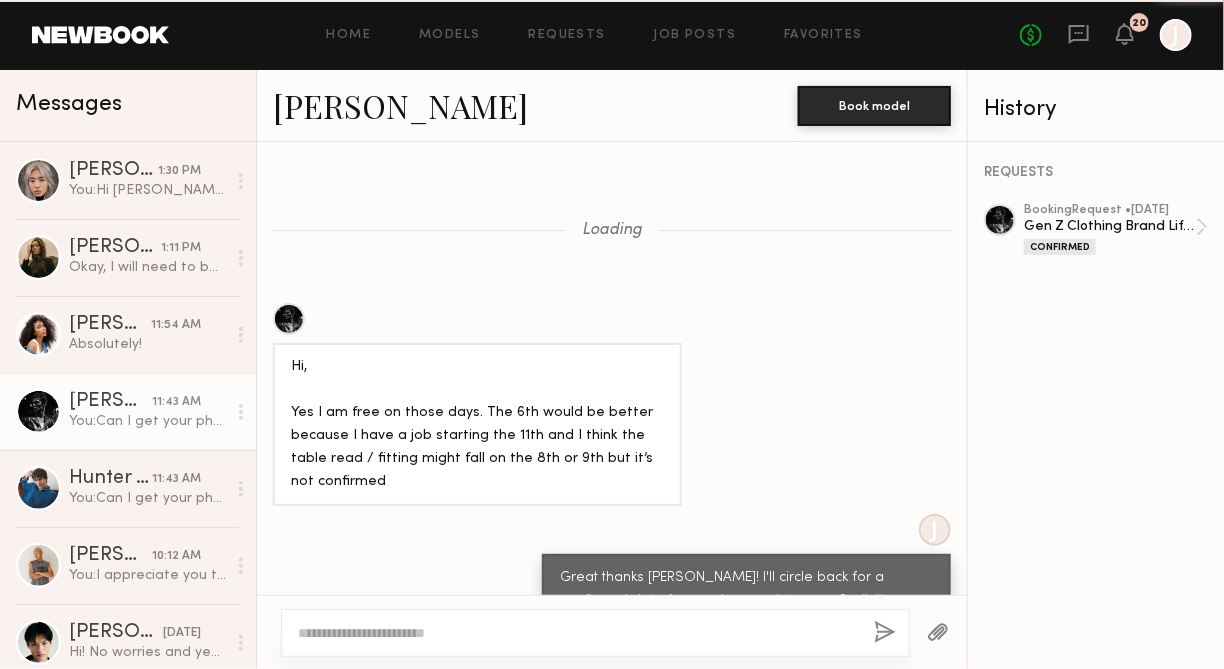 scroll, scrollTop: 1406, scrollLeft: 0, axis: vertical 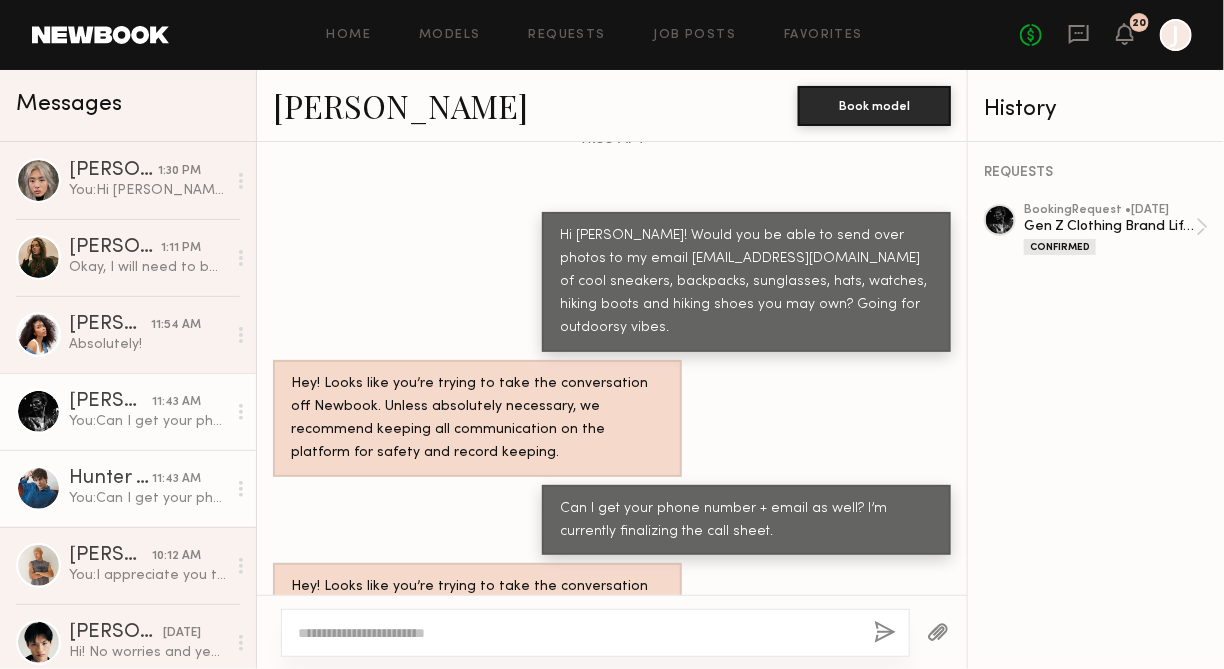 click on "Hunter B." 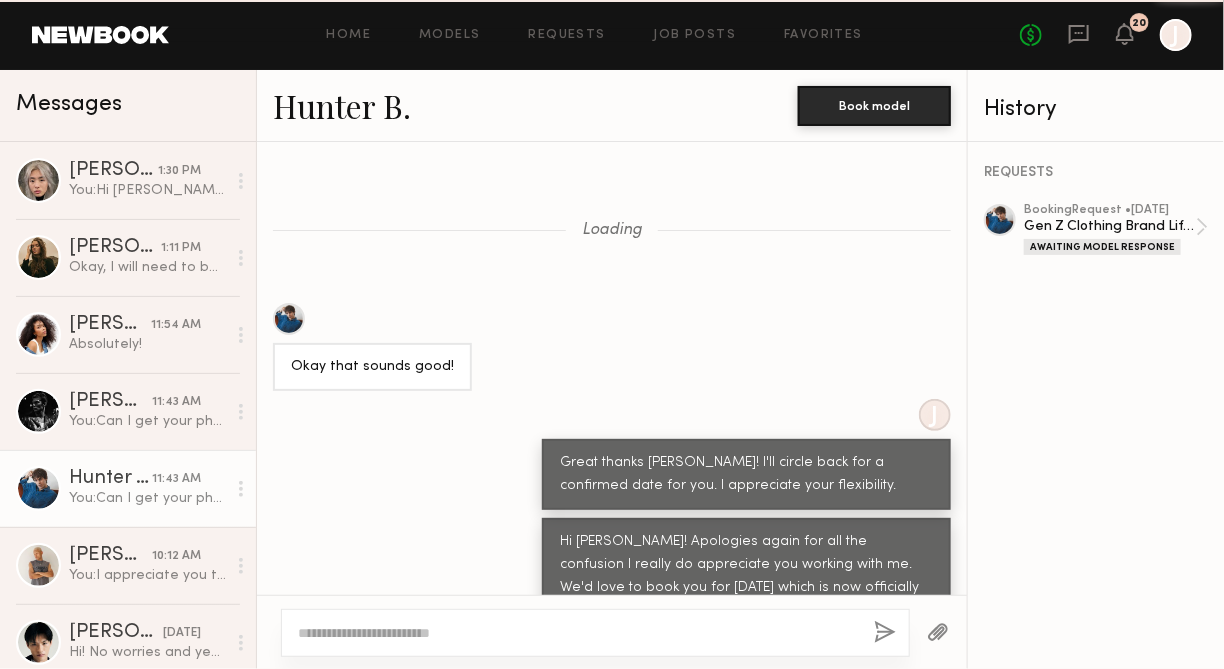 scroll, scrollTop: 1315, scrollLeft: 0, axis: vertical 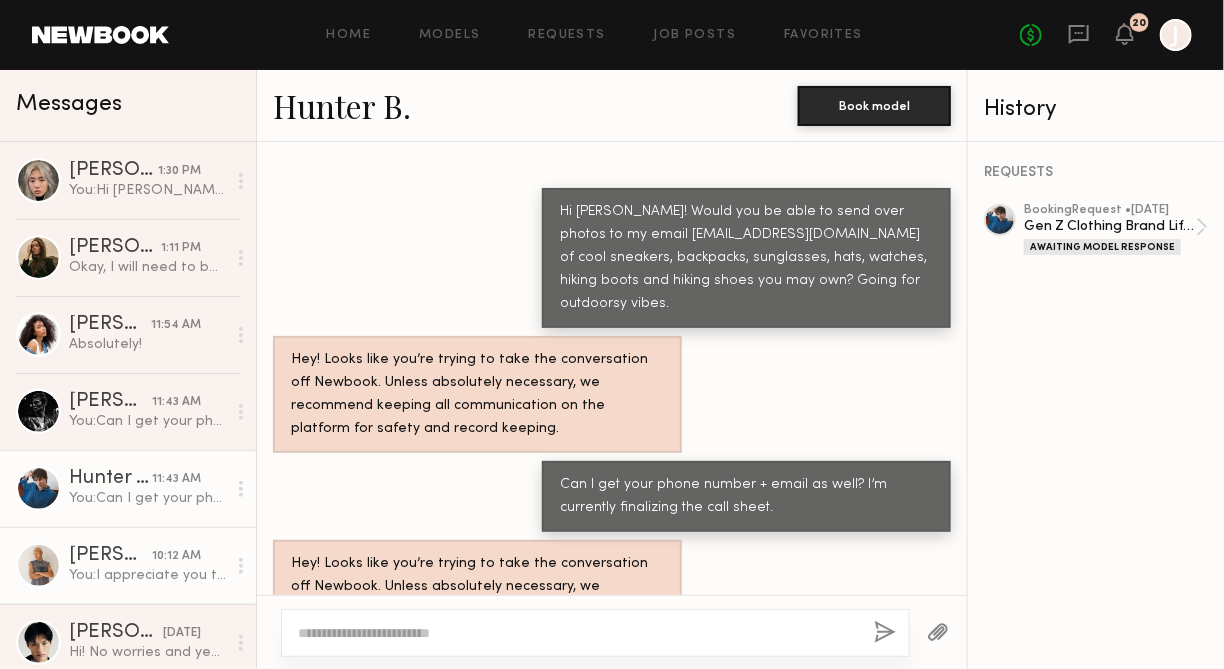 click on "10:12 AM" 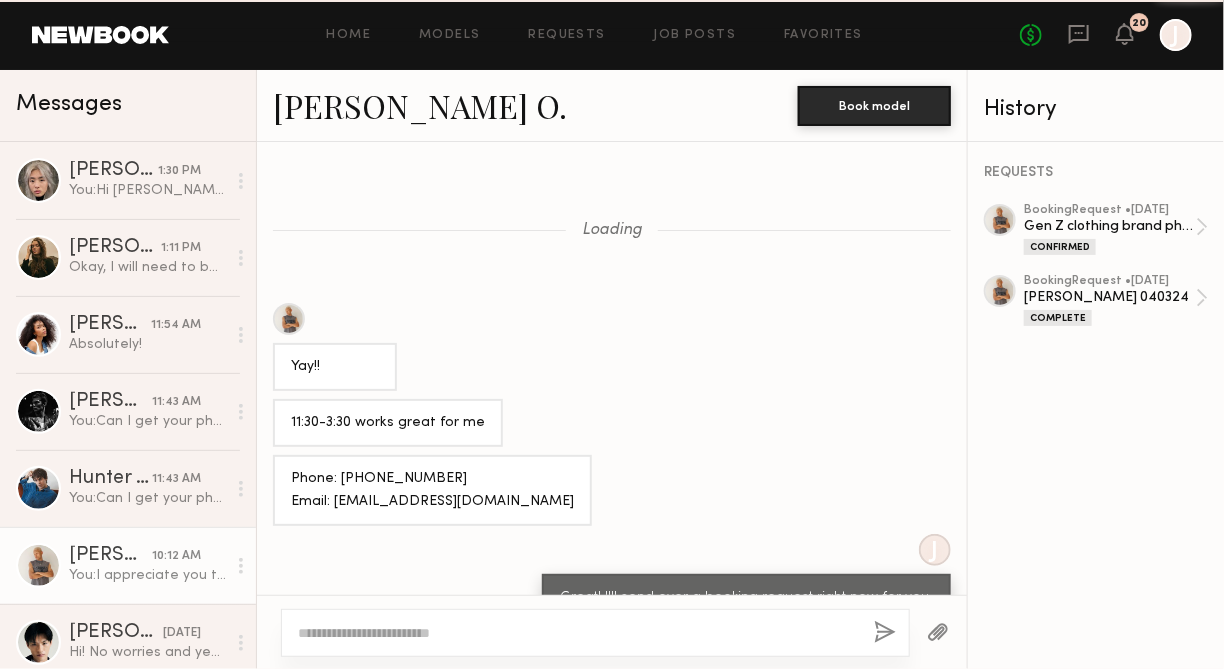 scroll, scrollTop: 1123, scrollLeft: 0, axis: vertical 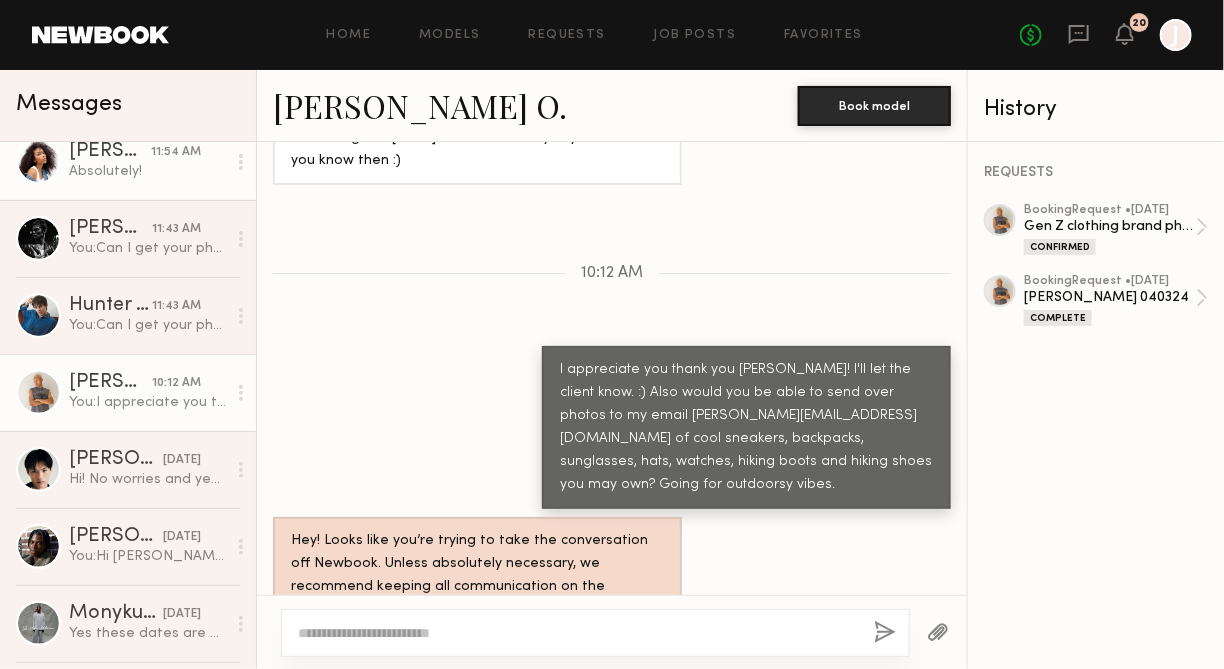 click on "Janelle J. 11:54 AM Absolutely!" 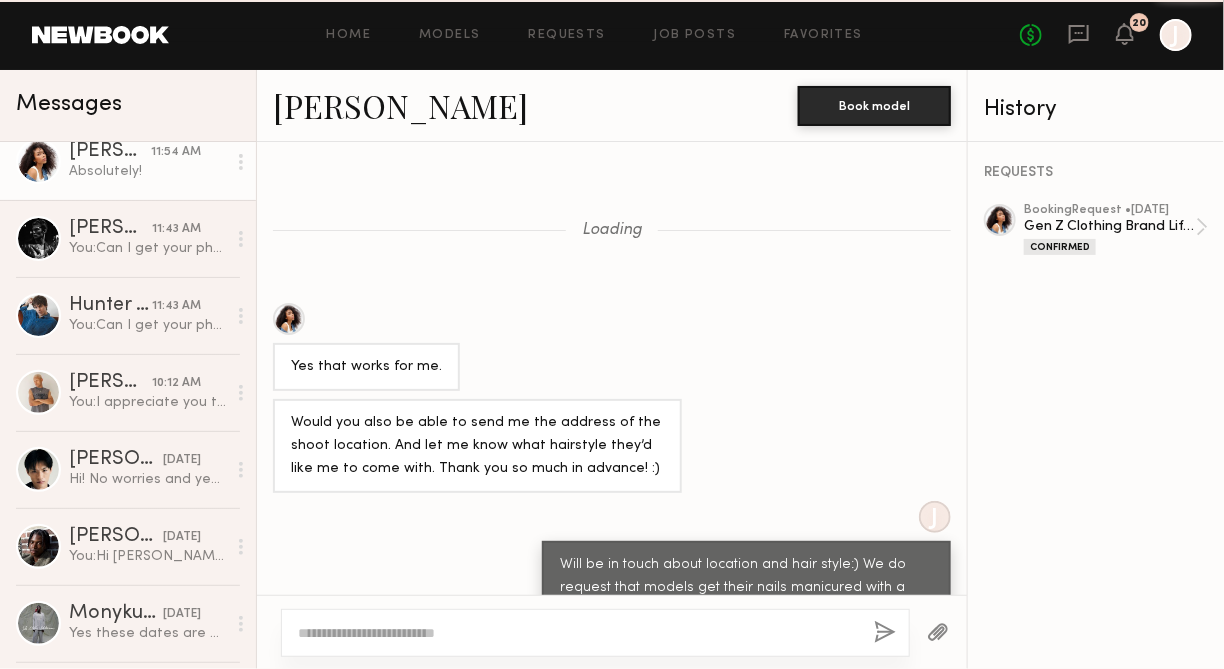 scroll, scrollTop: 1277, scrollLeft: 0, axis: vertical 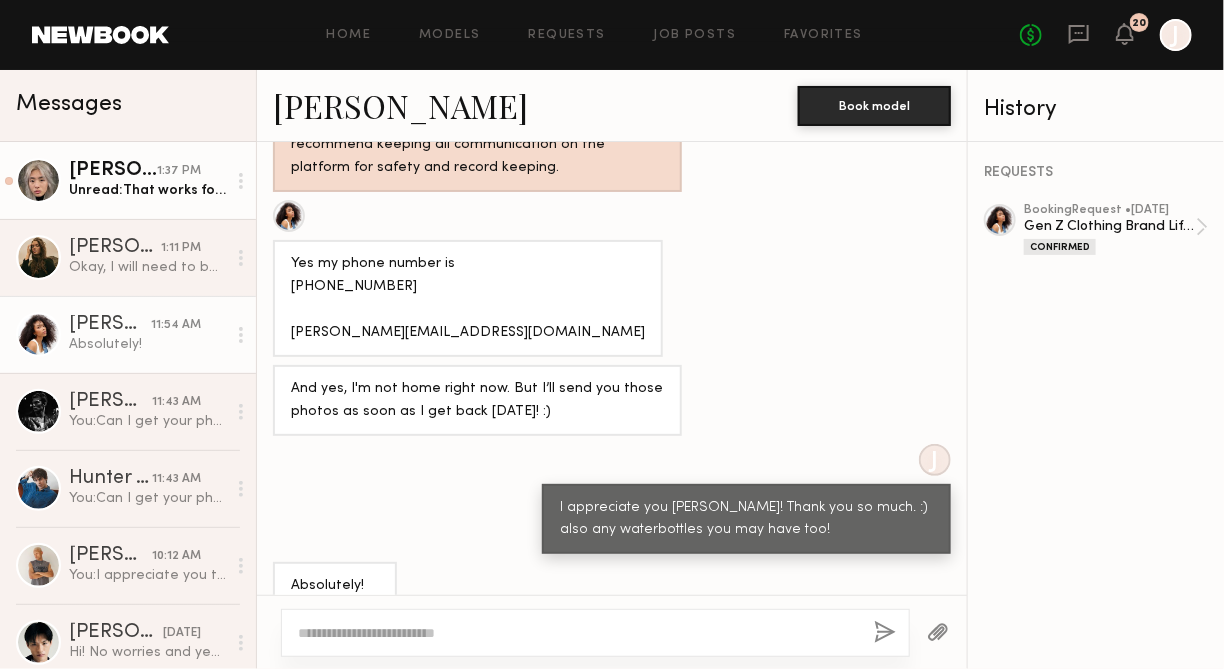 click on "Jane N." 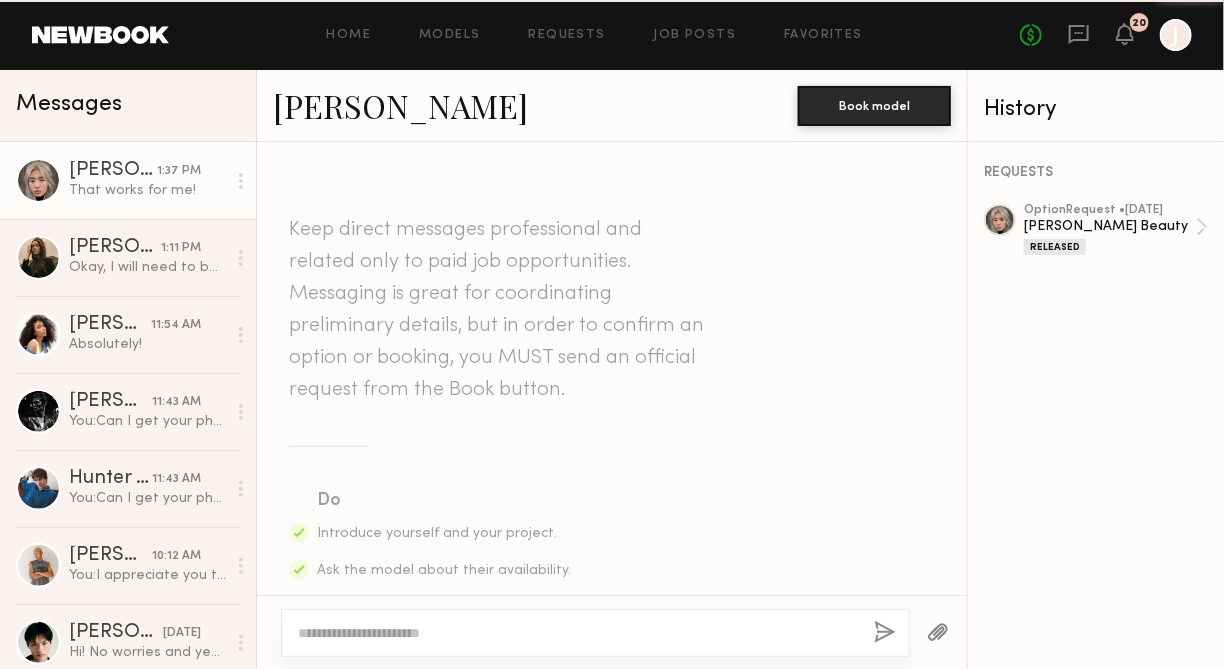 scroll, scrollTop: 3480, scrollLeft: 0, axis: vertical 